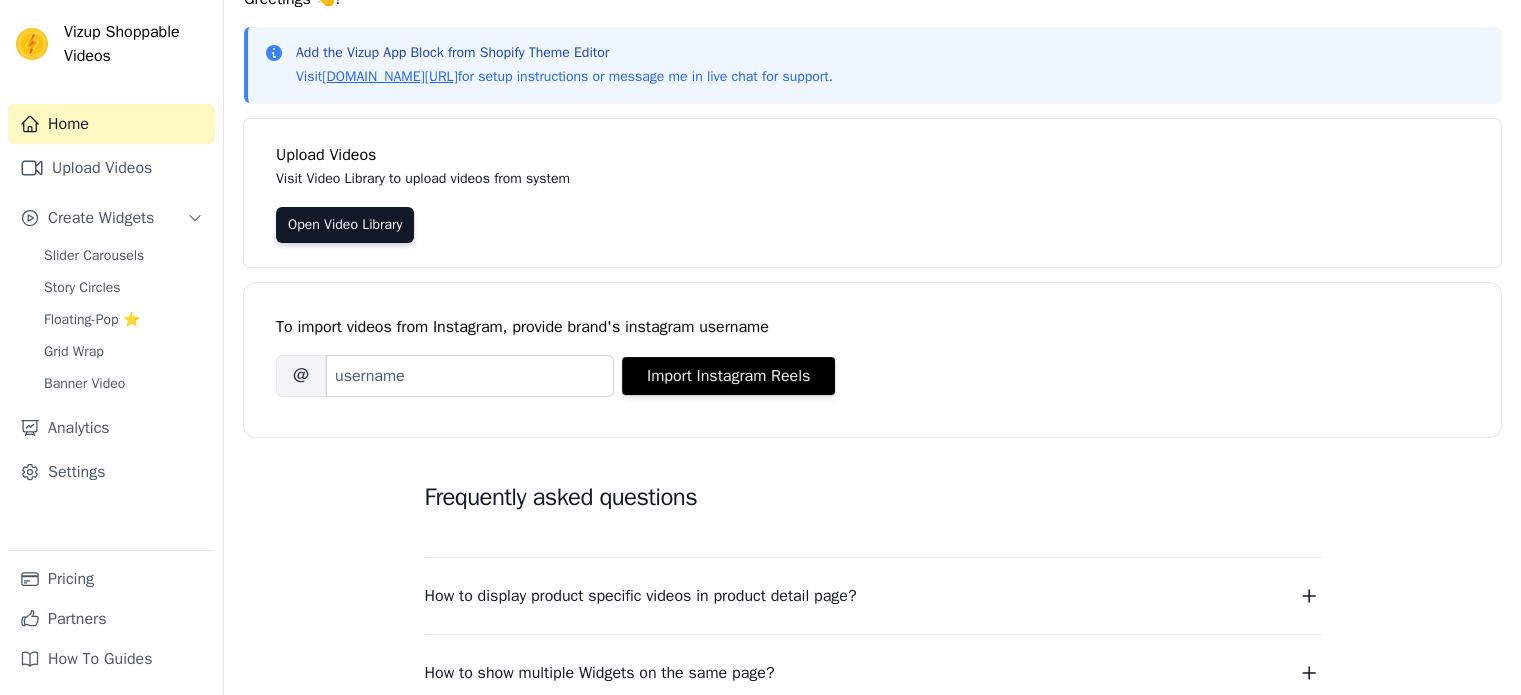 scroll, scrollTop: 0, scrollLeft: 0, axis: both 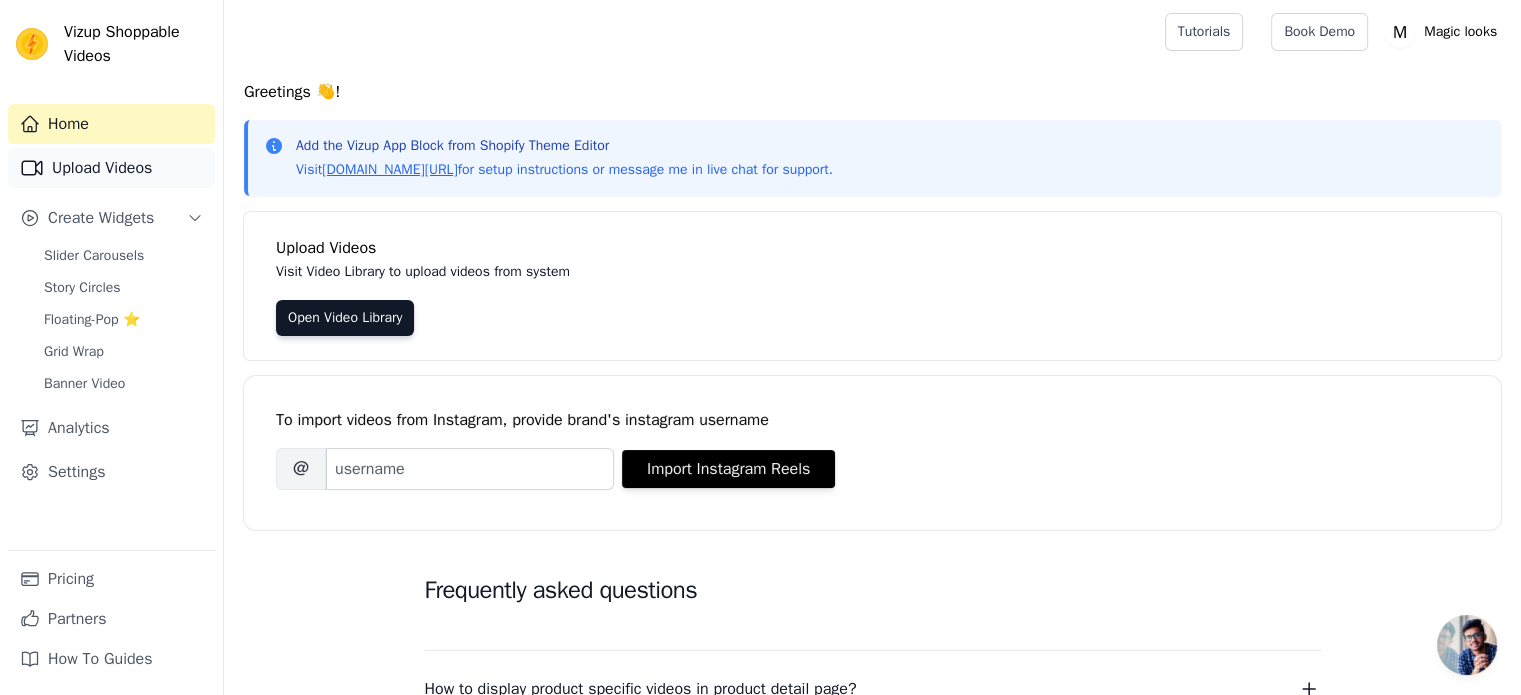 click on "Upload Videos" at bounding box center [111, 168] 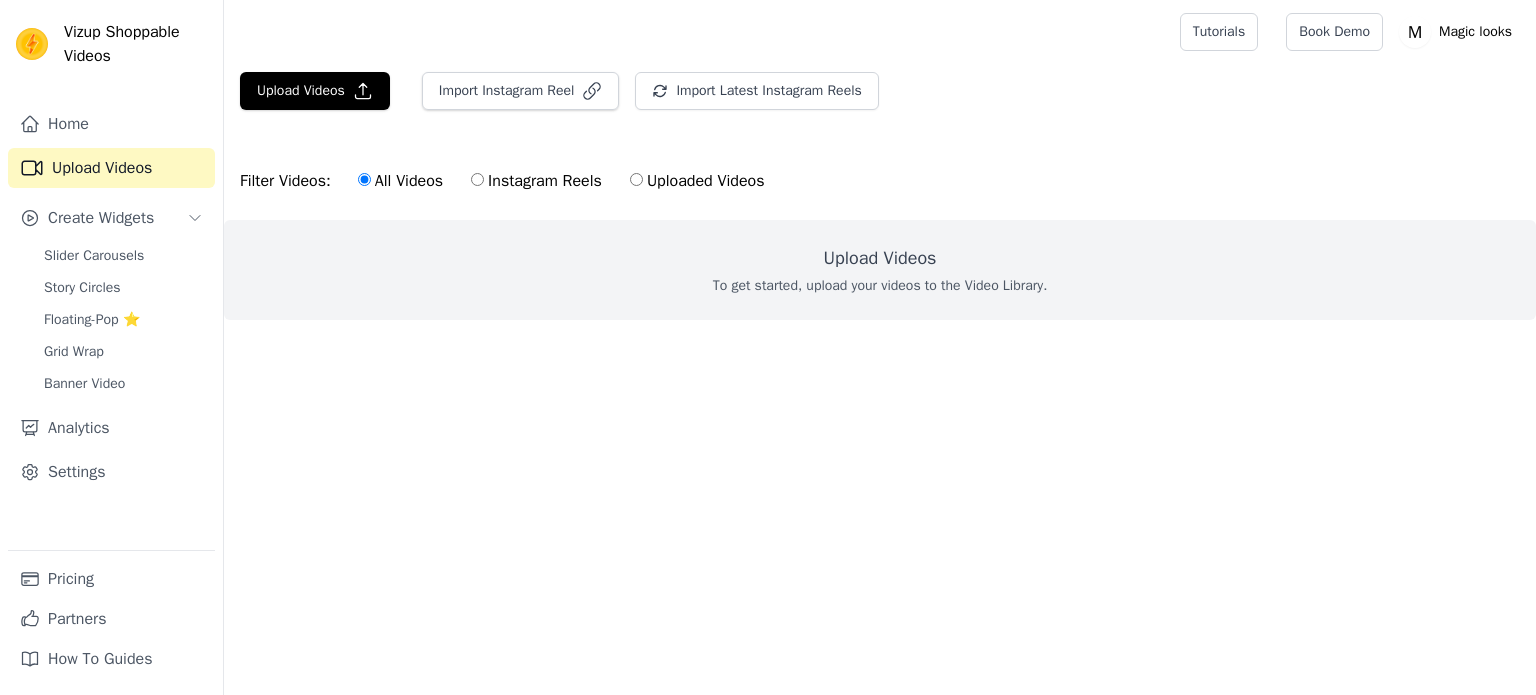 scroll, scrollTop: 0, scrollLeft: 0, axis: both 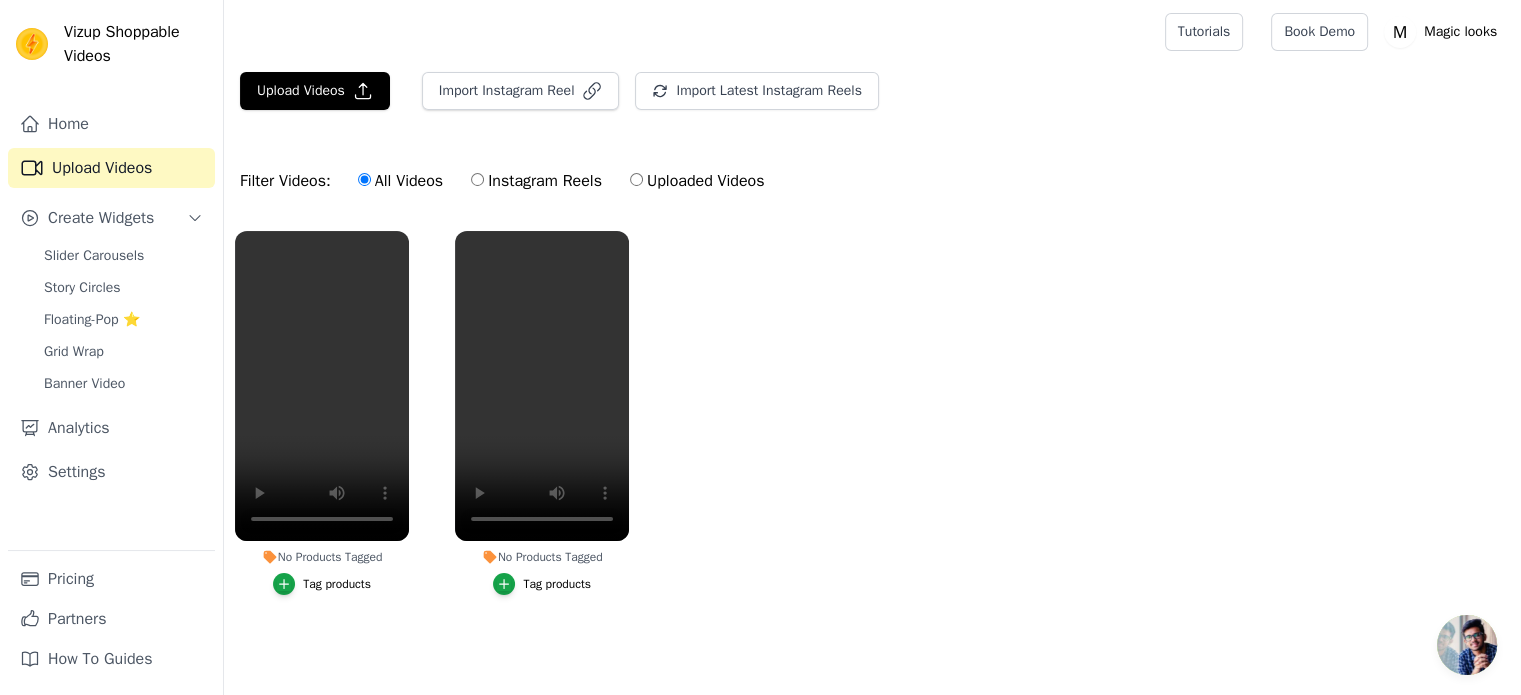 click on "No Products Tagged       Tag products
No Products Tagged       Tag products" at bounding box center [872, 433] 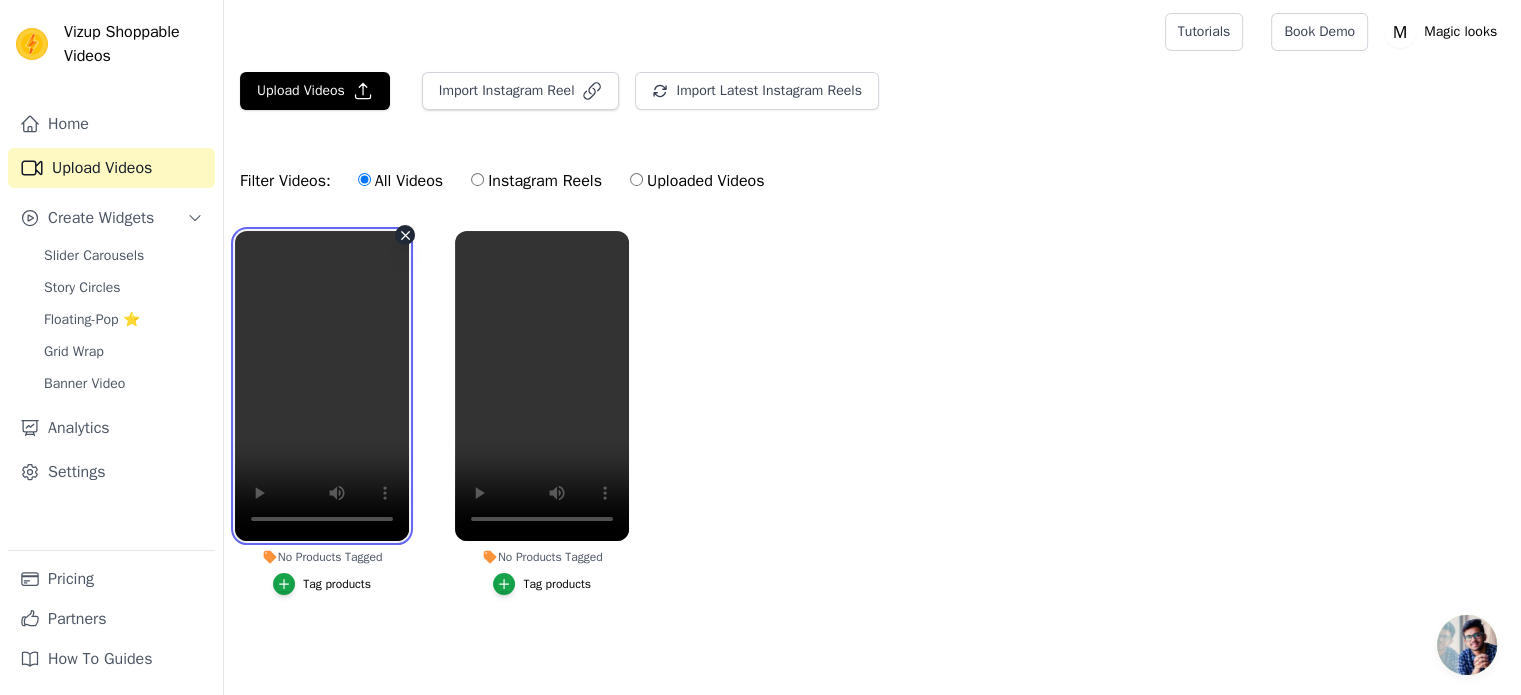 type 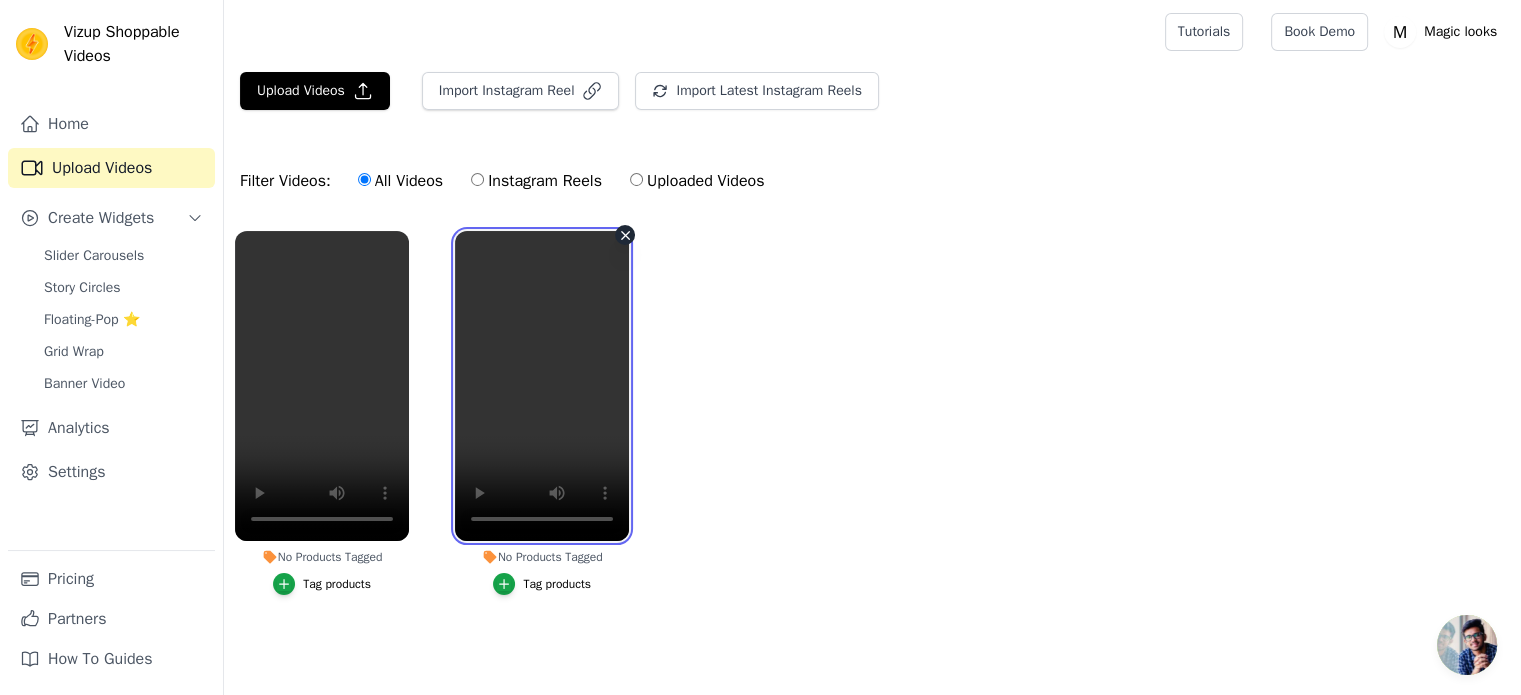 type 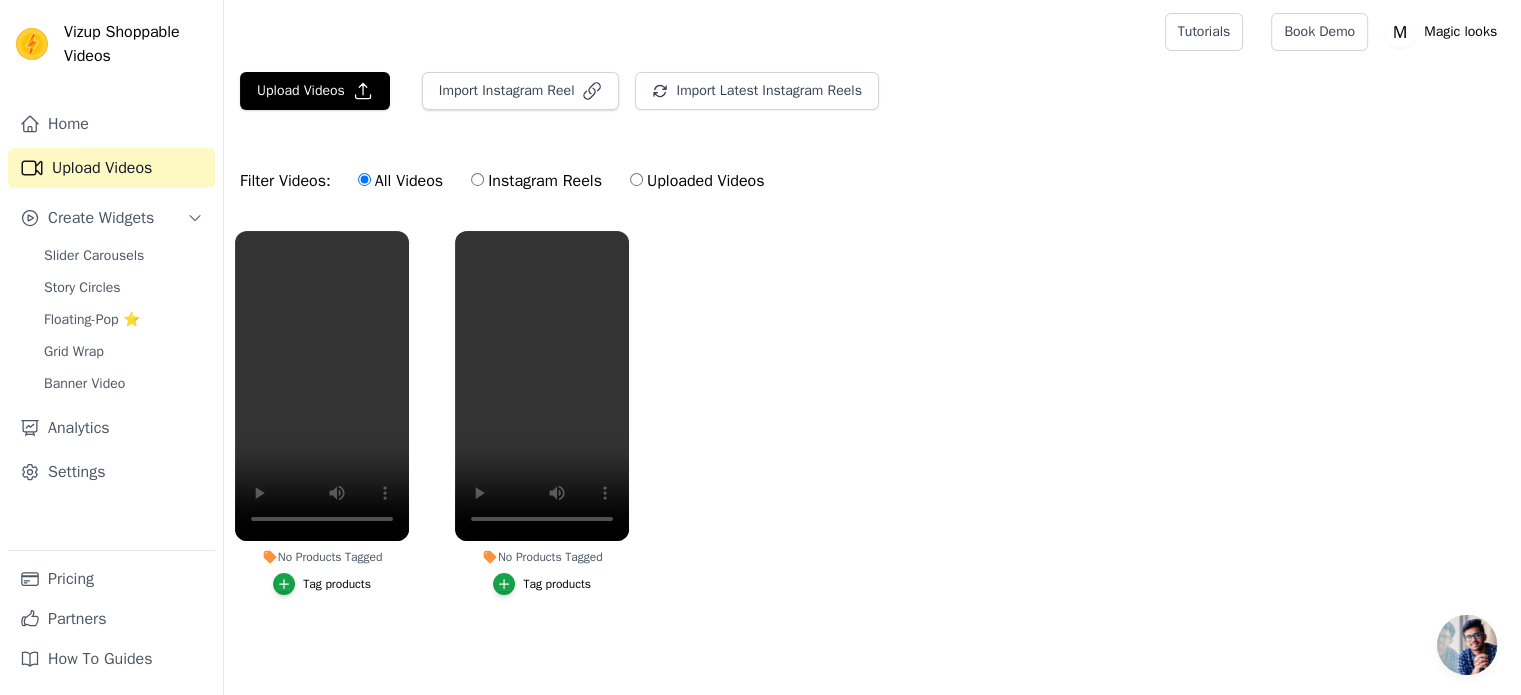 click on "No Products Tagged       Tag products
No Products Tagged       Tag products" at bounding box center [872, 433] 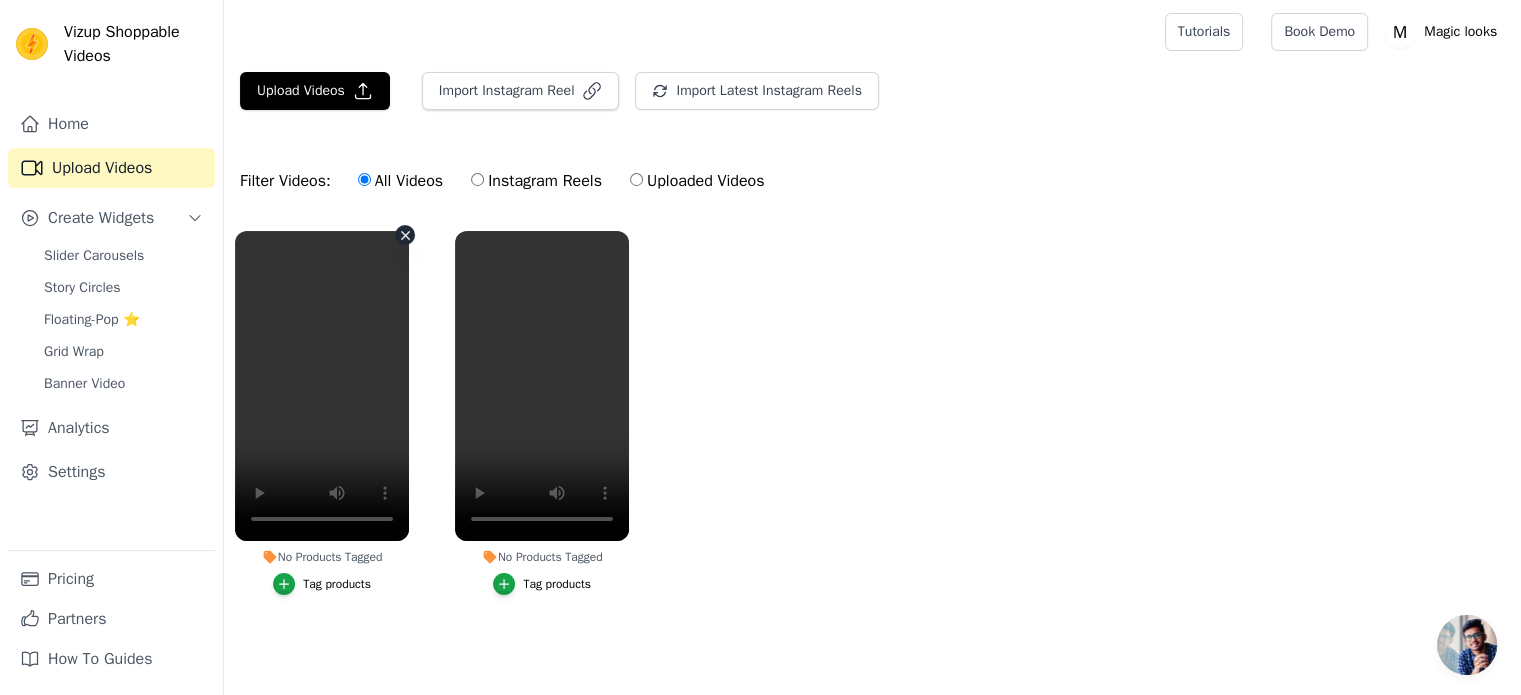 scroll, scrollTop: 8, scrollLeft: 0, axis: vertical 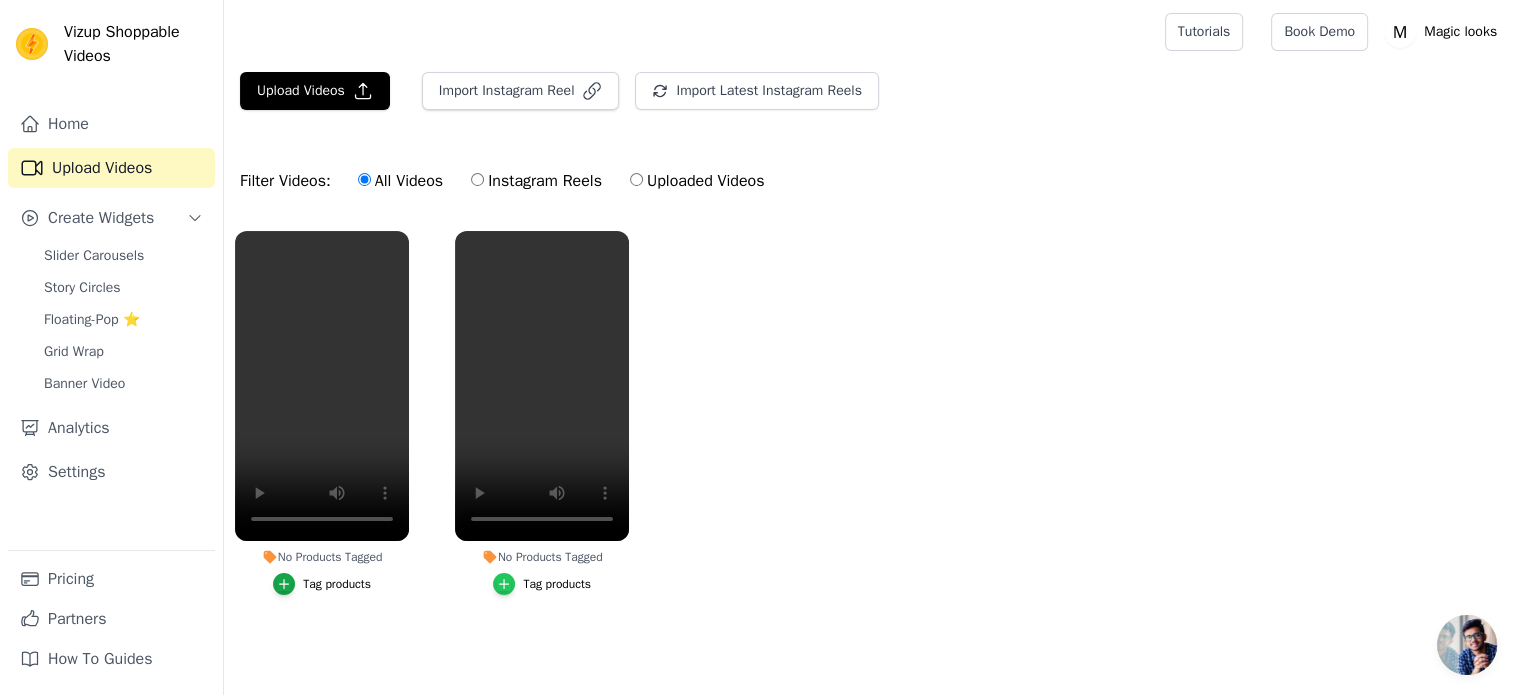 click 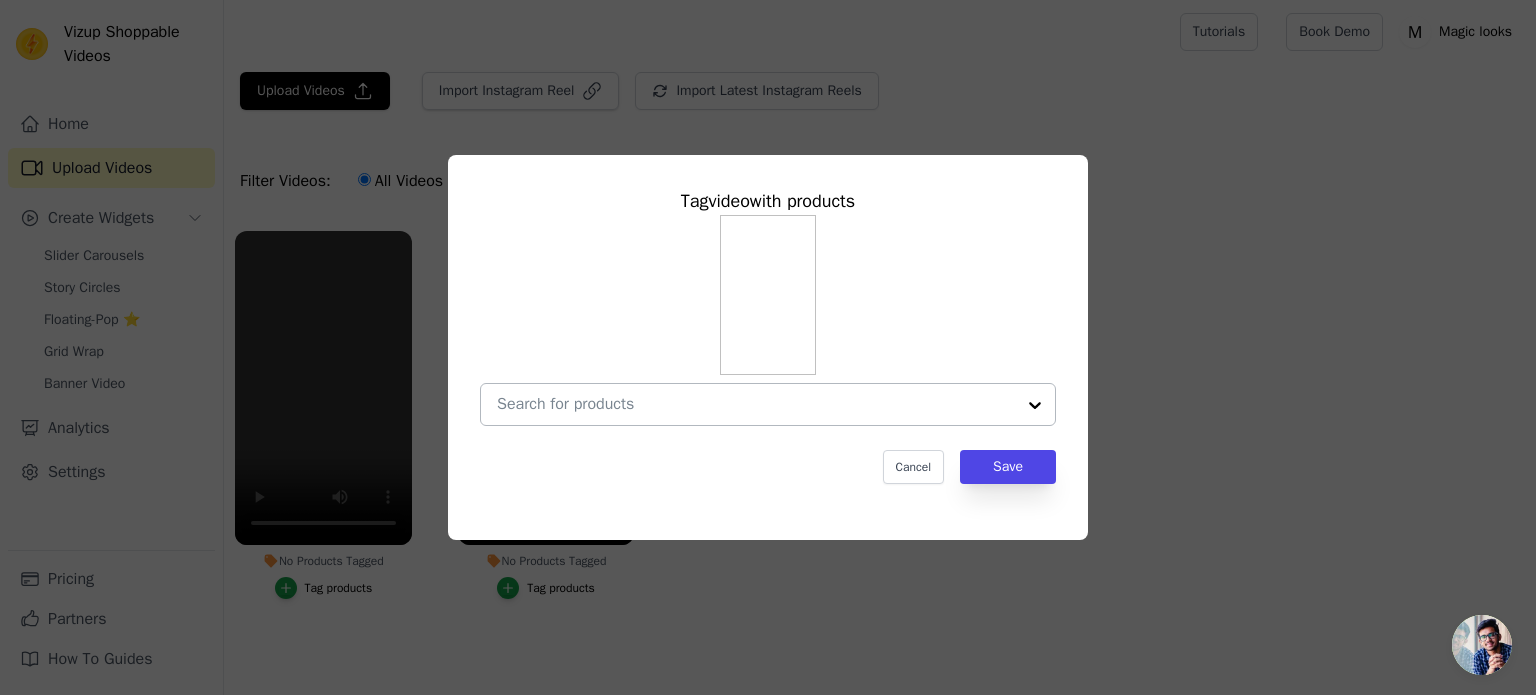click at bounding box center [1035, 404] 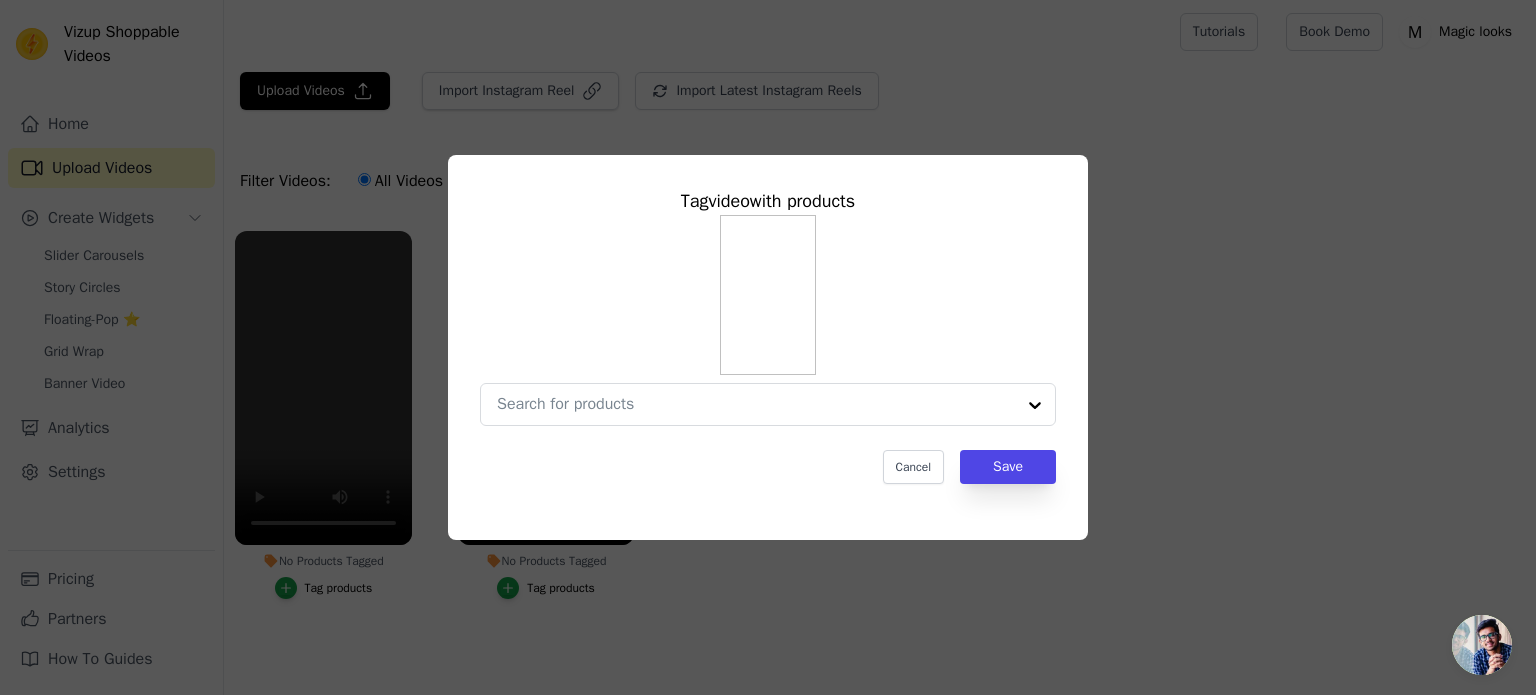 click at bounding box center (768, 295) 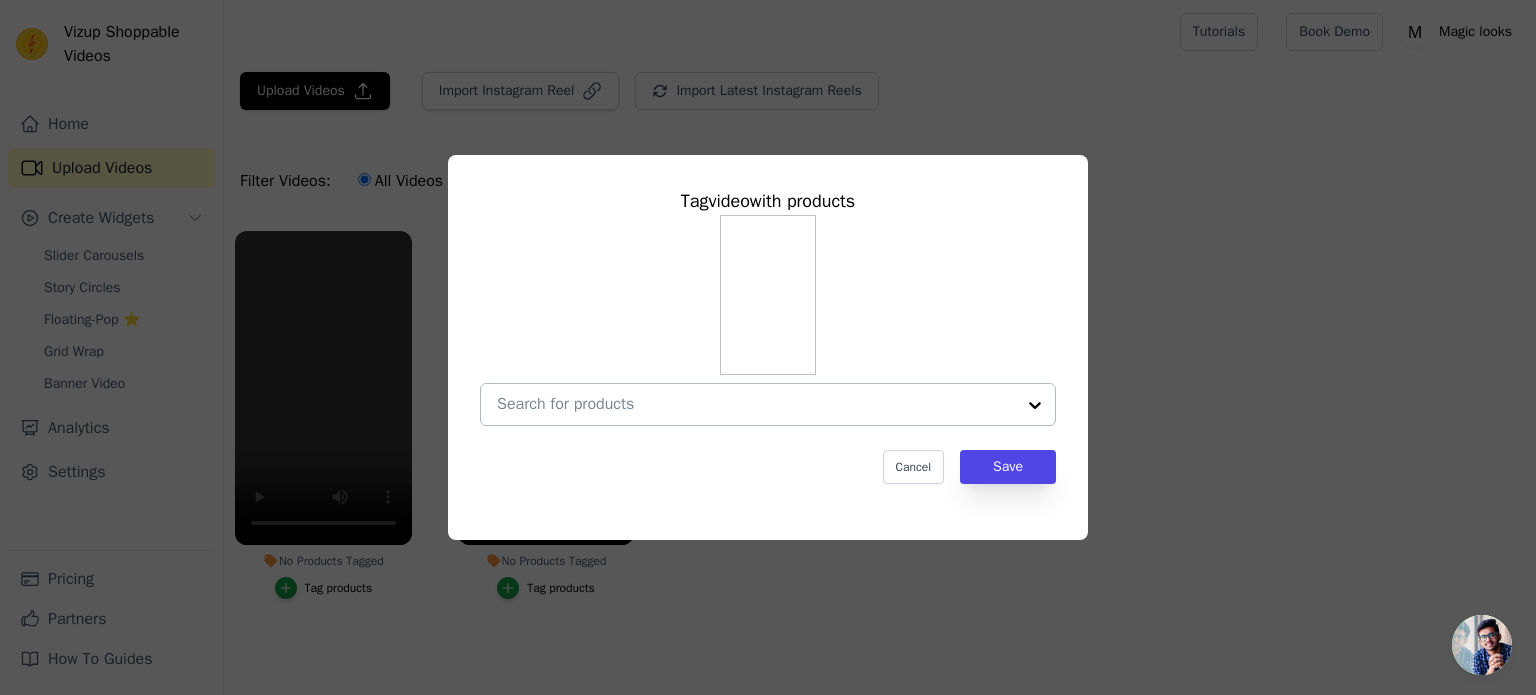 click at bounding box center [756, 404] 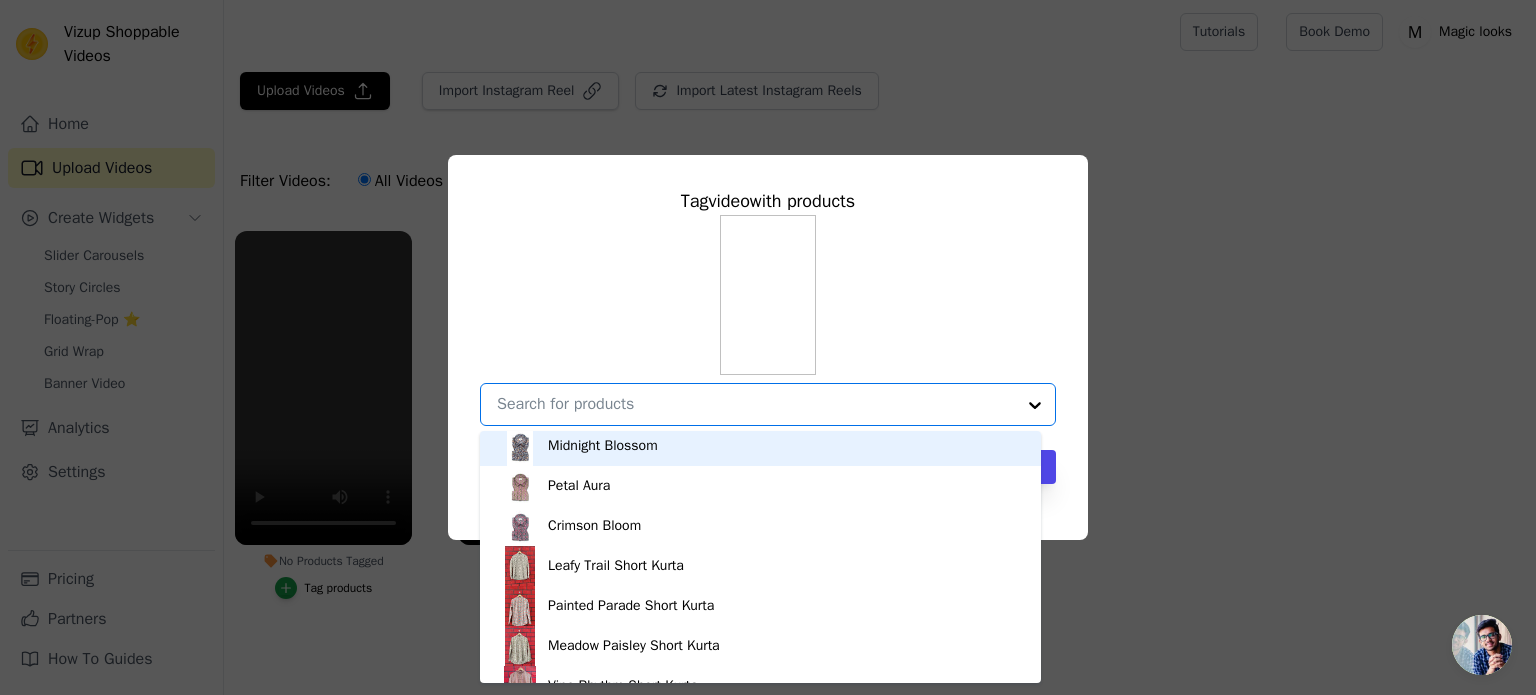 scroll, scrollTop: 1508, scrollLeft: 0, axis: vertical 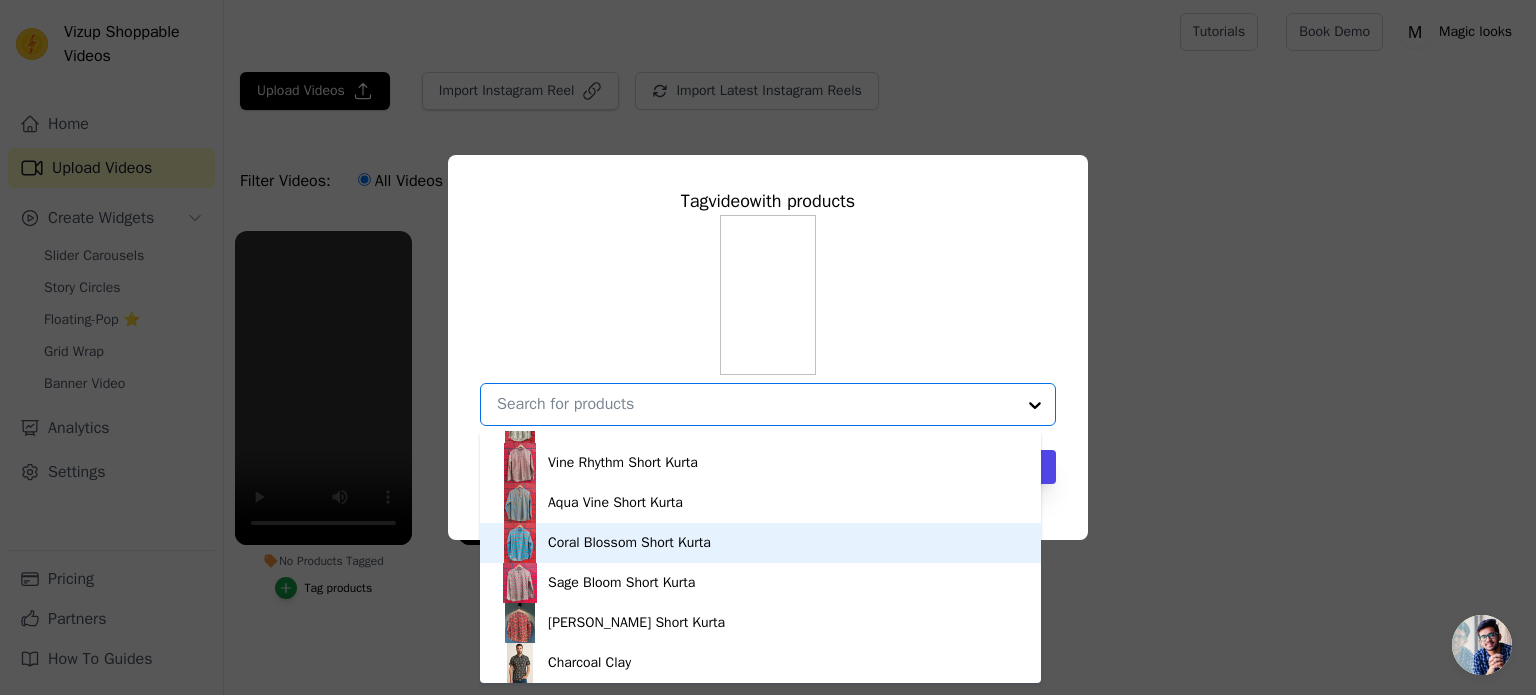 drag, startPoint x: 806, startPoint y: 667, endPoint x: 697, endPoint y: 531, distance: 174.29 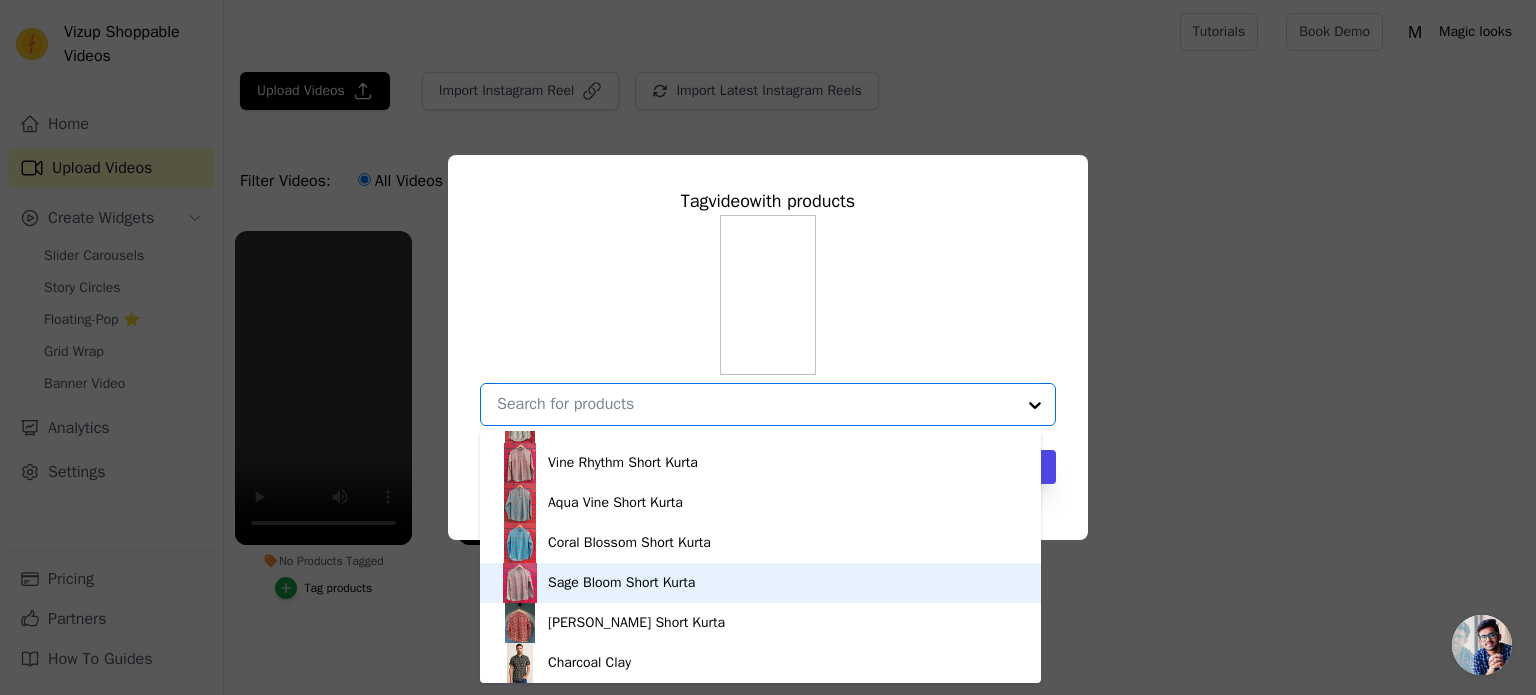click on "Sage Bloom Short Kurta" at bounding box center (760, 583) 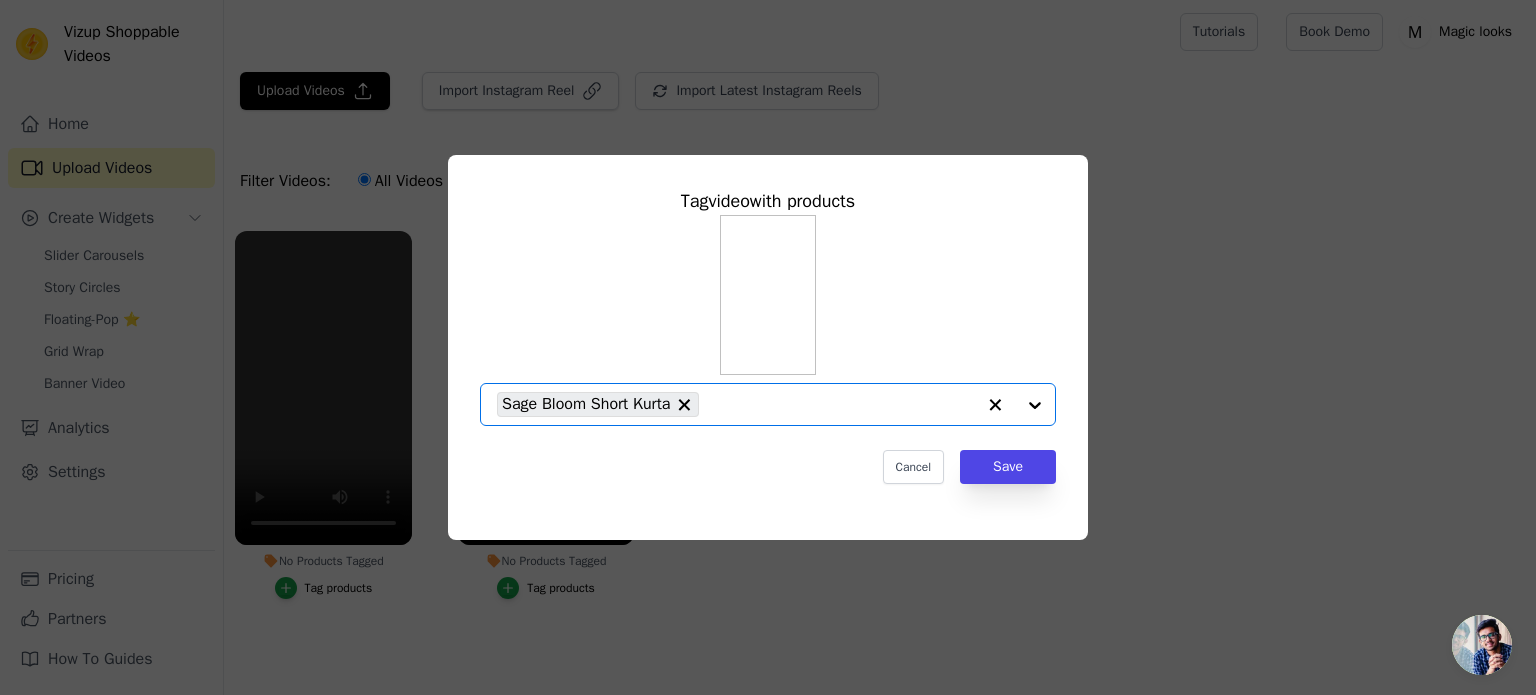 click 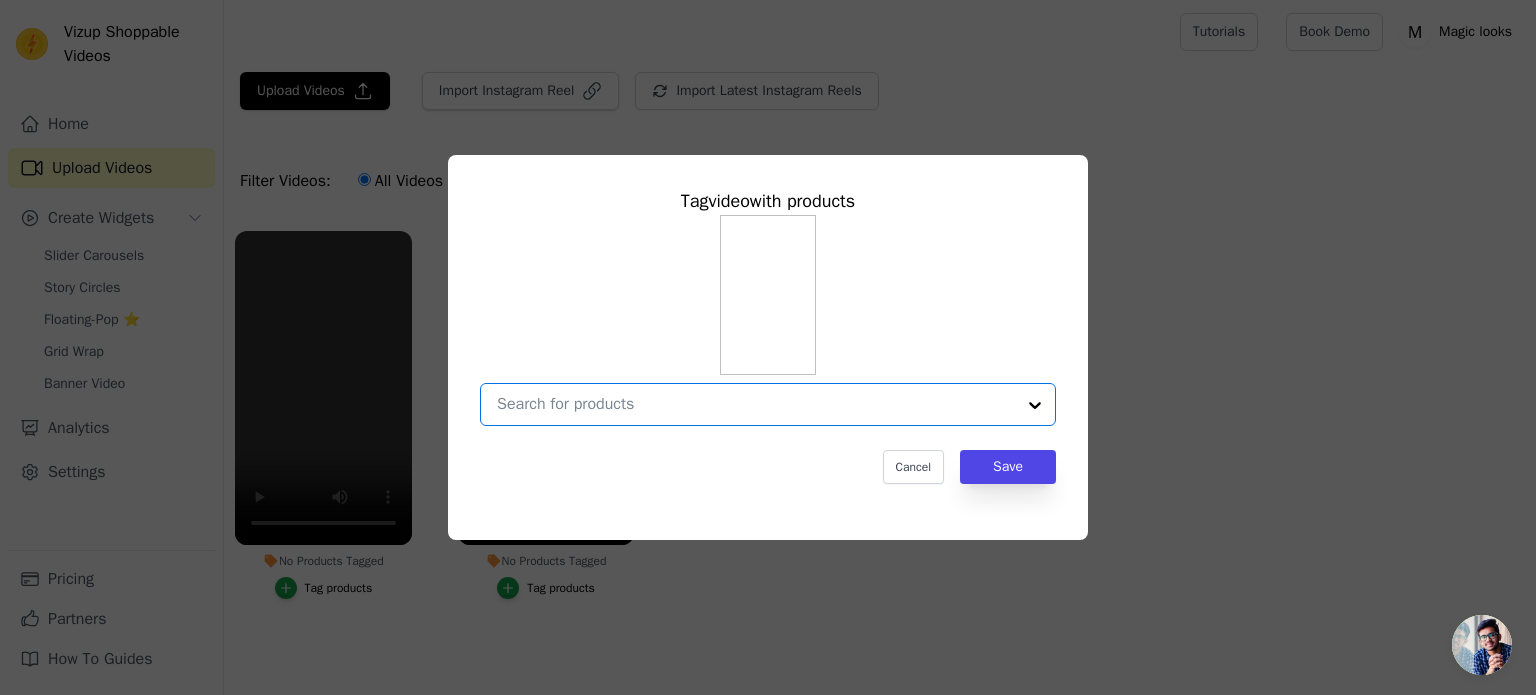 click on "No Products Tagged     Tag  video  with products       Option undefined, selected.   Select is focused, type to refine list, press down to open the menu.                   Cancel   Save     Tag products" at bounding box center (756, 404) 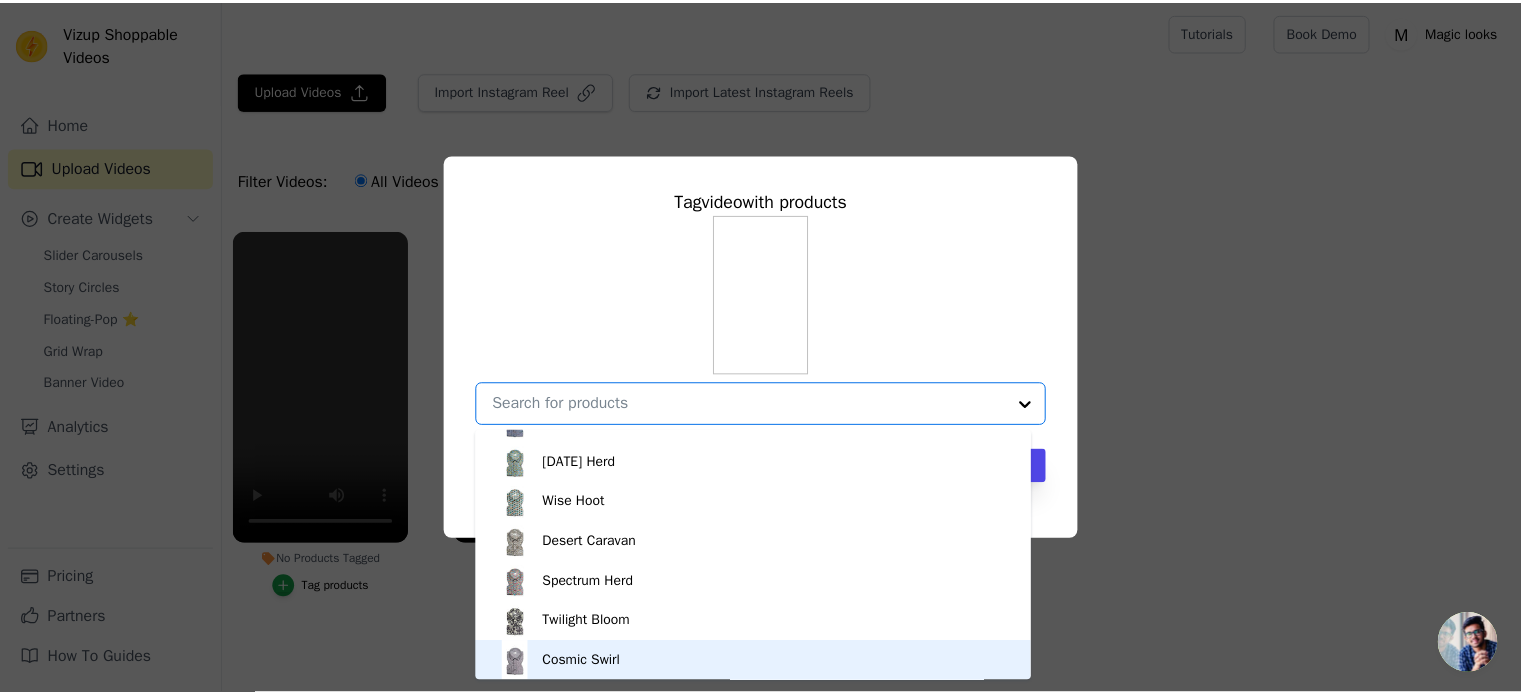 scroll, scrollTop: 788, scrollLeft: 0, axis: vertical 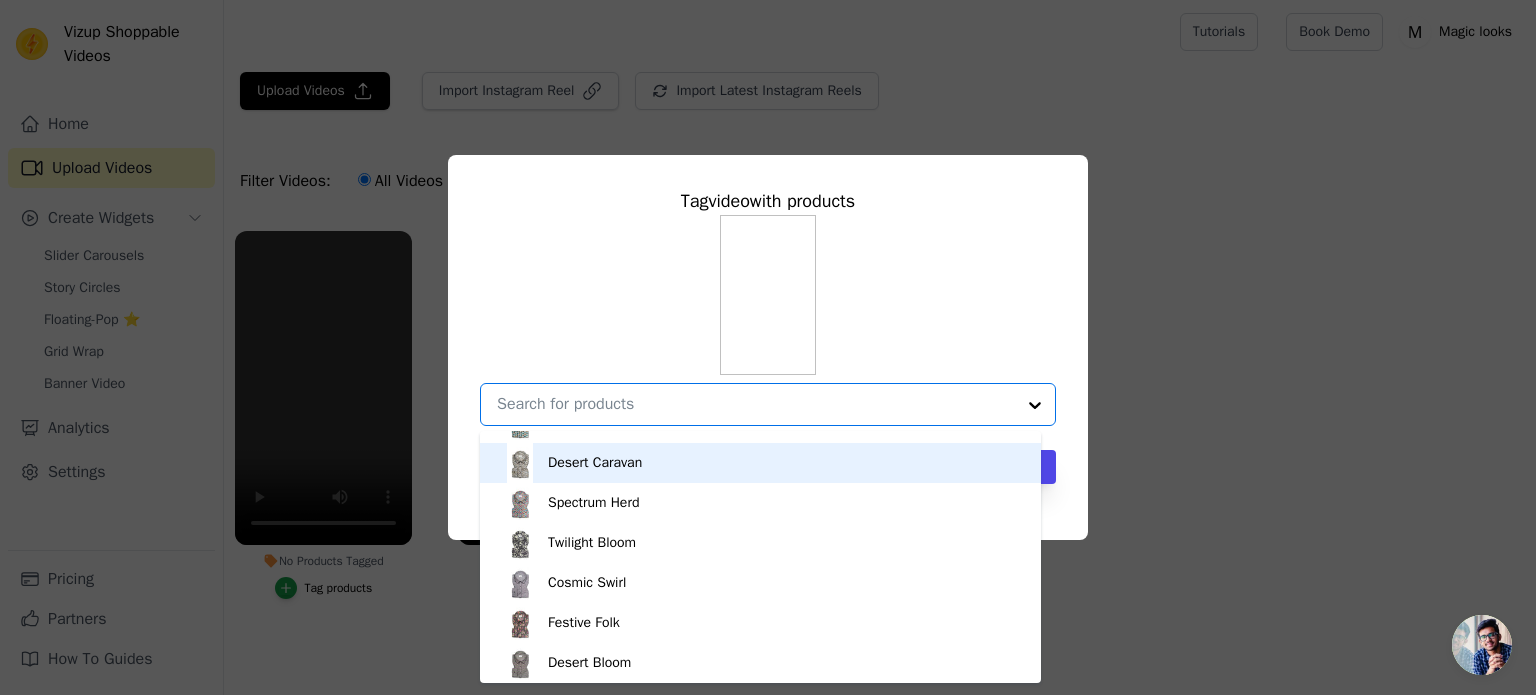 click on "Desert Caravan" at bounding box center (760, 463) 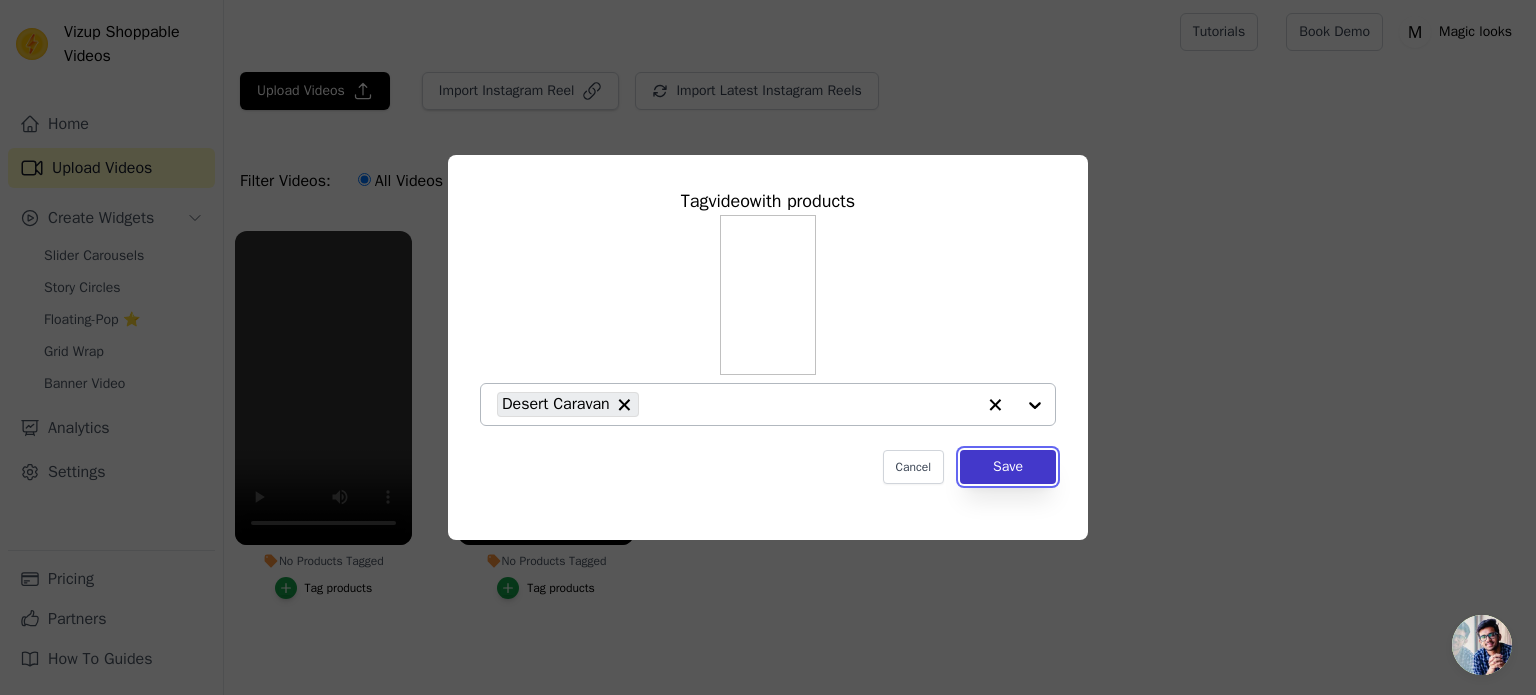 click on "Save" at bounding box center (1008, 467) 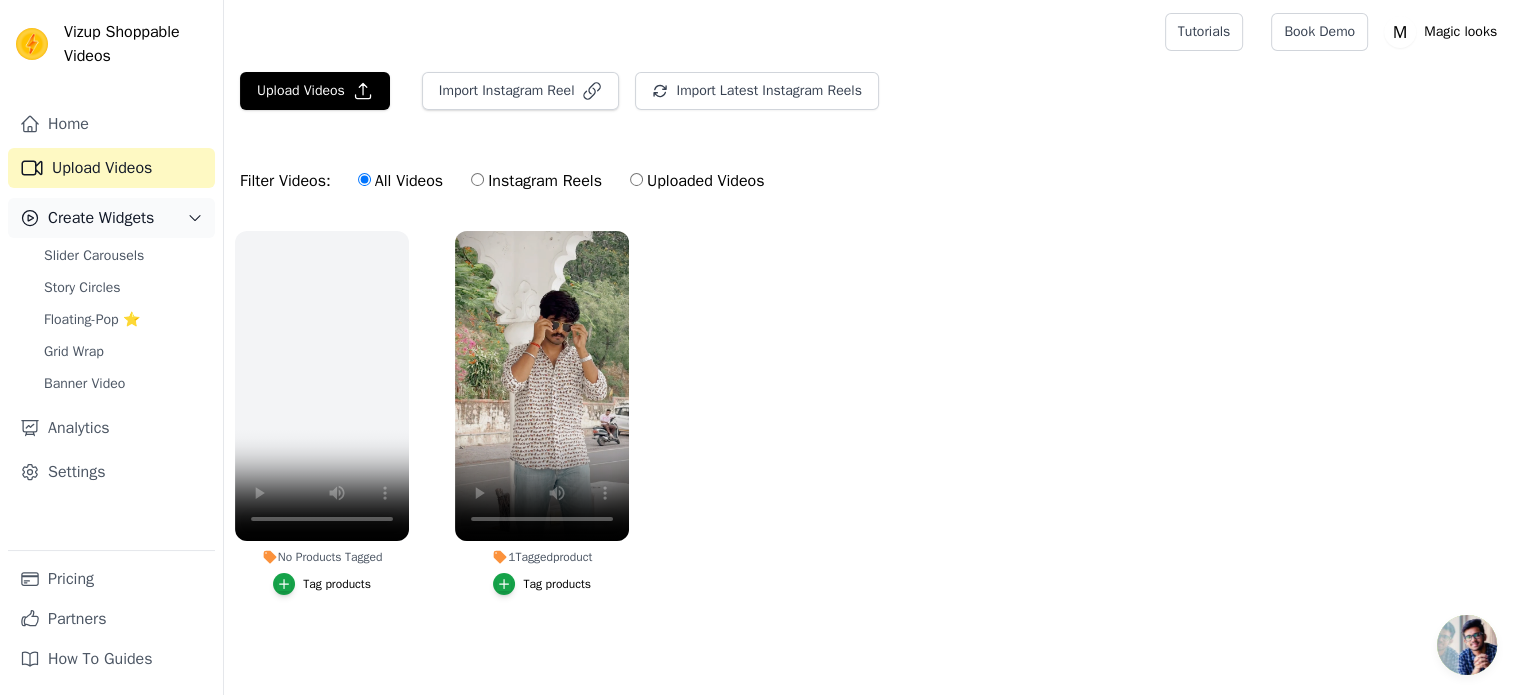 click on "Create Widgets" at bounding box center [111, 218] 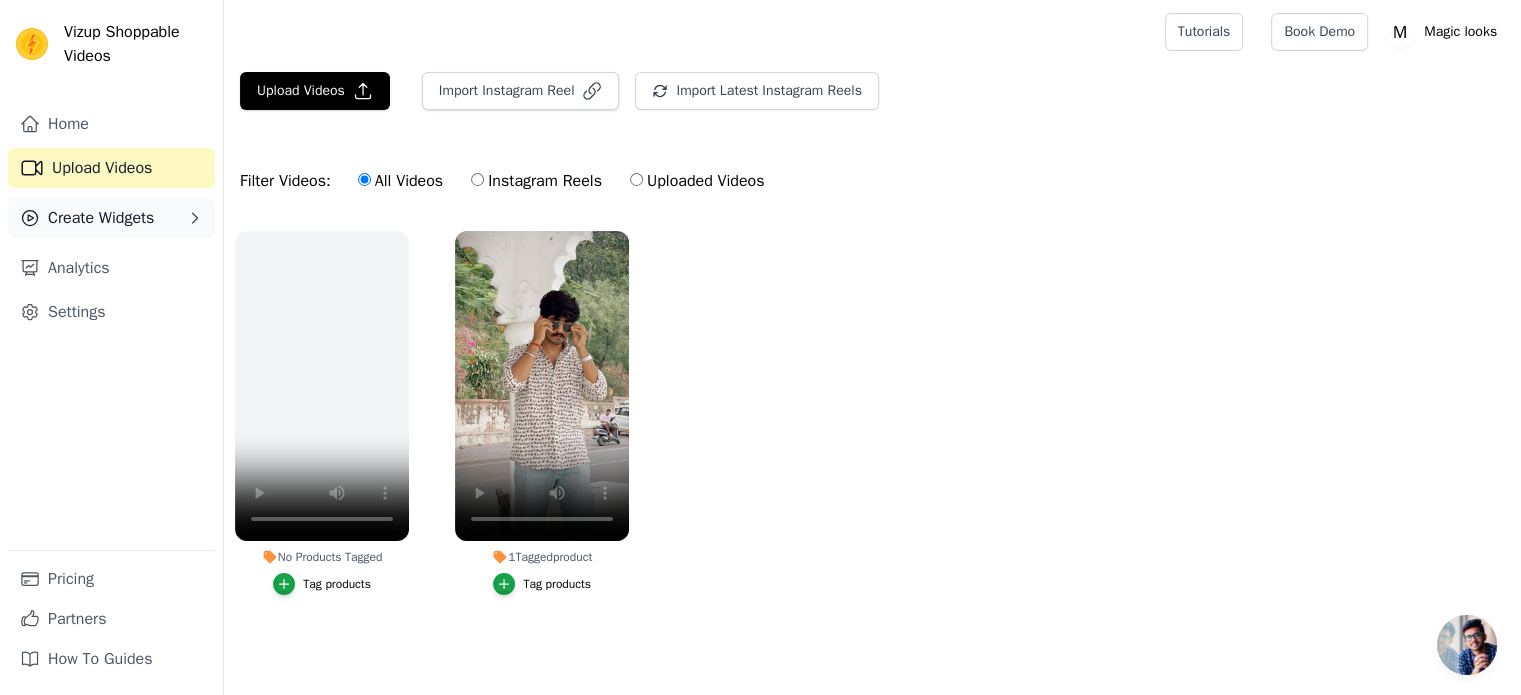 click on "Create Widgets" at bounding box center (111, 218) 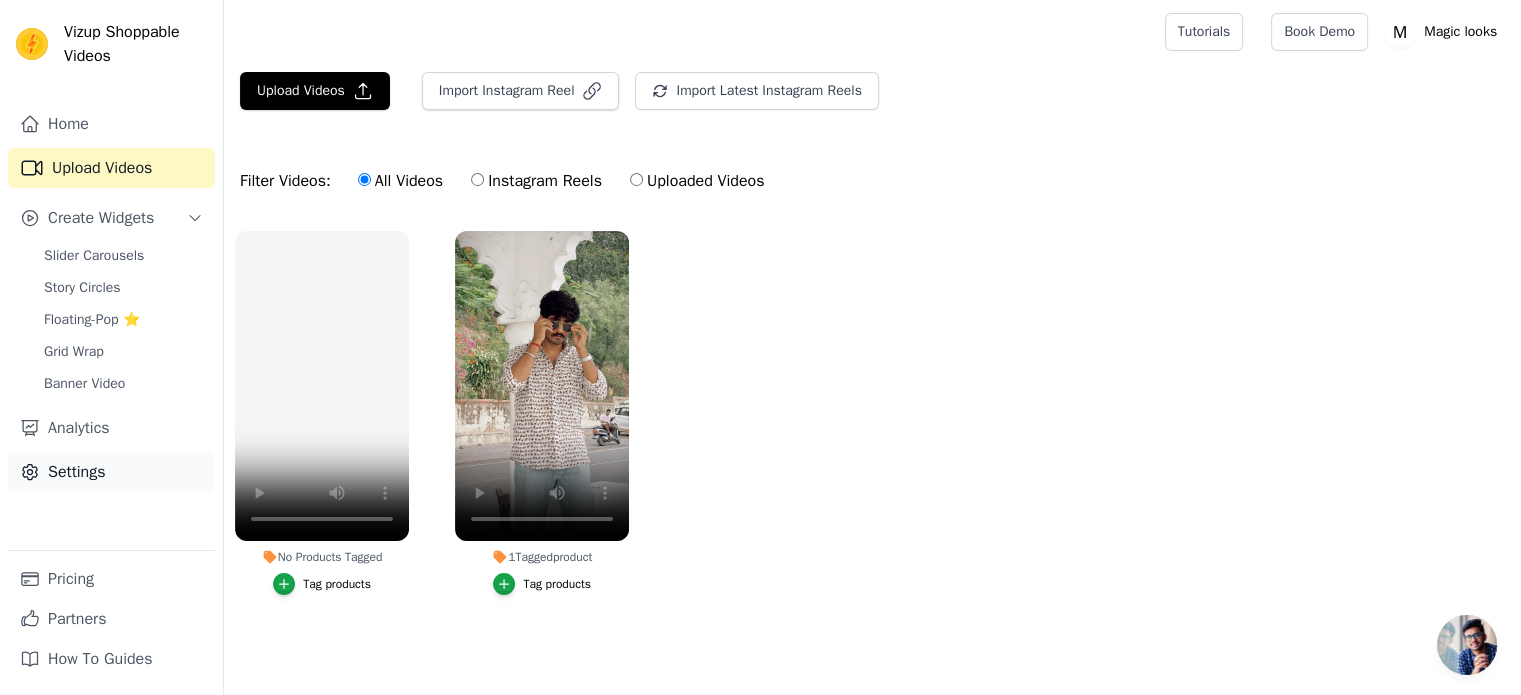 scroll, scrollTop: 0, scrollLeft: 0, axis: both 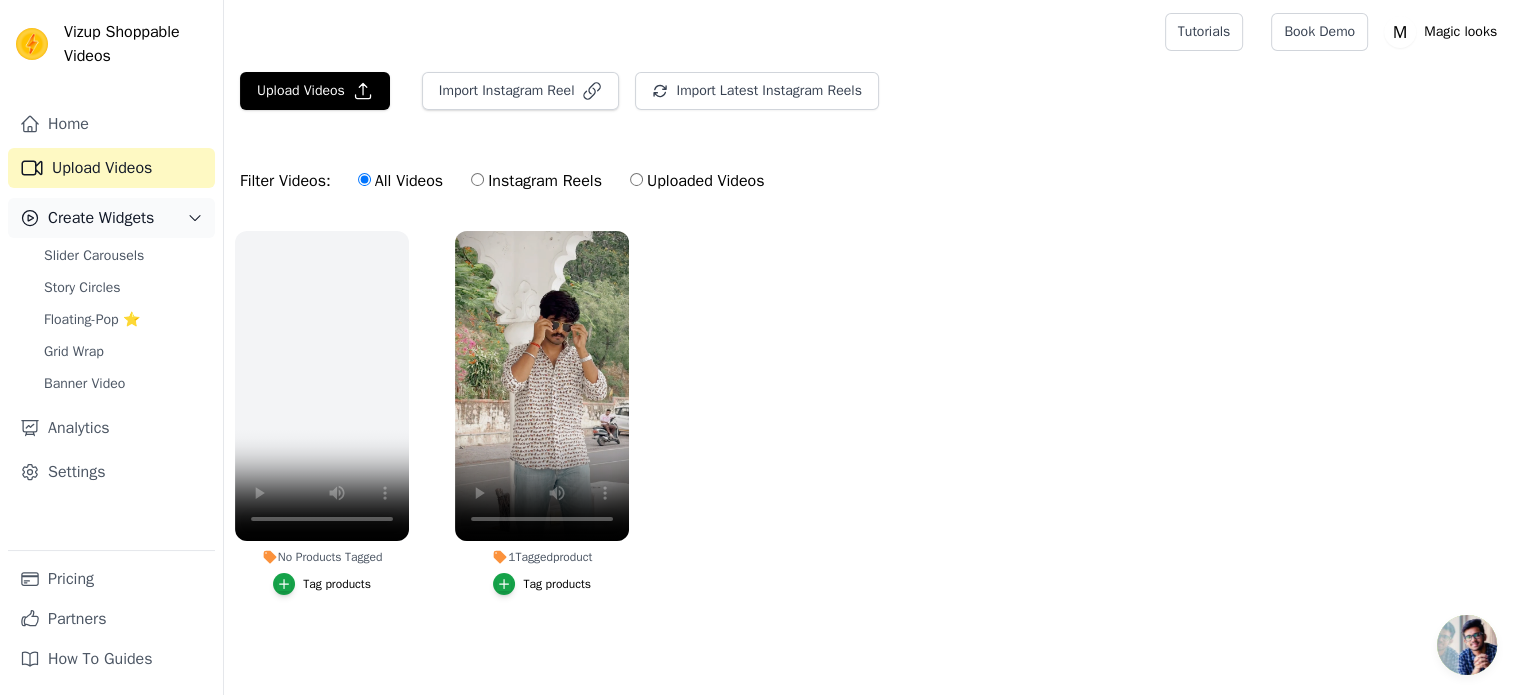 click on "Create Widgets" at bounding box center [111, 218] 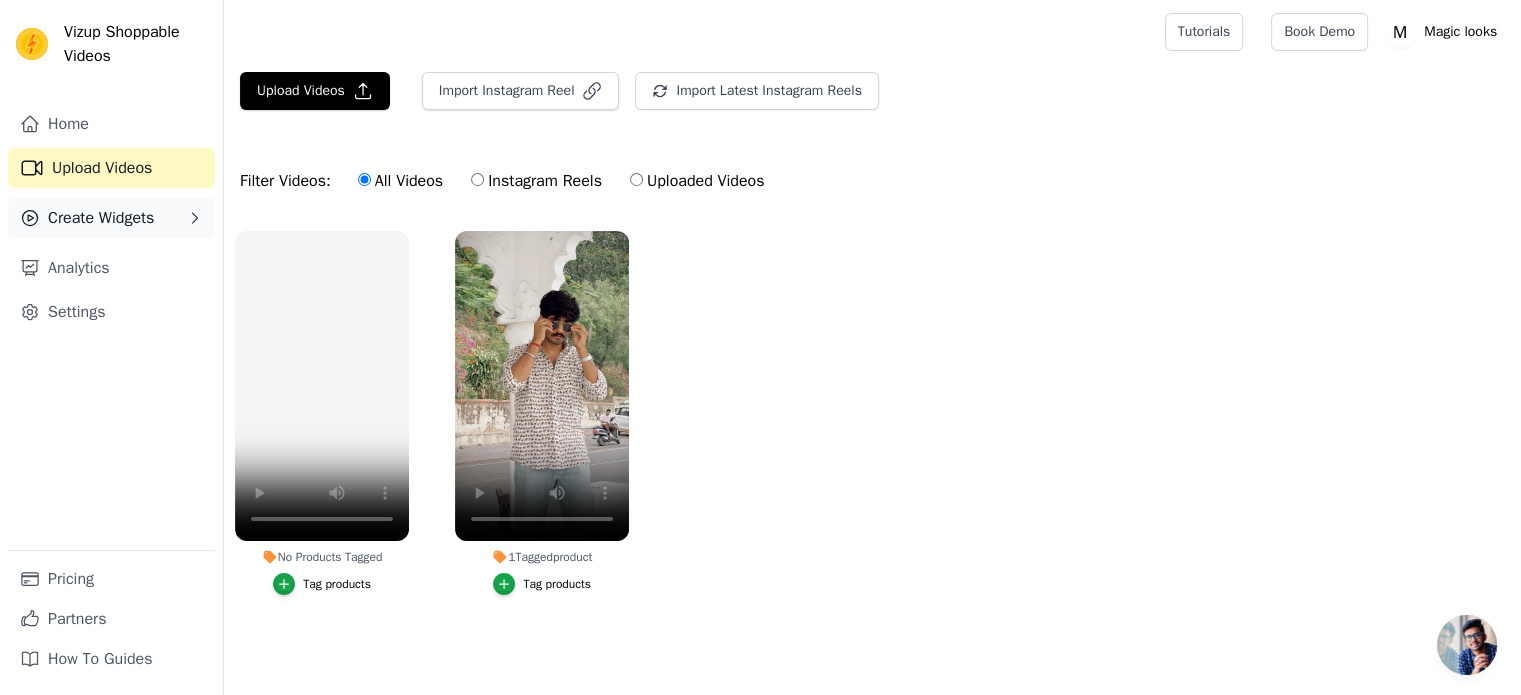 click on "Create Widgets" at bounding box center [111, 218] 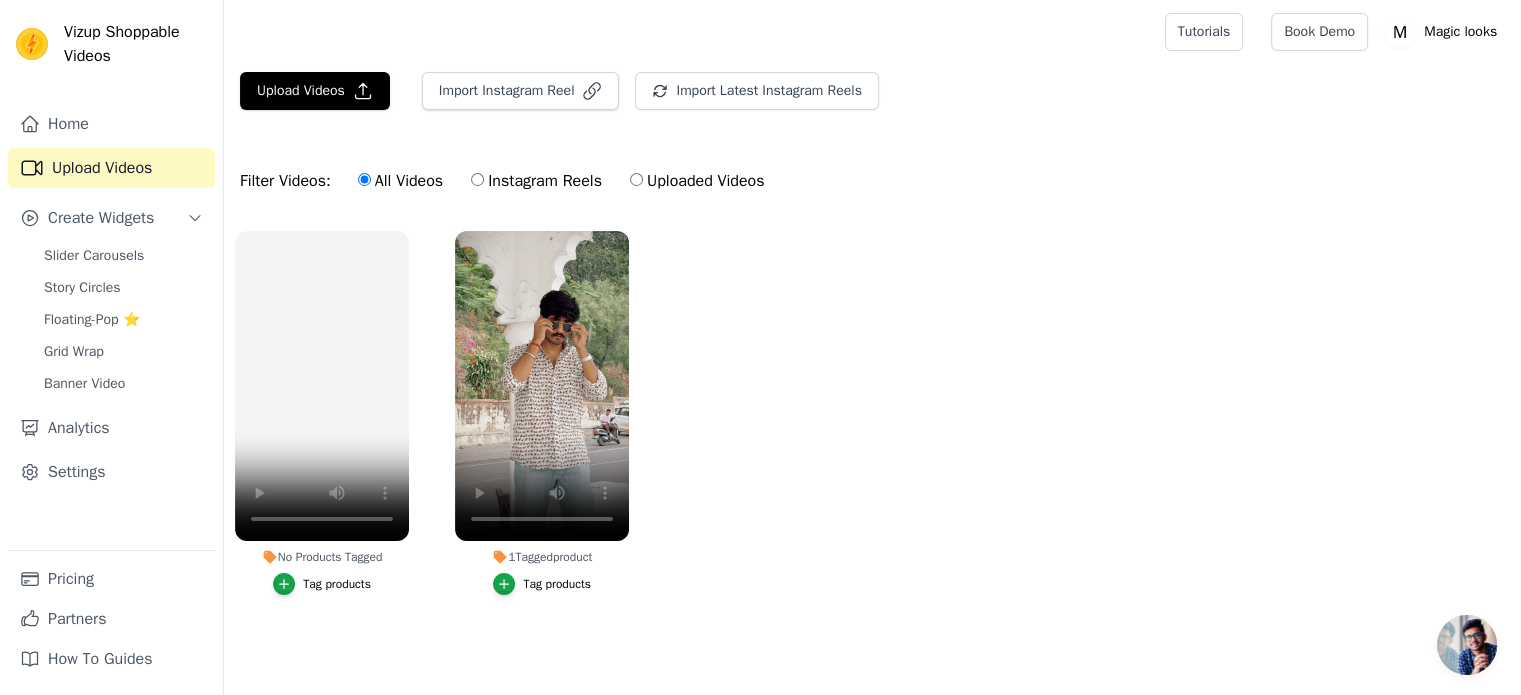click on "Instagram Reels" at bounding box center (536, 181) 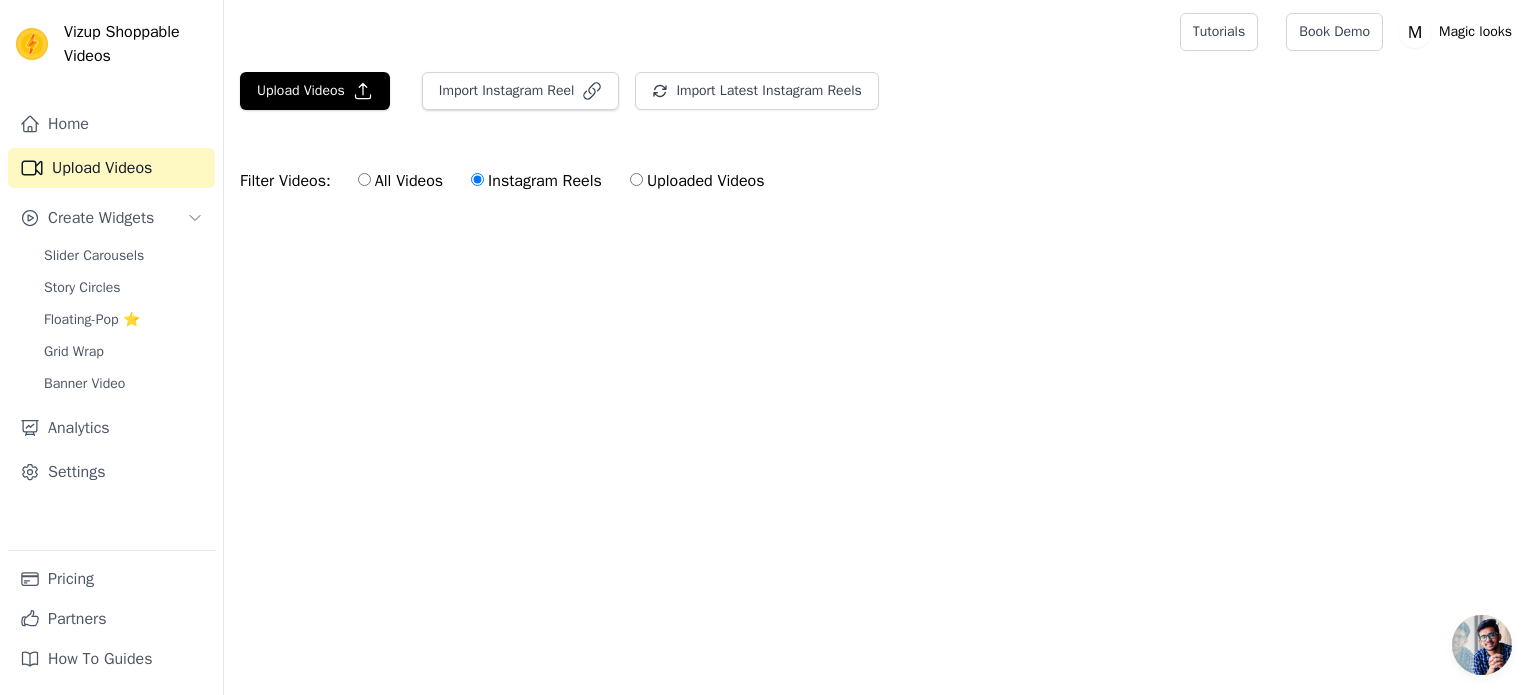 click on "All Videos" at bounding box center [400, 181] 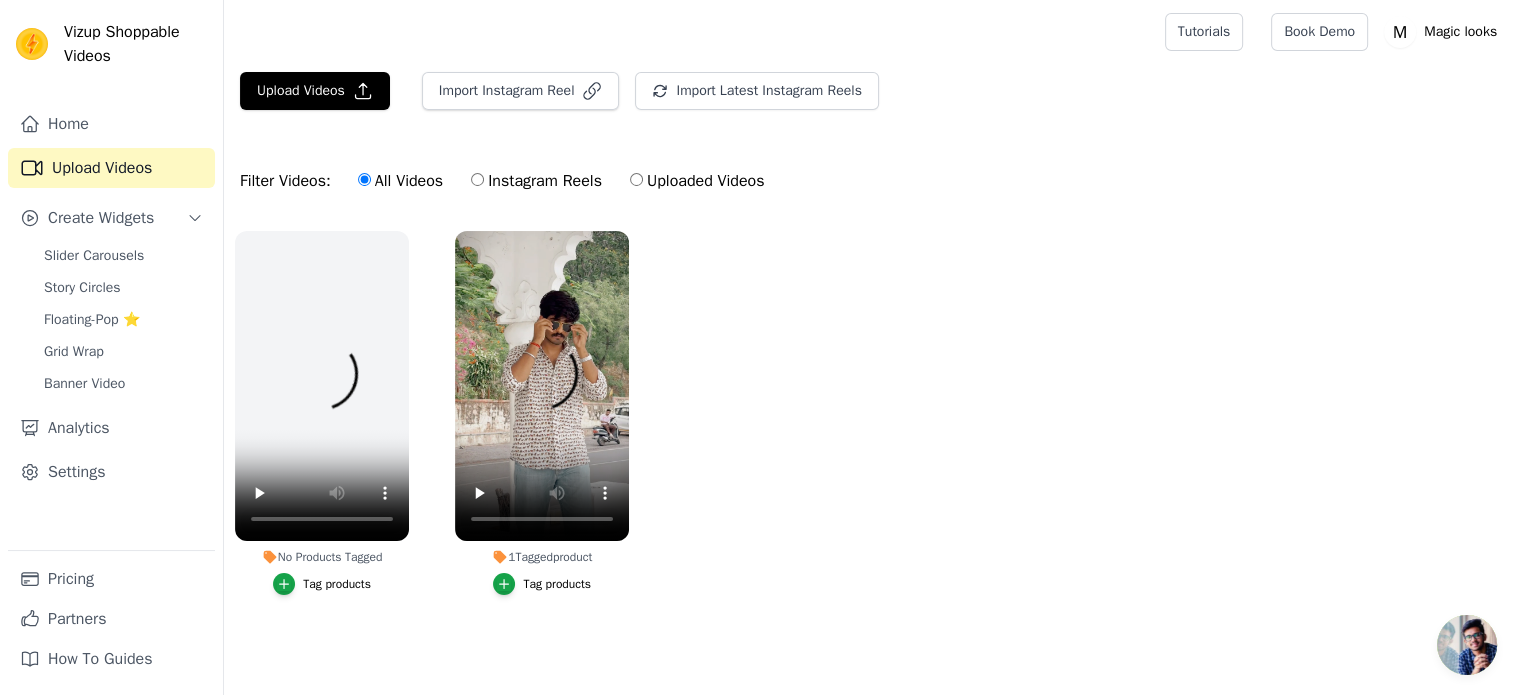 scroll, scrollTop: 8, scrollLeft: 0, axis: vertical 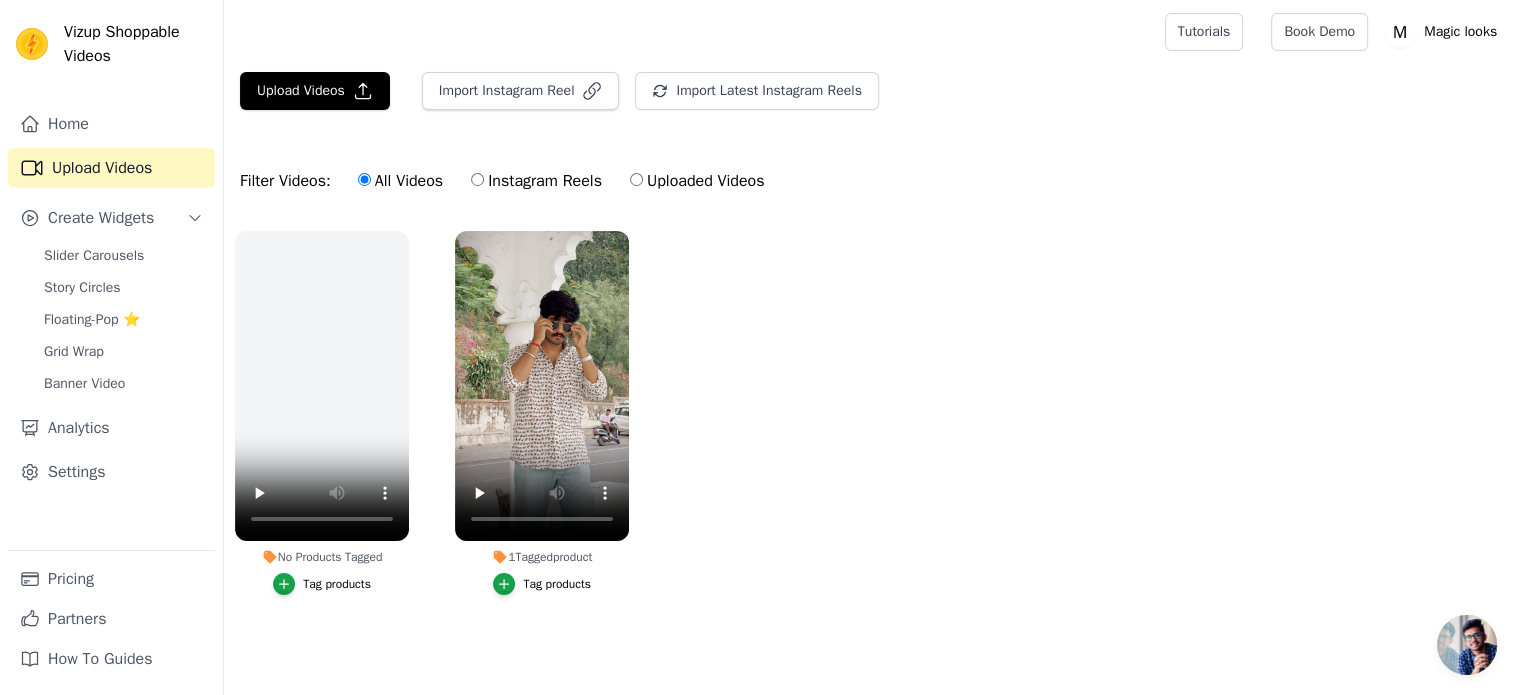 click at bounding box center (1467, 645) 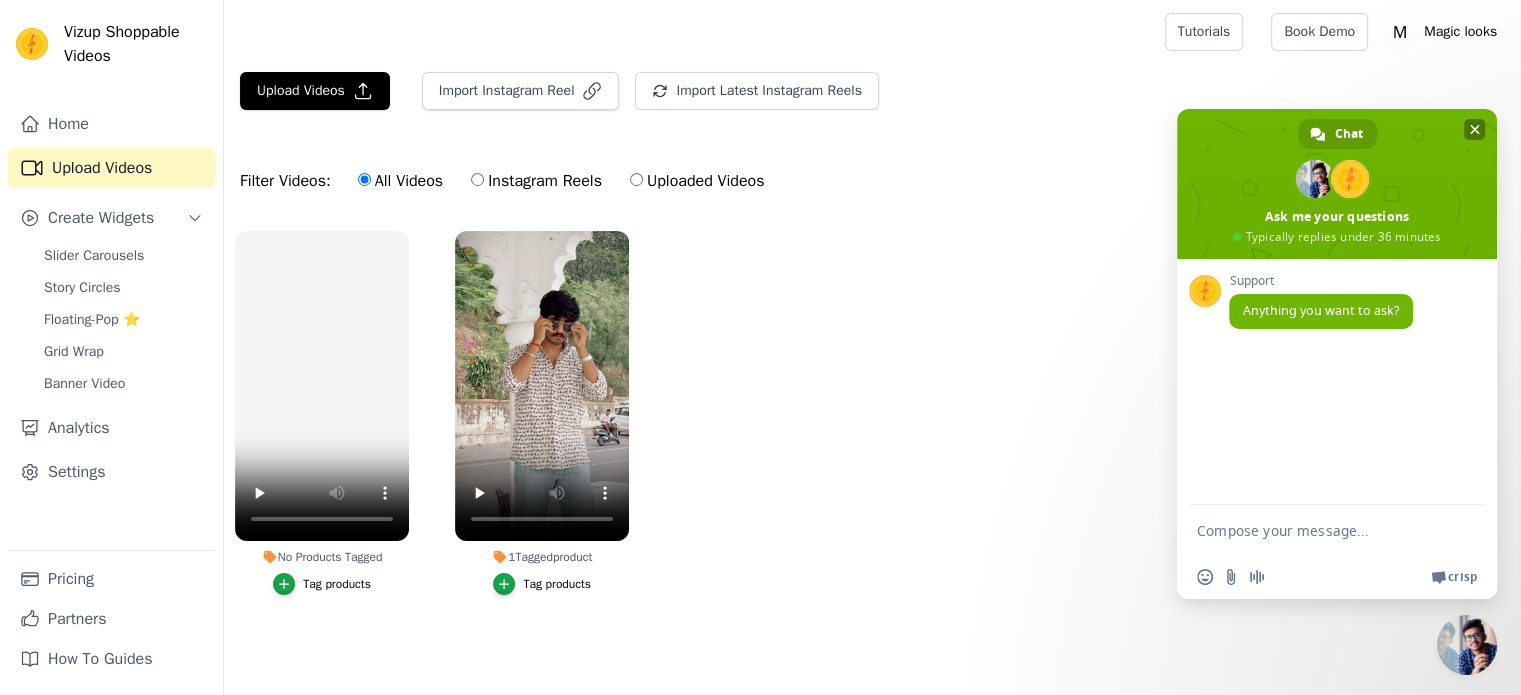 click at bounding box center (1475, 129) 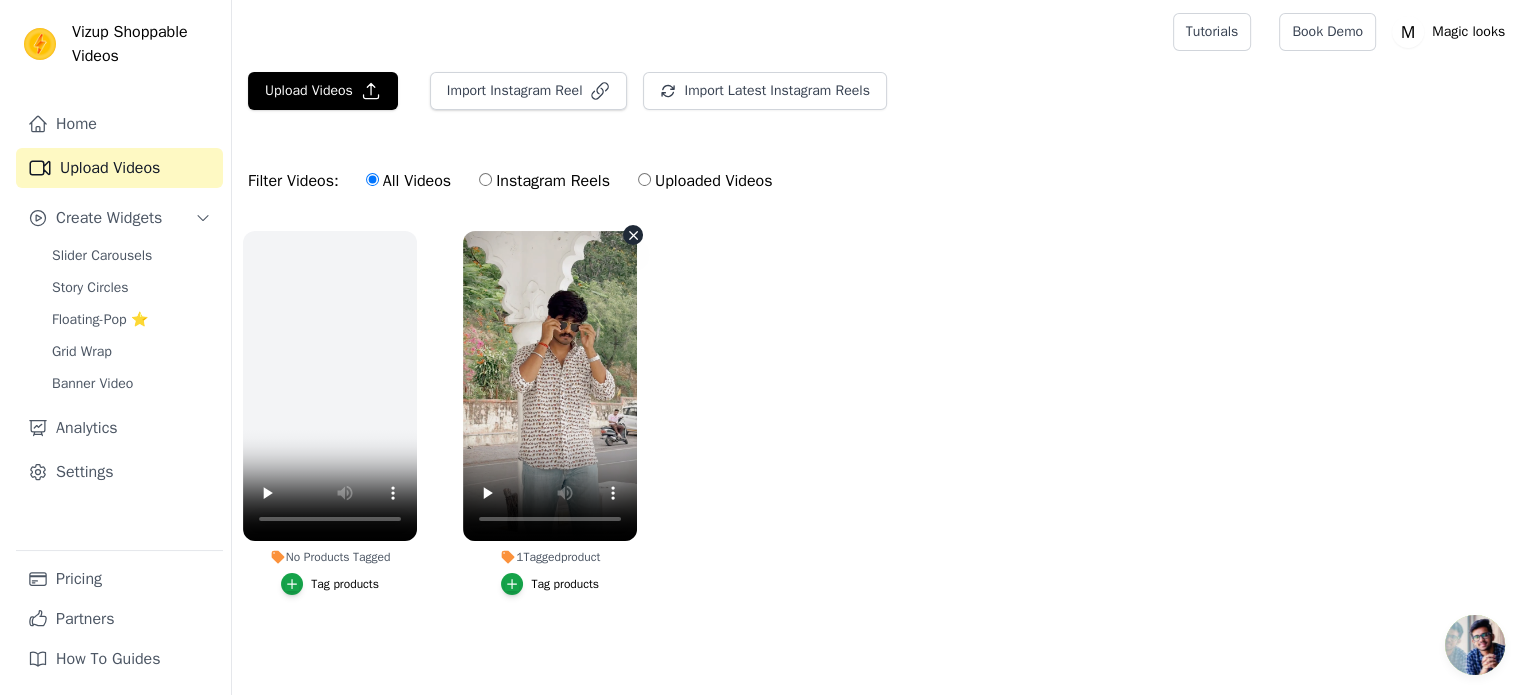 scroll, scrollTop: 0, scrollLeft: 0, axis: both 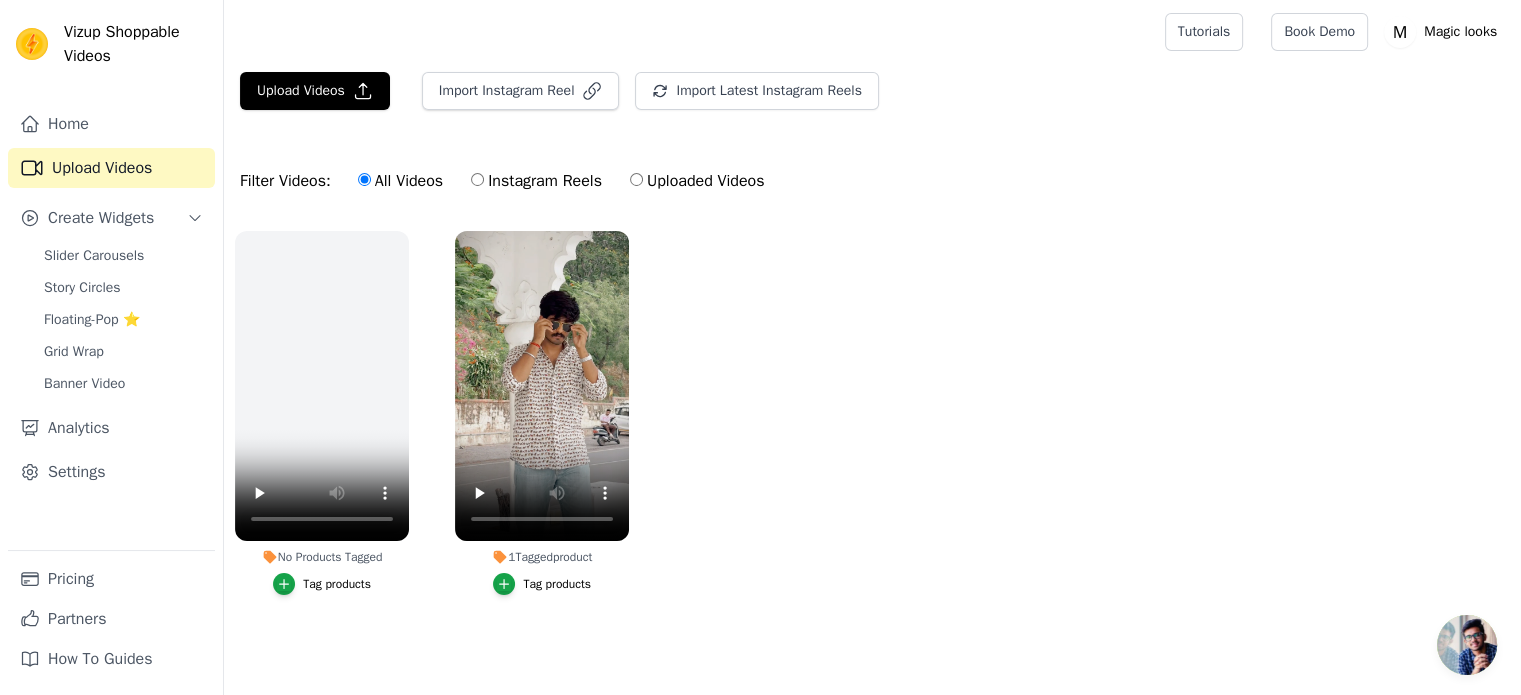 click on "Filter Videos:
All Videos
Instagram Reels
Uploaded Videos" at bounding box center (507, 181) 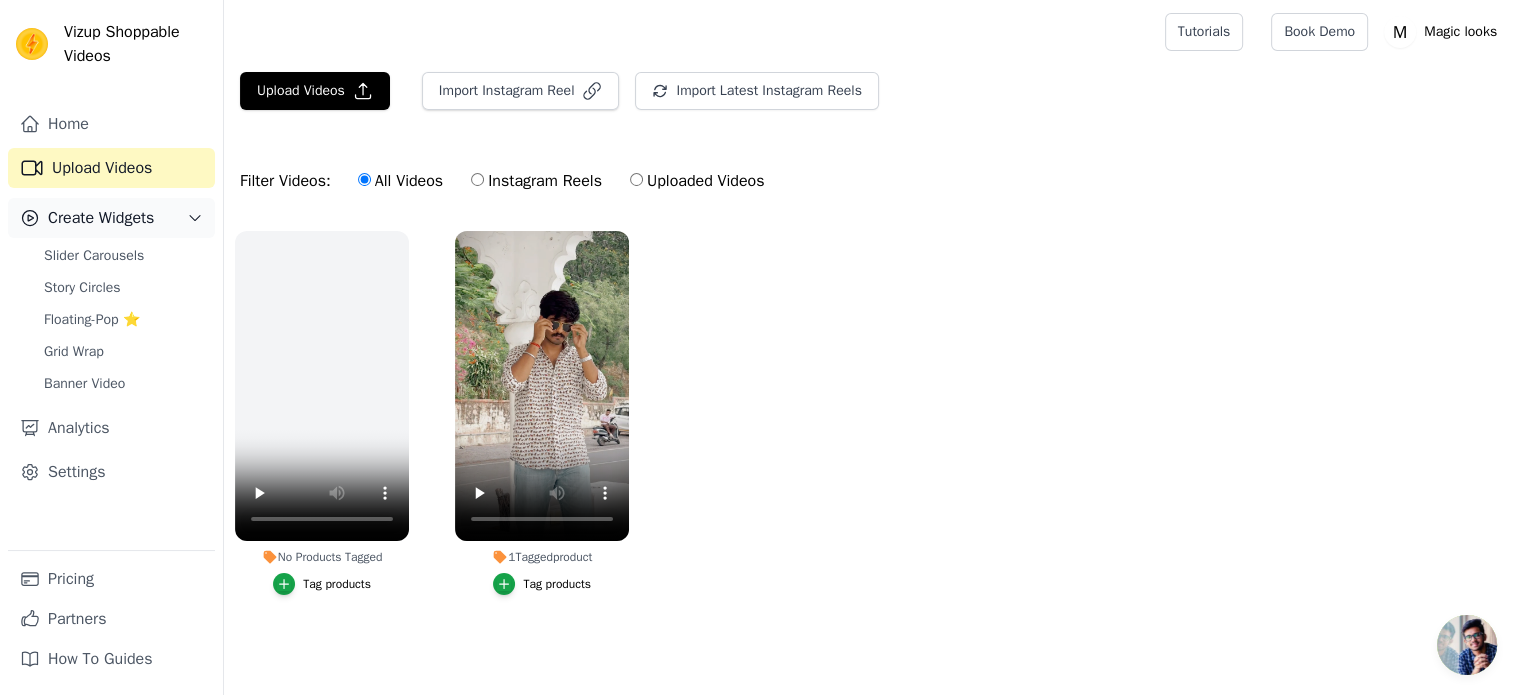 click on "Create Widgets" at bounding box center (111, 218) 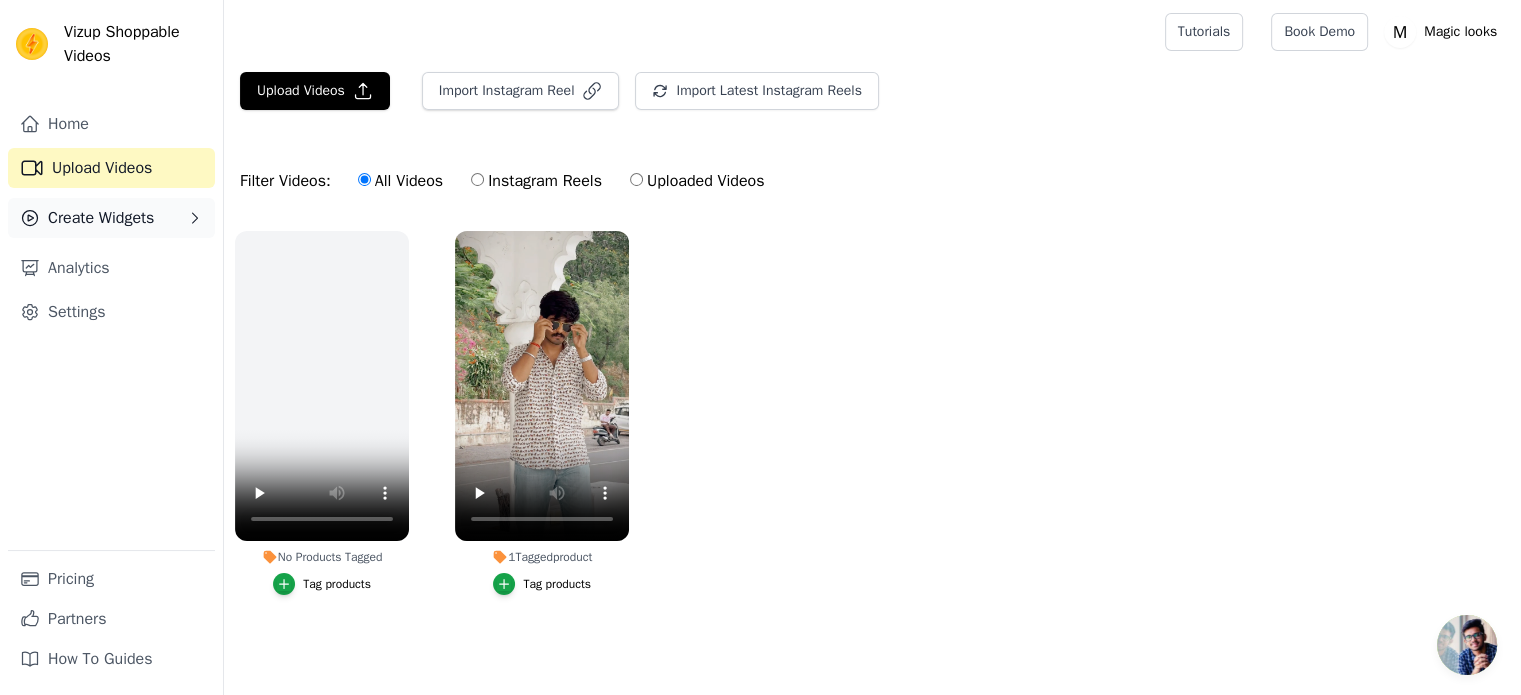click on "Create Widgets" at bounding box center [111, 218] 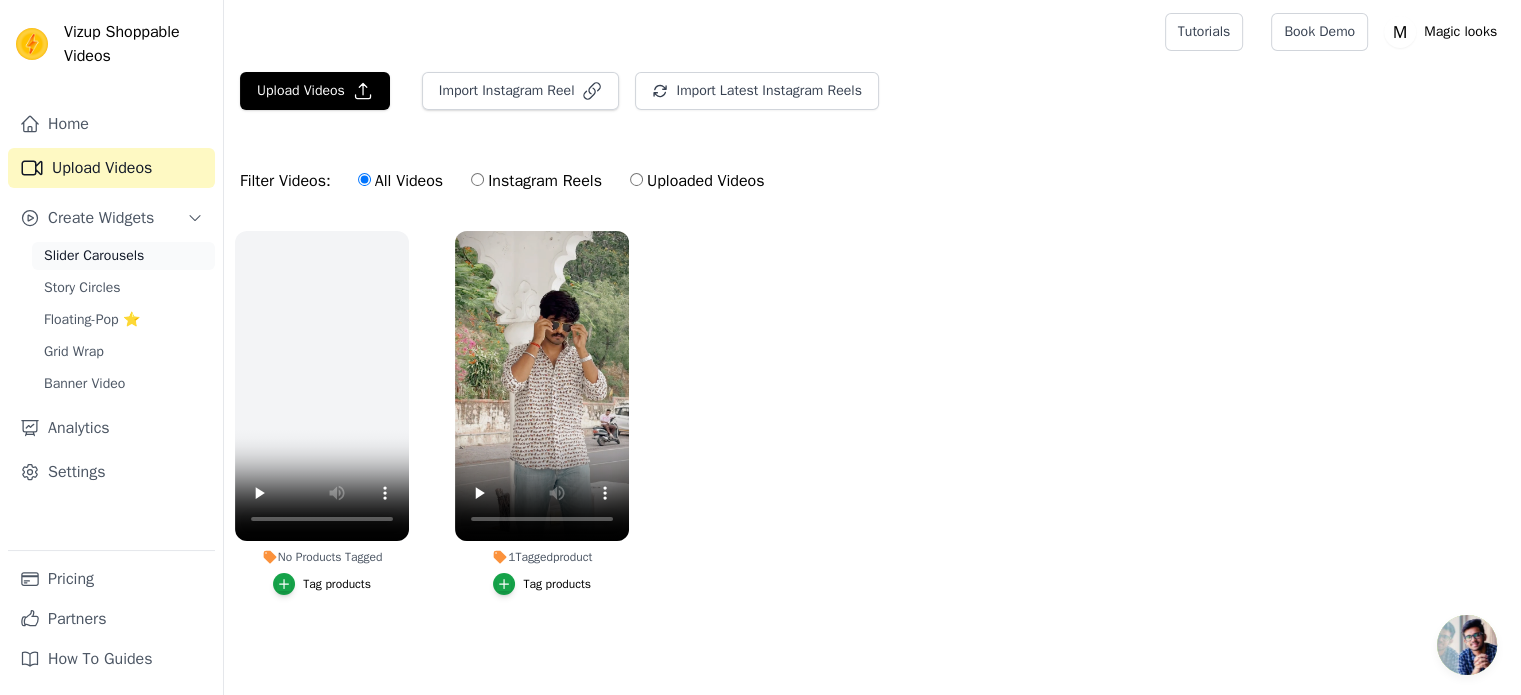 click on "Slider Carousels" at bounding box center (94, 256) 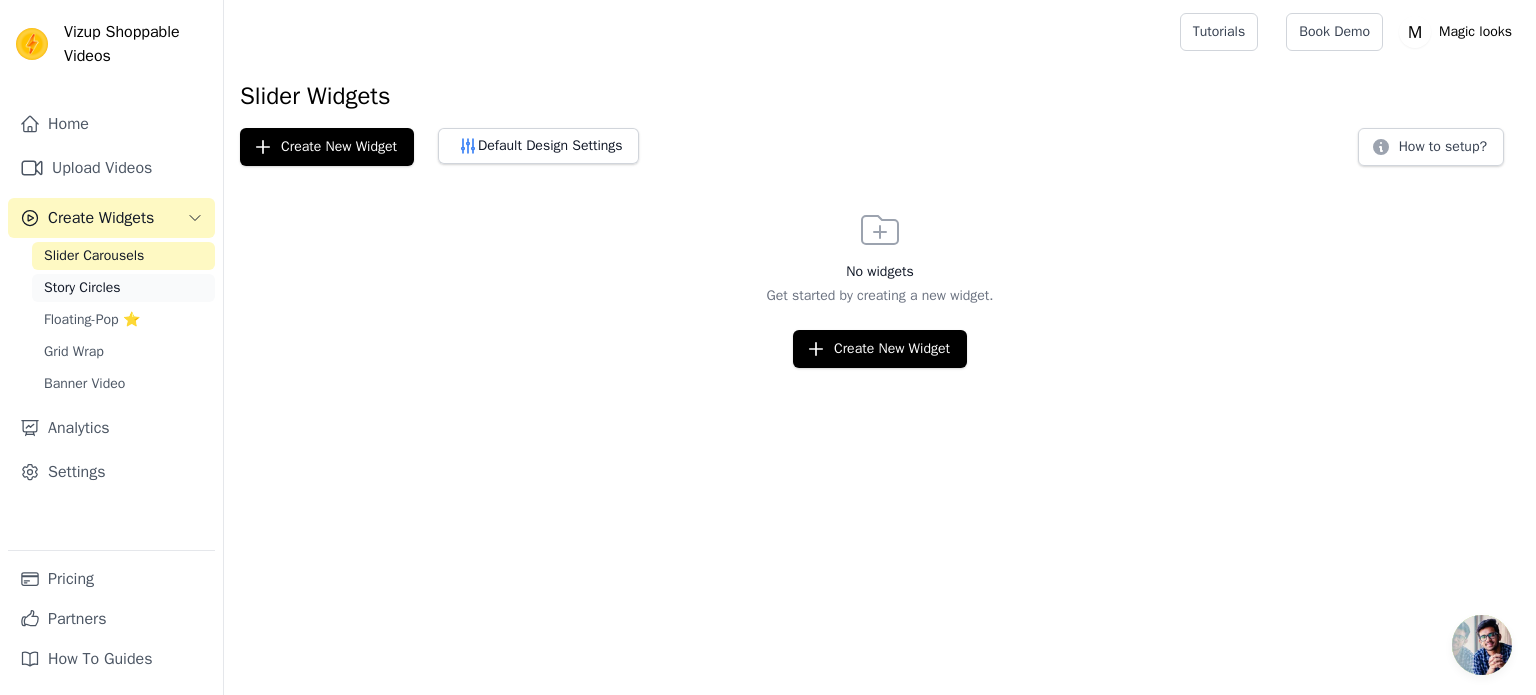 click on "Story Circles" at bounding box center (123, 288) 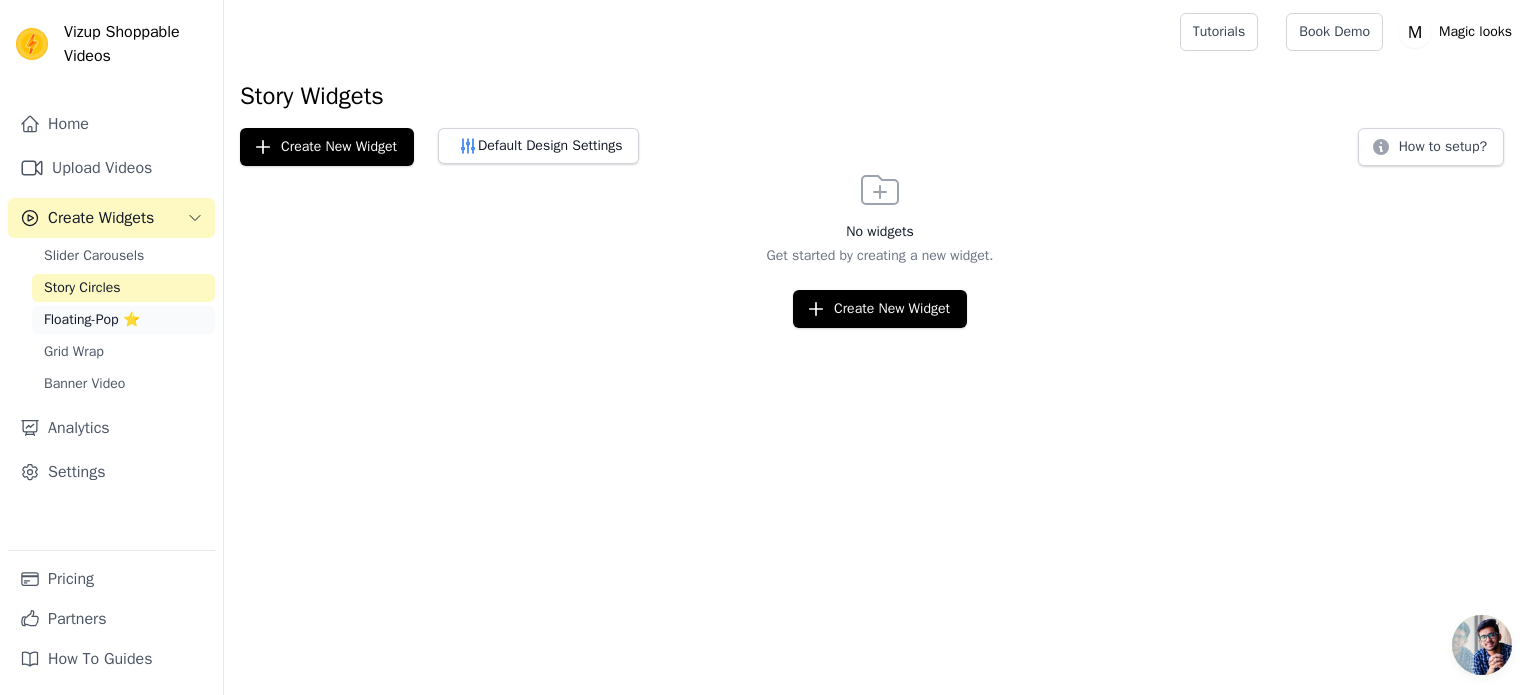 click on "Floating-Pop ⭐" at bounding box center (92, 320) 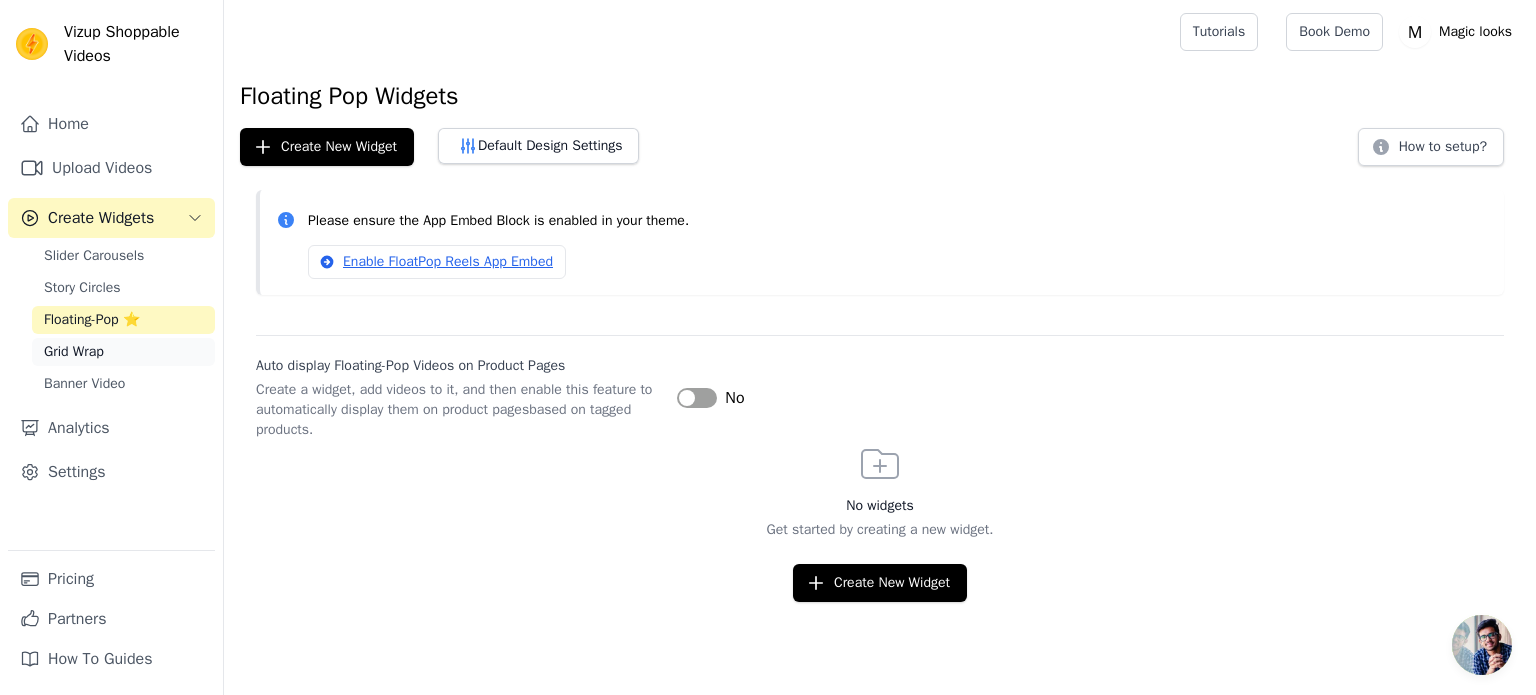 click on "Grid Wrap" at bounding box center [123, 352] 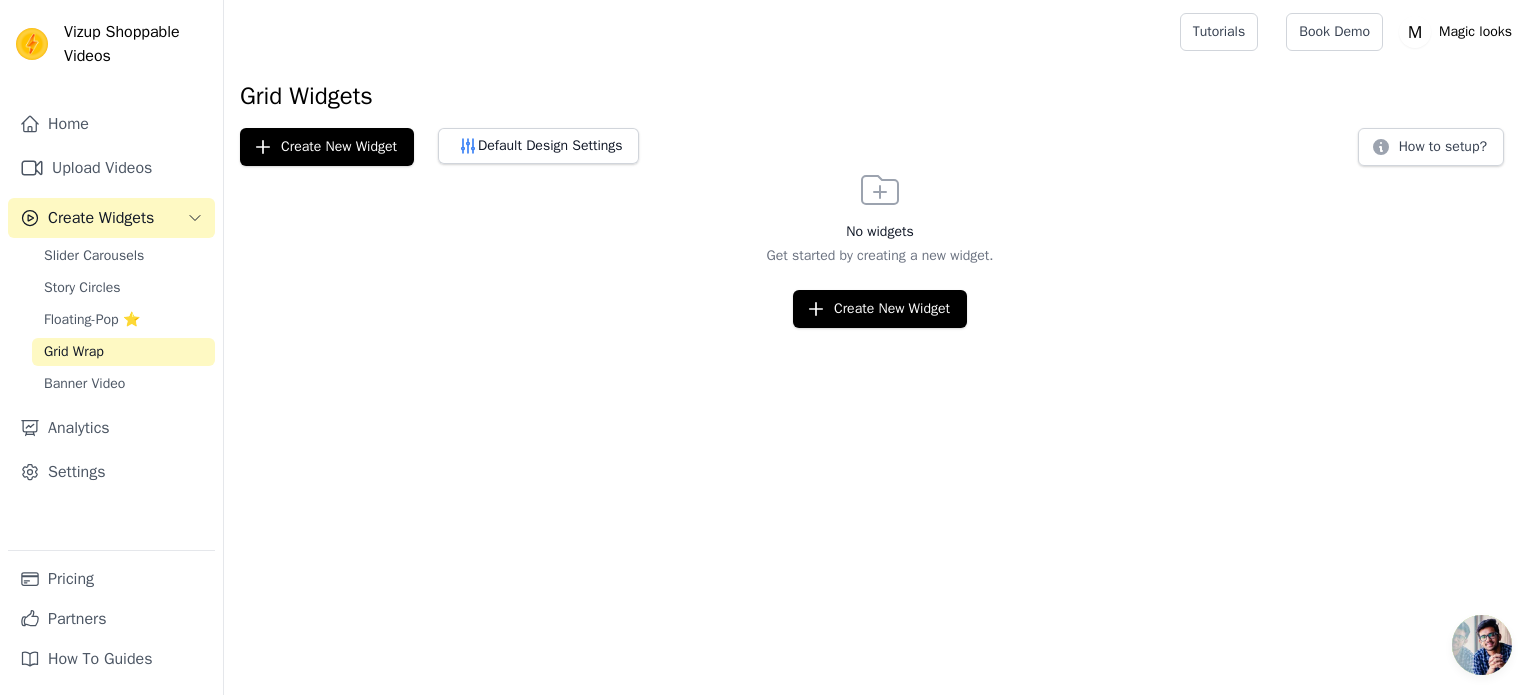 click on "Create Widgets" at bounding box center (111, 218) 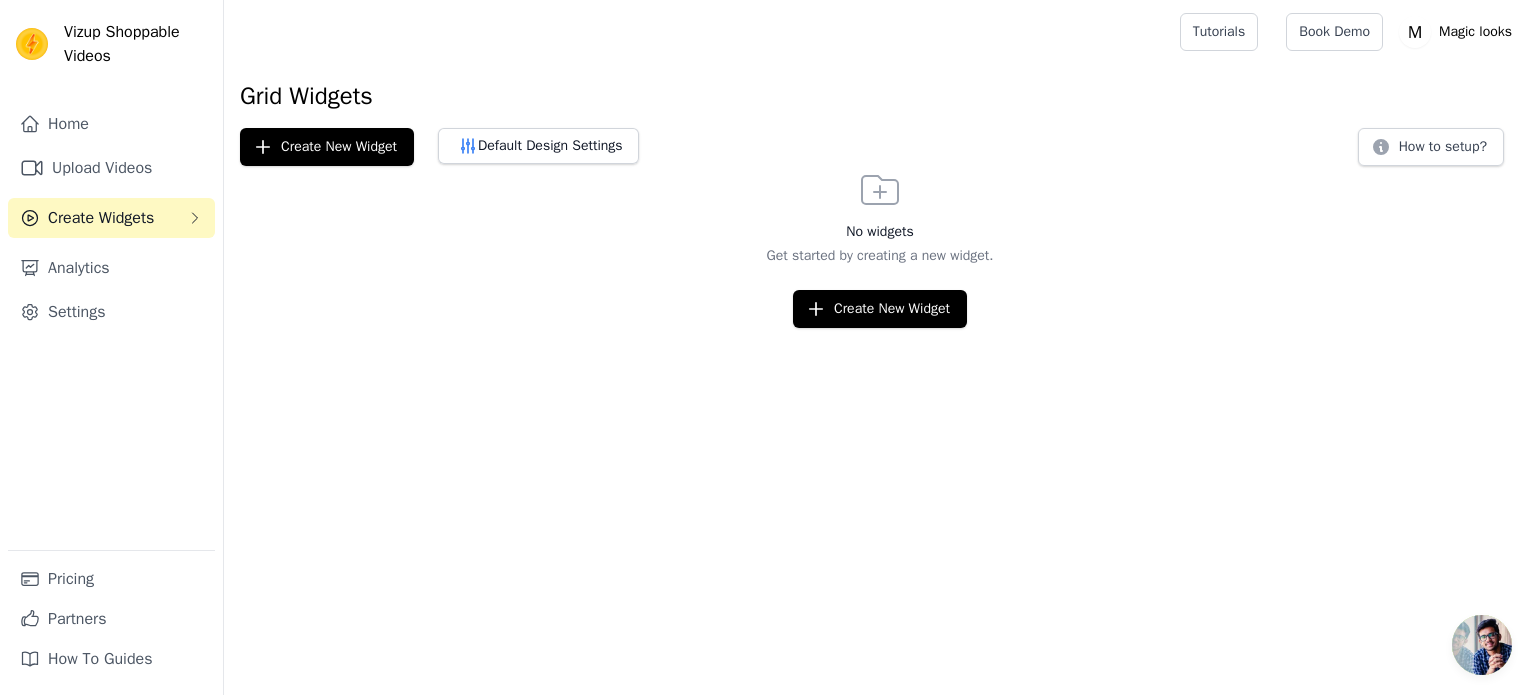 click on "Create Widgets" at bounding box center (111, 218) 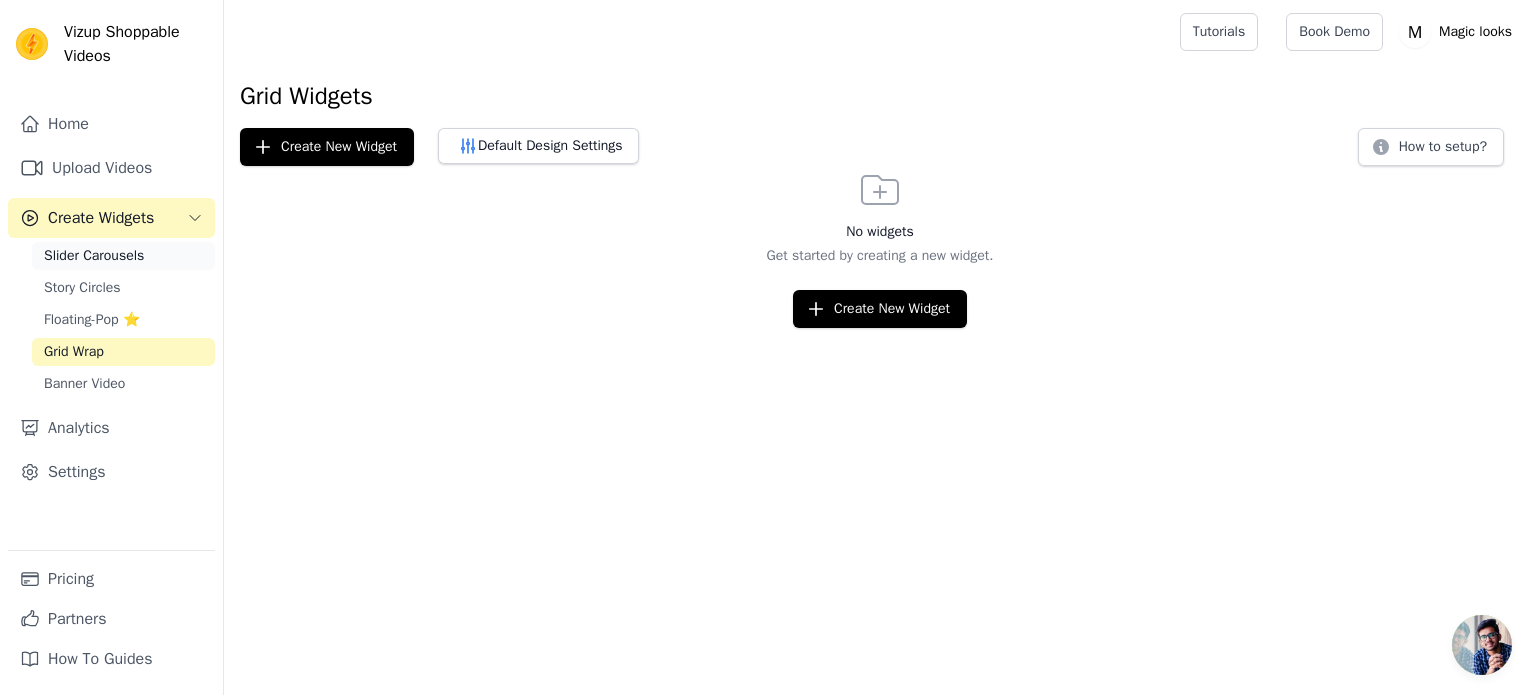 click on "Slider Carousels" at bounding box center [123, 256] 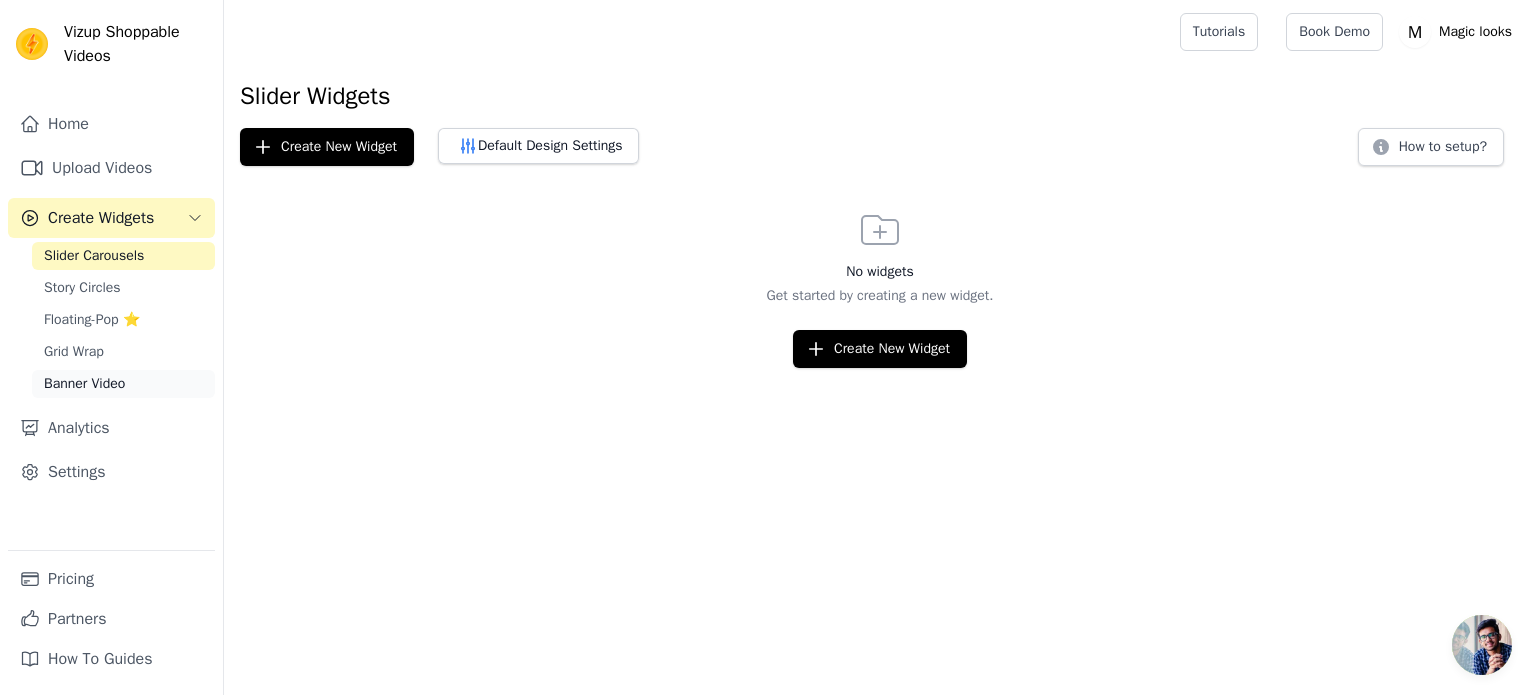 click on "Banner Video" at bounding box center [84, 384] 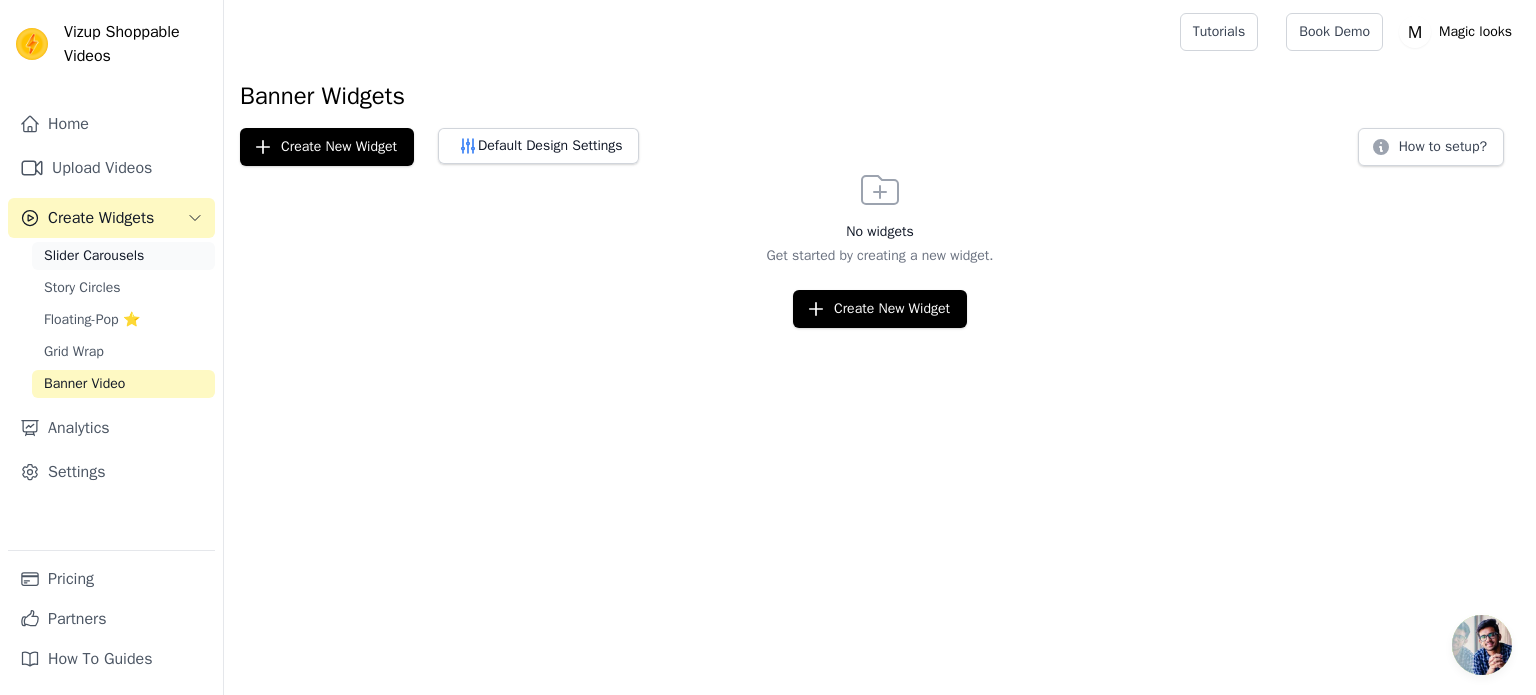 click on "Slider Carousels" at bounding box center (94, 256) 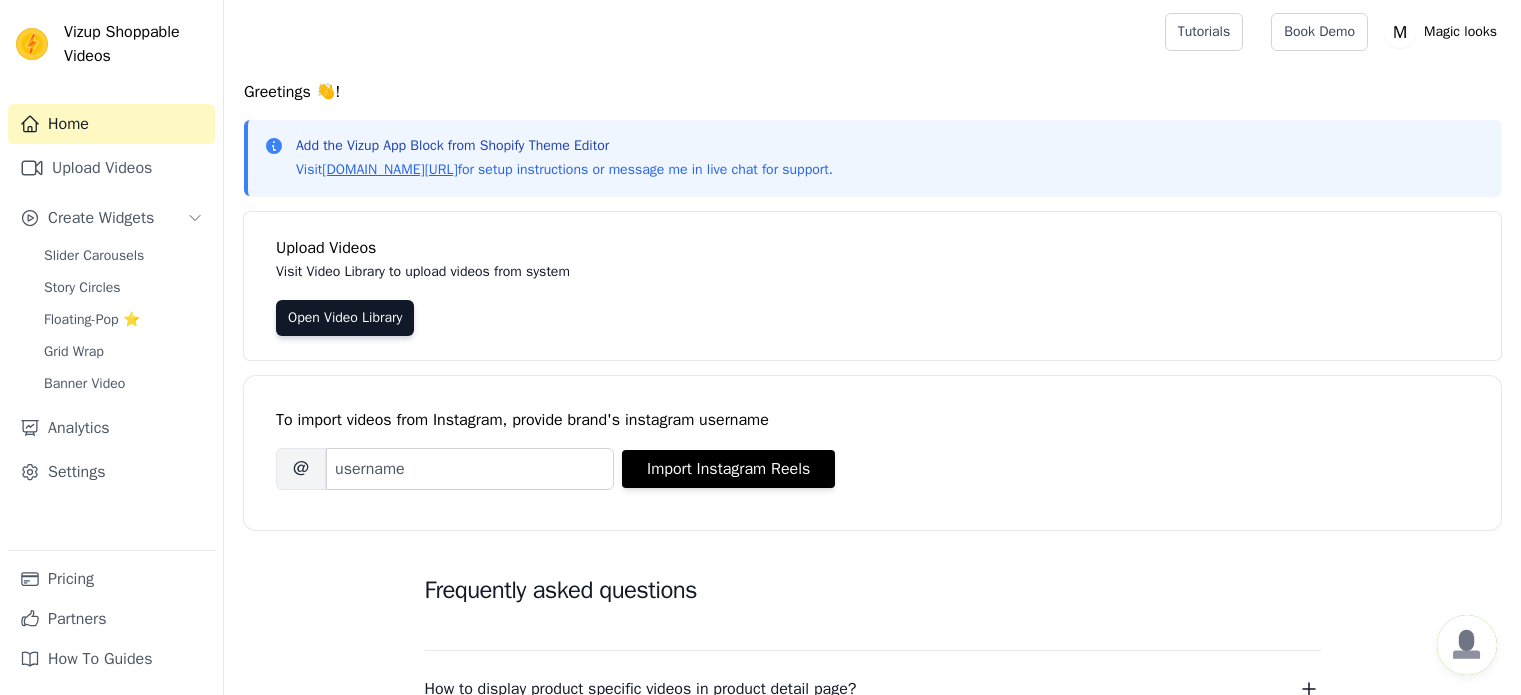 scroll, scrollTop: 0, scrollLeft: 0, axis: both 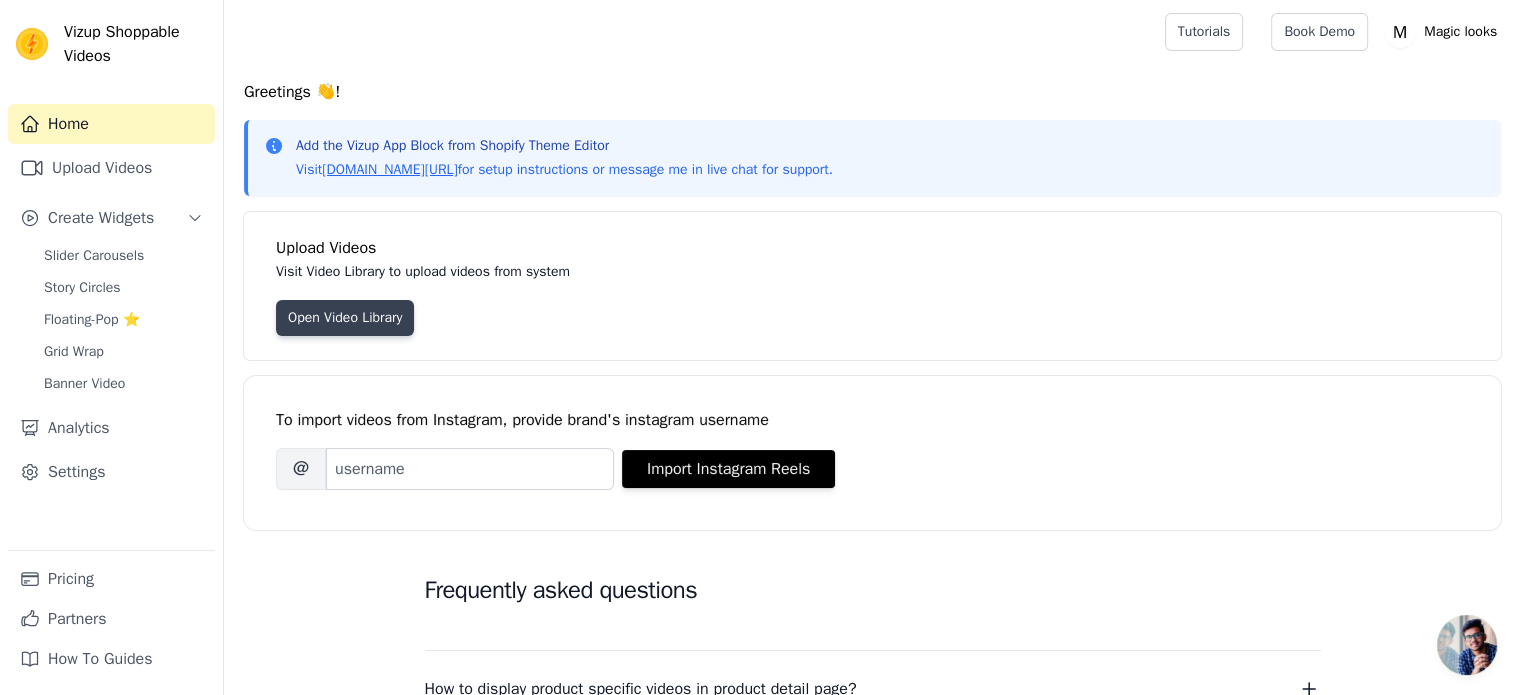click on "Open Video Library" at bounding box center (345, 318) 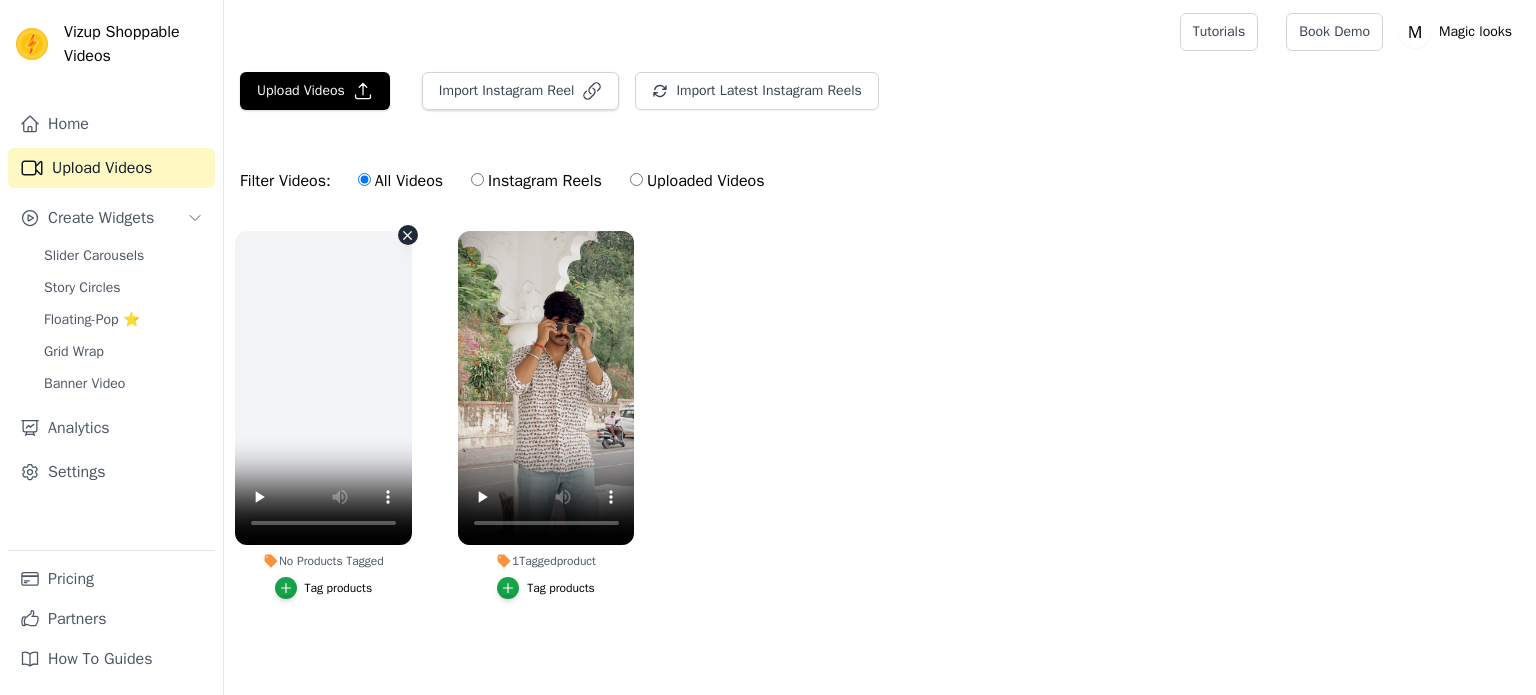 scroll, scrollTop: 0, scrollLeft: 0, axis: both 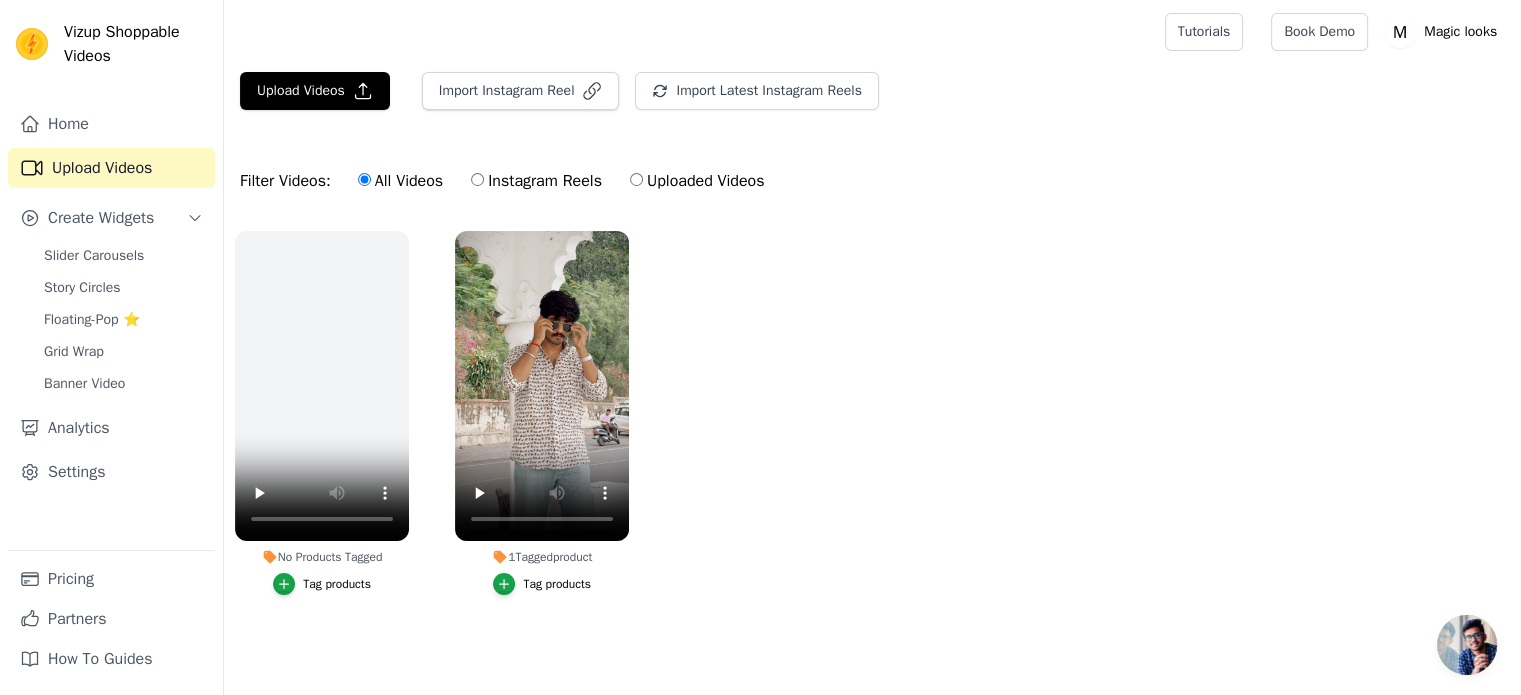 click on "Tag products" at bounding box center [557, 584] 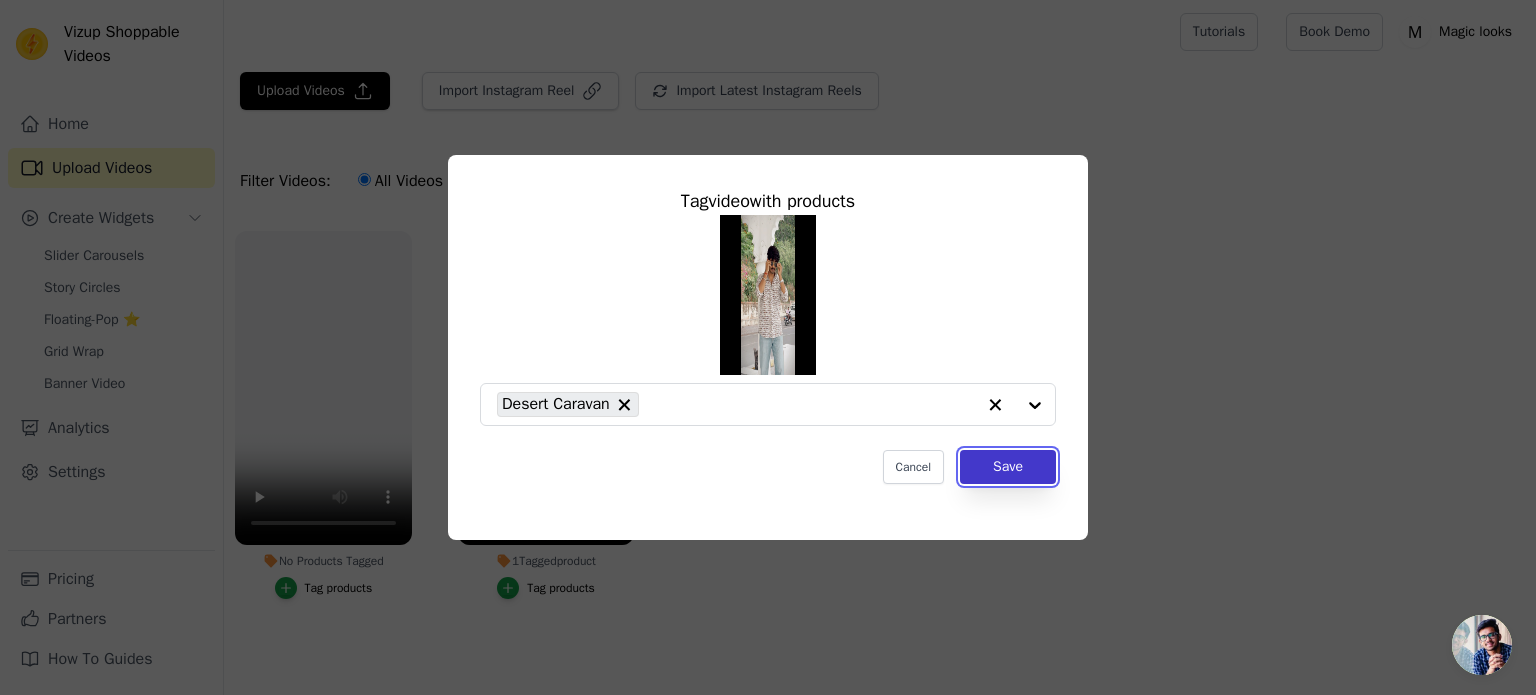click on "Save" at bounding box center (1008, 467) 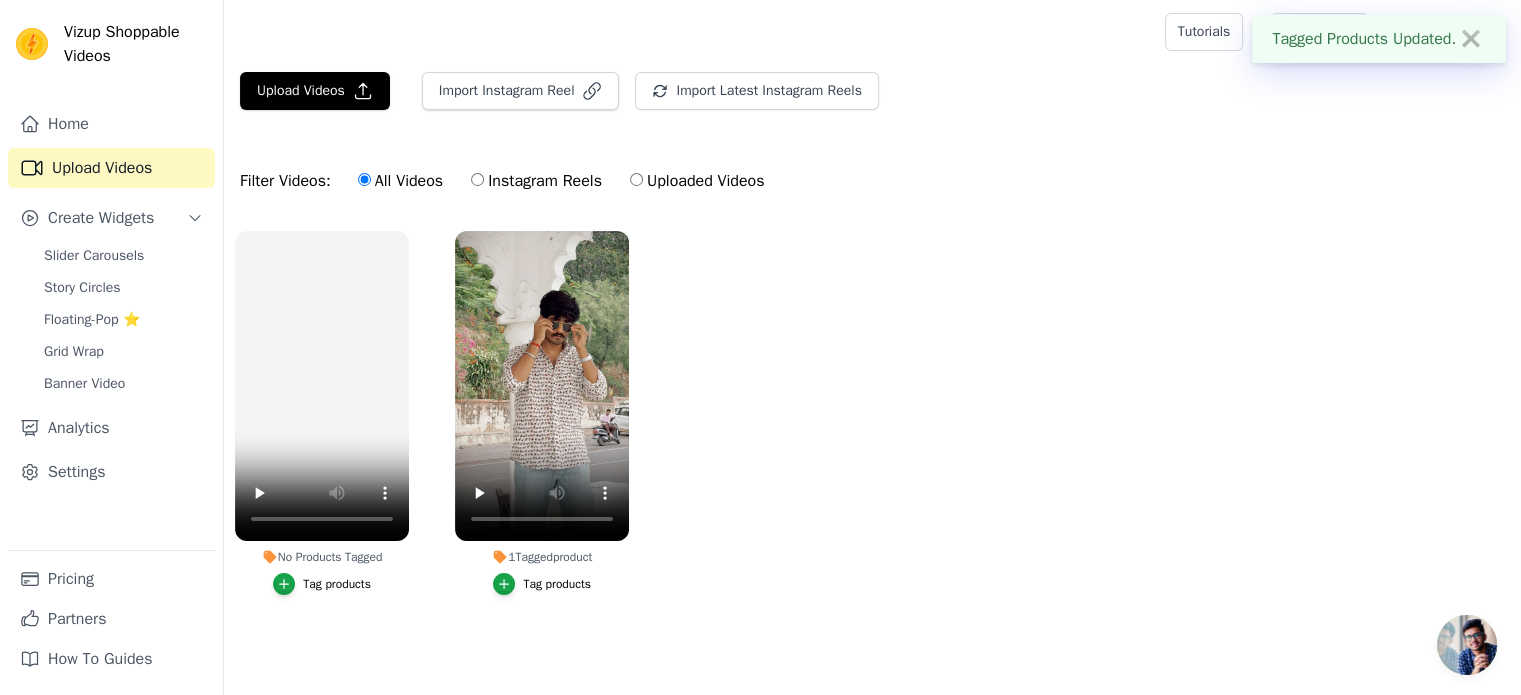 click on "No Products Tagged       Tag products           1  Tagged  product       Tag products" at bounding box center (872, 433) 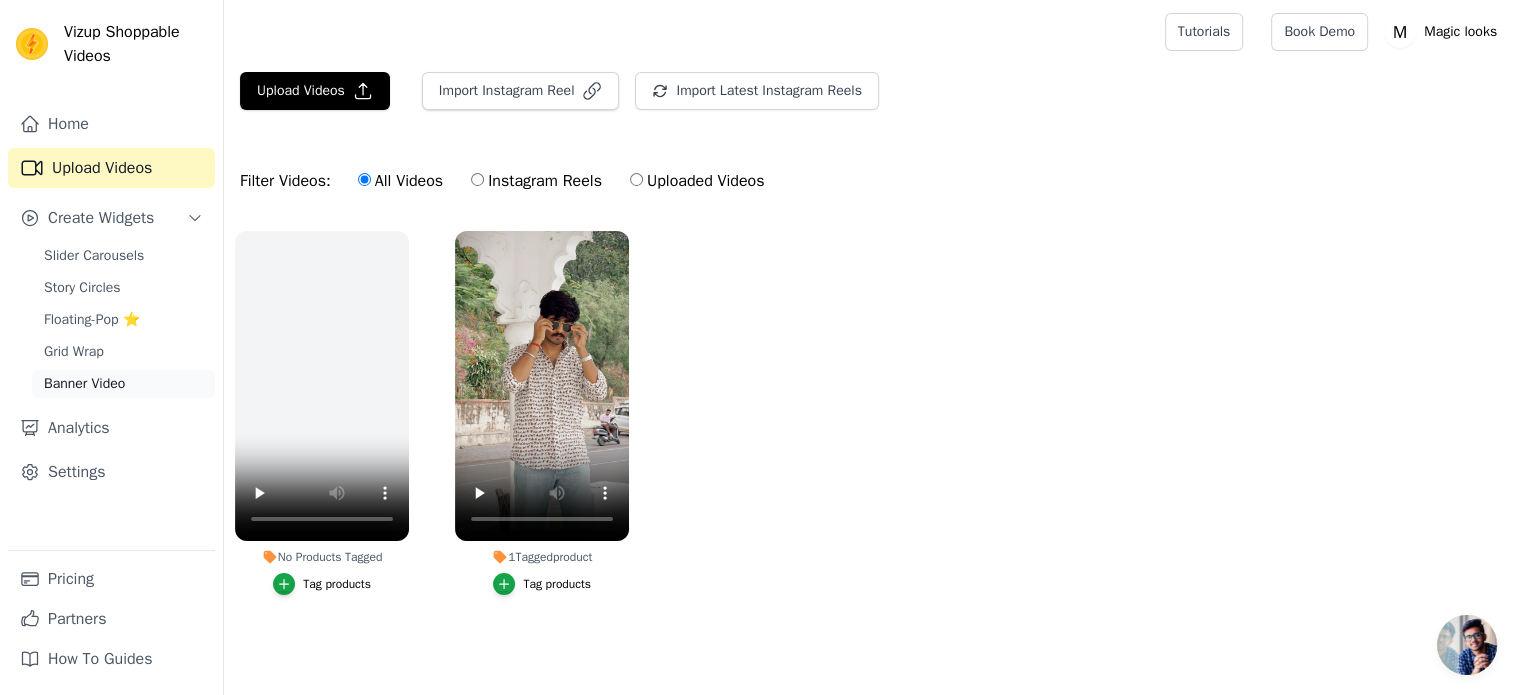 click on "Banner Video" at bounding box center (84, 384) 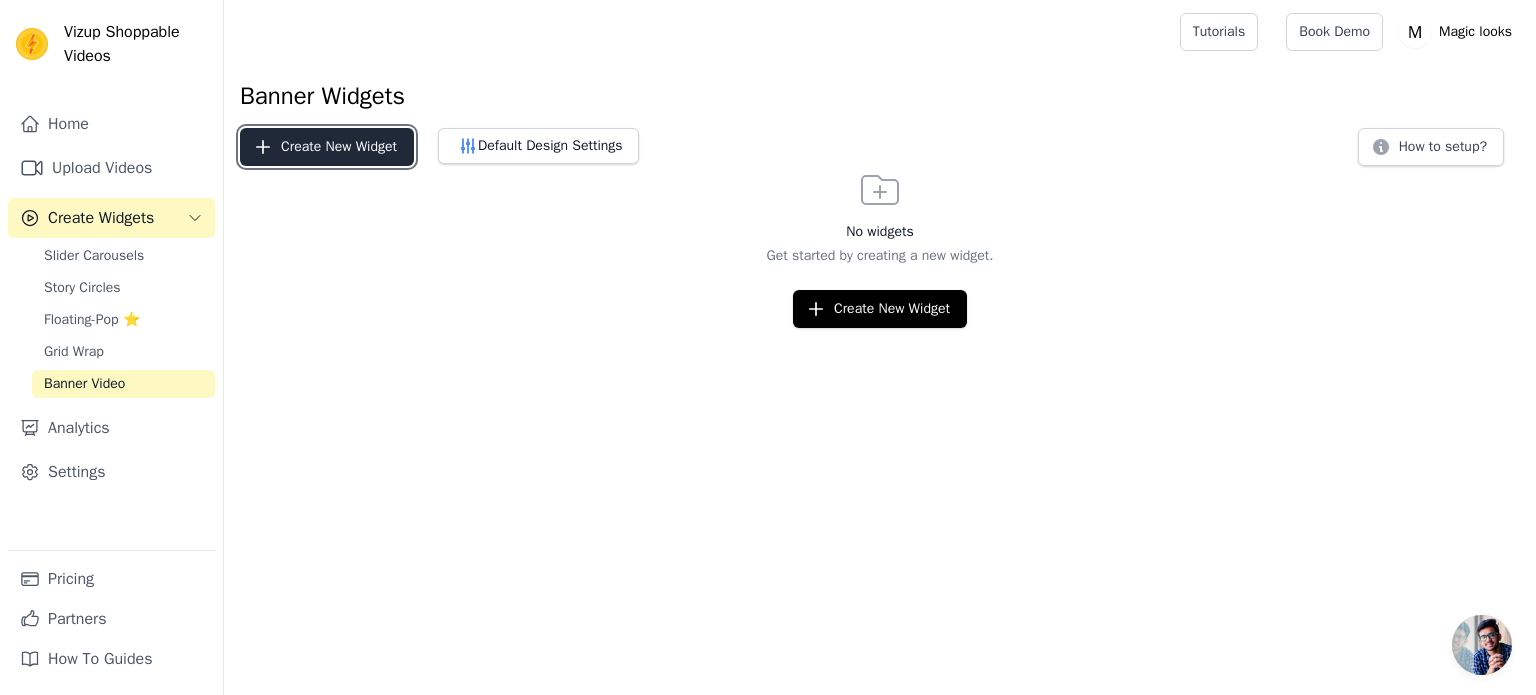 click on "Create New Widget" at bounding box center (327, 147) 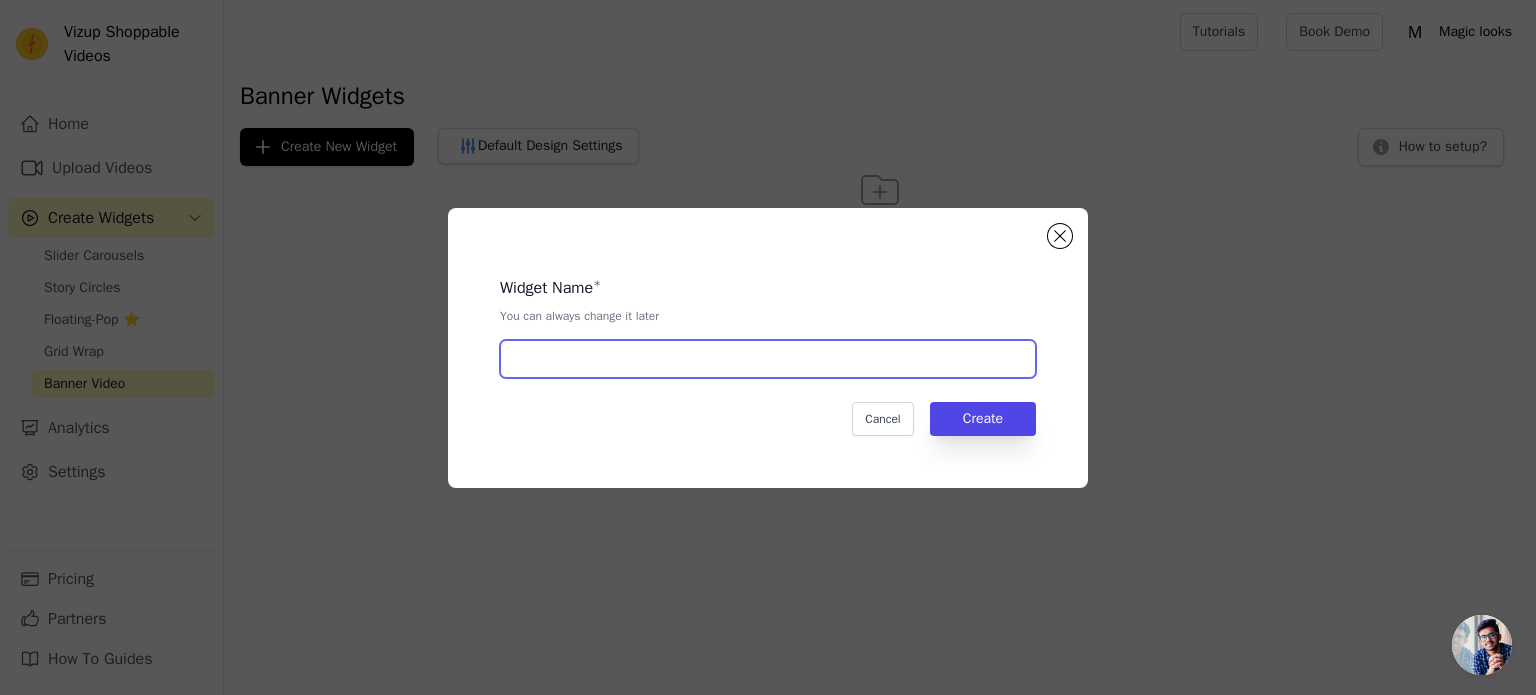 click at bounding box center (768, 359) 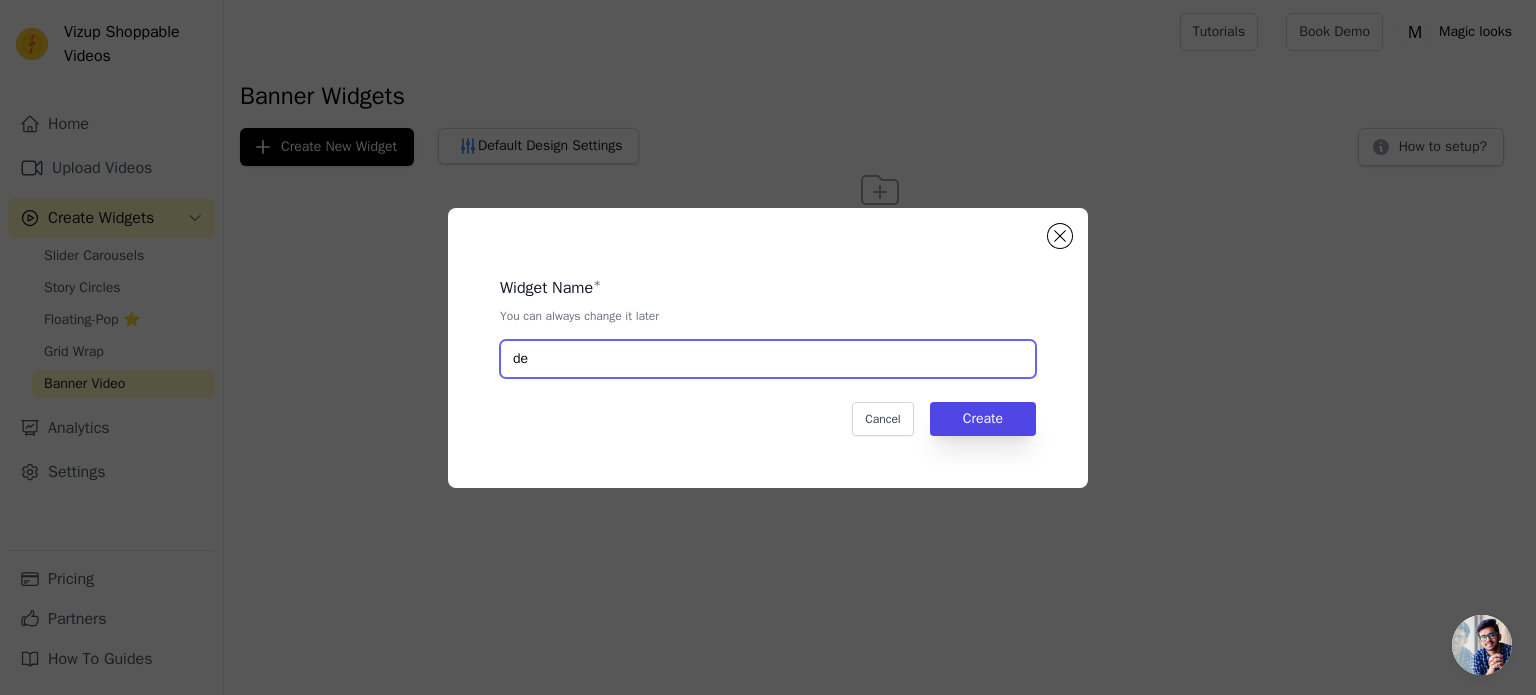 type on "d" 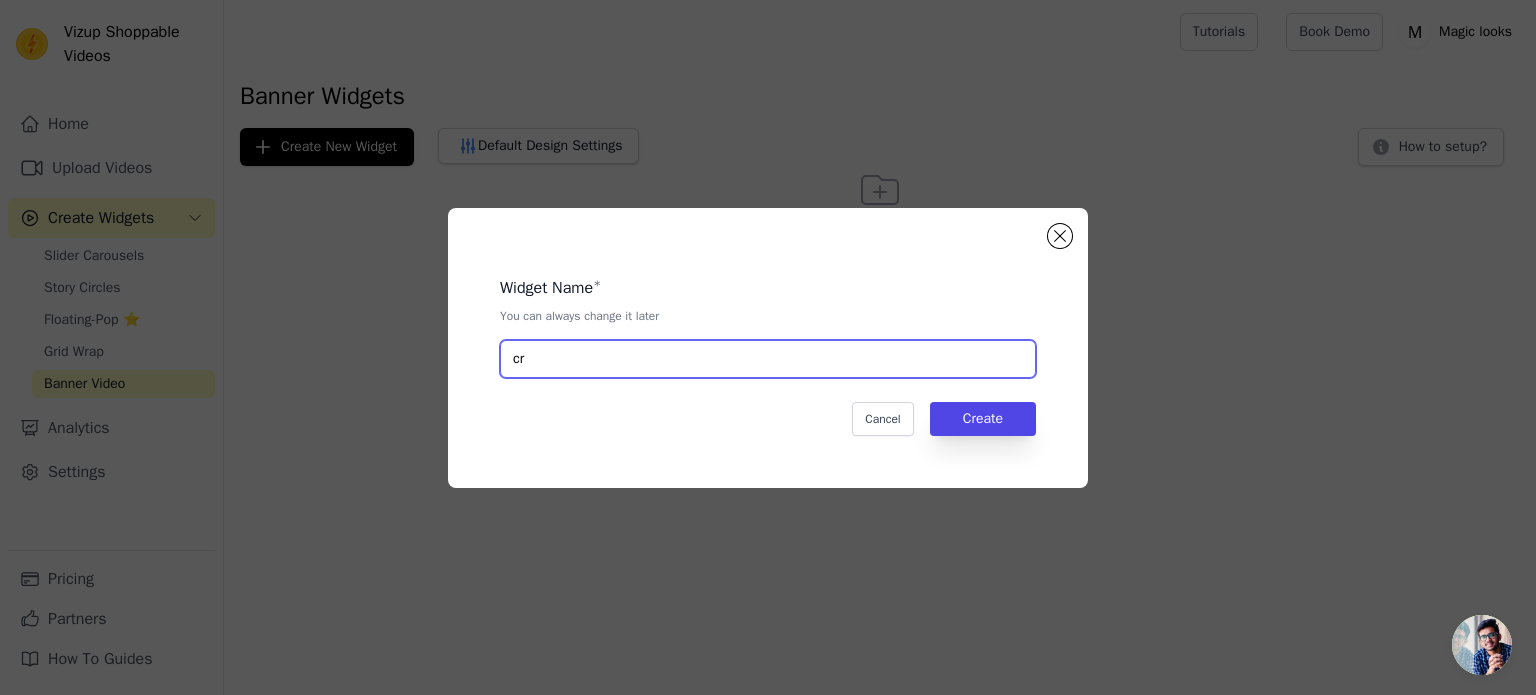type on "c" 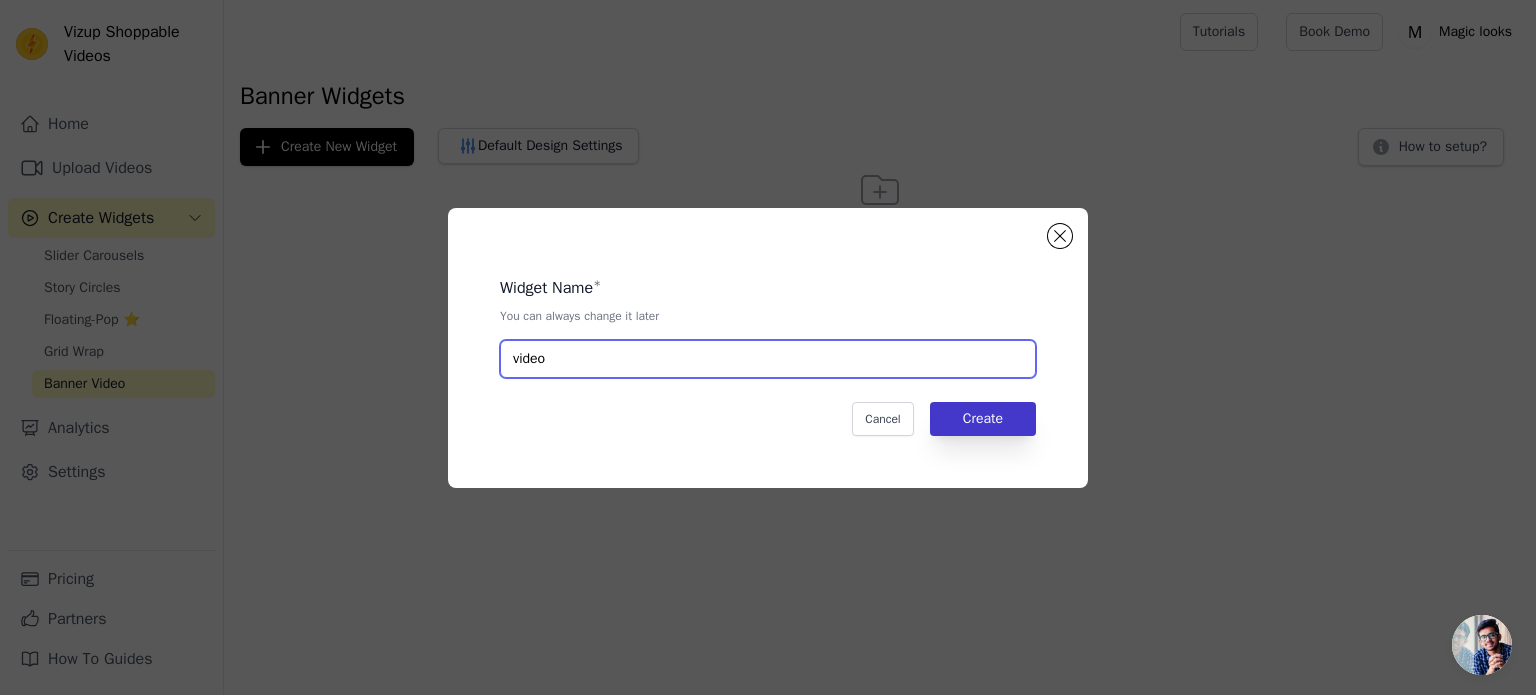 type on "video" 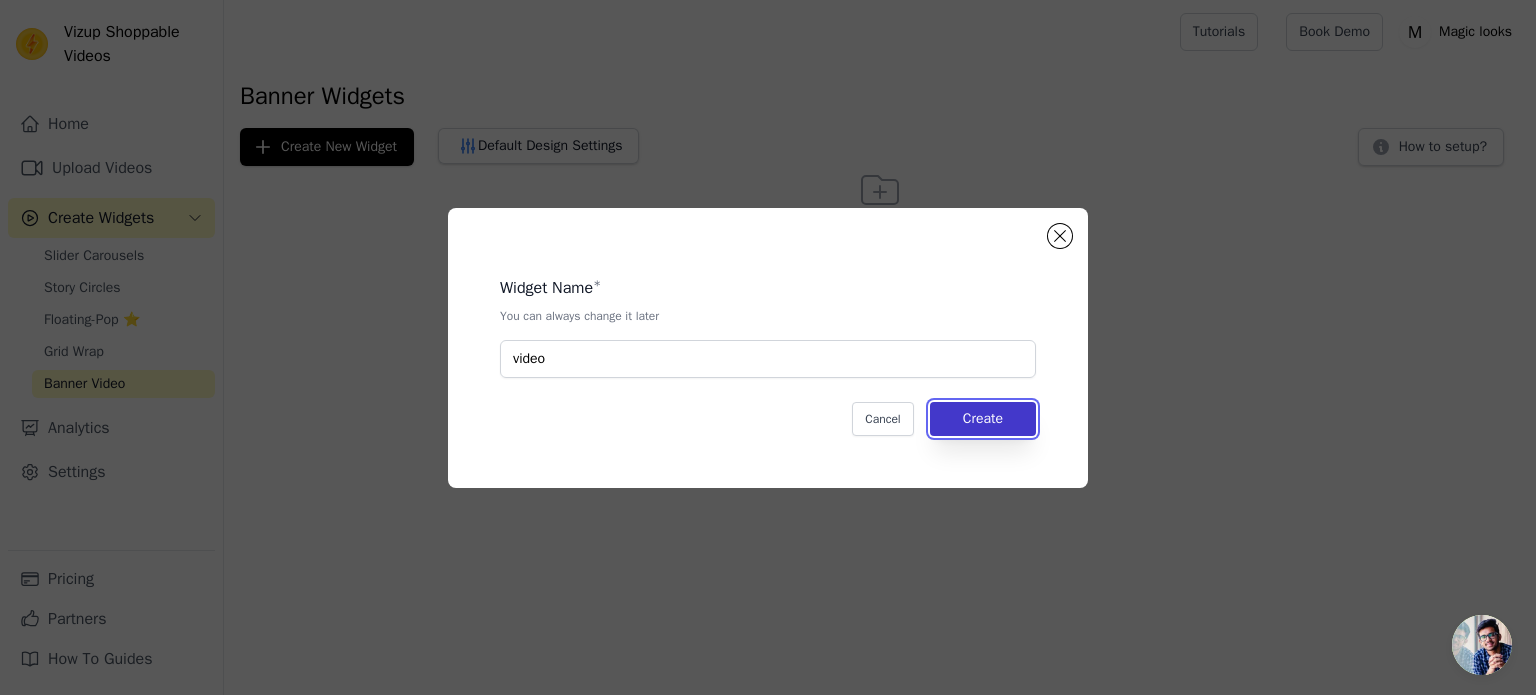 click on "Create" at bounding box center (983, 419) 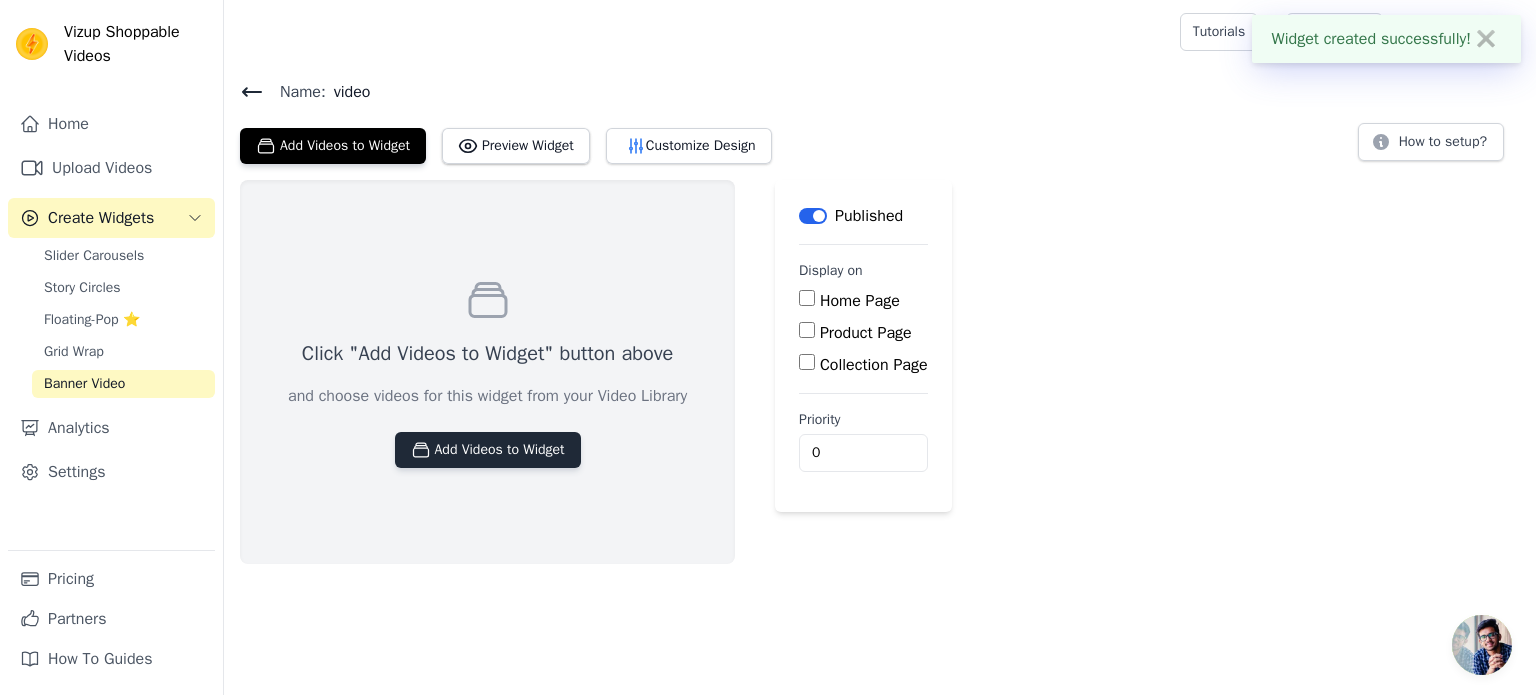 click on "Add Videos to Widget" at bounding box center [488, 450] 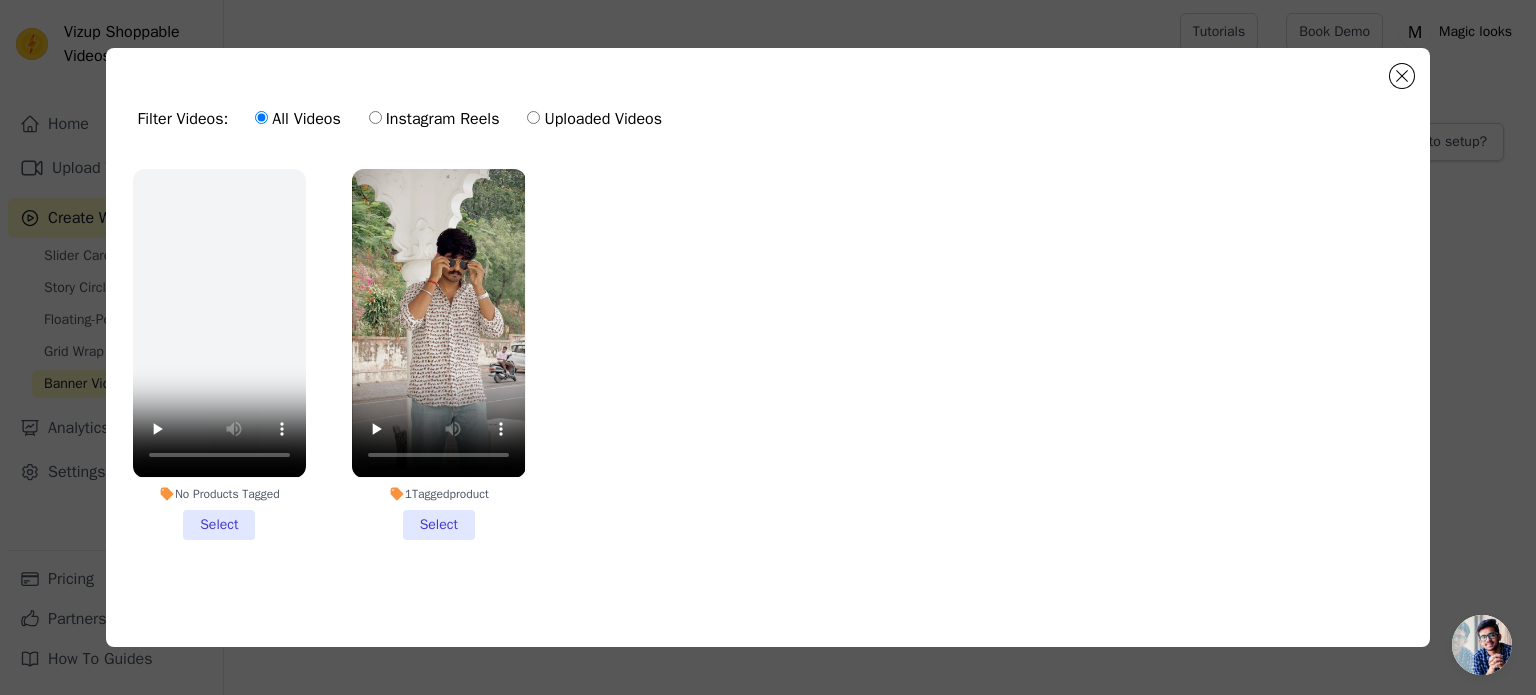 click on "1  Tagged  product     Select" at bounding box center [438, 354] 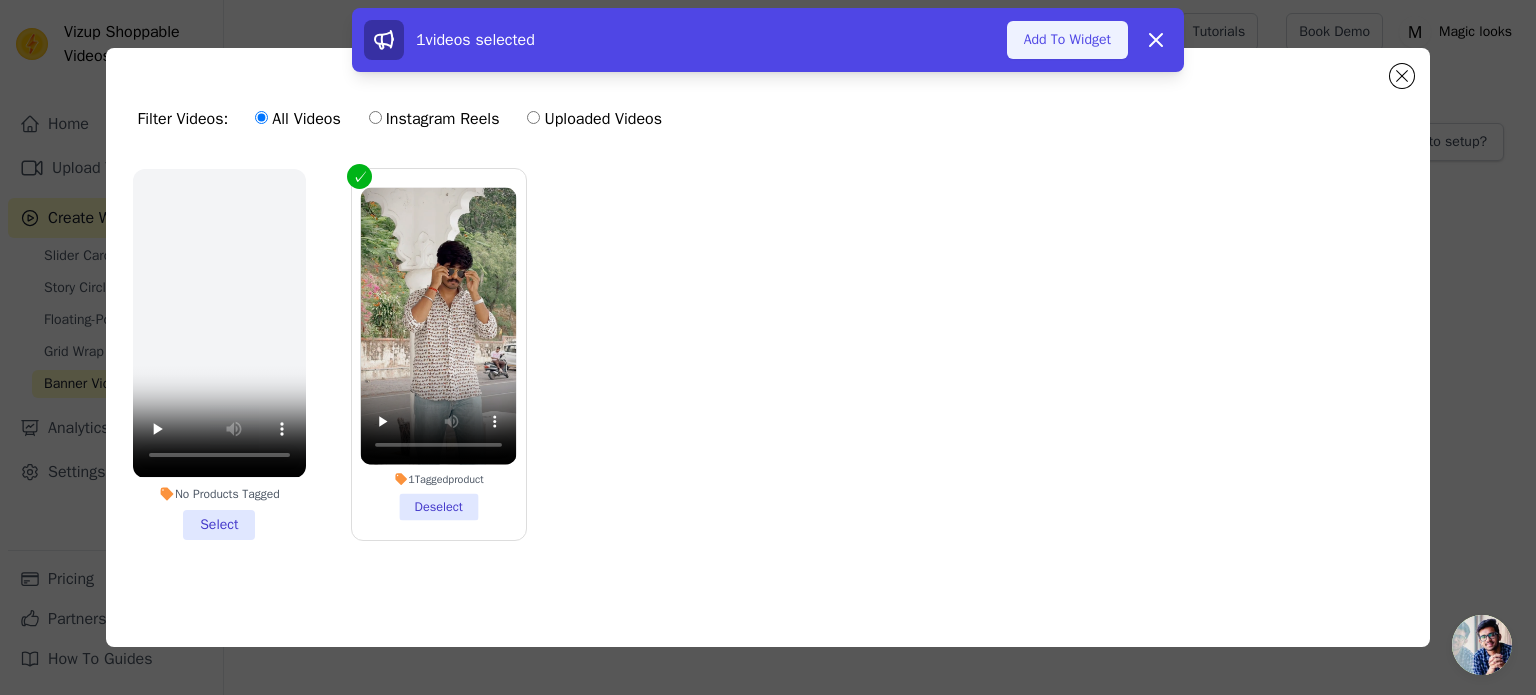click on "Add To Widget" at bounding box center [1067, 40] 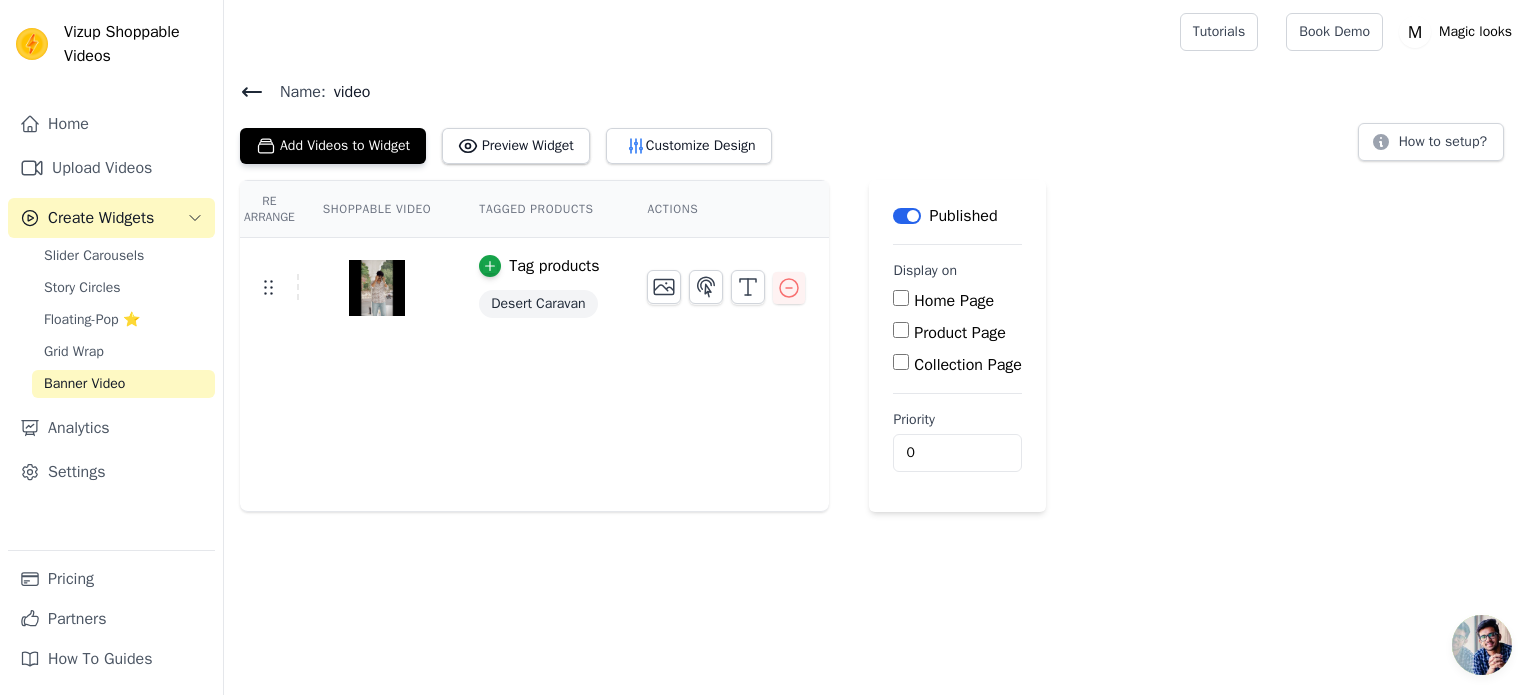 click on "Home Page" at bounding box center [957, 301] 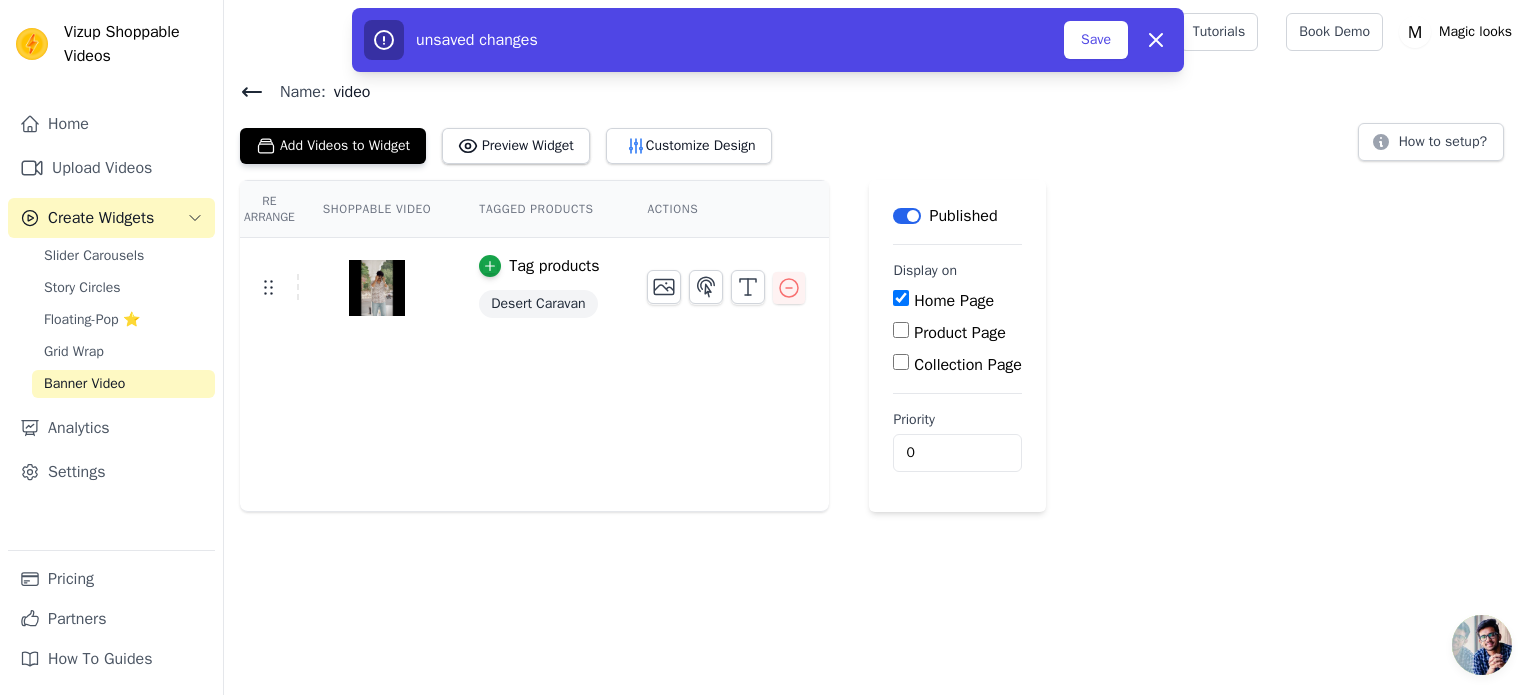 click on "Product Page" at bounding box center [957, 333] 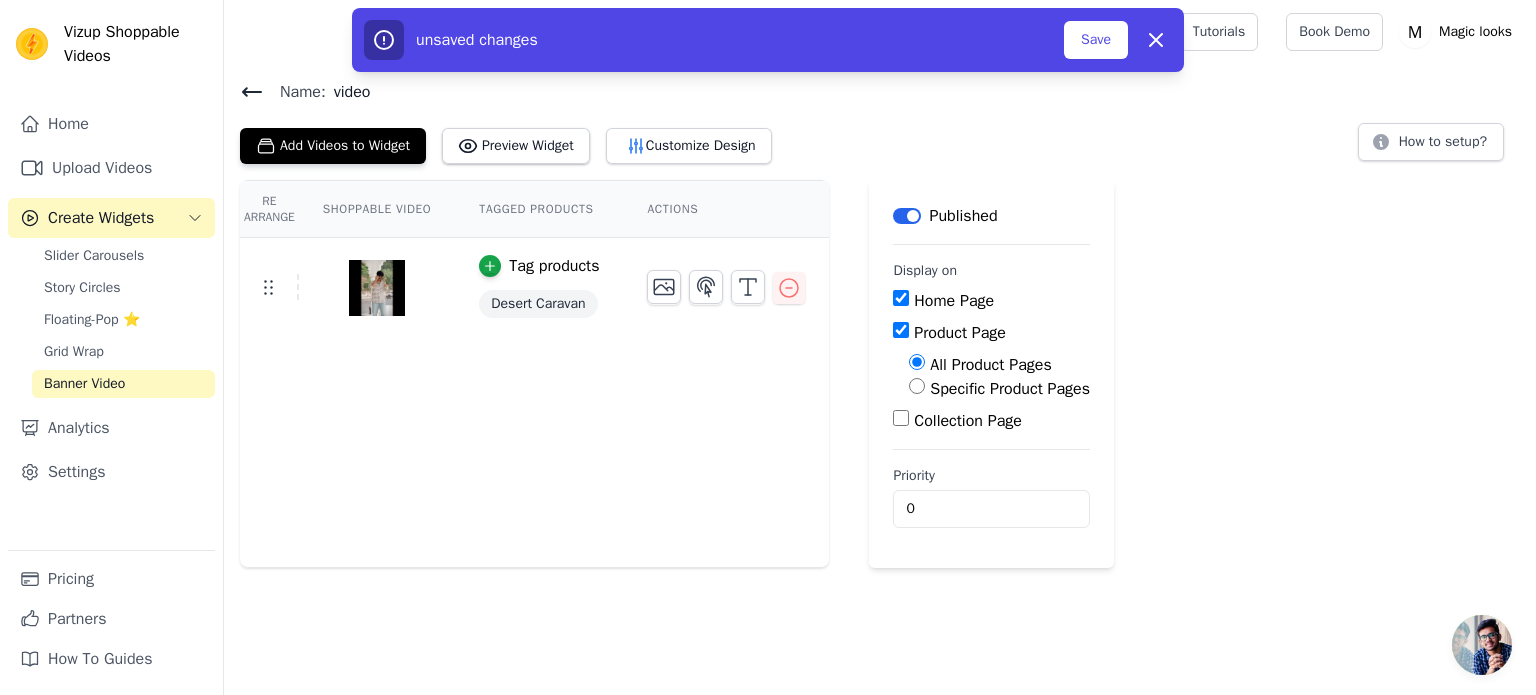 click on "Collection Page" at bounding box center (901, 418) 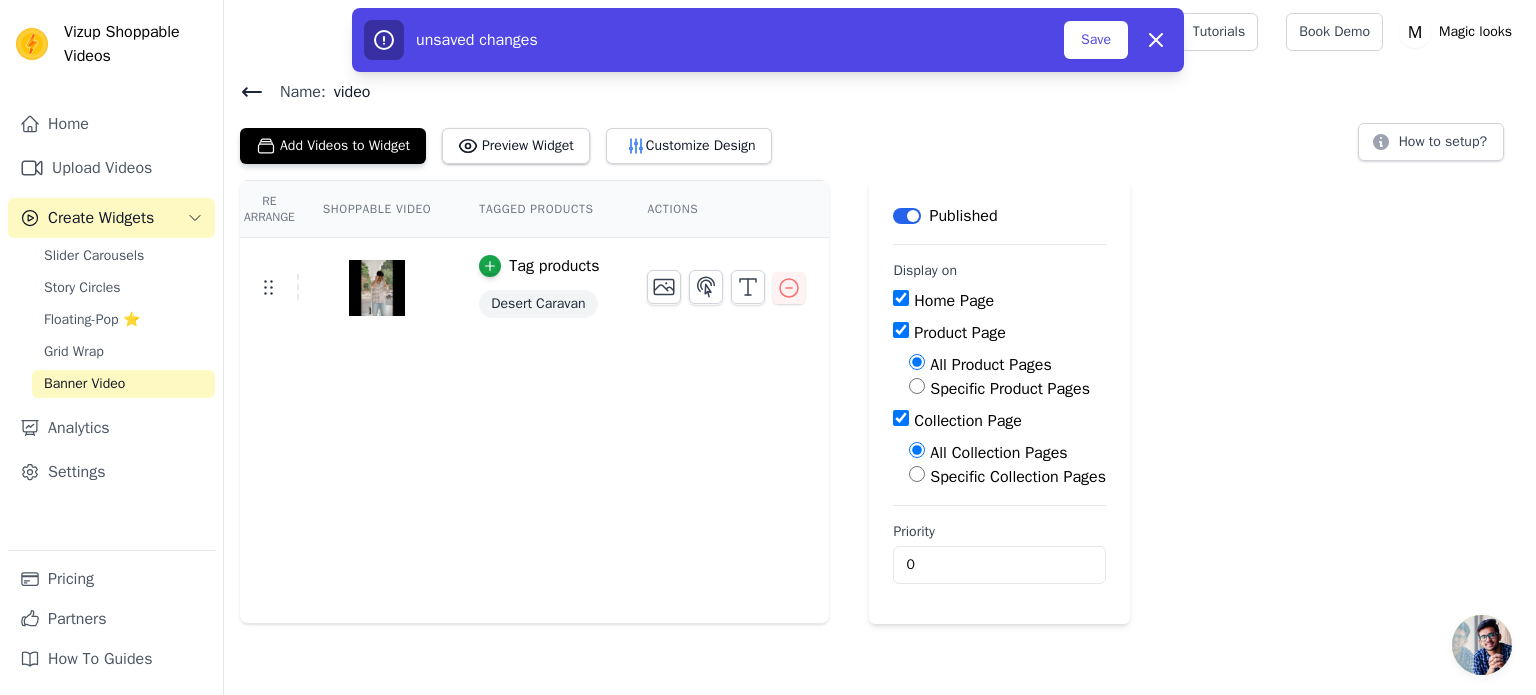 click on "Collection Page" at bounding box center (901, 418) 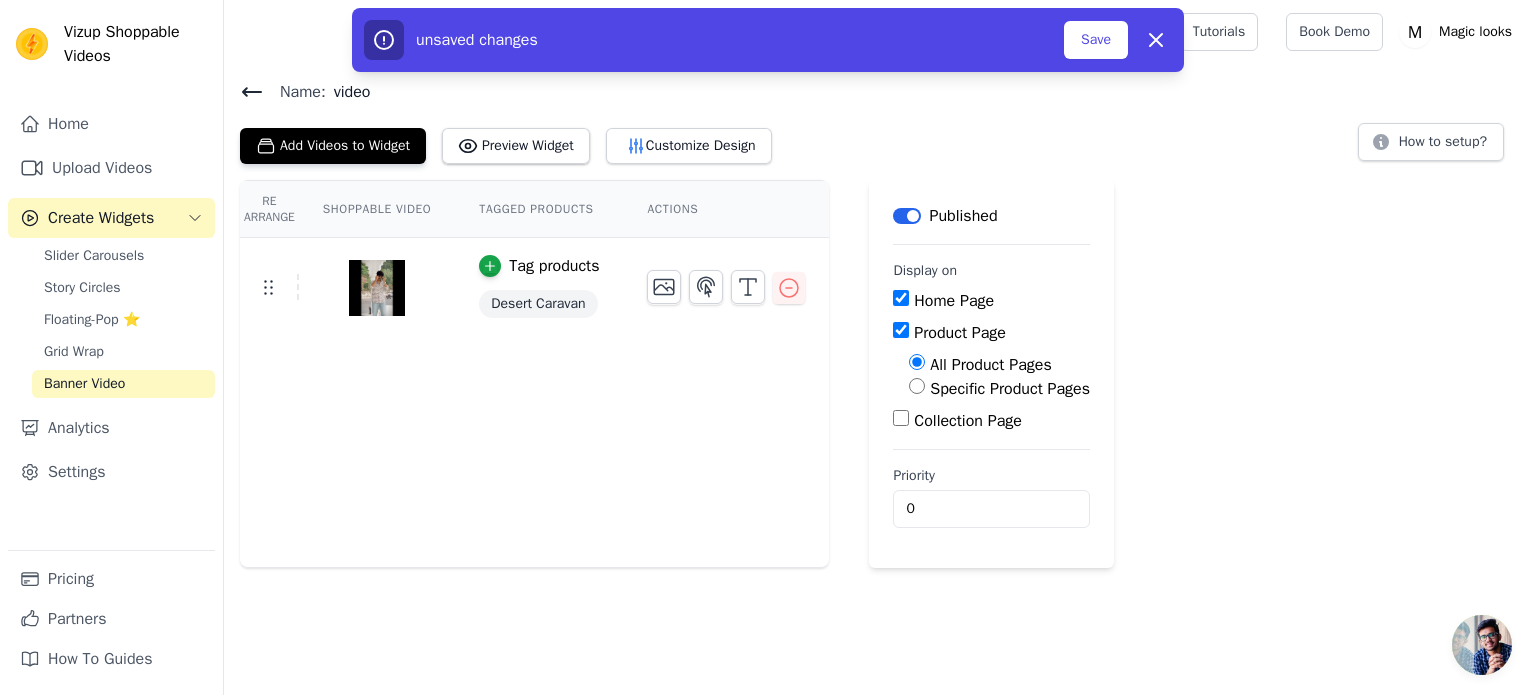 click on "Product Page" at bounding box center [901, 330] 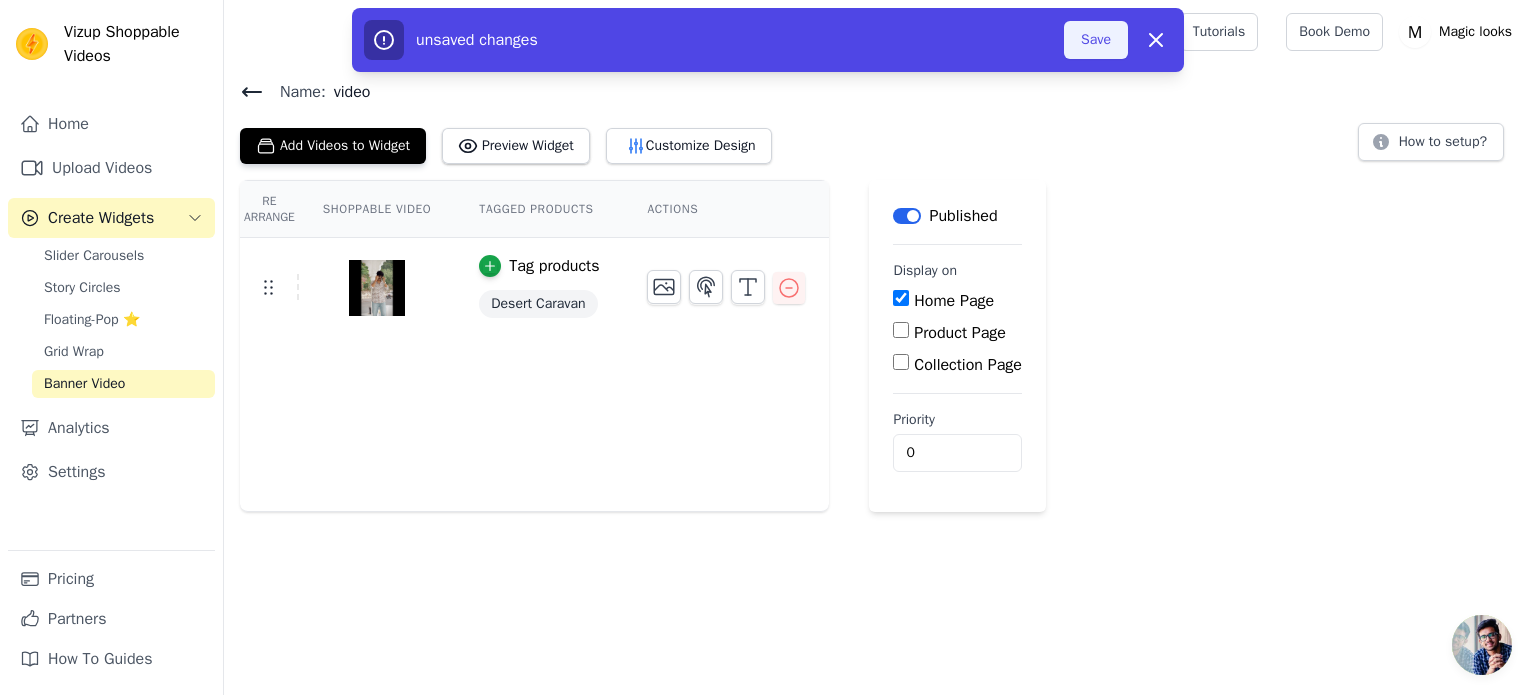 click on "Save" at bounding box center [1096, 40] 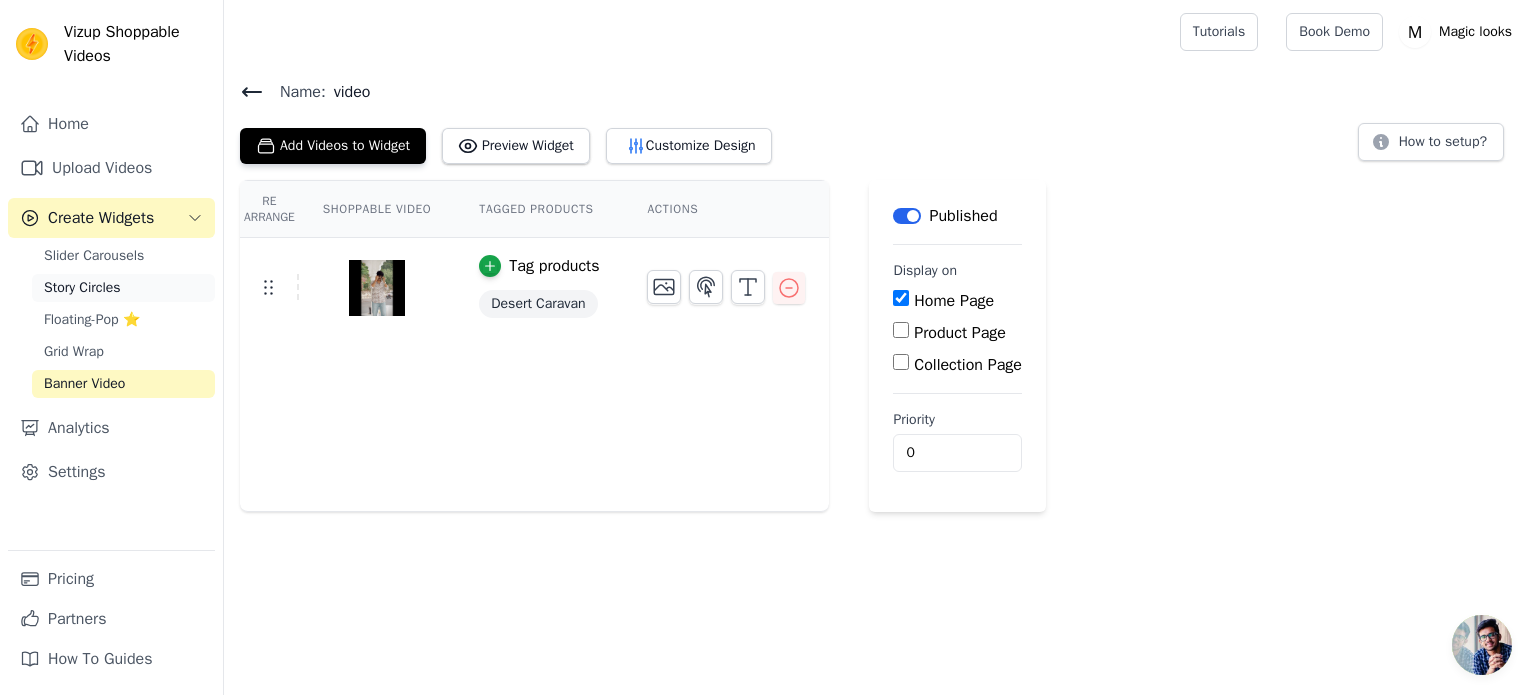 click on "Story Circles" at bounding box center (123, 288) 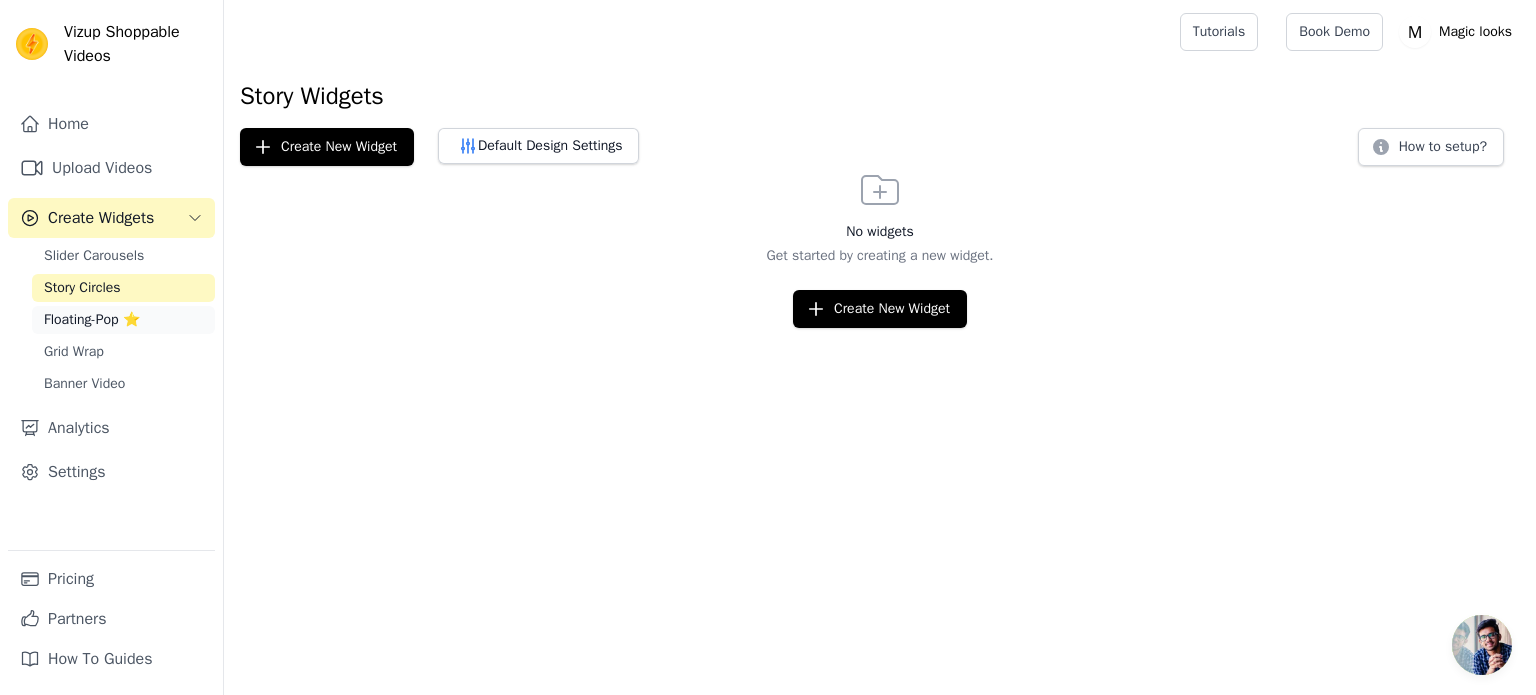 click on "Floating-Pop ⭐" at bounding box center [92, 320] 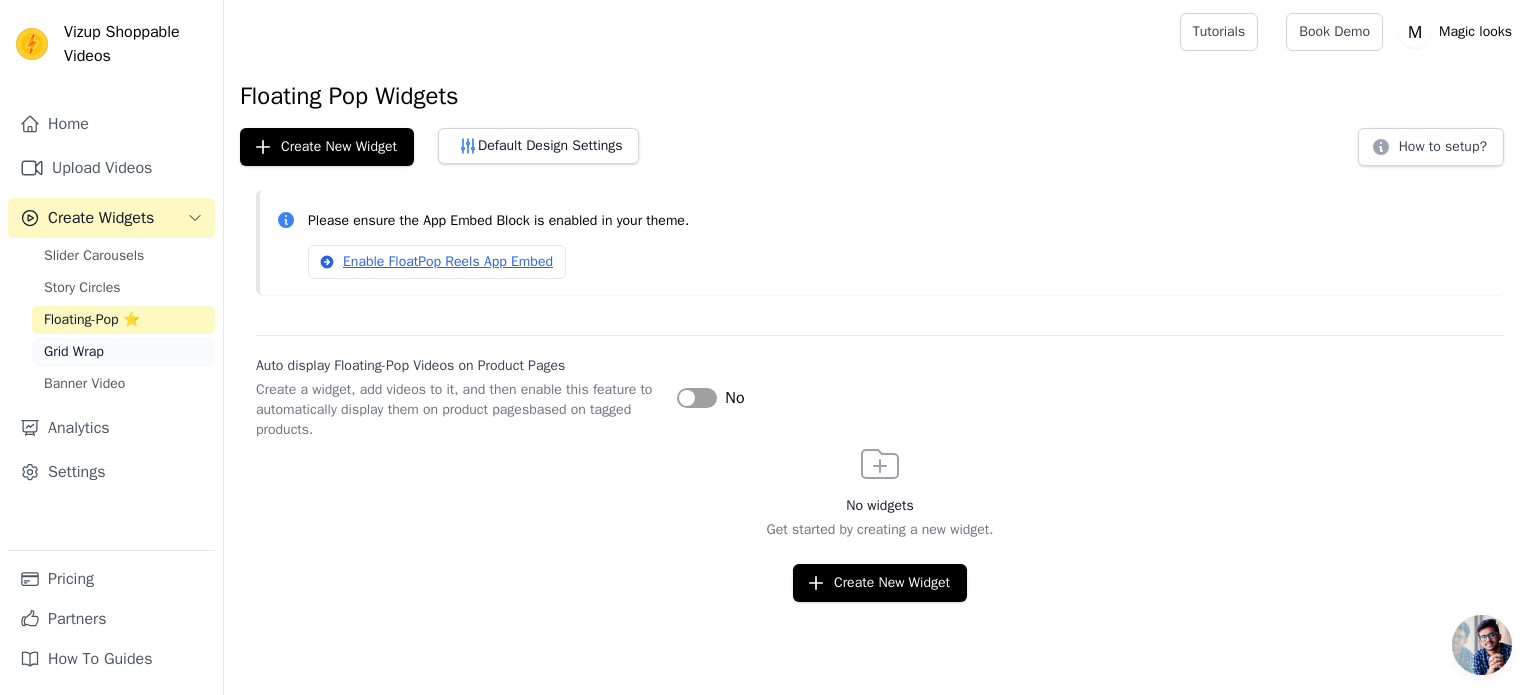 click on "Grid Wrap" at bounding box center [74, 352] 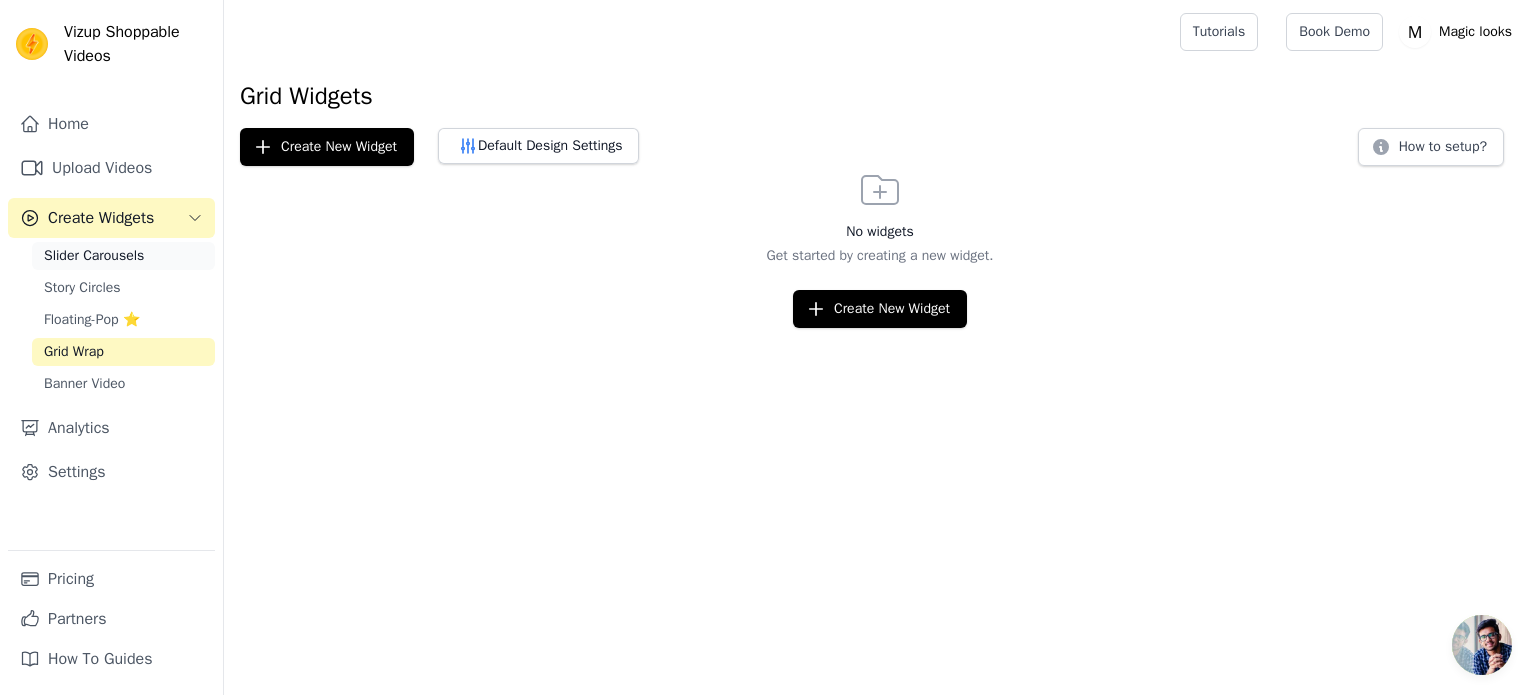 click on "Slider Carousels" at bounding box center (94, 256) 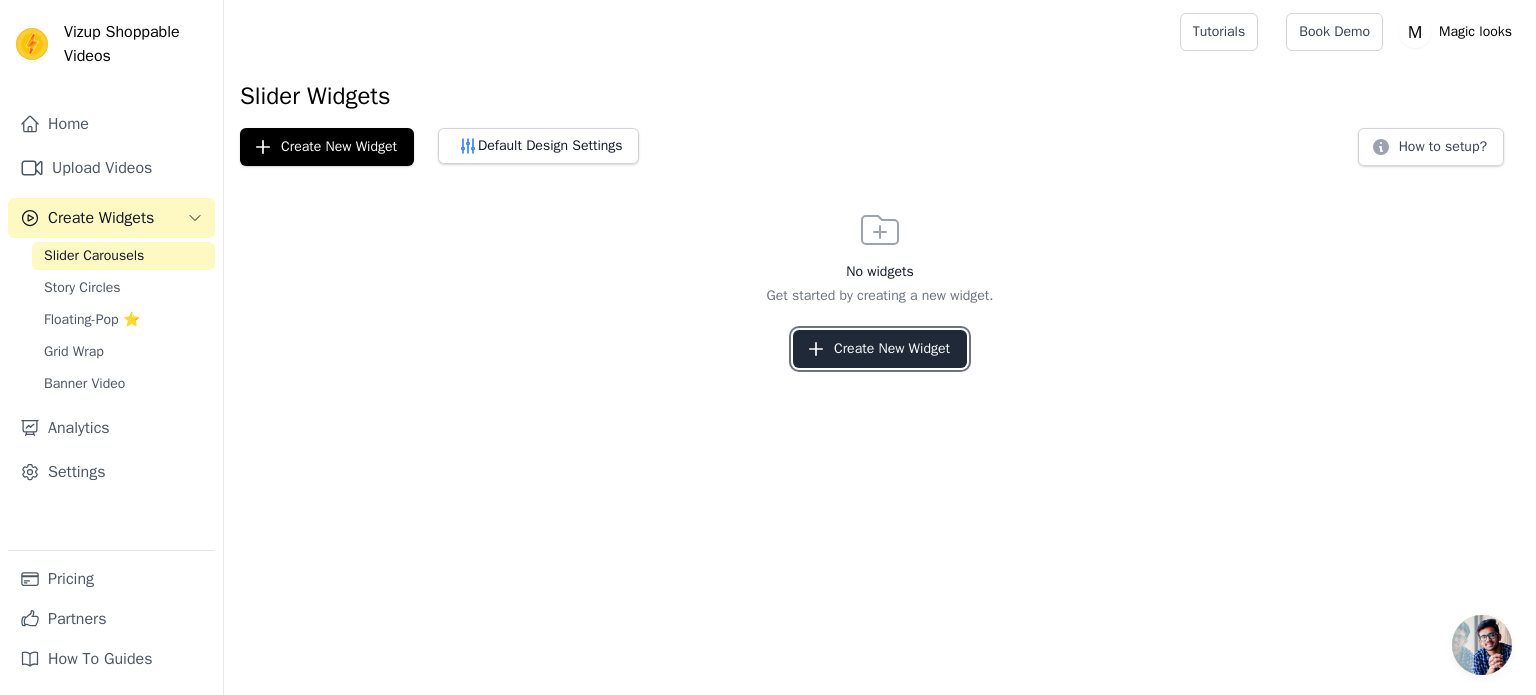 click on "Create New Widget" at bounding box center (880, 349) 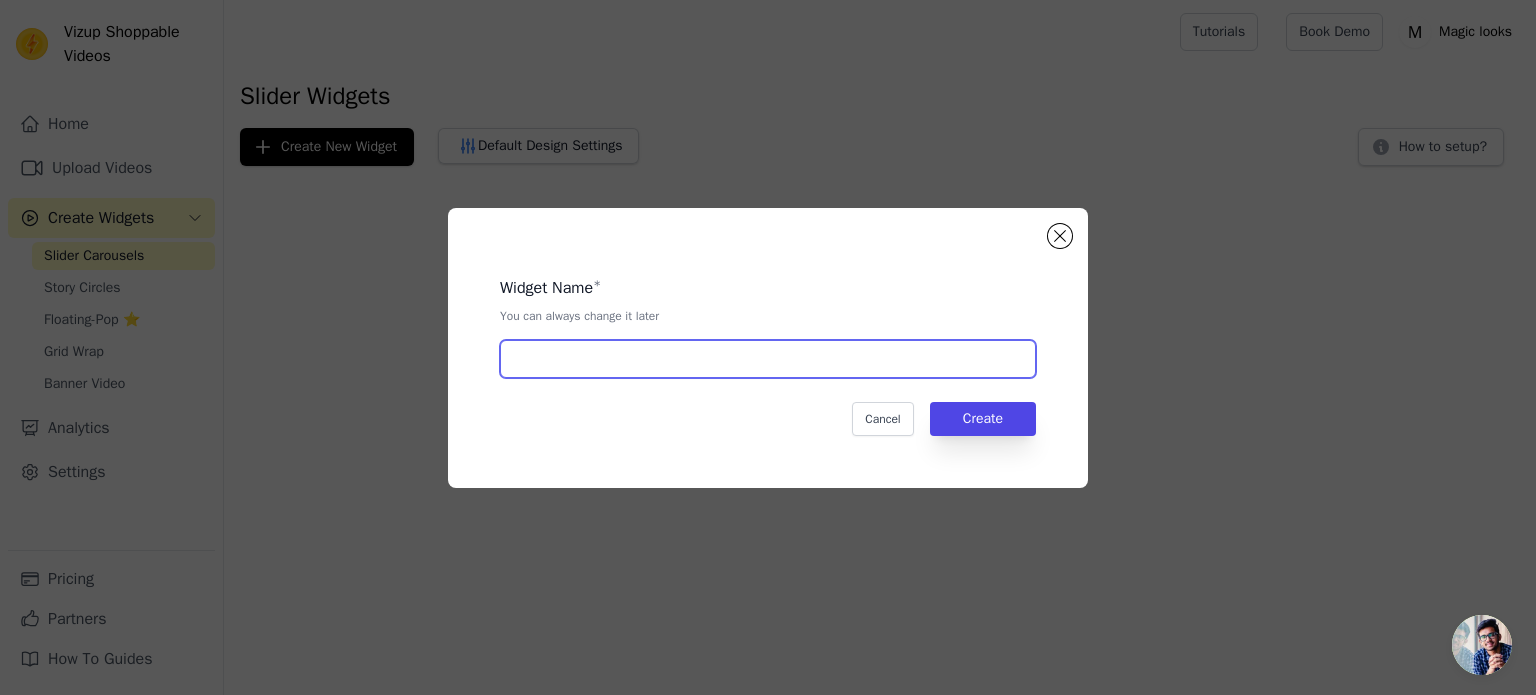 click at bounding box center [768, 359] 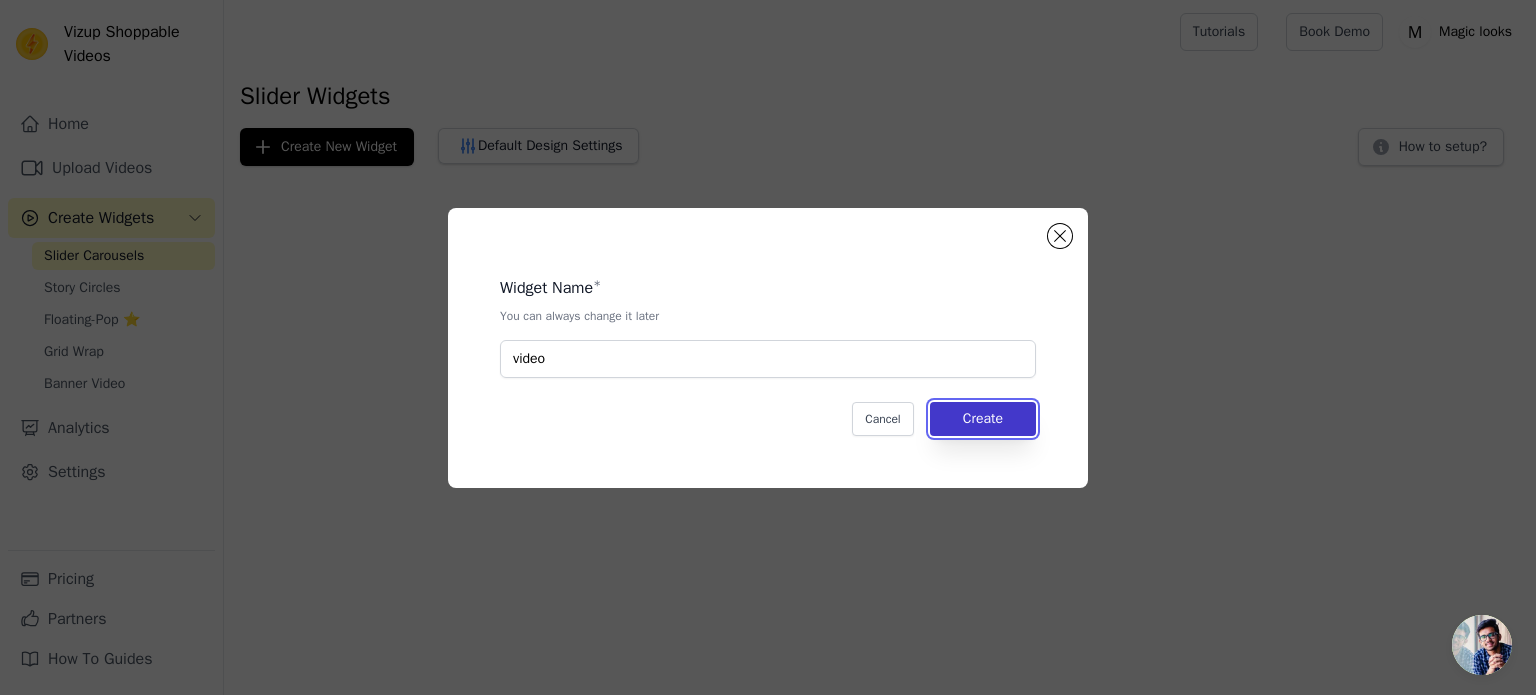 click on "Create" at bounding box center [983, 419] 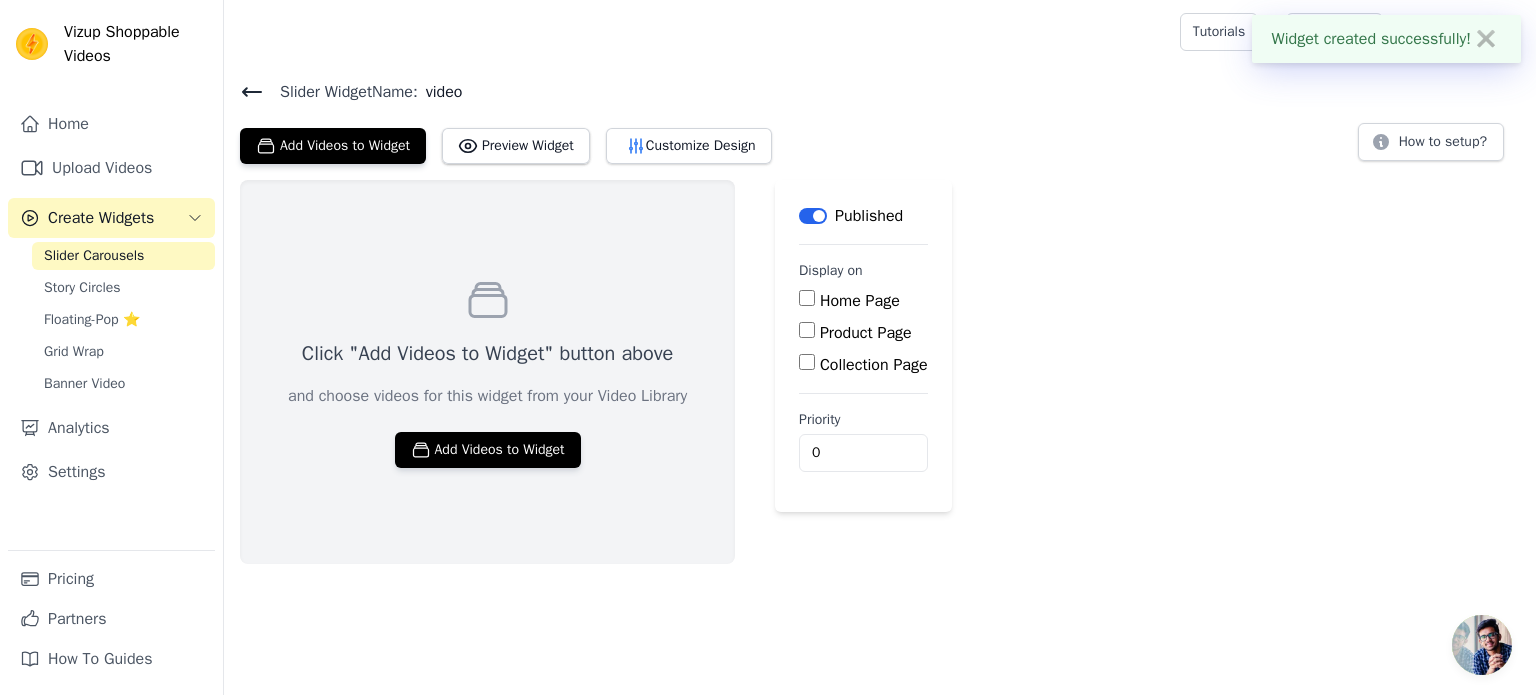 click on "Home Page" at bounding box center (860, 301) 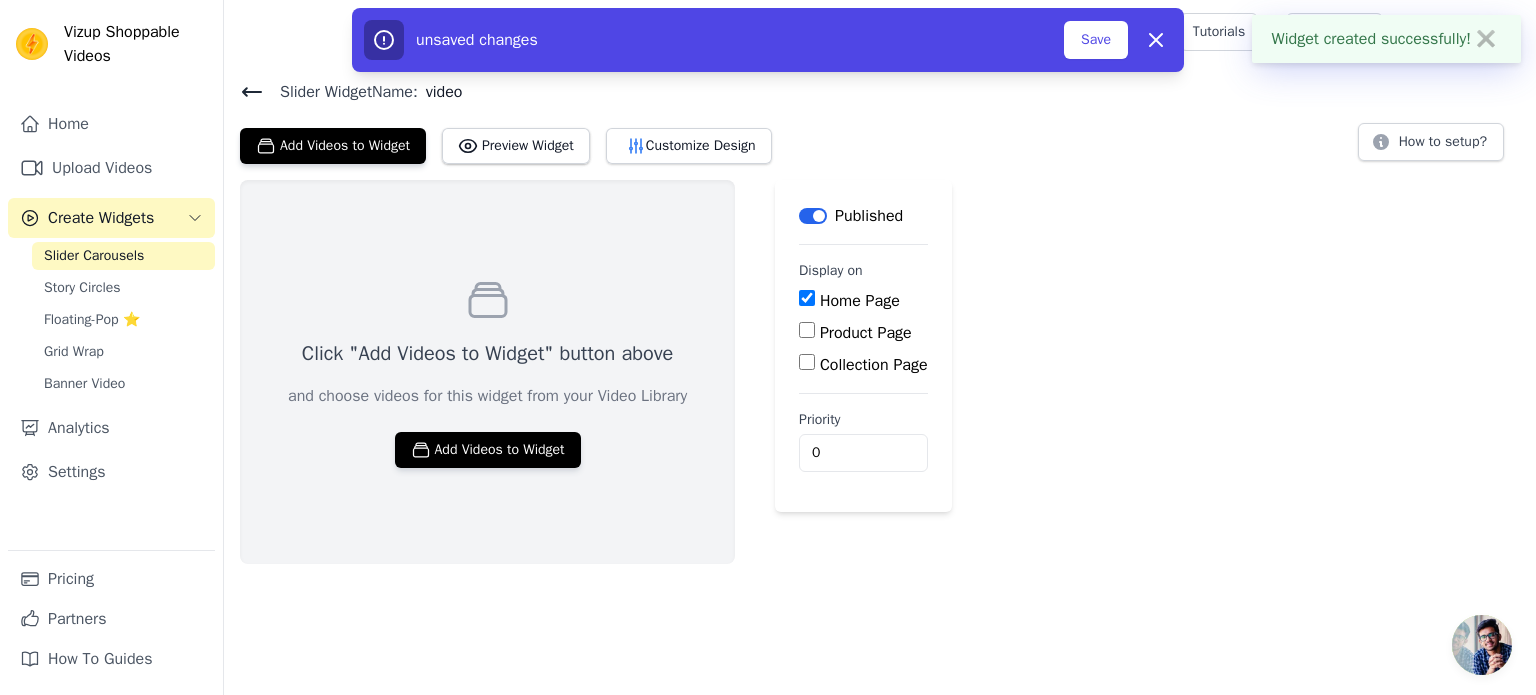 click on "Product Page" at bounding box center [866, 333] 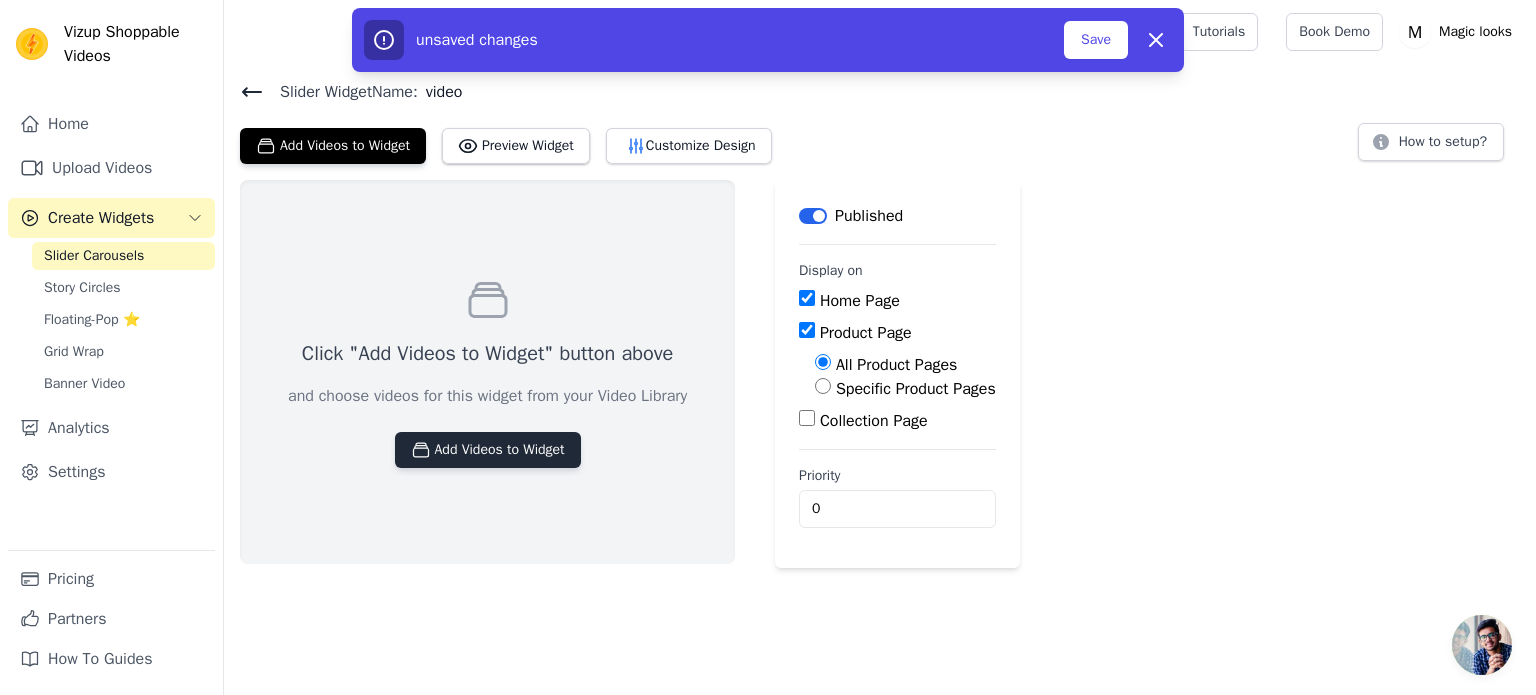 click on "Add Videos to Widget" at bounding box center [488, 450] 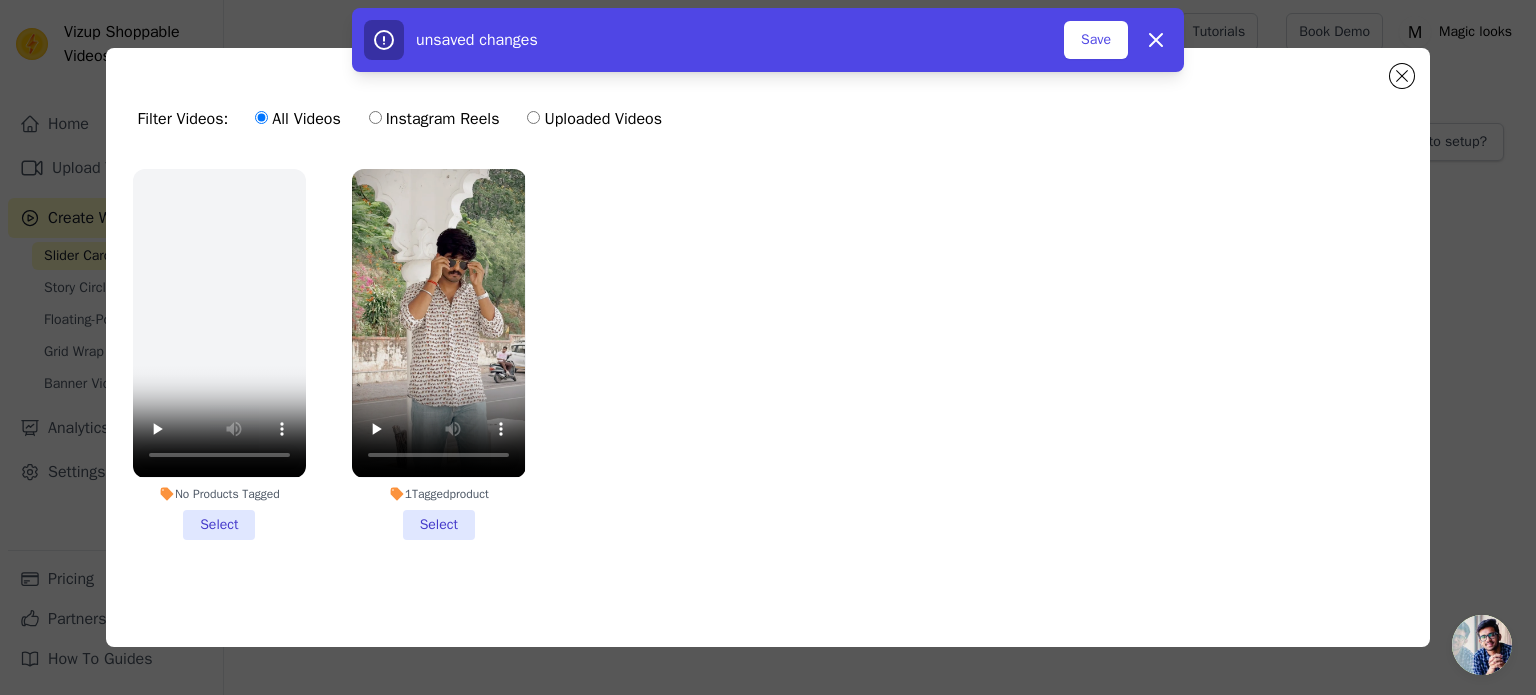 click on "1  Tagged  product     Select" at bounding box center (438, 354) 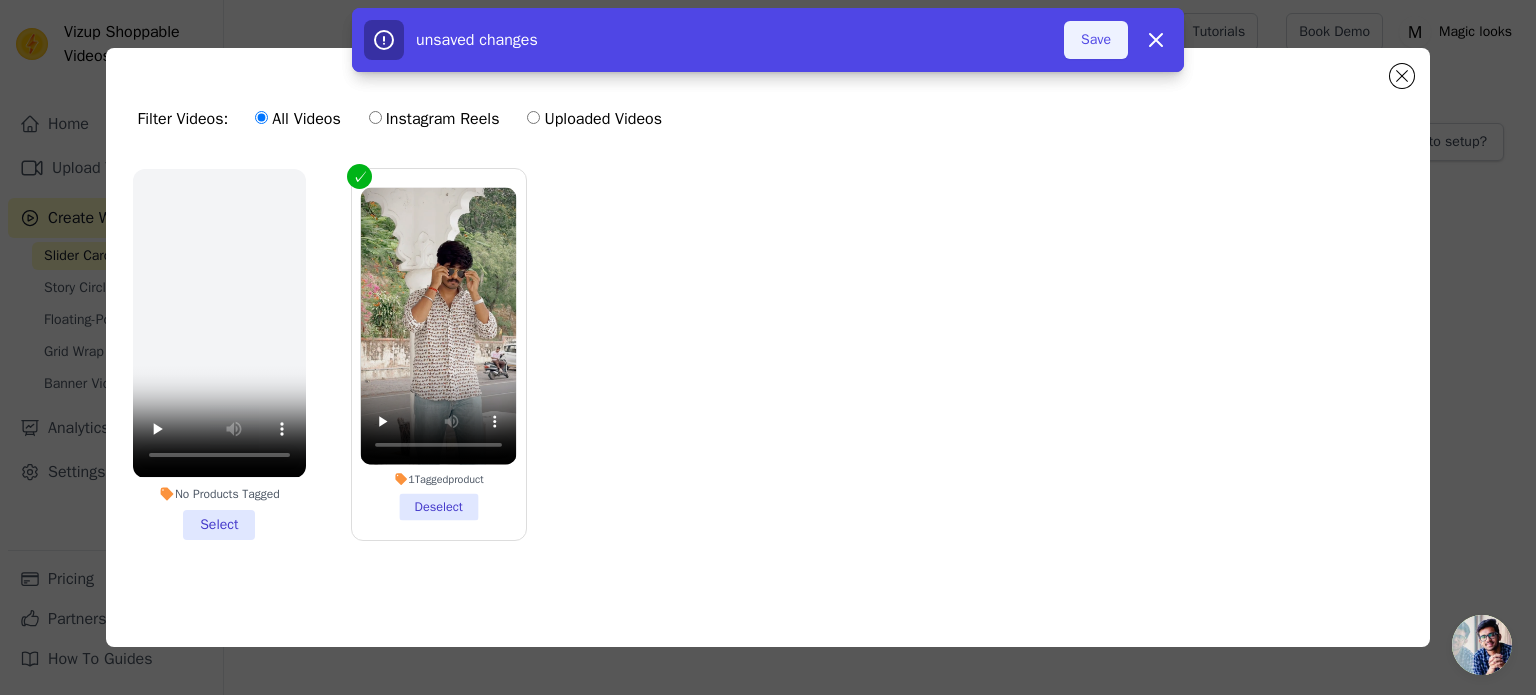 click on "Save" at bounding box center [1096, 40] 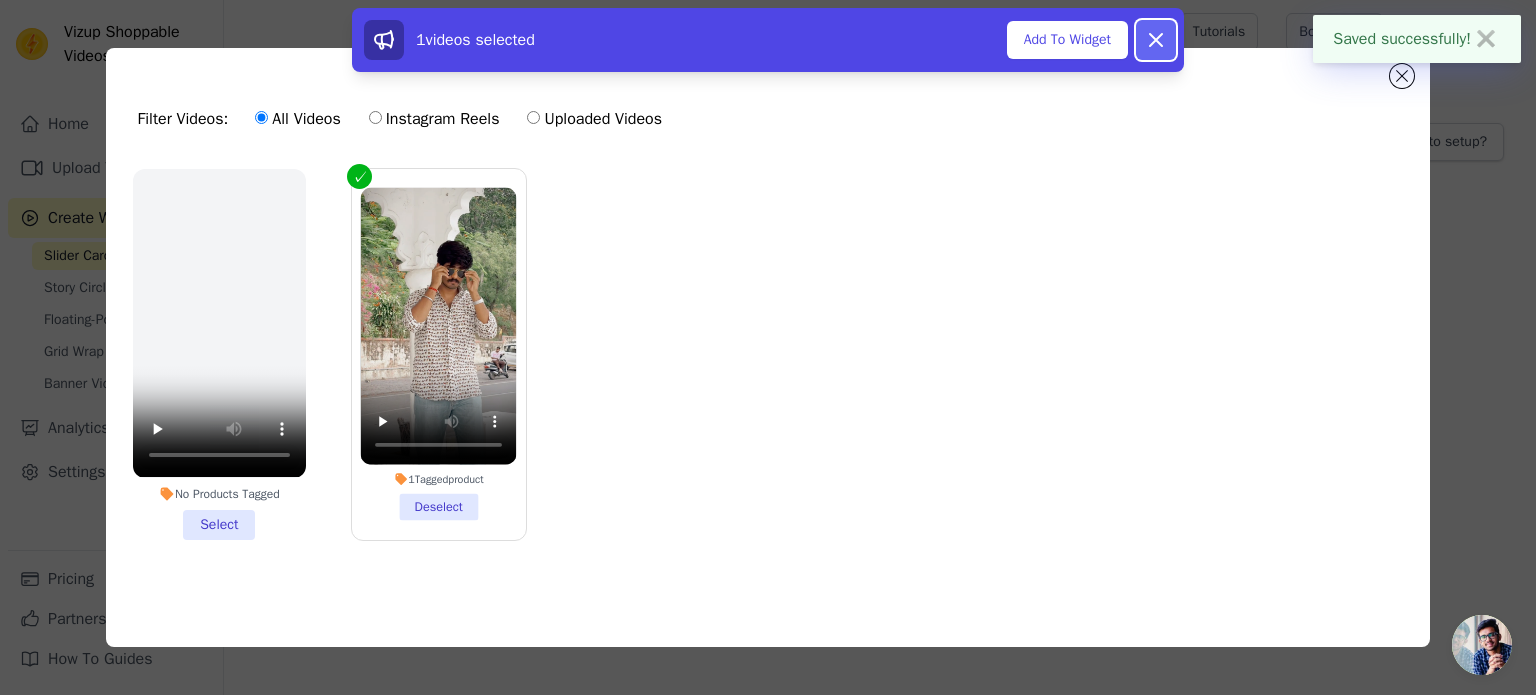 click 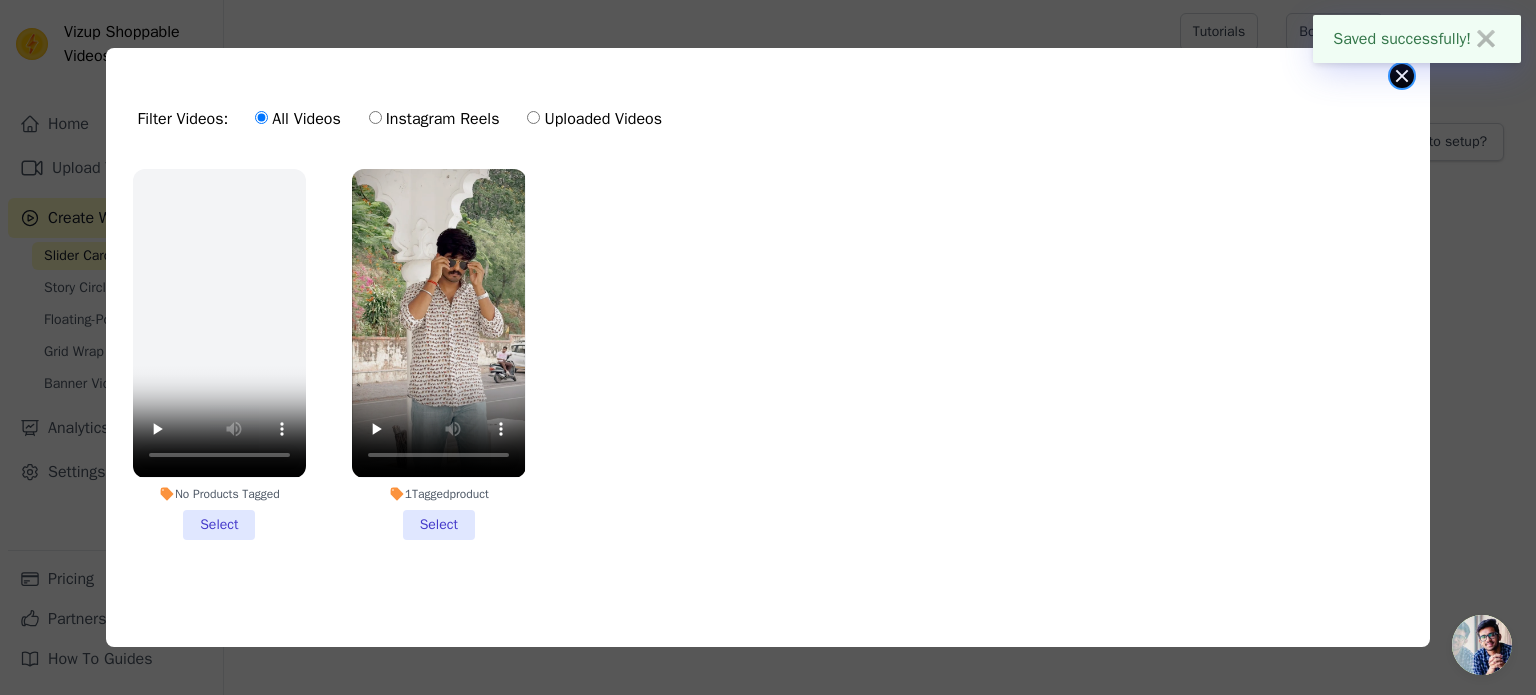 click at bounding box center [1402, 76] 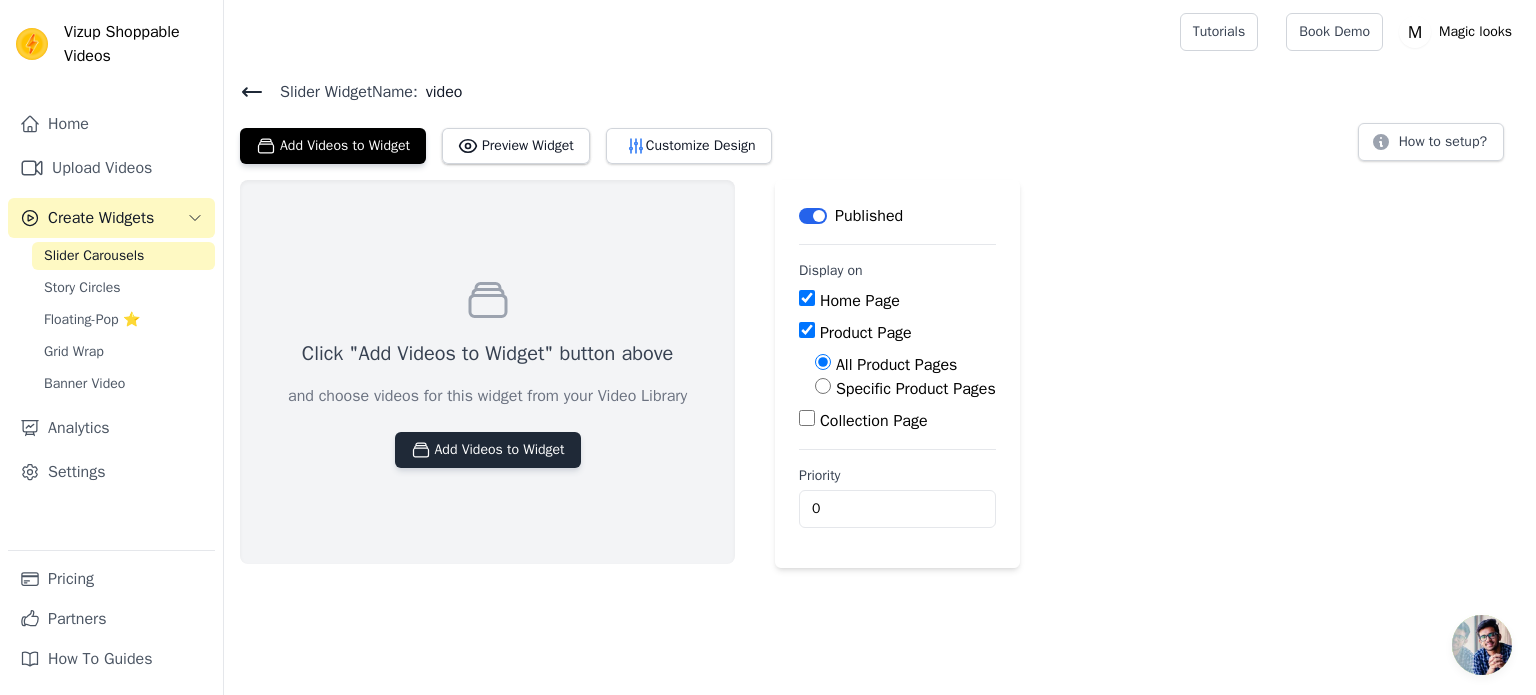 click on "Add Videos to Widget" at bounding box center [488, 450] 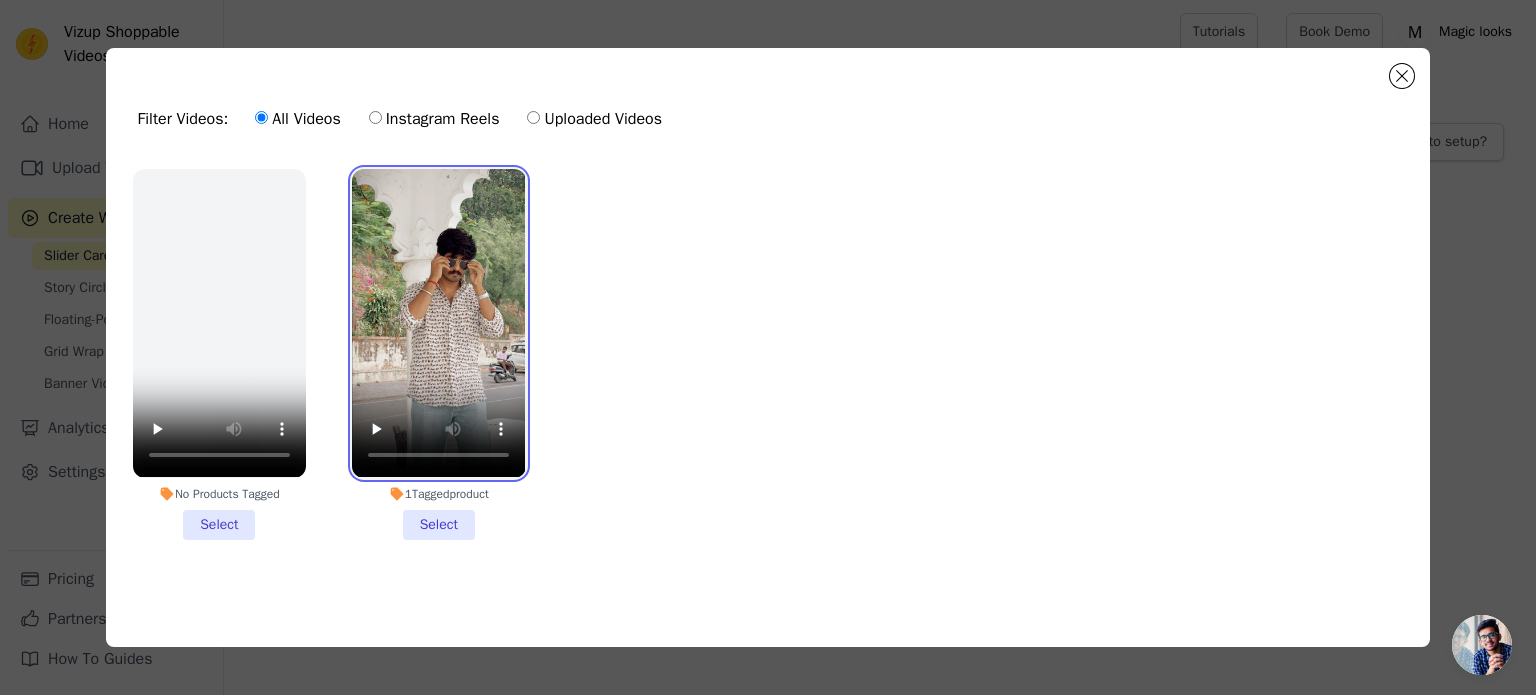 click at bounding box center [438, 323] 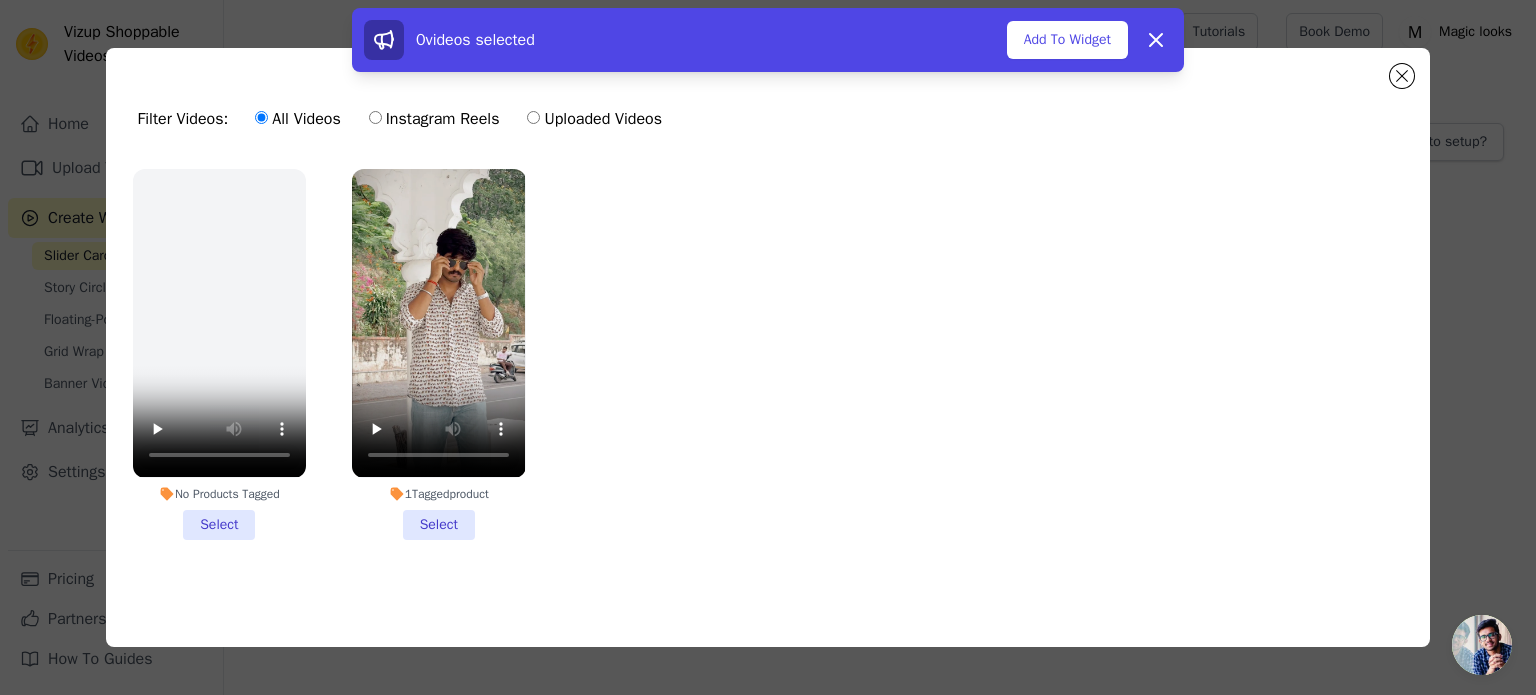 click on "1  Tagged  product     Select" at bounding box center (438, 354) 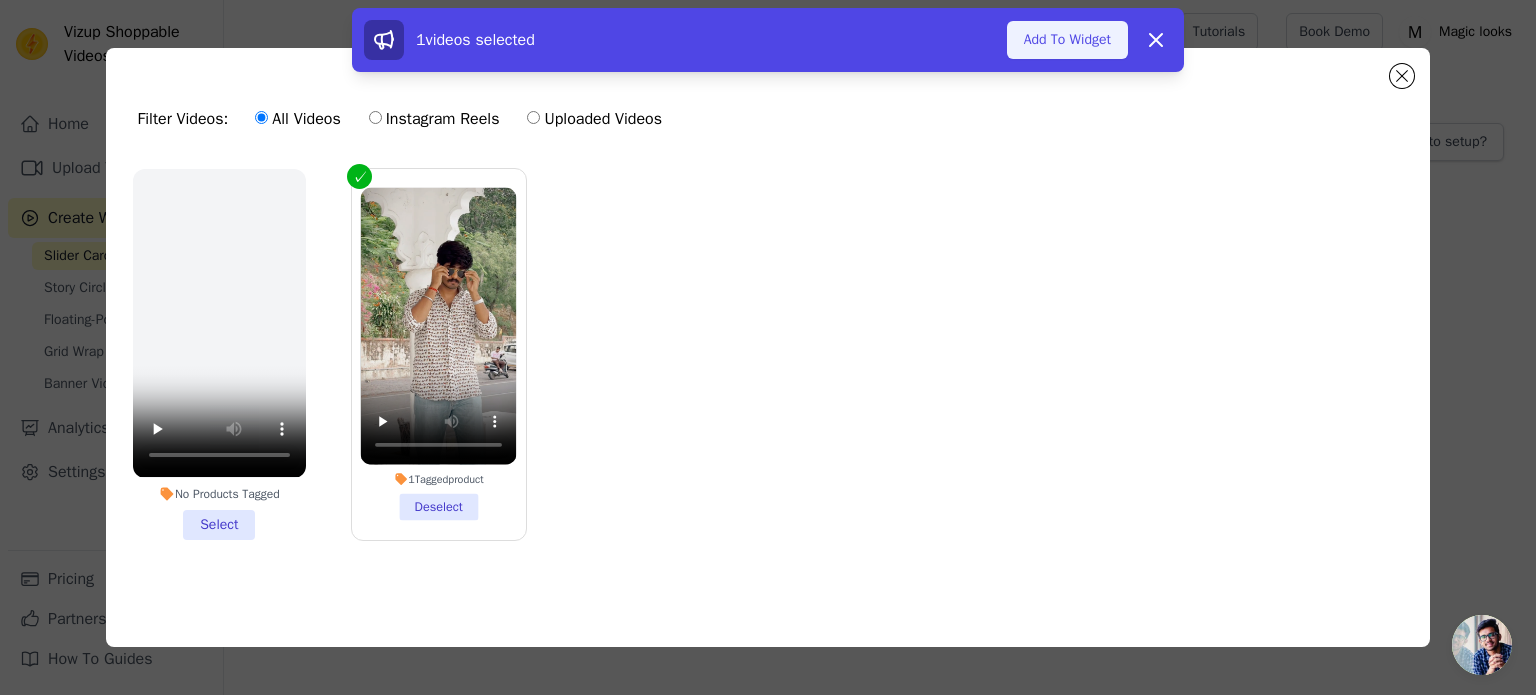 click on "Add To Widget" at bounding box center [1067, 40] 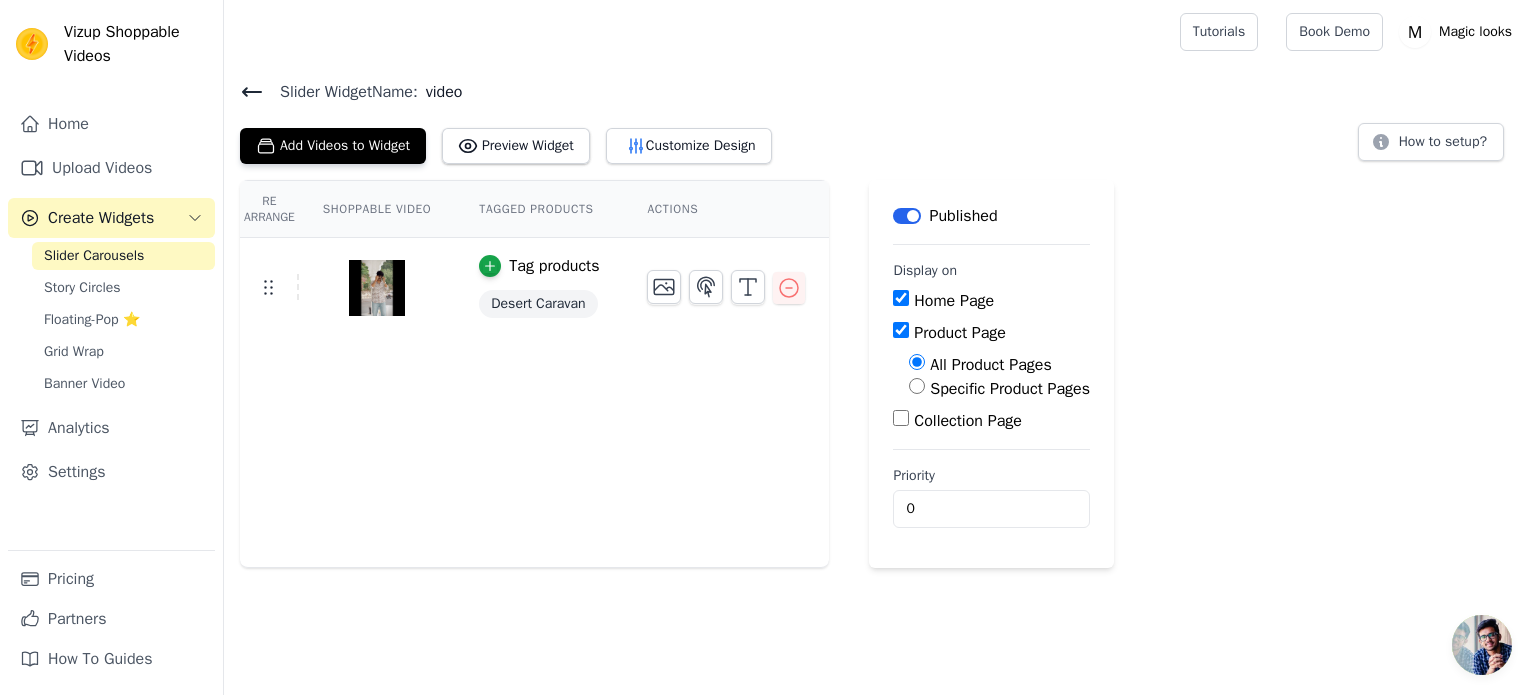 click on "Product Page" at bounding box center [901, 330] 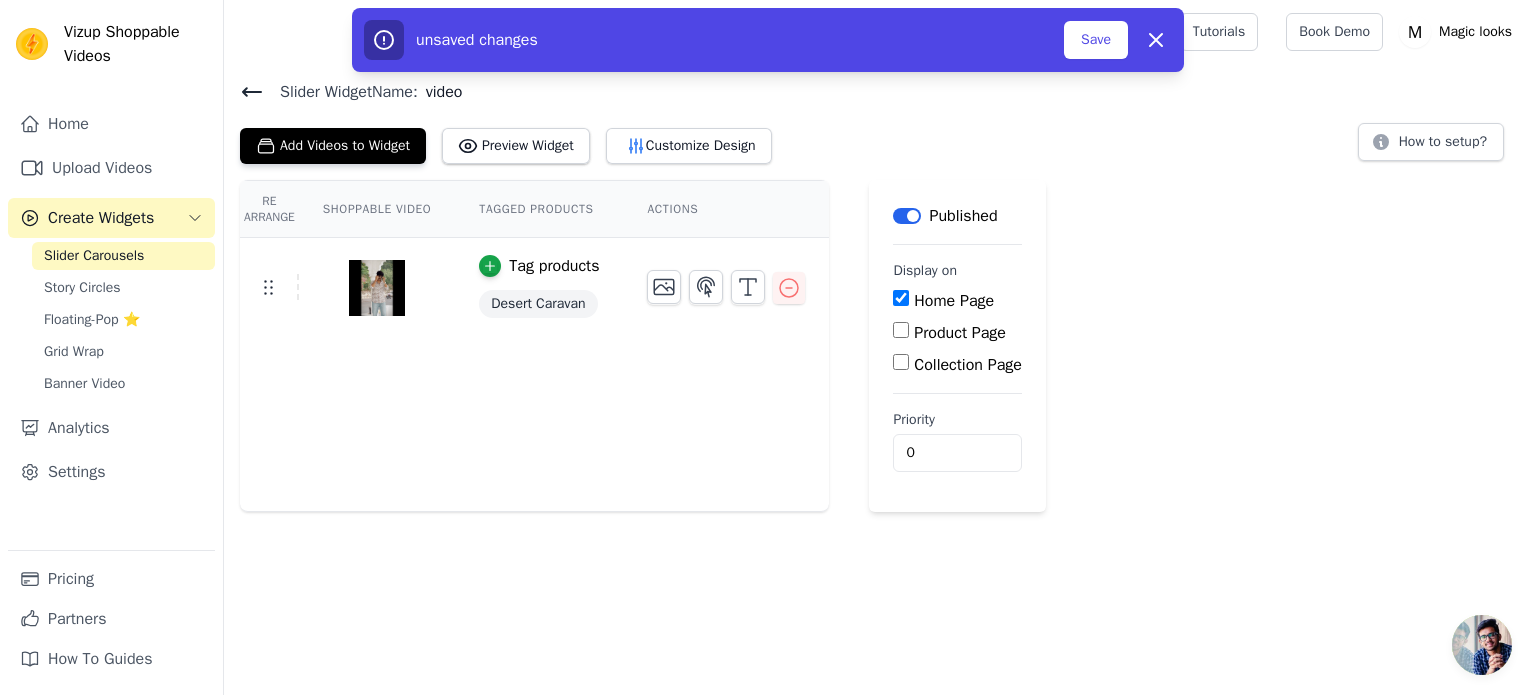 click on "Product Page" at bounding box center [901, 330] 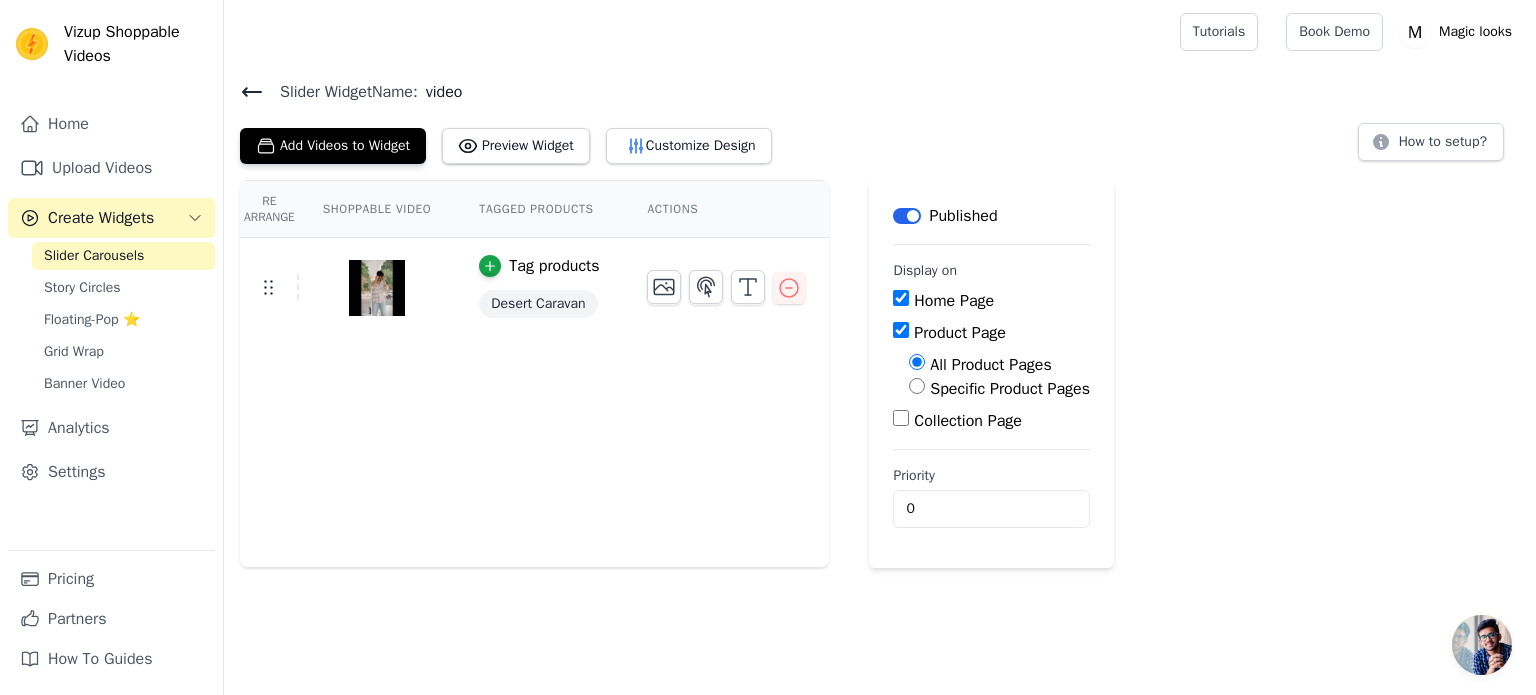 click on "Product Page" at bounding box center [901, 330] 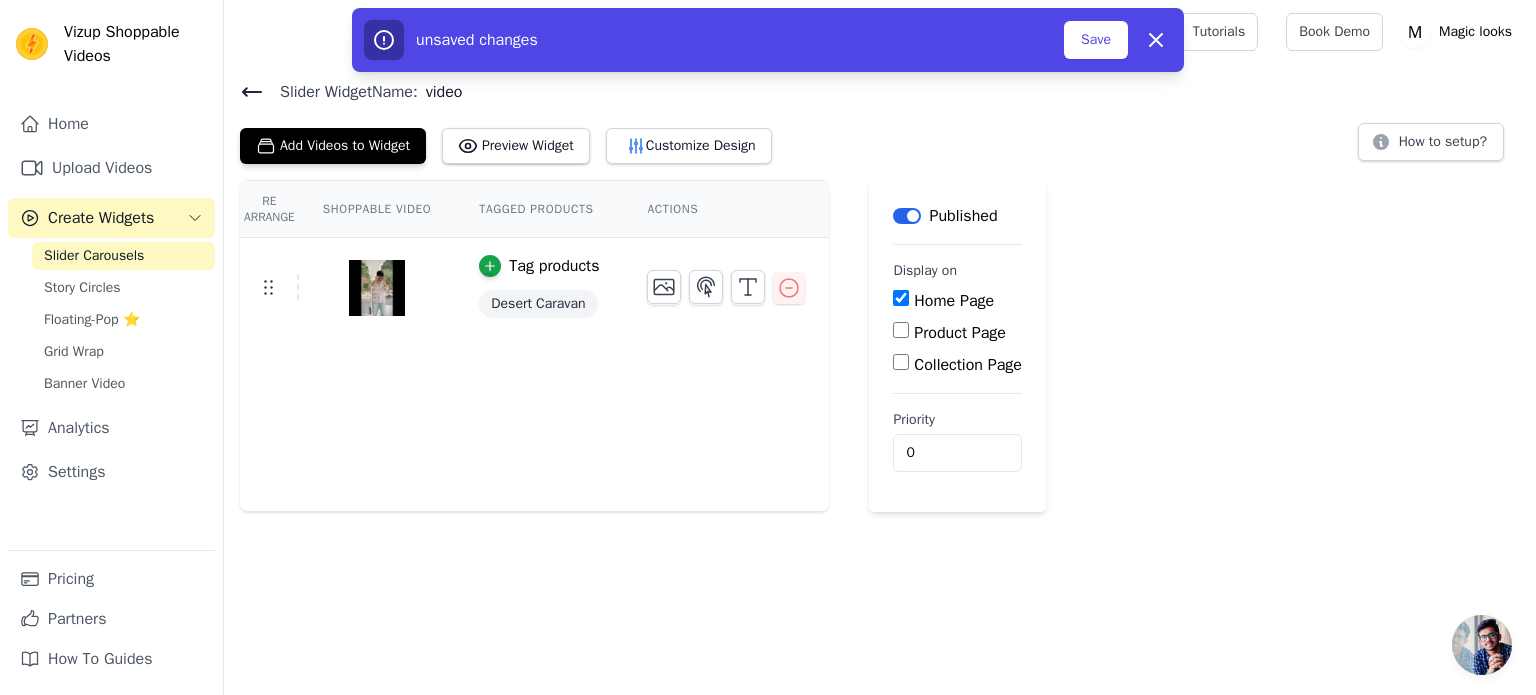 click on "Product Page" at bounding box center (901, 330) 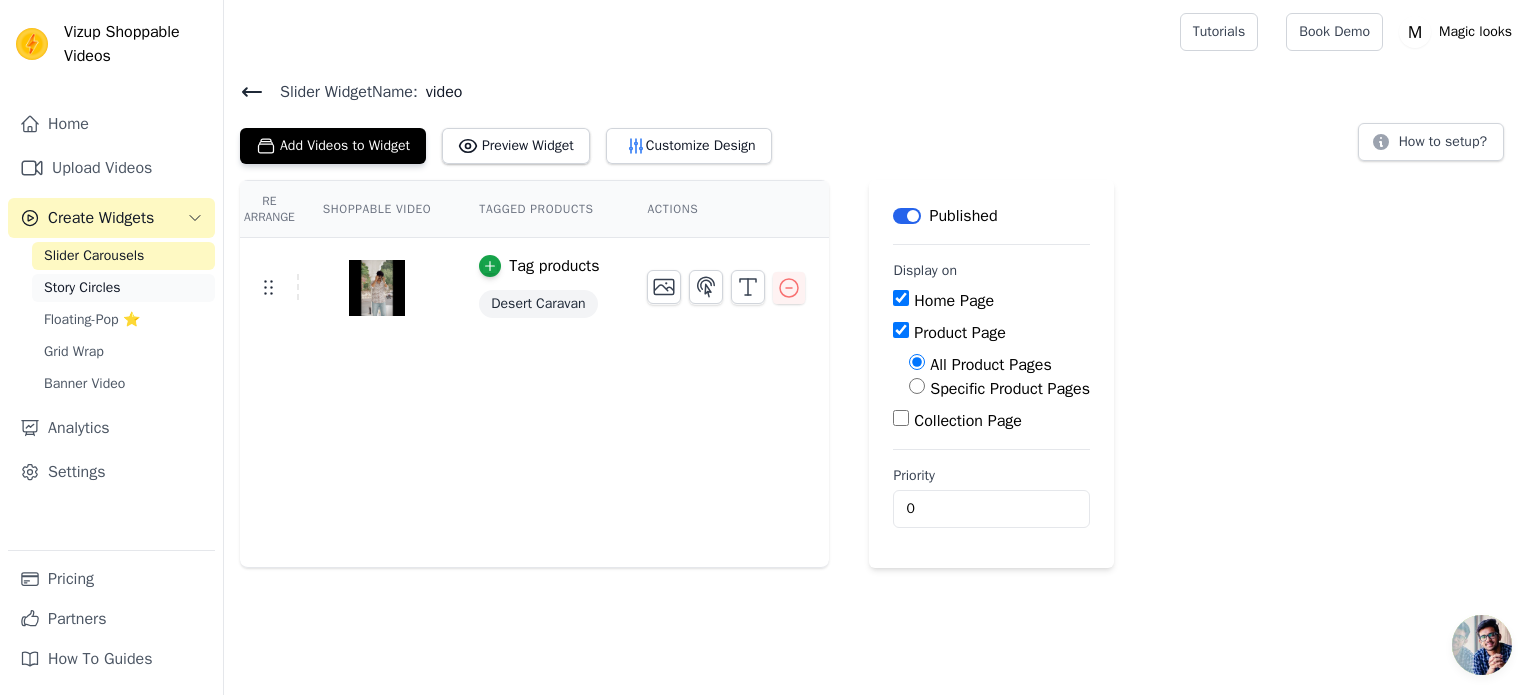click on "Story Circles" at bounding box center [82, 288] 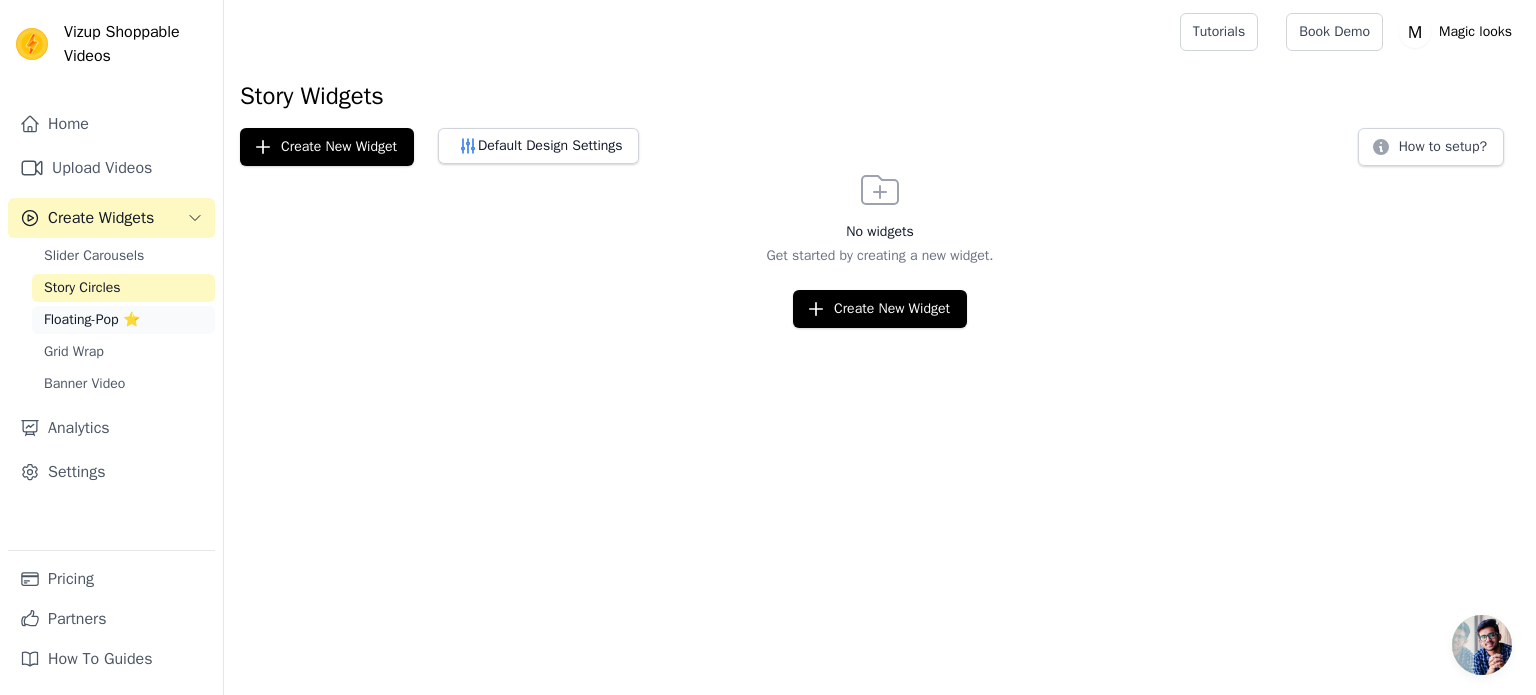 click on "Floating-Pop ⭐" at bounding box center [92, 320] 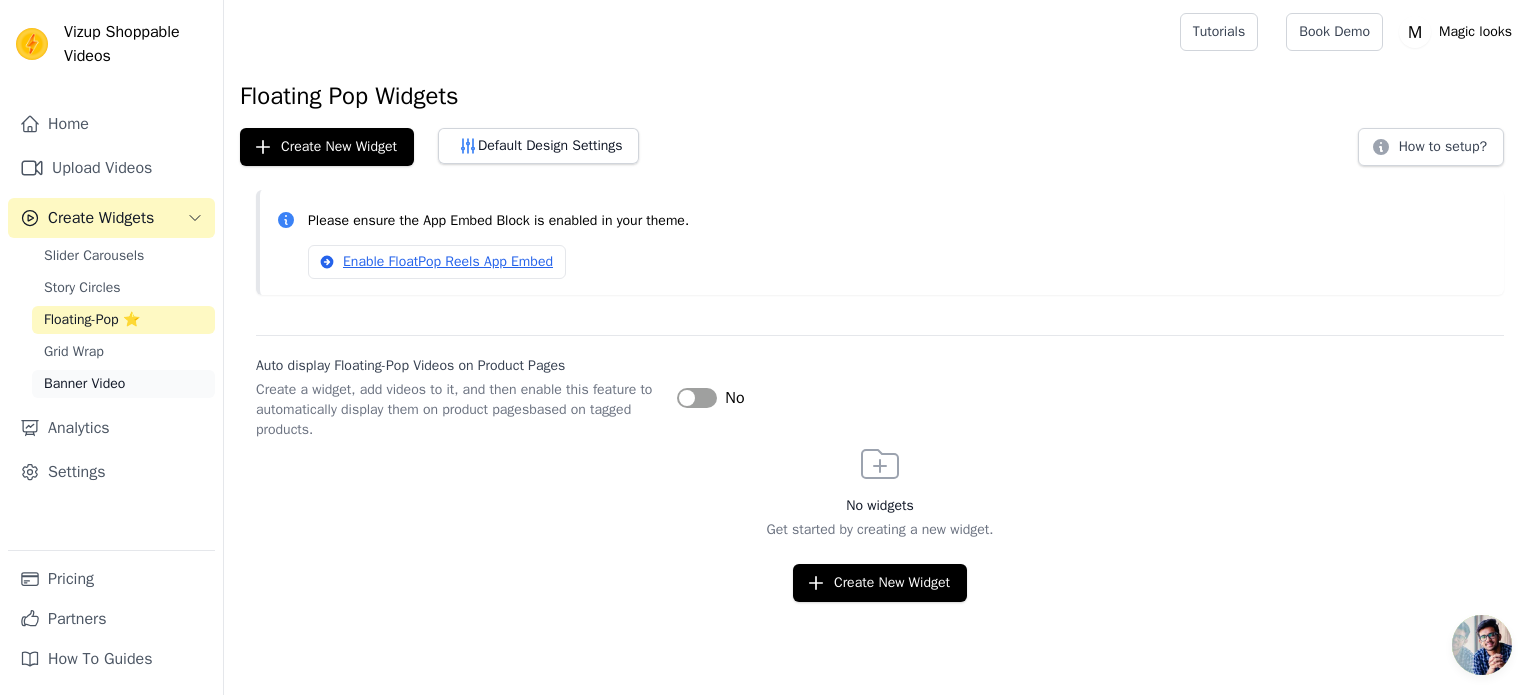 click on "Banner Video" at bounding box center [123, 384] 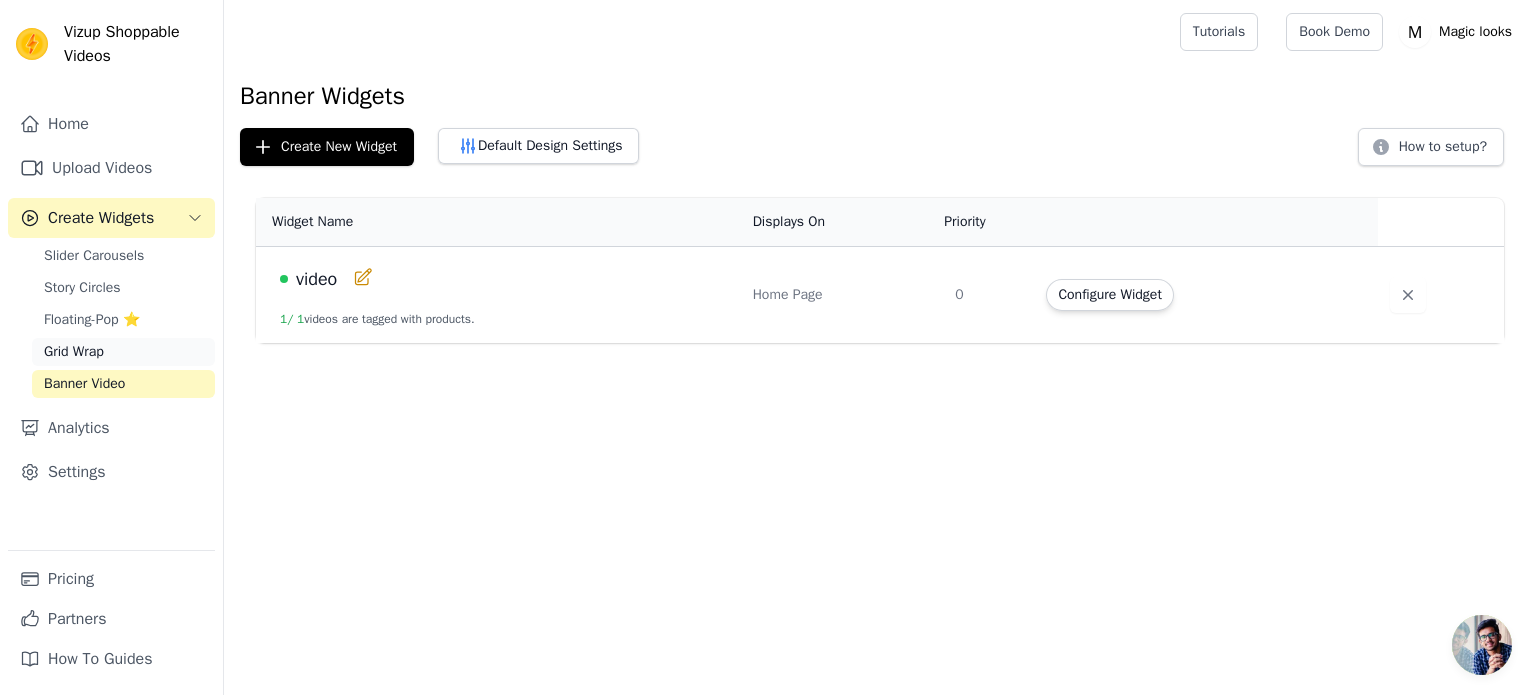 click on "Grid Wrap" at bounding box center (123, 352) 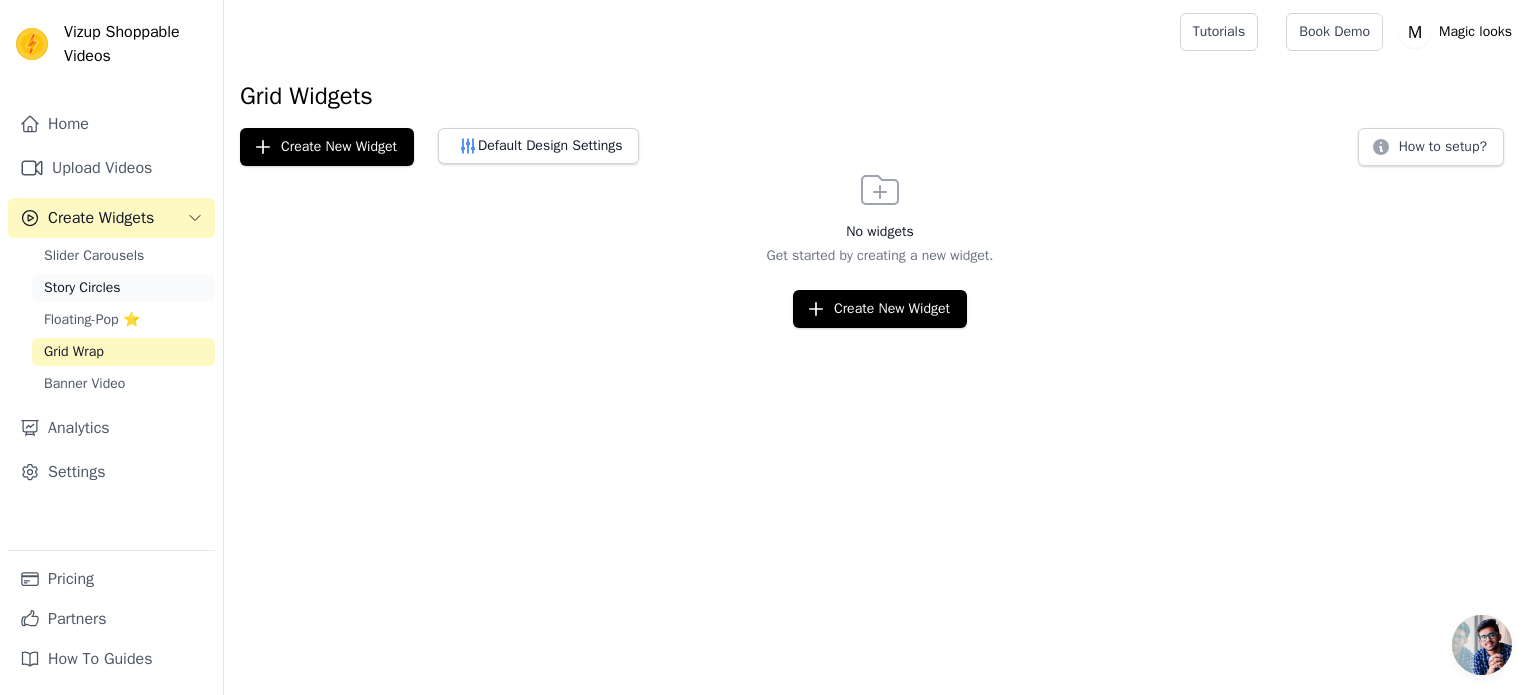 click on "Story Circles" at bounding box center [123, 288] 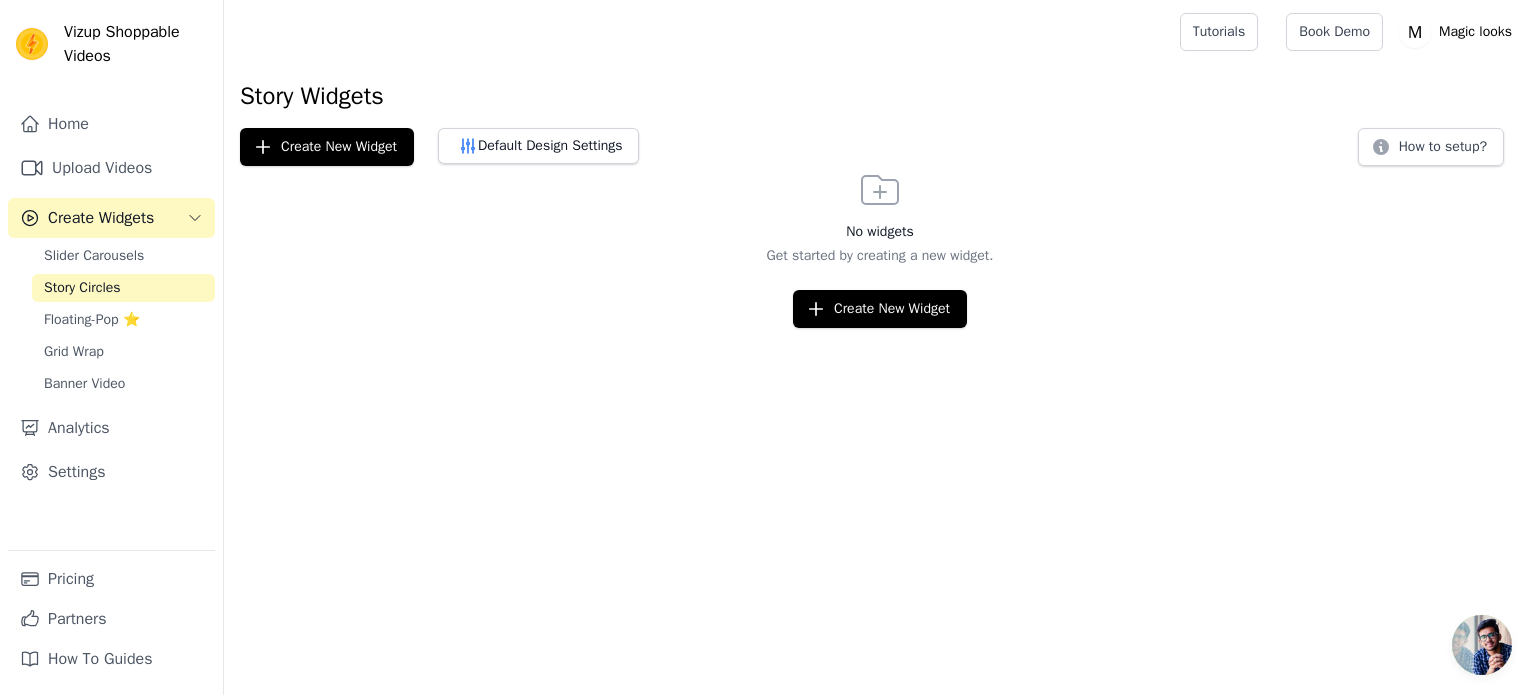 scroll, scrollTop: 0, scrollLeft: 0, axis: both 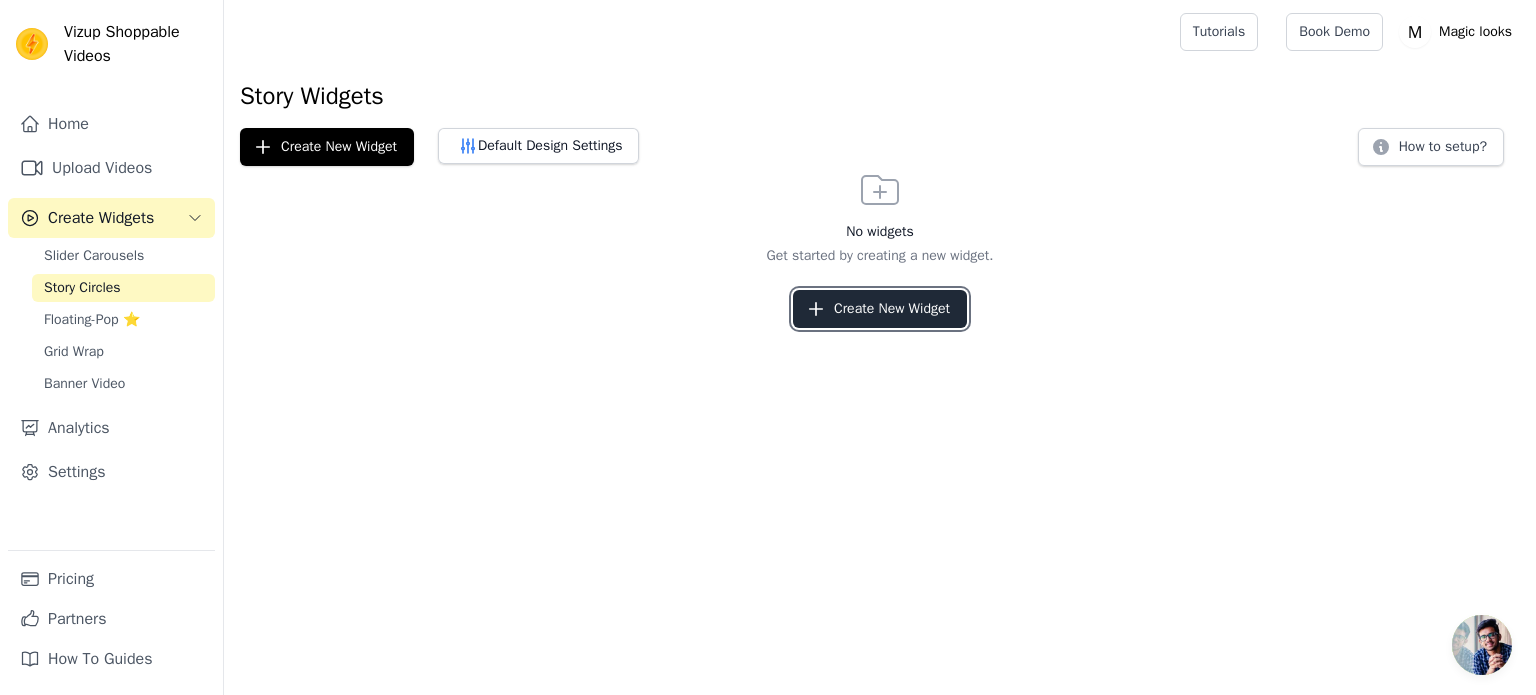 click 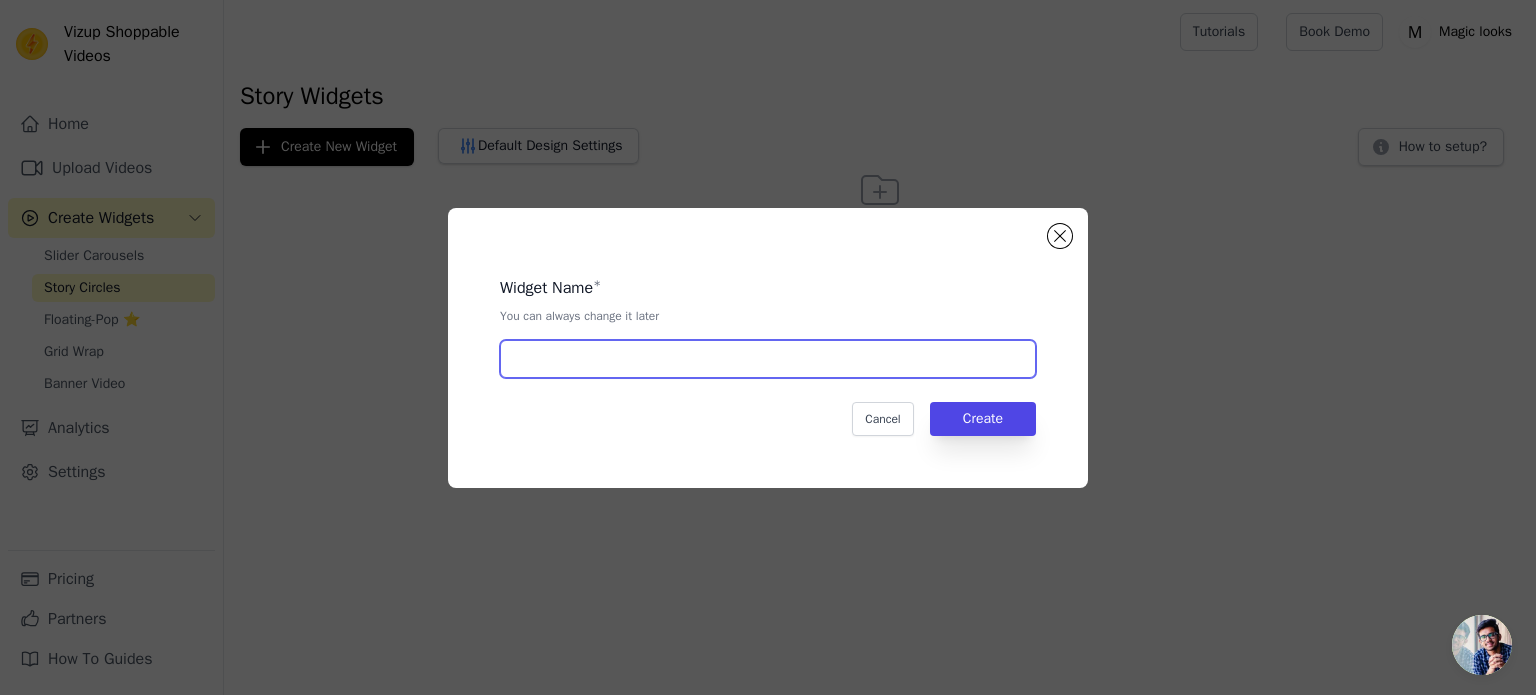 click at bounding box center [768, 359] 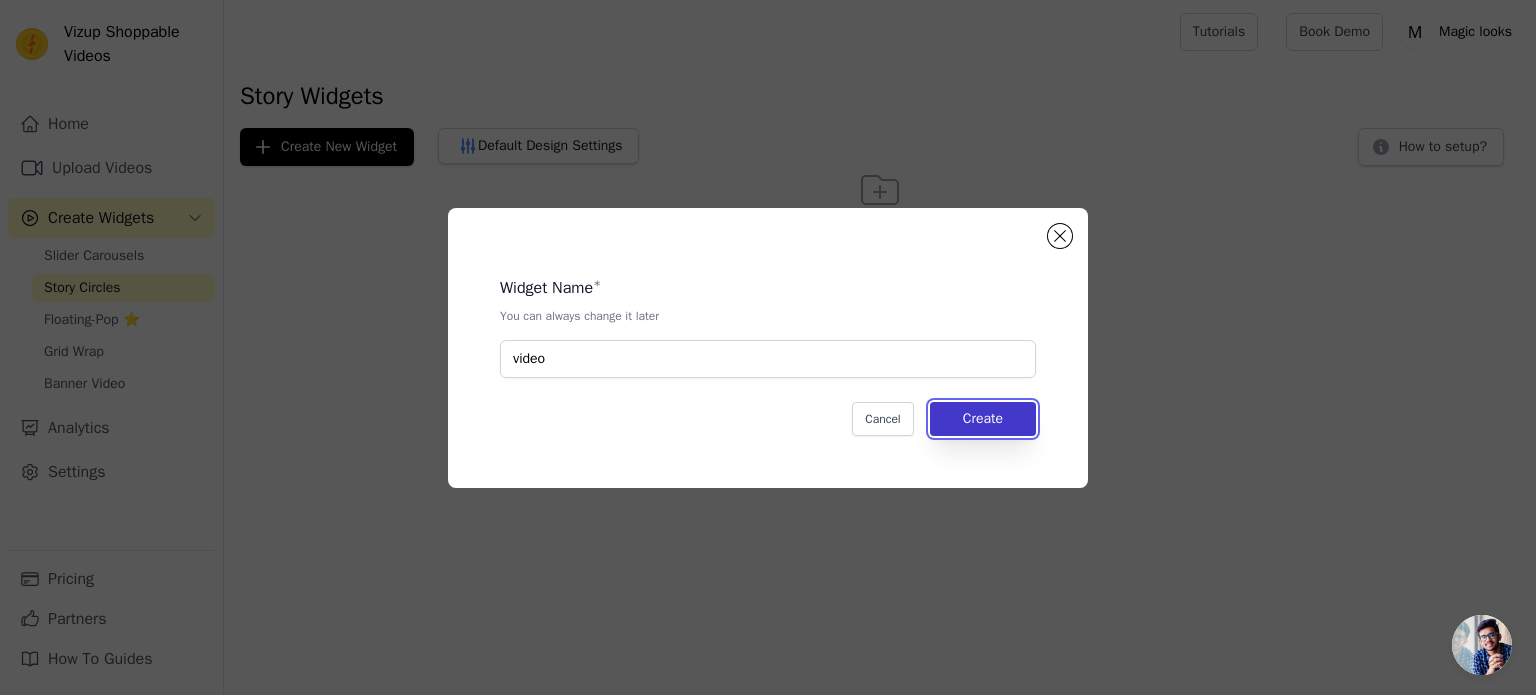 click on "Create" at bounding box center (983, 419) 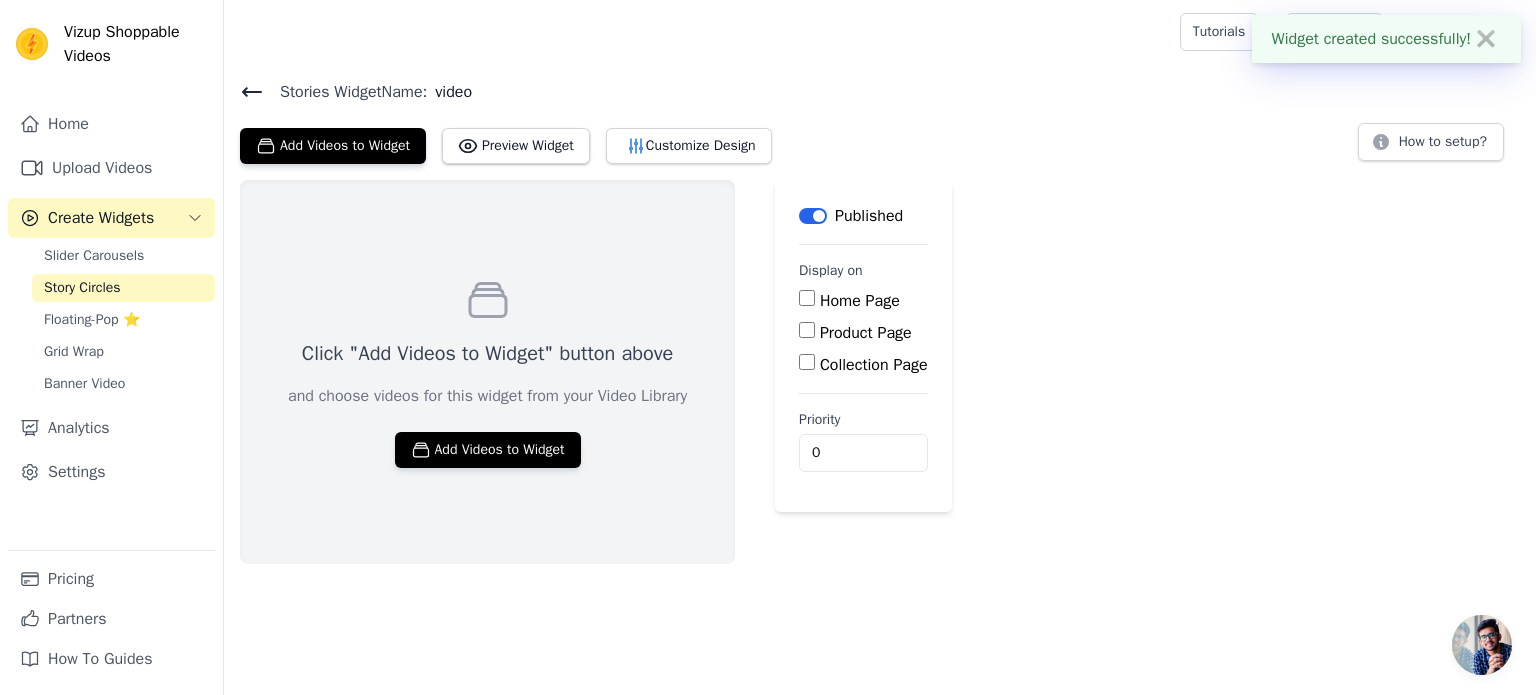 click on "Click "Add Videos to Widget" button above   and choose videos for this widget from your Video Library
Add Videos to Widget" at bounding box center (487, 372) 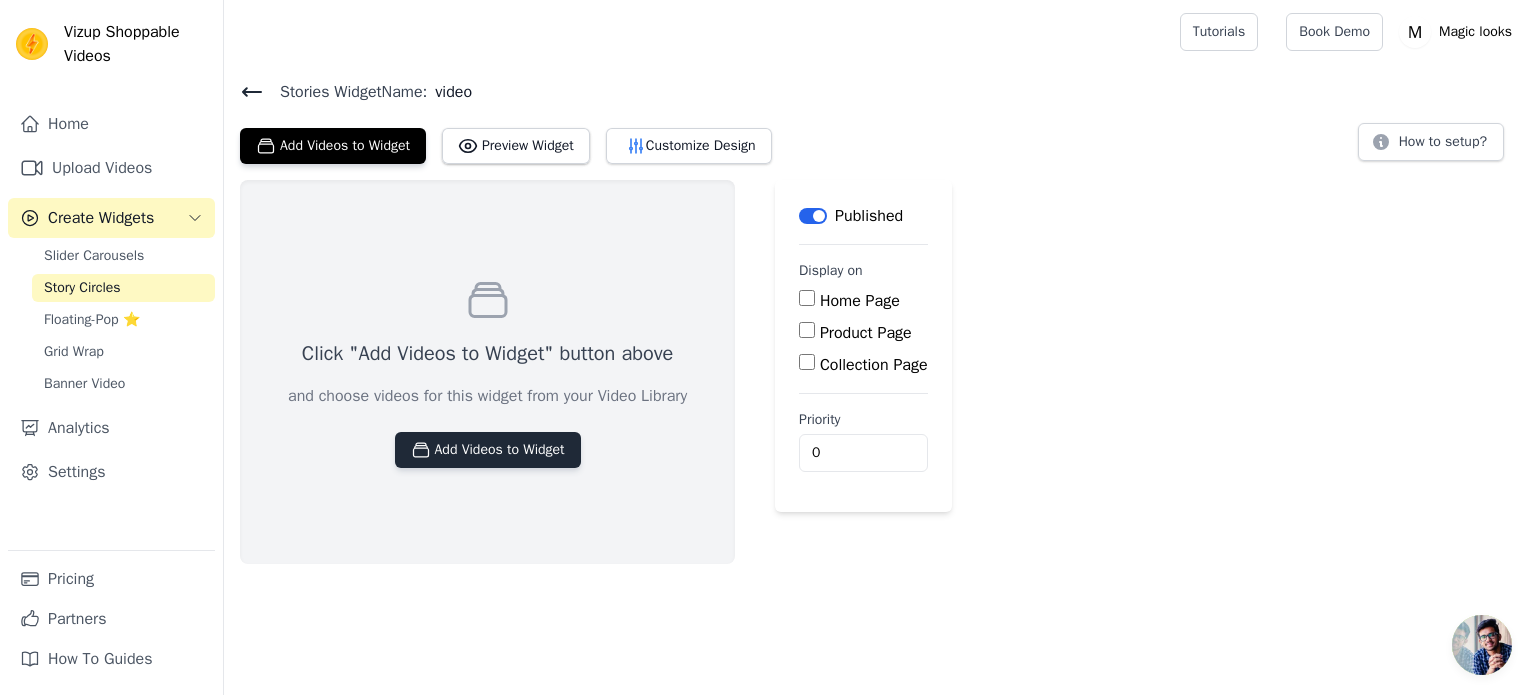 click on "Add Videos to Widget" at bounding box center (488, 450) 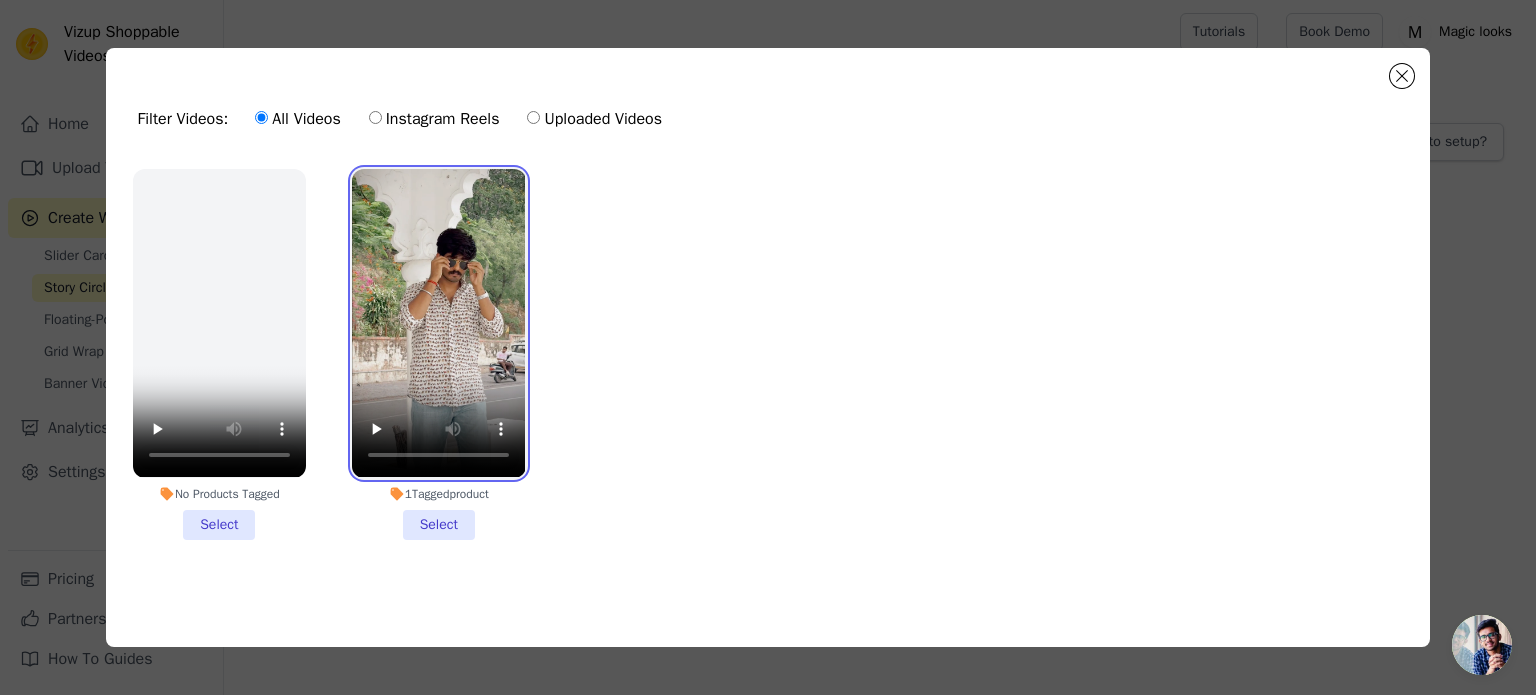 click at bounding box center [438, 323] 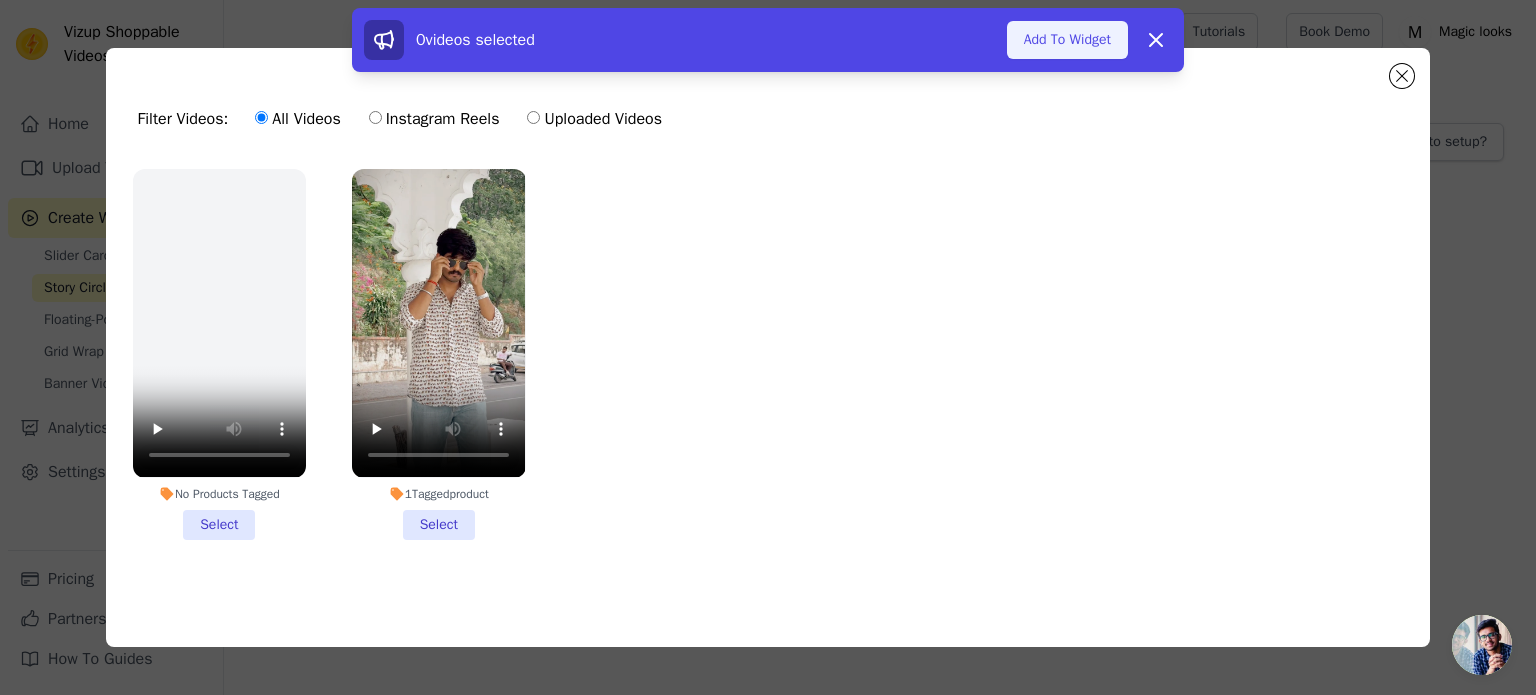 click on "Add To Widget" at bounding box center [1067, 40] 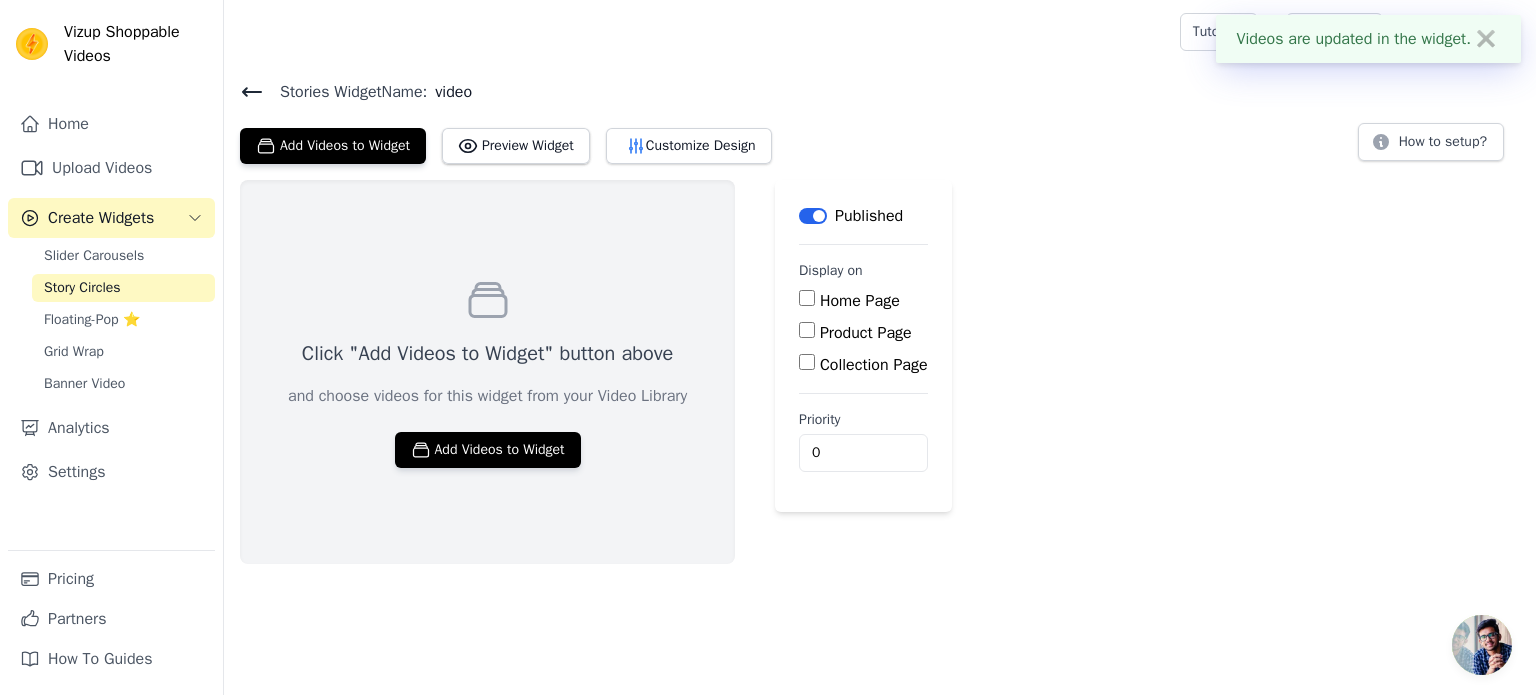 click on "Home Page" at bounding box center (860, 301) 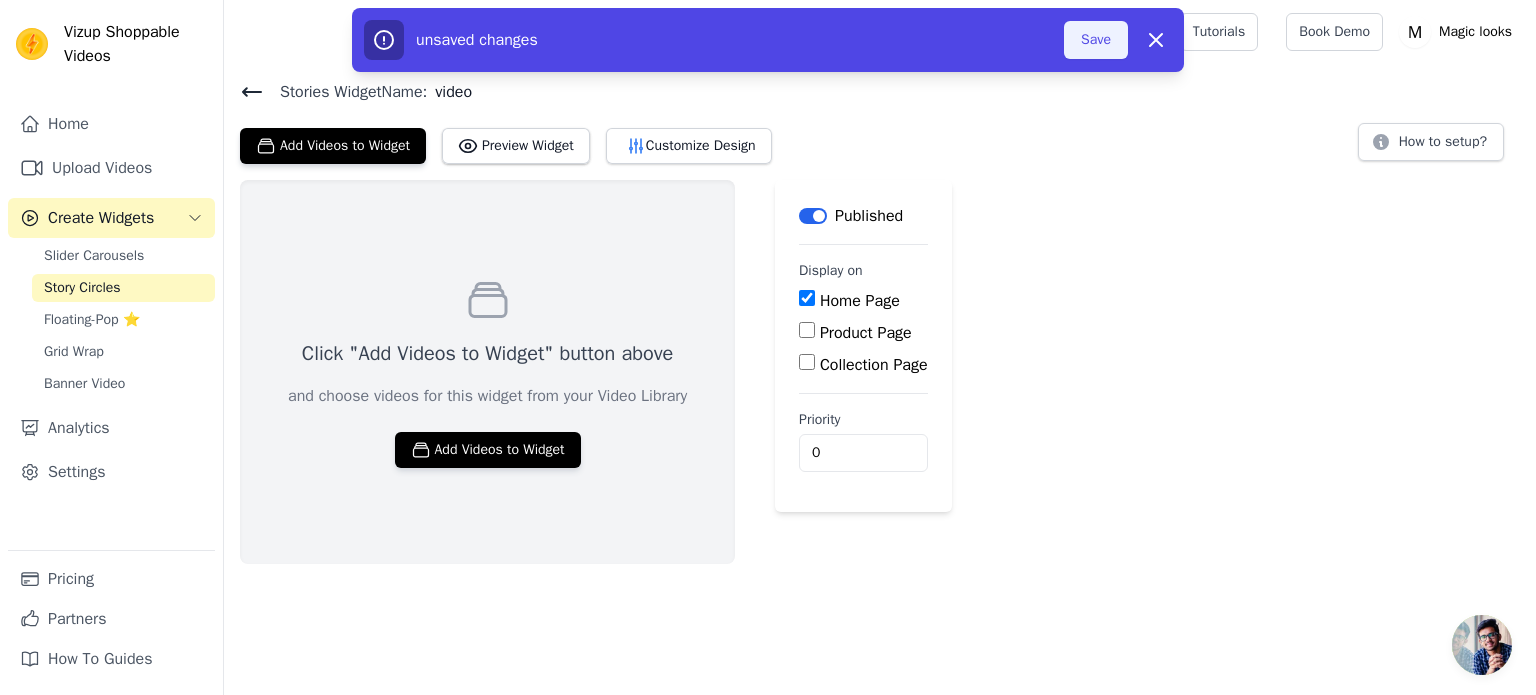 click on "Save" at bounding box center [1096, 40] 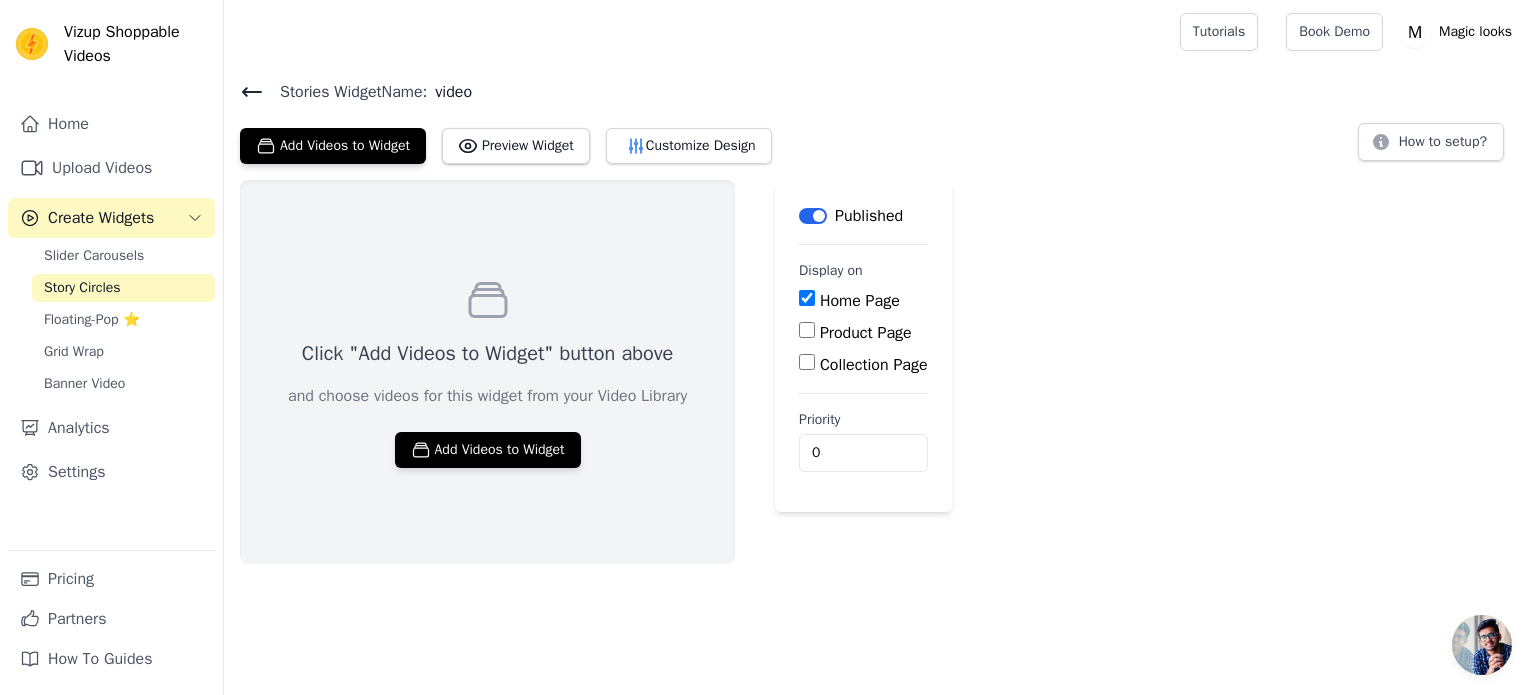click on "Story Circles" at bounding box center (123, 288) 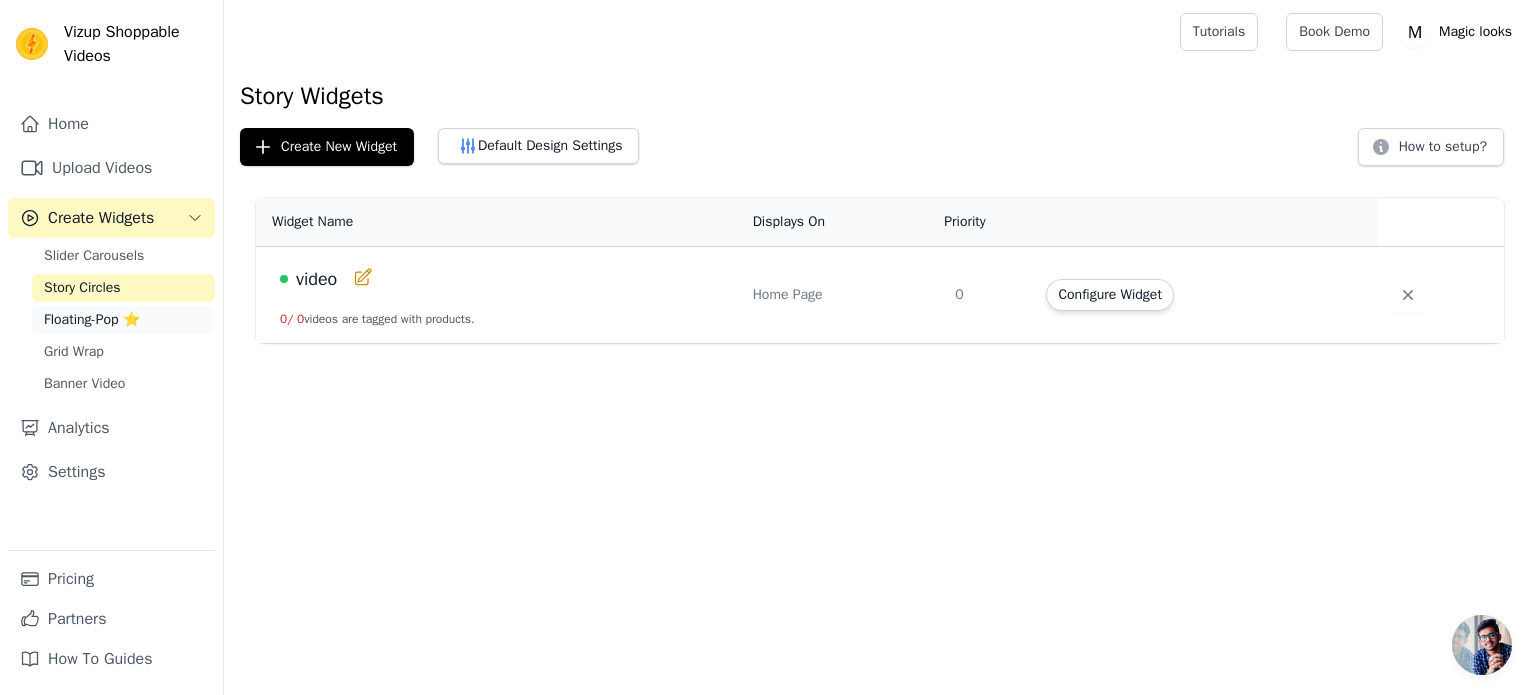 click on "Floating-Pop ⭐" at bounding box center [92, 320] 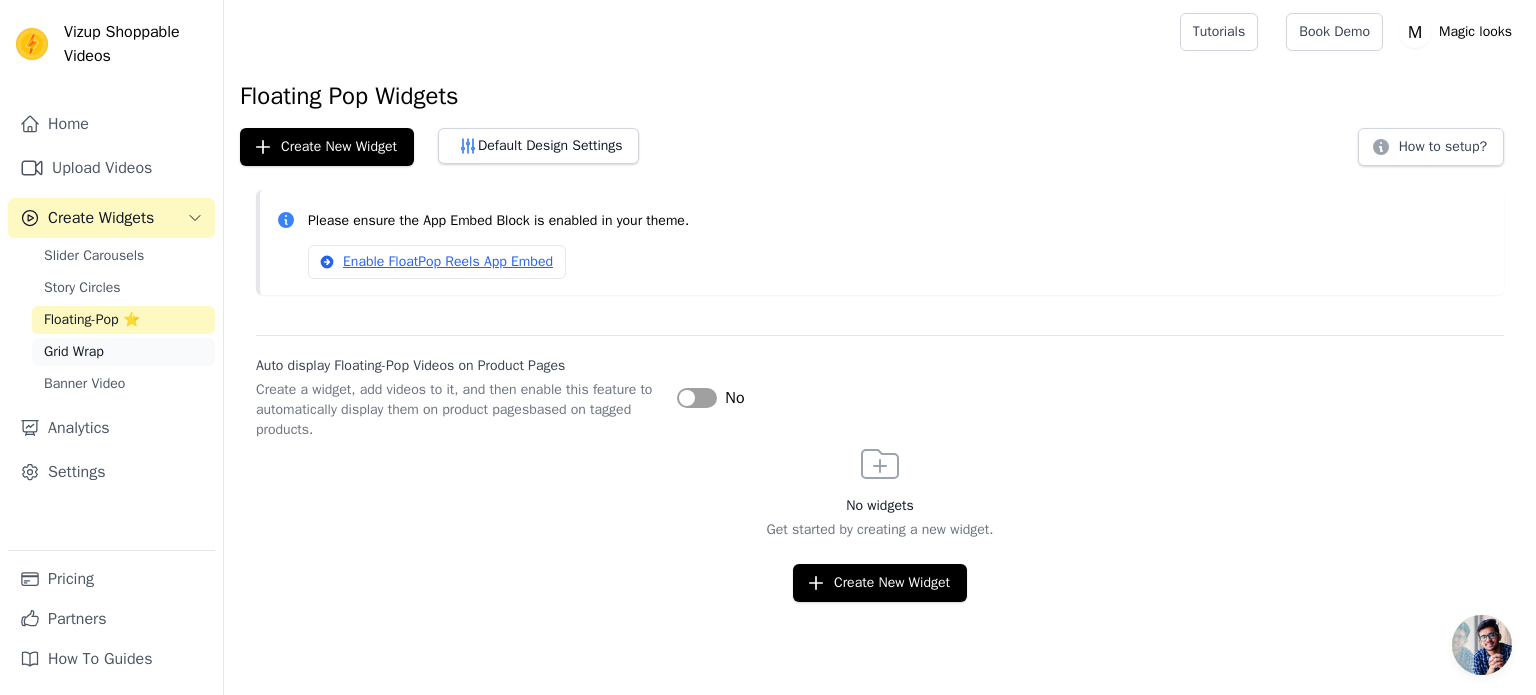 click on "Grid Wrap" at bounding box center [123, 352] 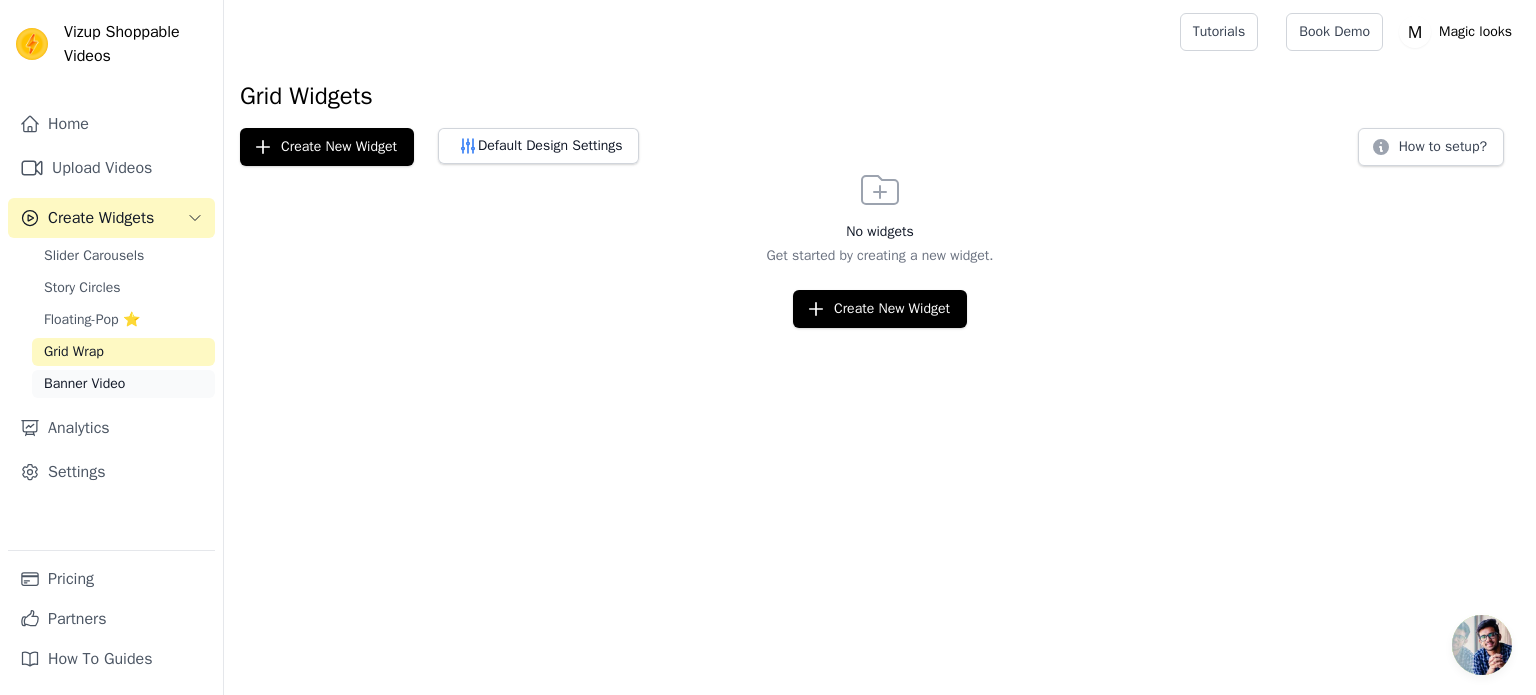 click on "Banner Video" at bounding box center (123, 384) 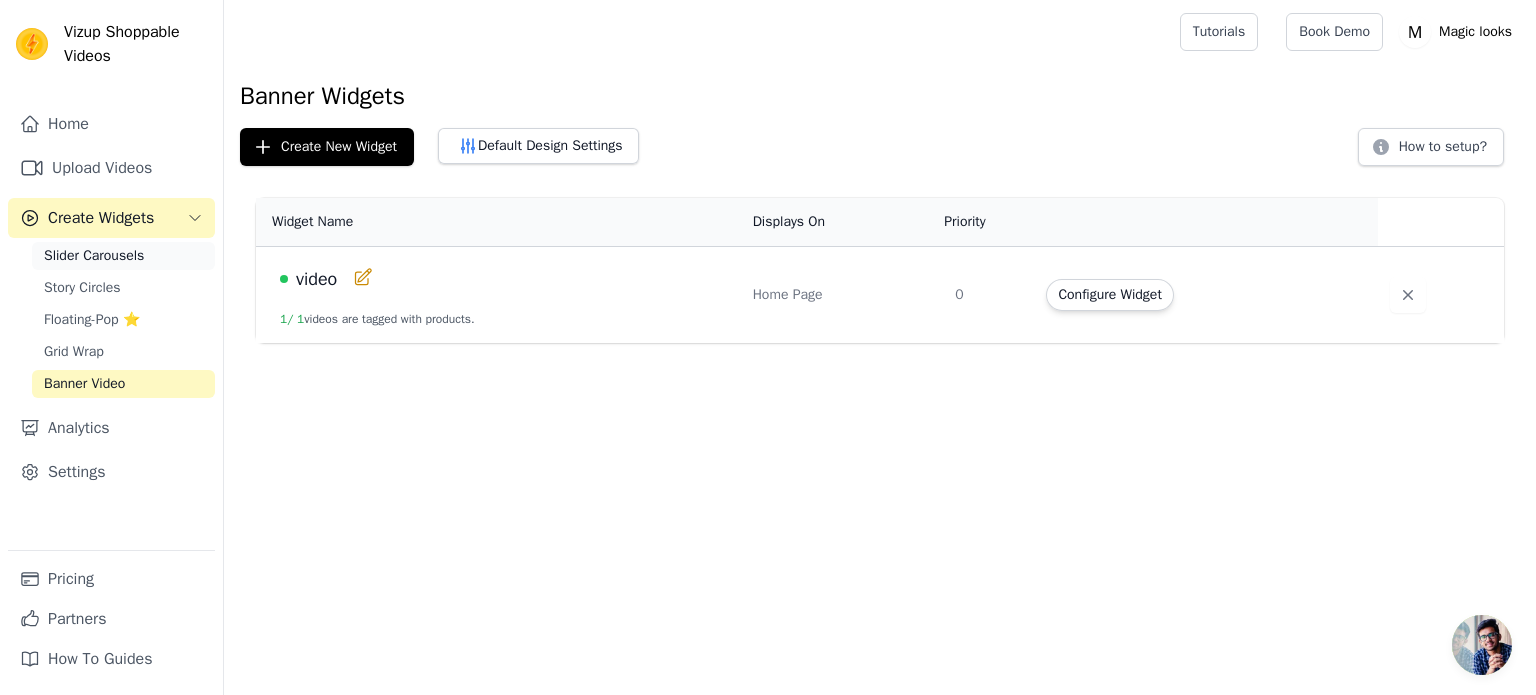 click on "Slider Carousels" at bounding box center [123, 256] 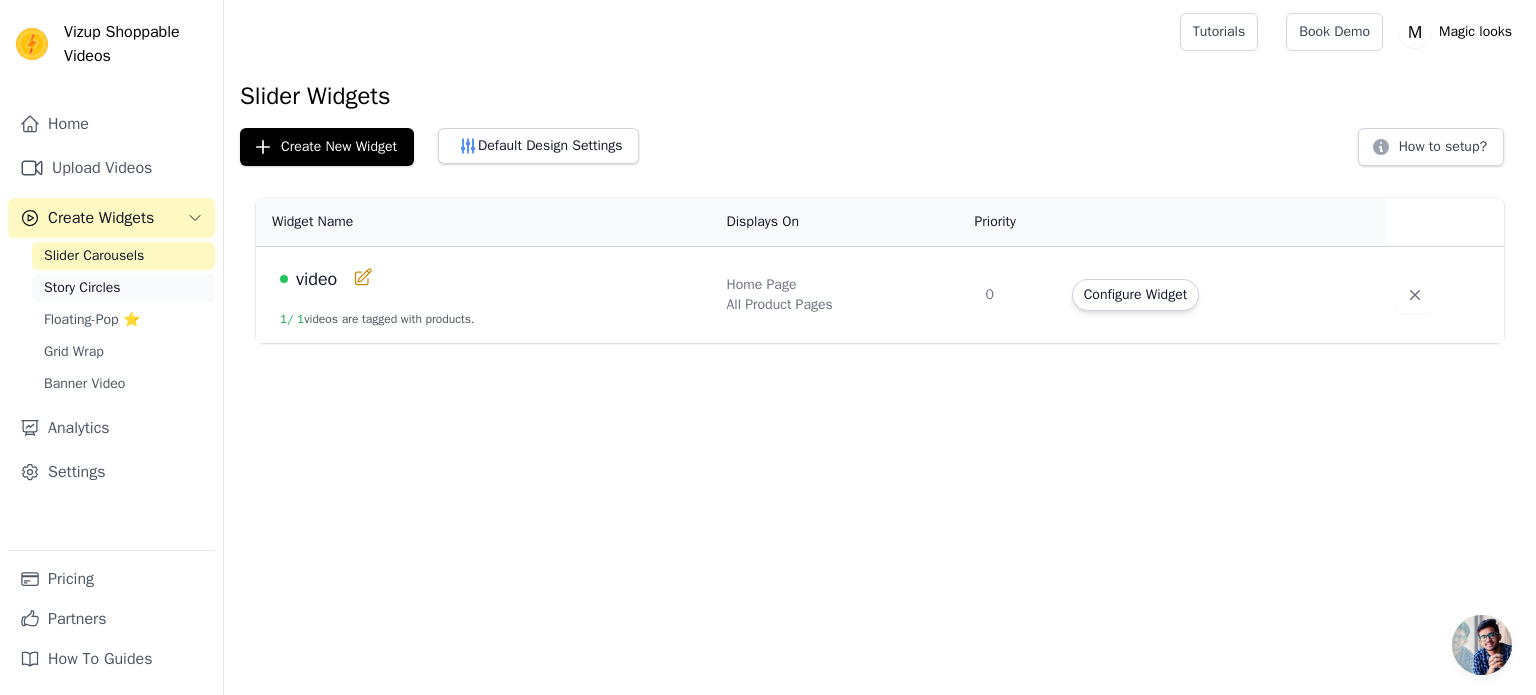 click on "Story Circles" at bounding box center (123, 288) 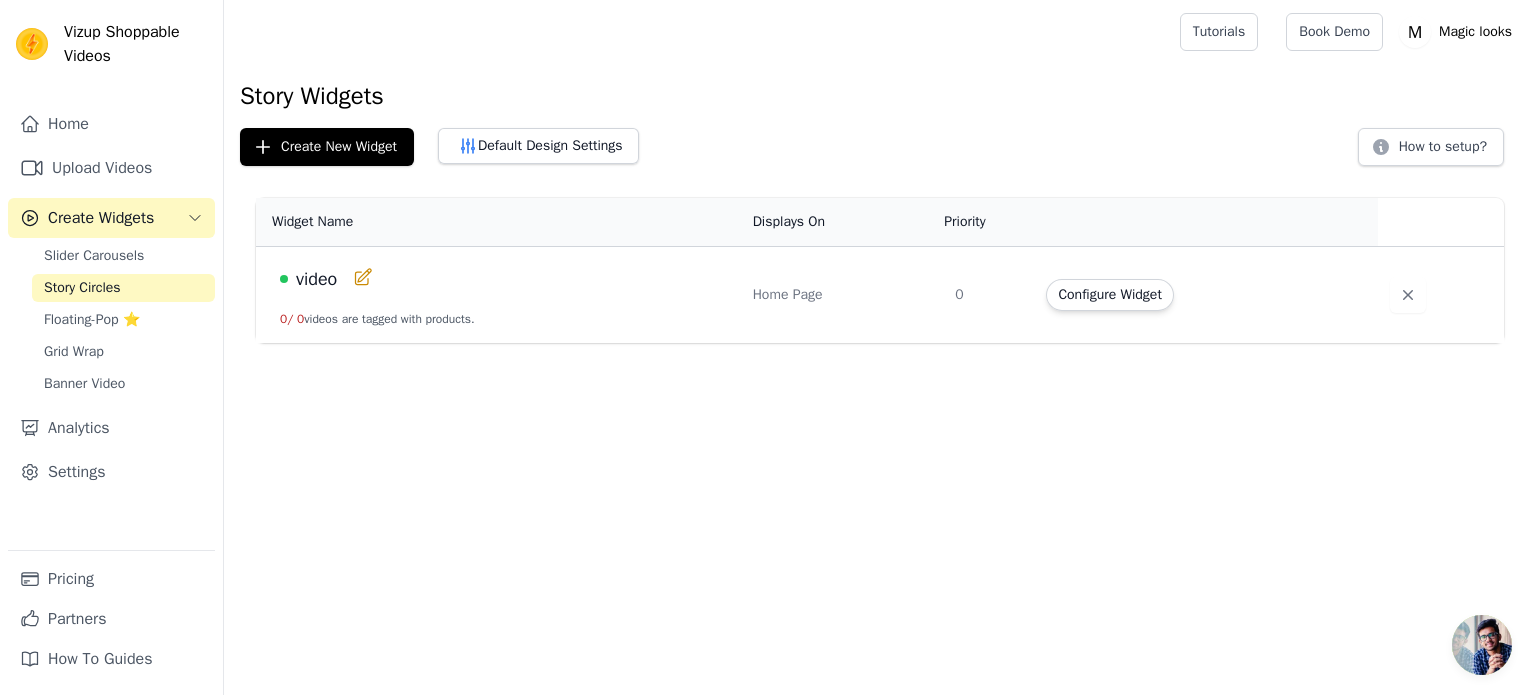 drag, startPoint x: 676, startPoint y: 275, endPoint x: 696, endPoint y: 275, distance: 20 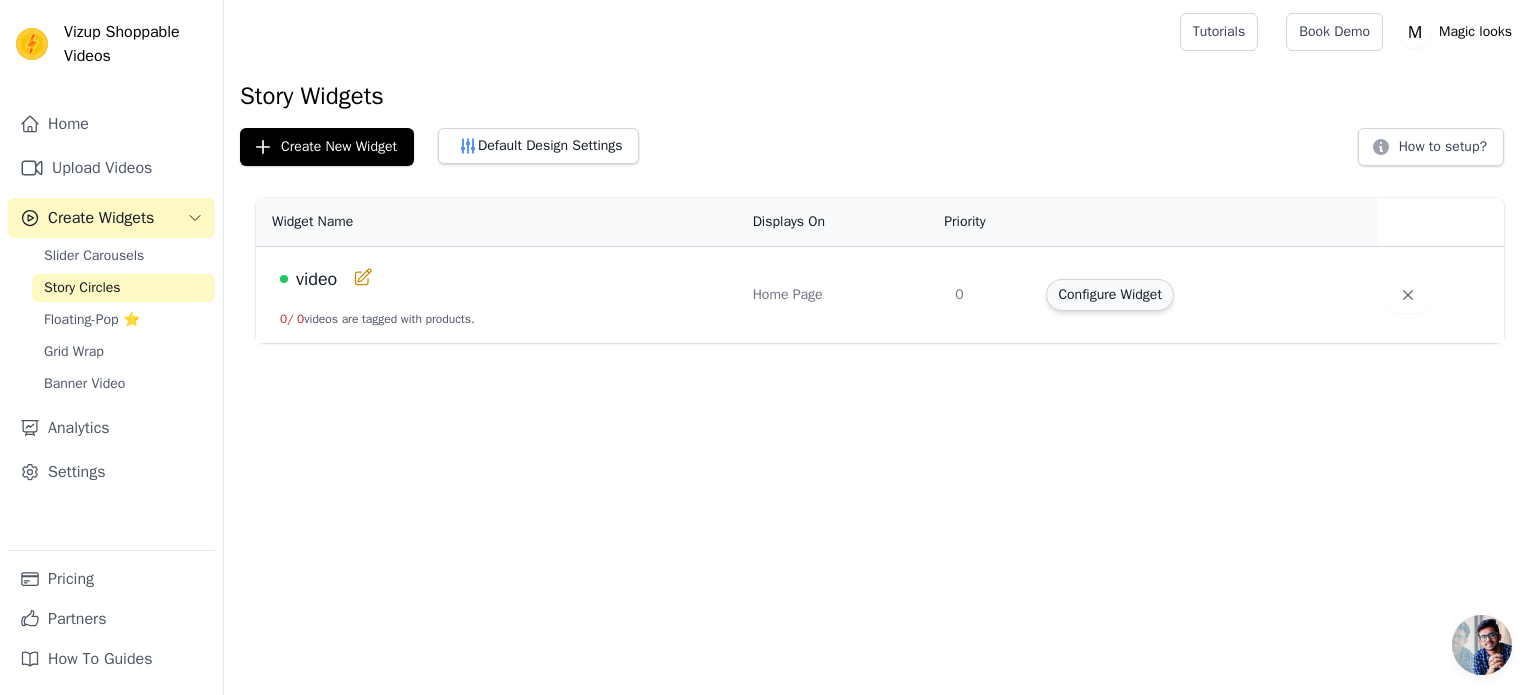 click on "Configure Widget" at bounding box center (1109, 295) 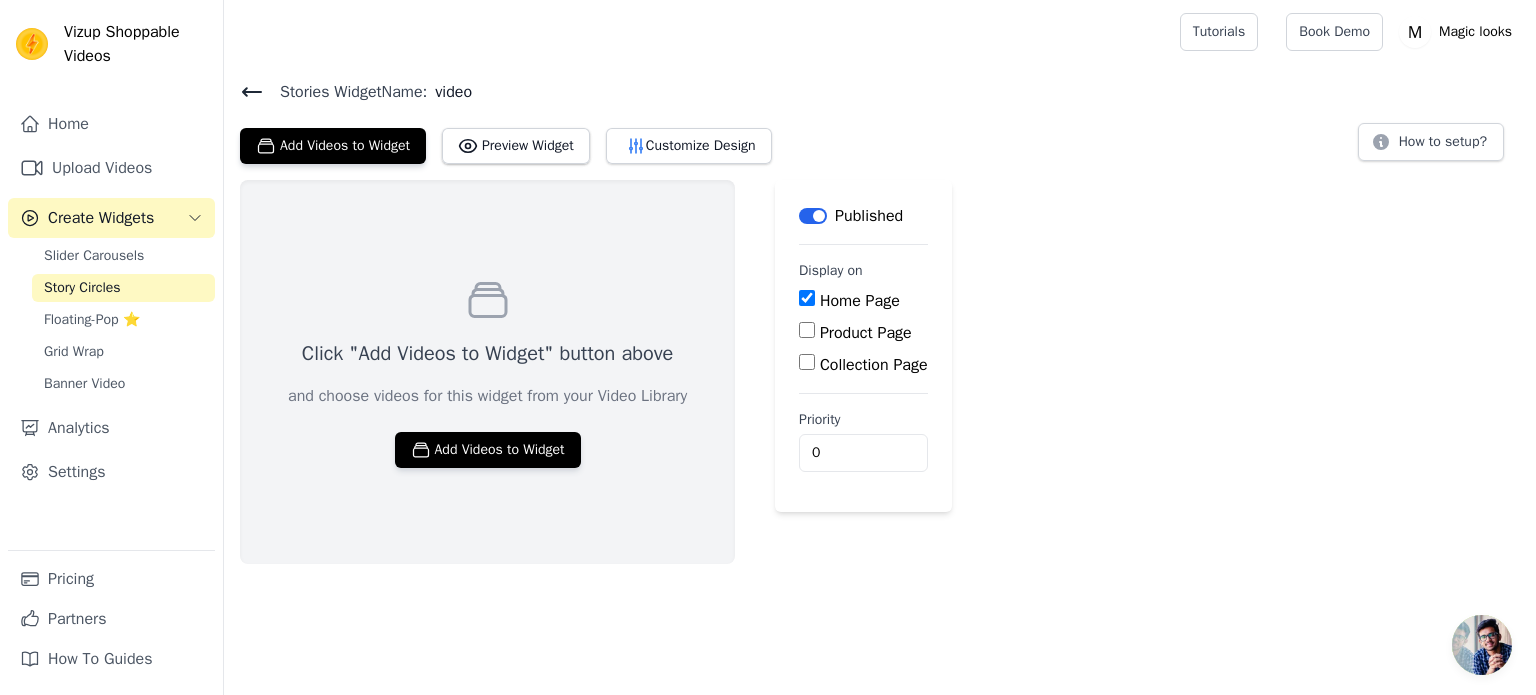 click 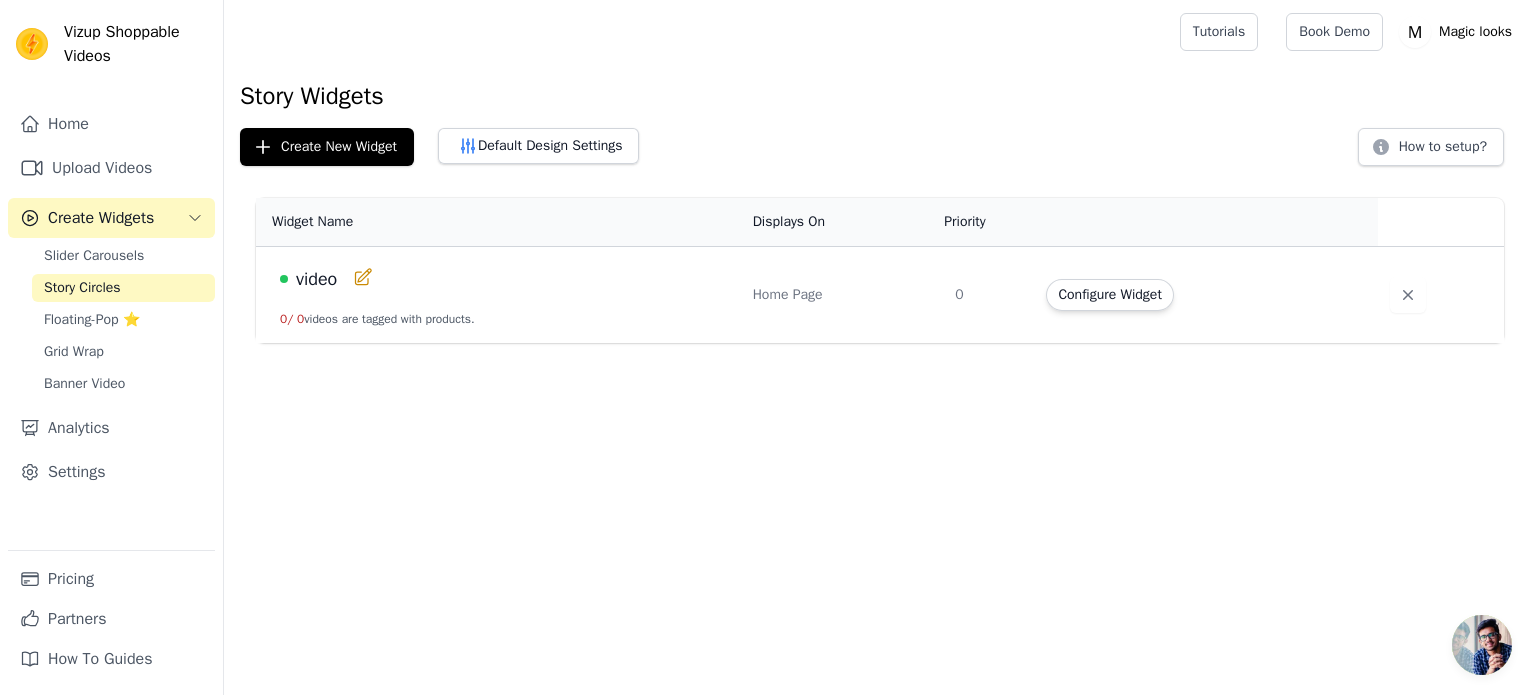 click 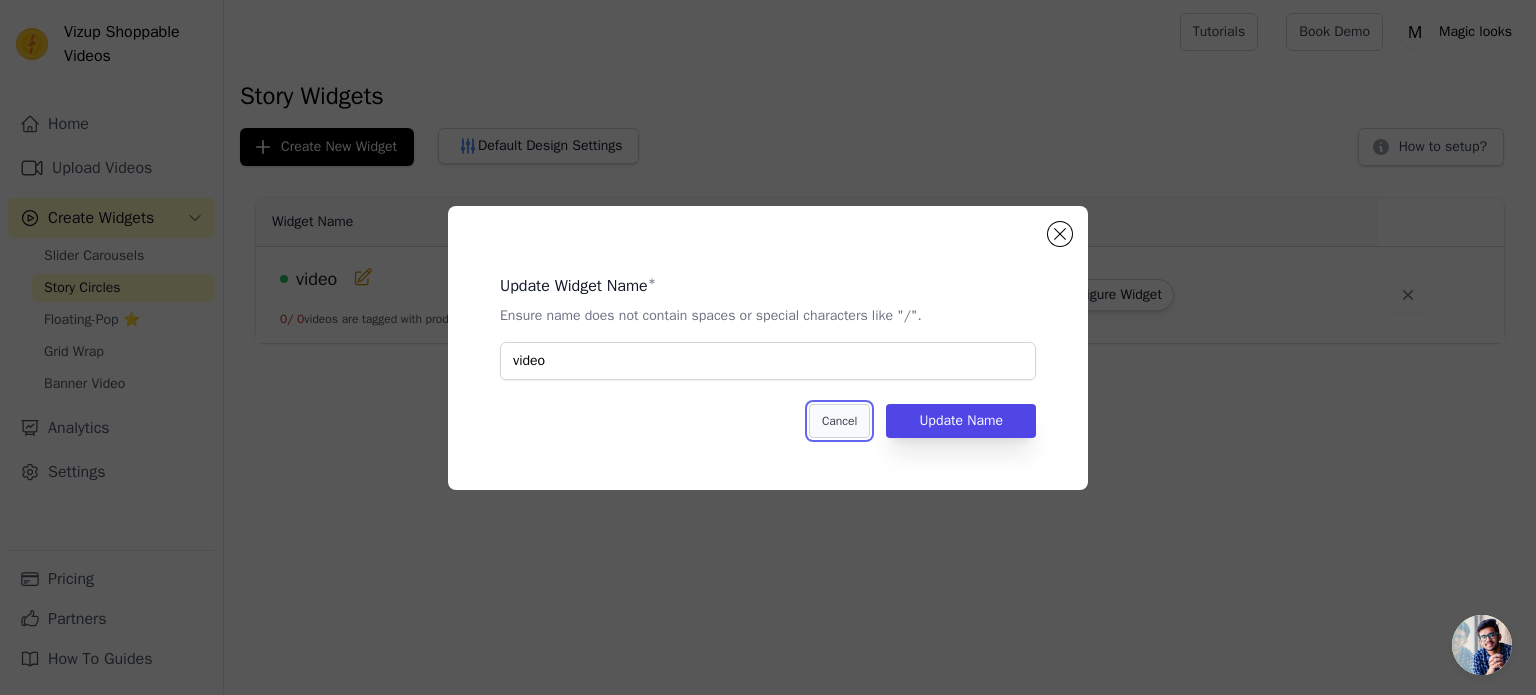 click on "Cancel" at bounding box center [839, 421] 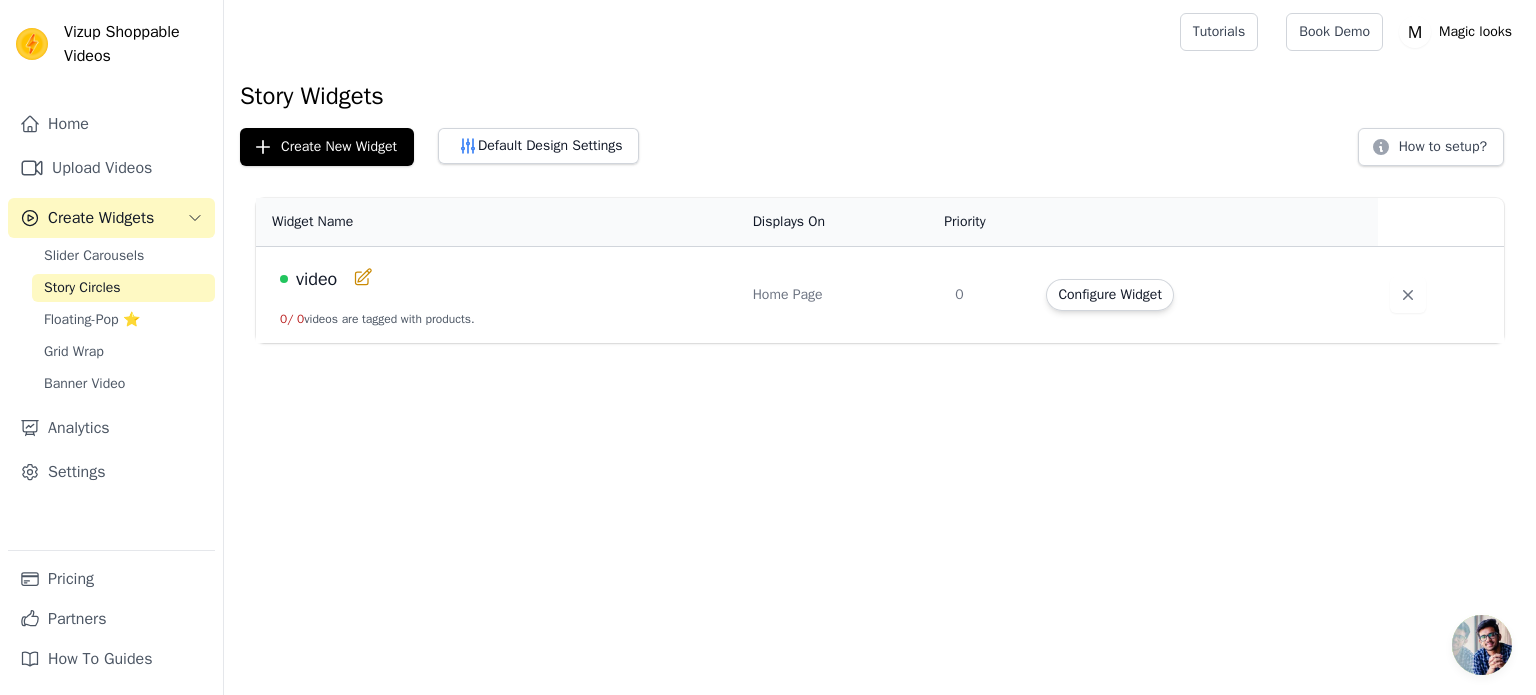 click on "video     0  /   0  videos are tagged with products.
Home Page         0   Configure Widget" at bounding box center (880, 295) 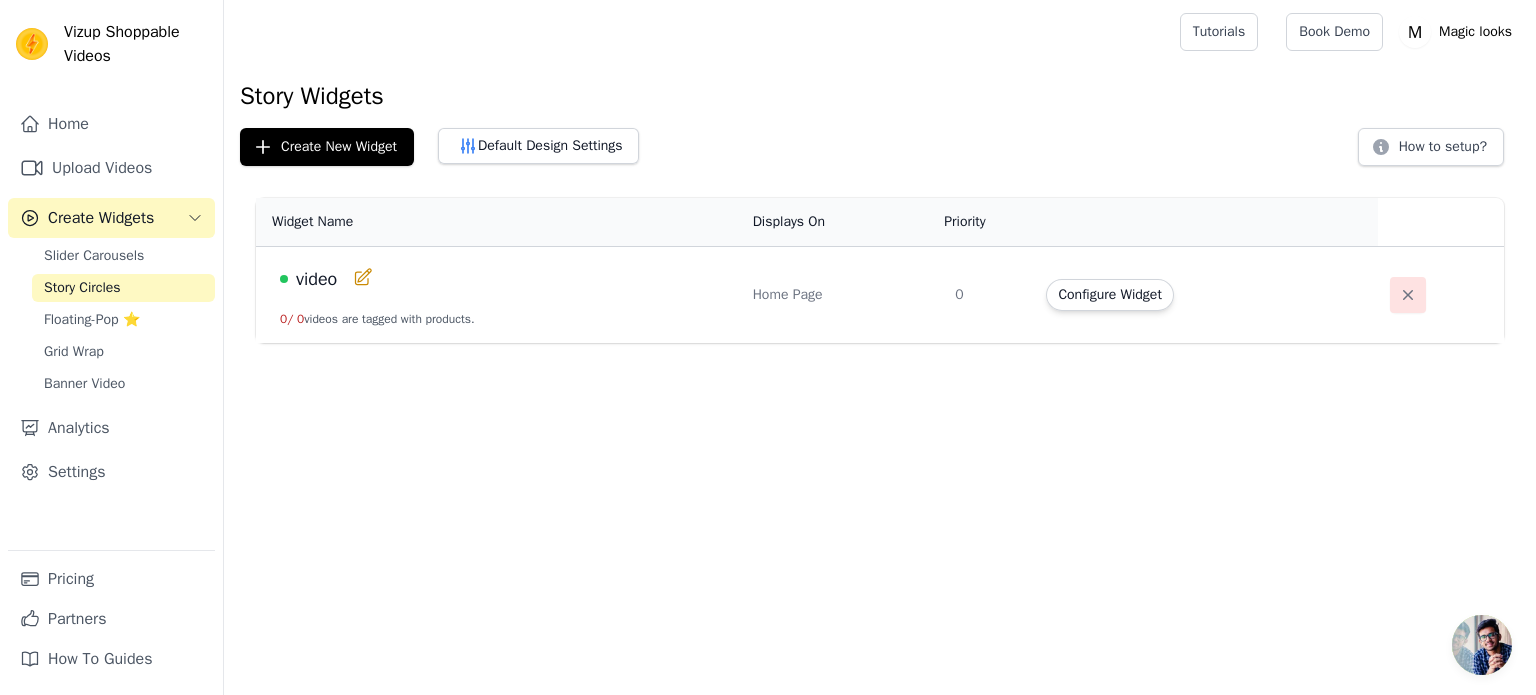 click 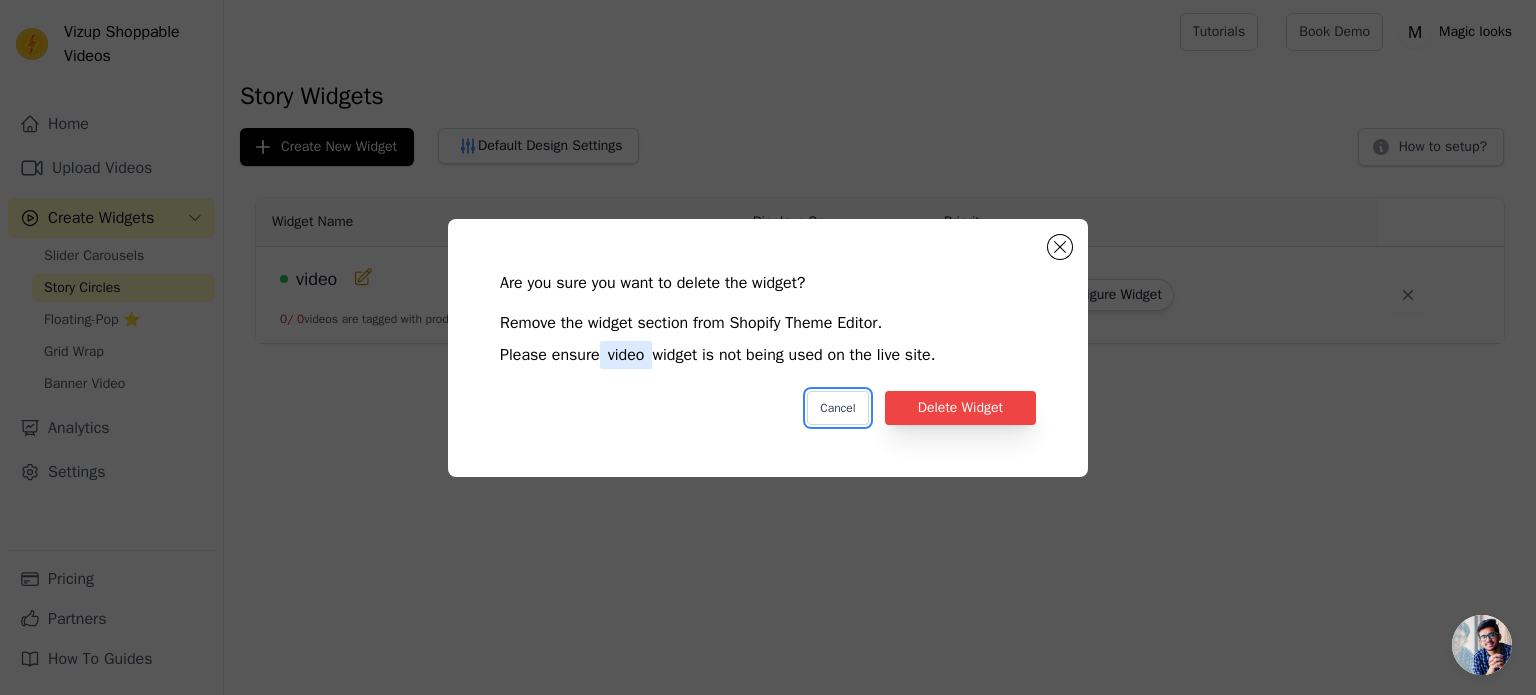click on "Cancel" at bounding box center [837, 408] 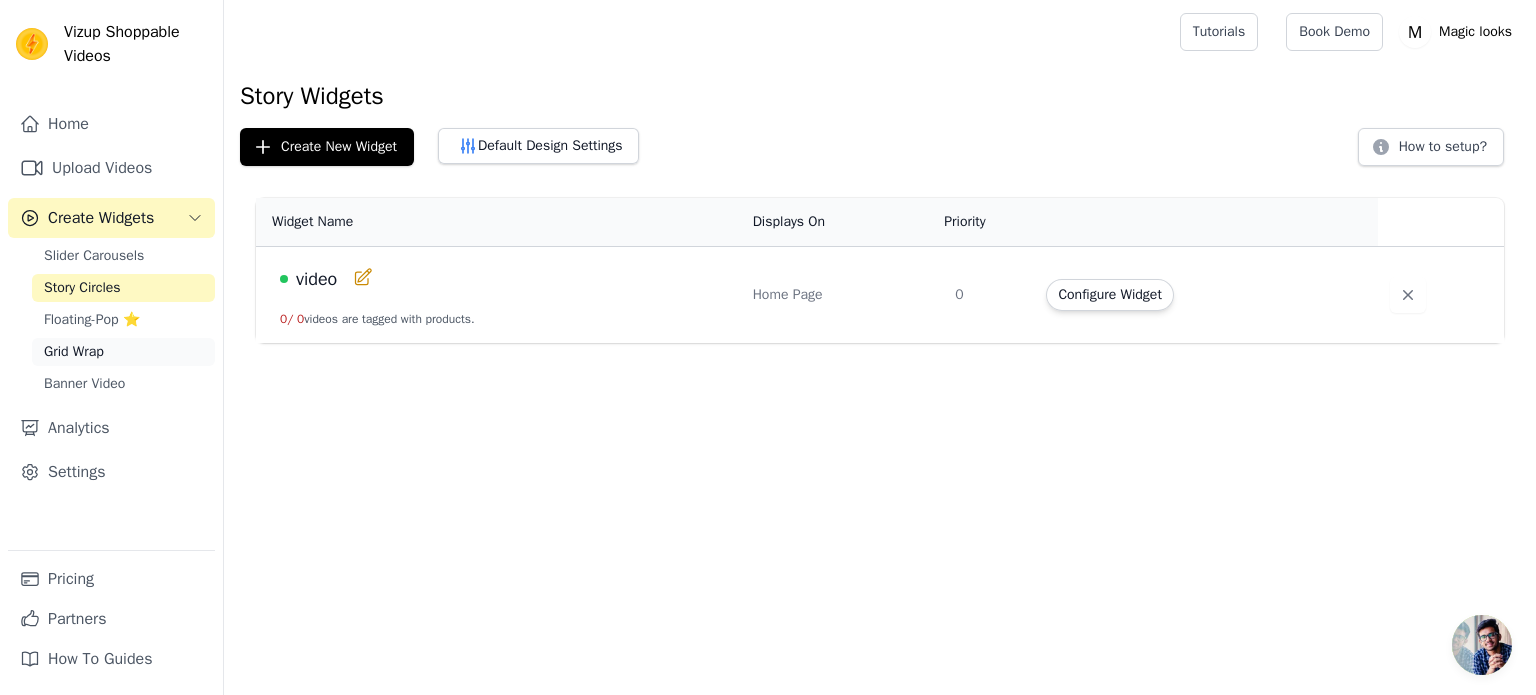 click on "Grid Wrap" at bounding box center [123, 352] 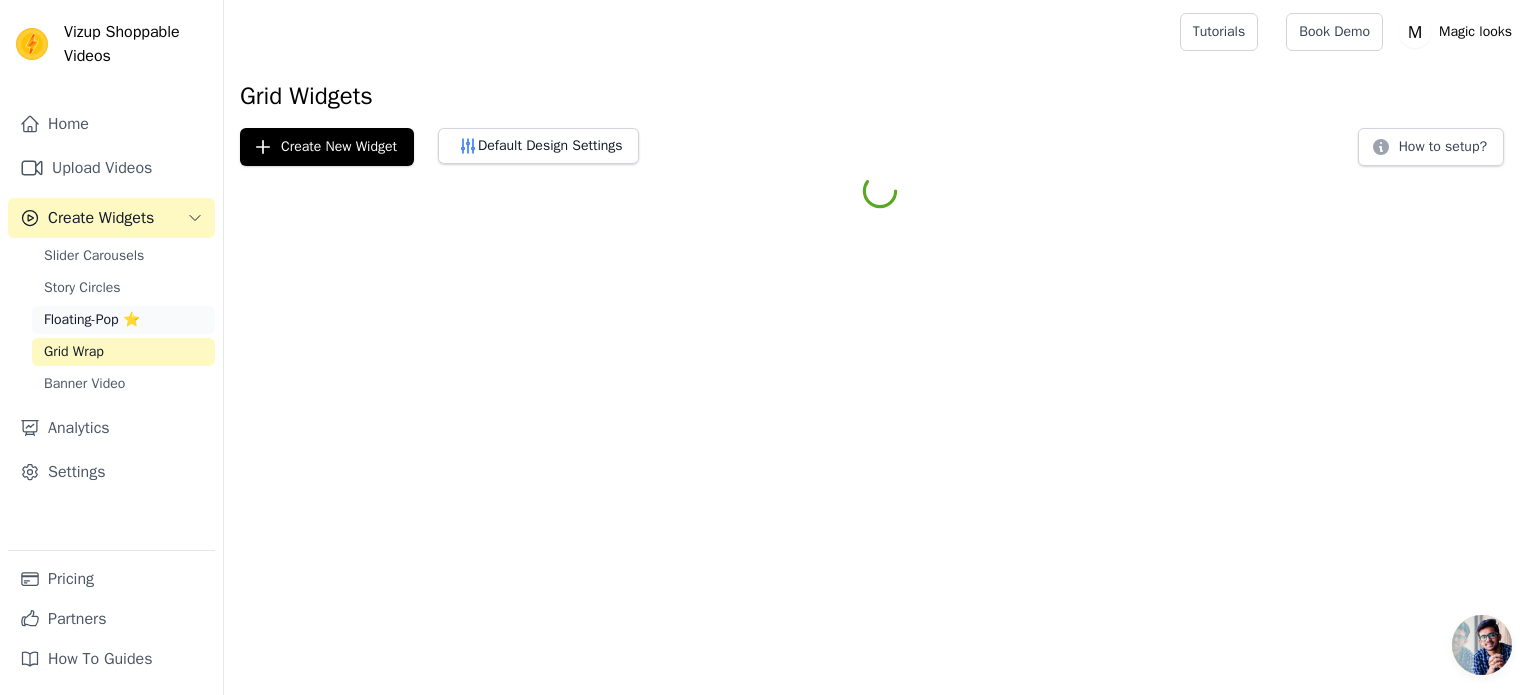 click on "Floating-Pop ⭐" at bounding box center [92, 320] 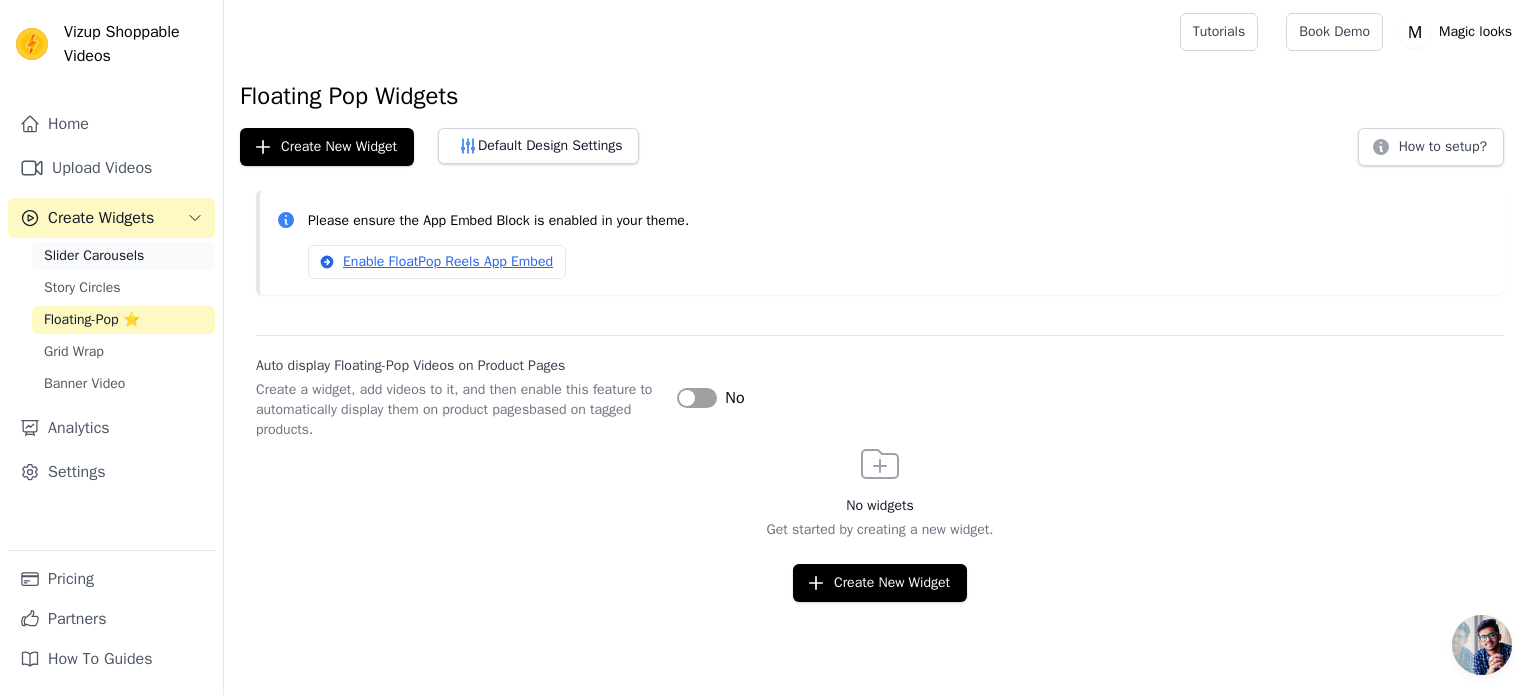 click on "Slider Carousels" at bounding box center (123, 256) 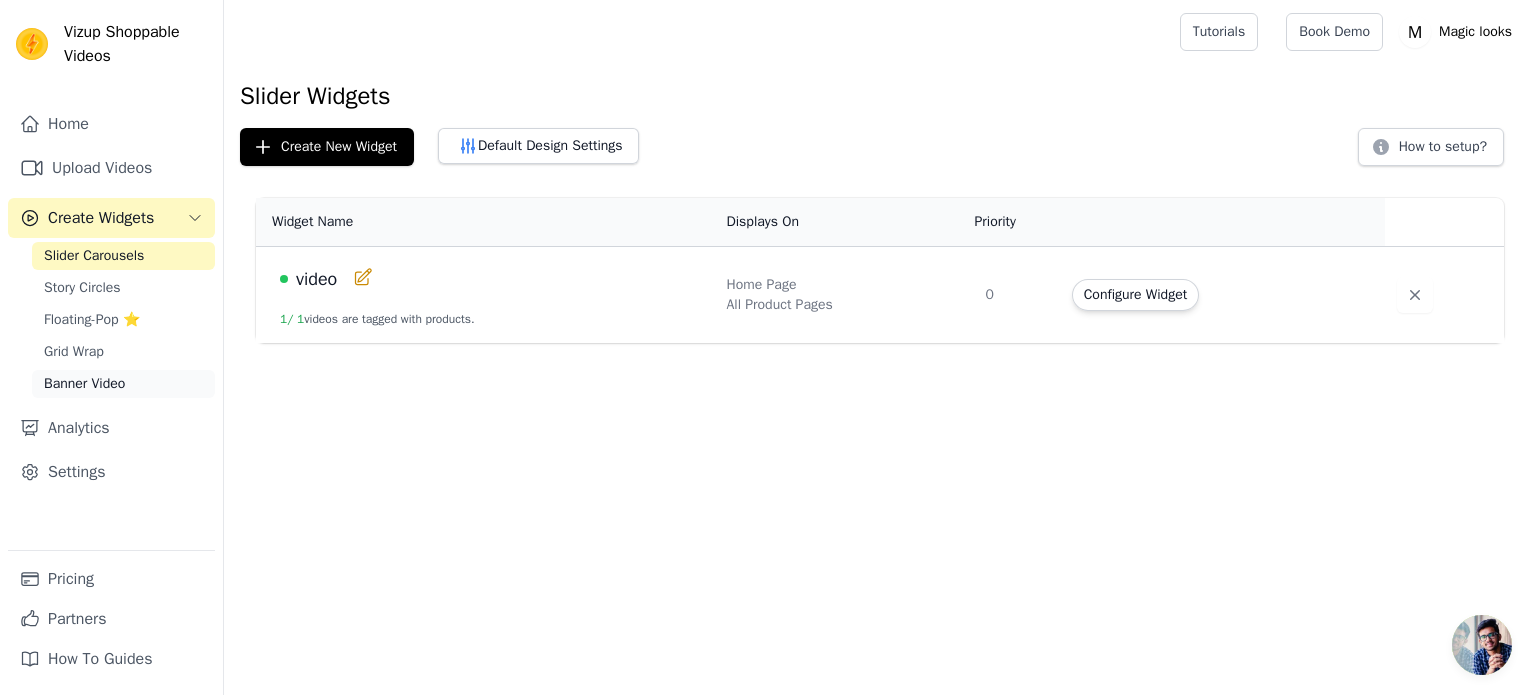 click on "Banner Video" at bounding box center (84, 384) 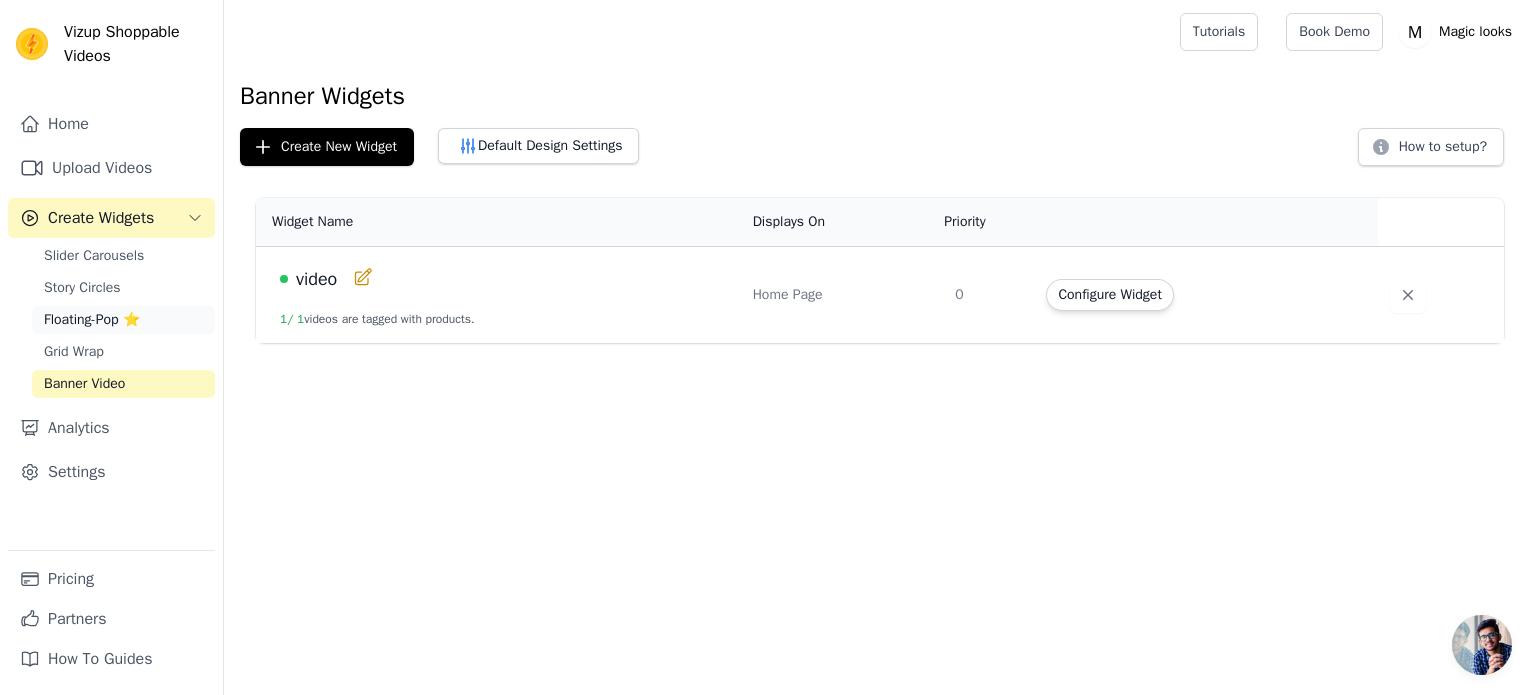click on "Floating-Pop ⭐" at bounding box center [92, 320] 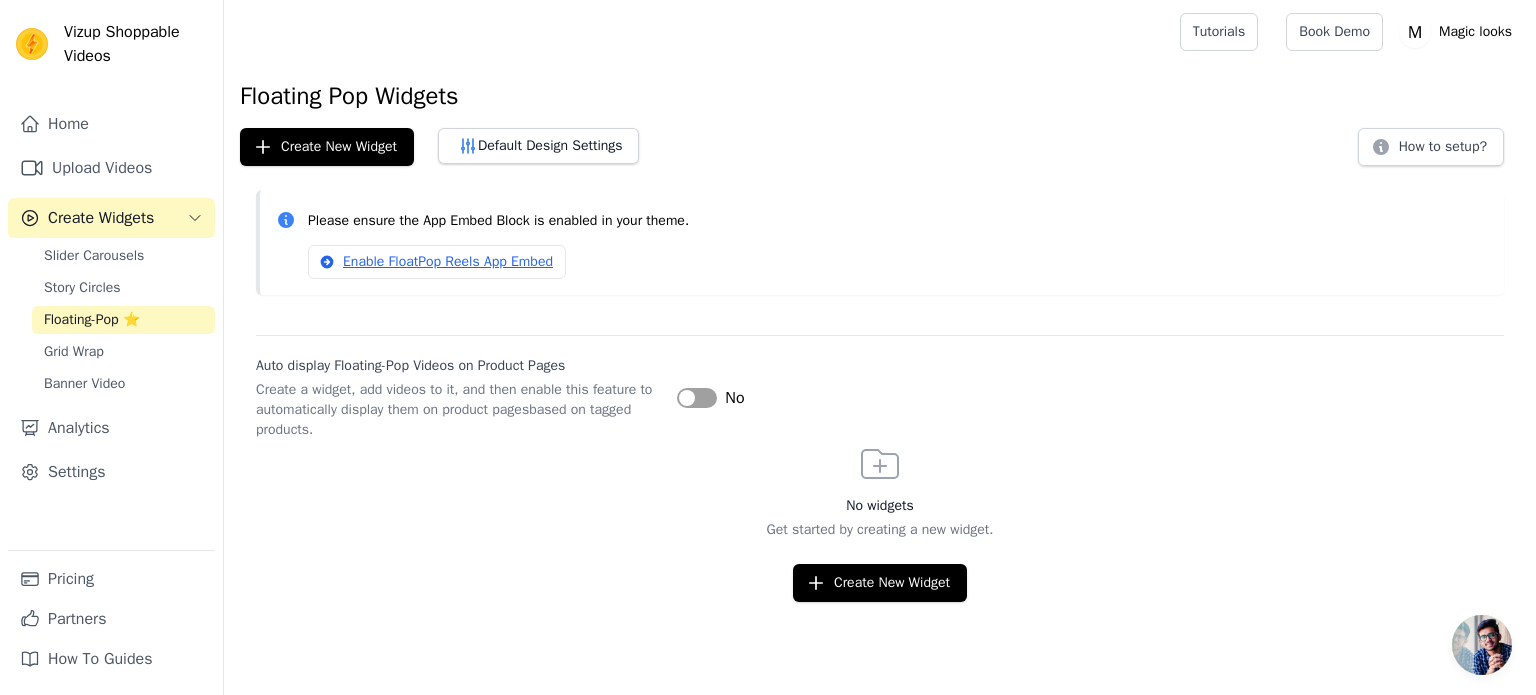 click on "Label" at bounding box center (697, 398) 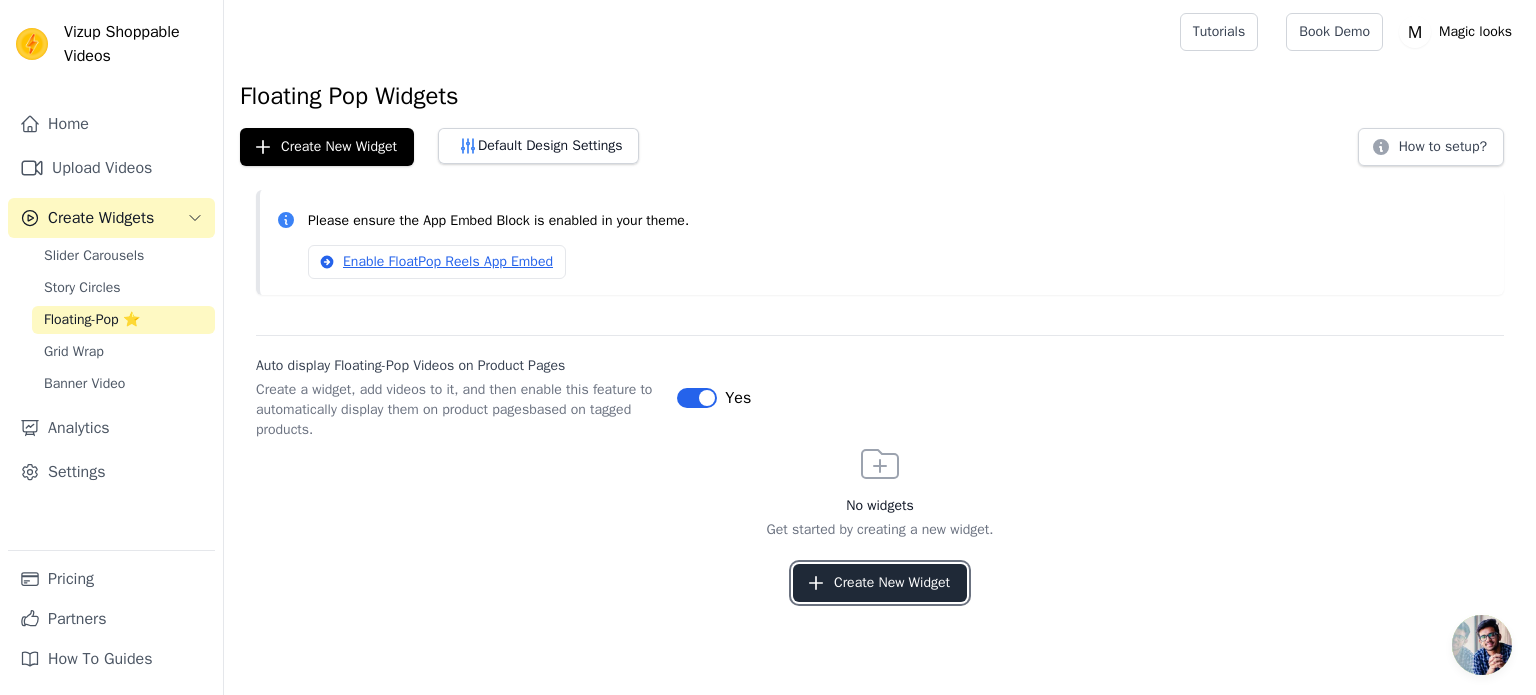click on "Create New Widget" at bounding box center (880, 583) 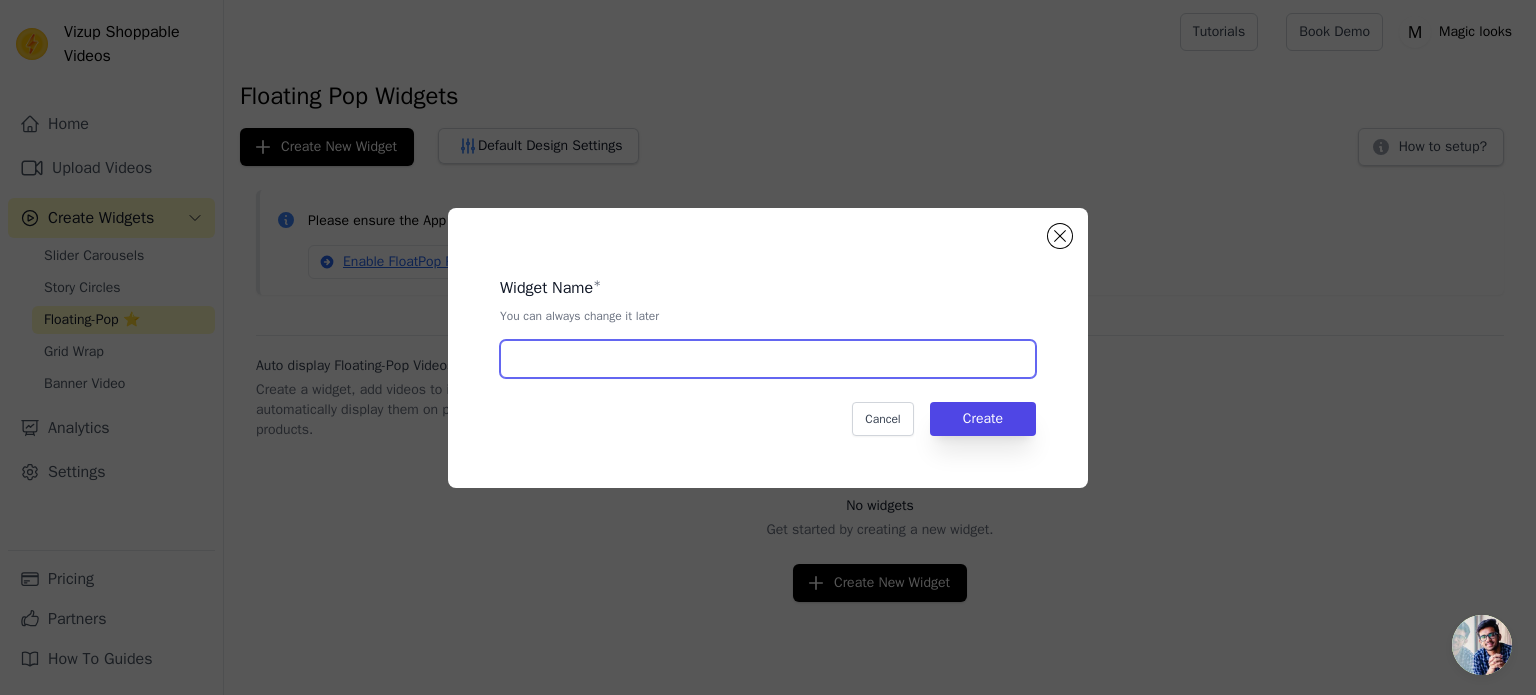 click at bounding box center (768, 359) 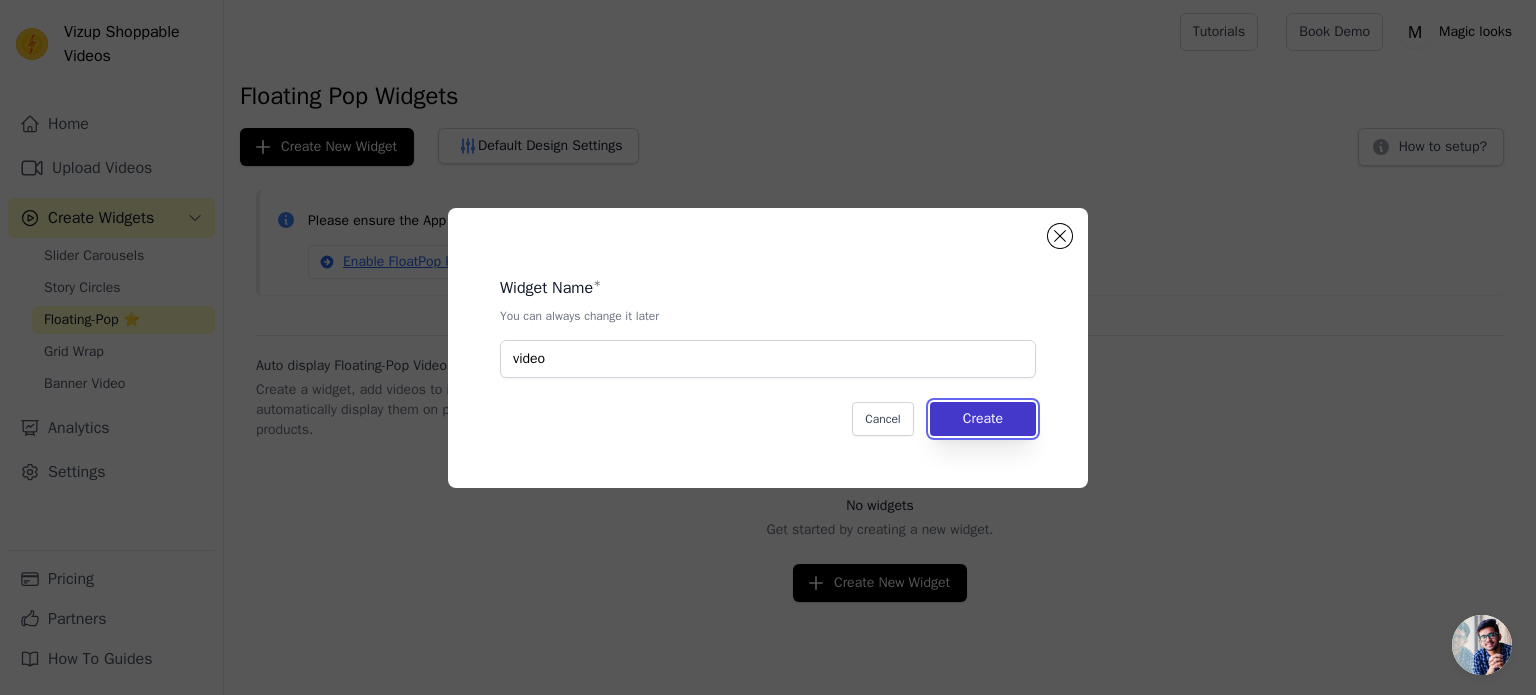 click on "Create" at bounding box center (983, 419) 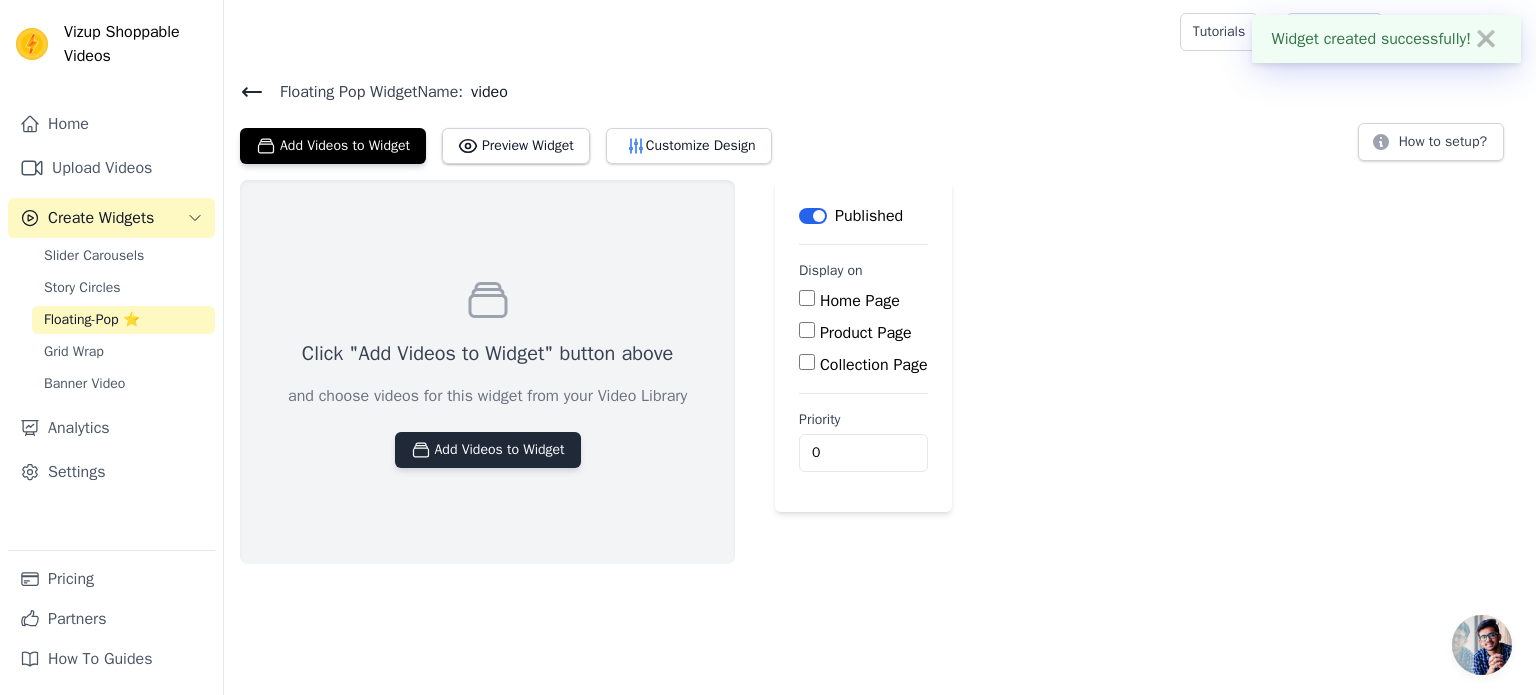 click on "Add Videos to Widget" at bounding box center [488, 450] 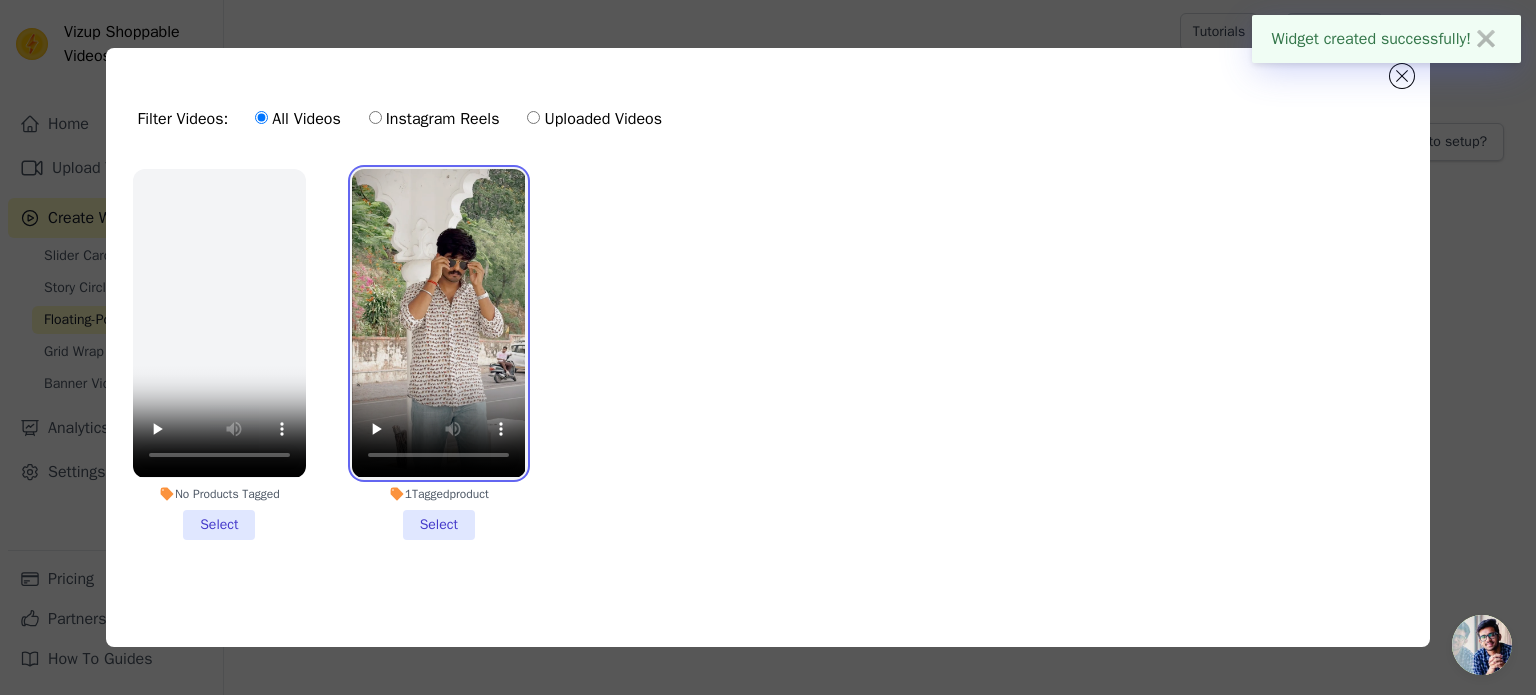 click at bounding box center [438, 323] 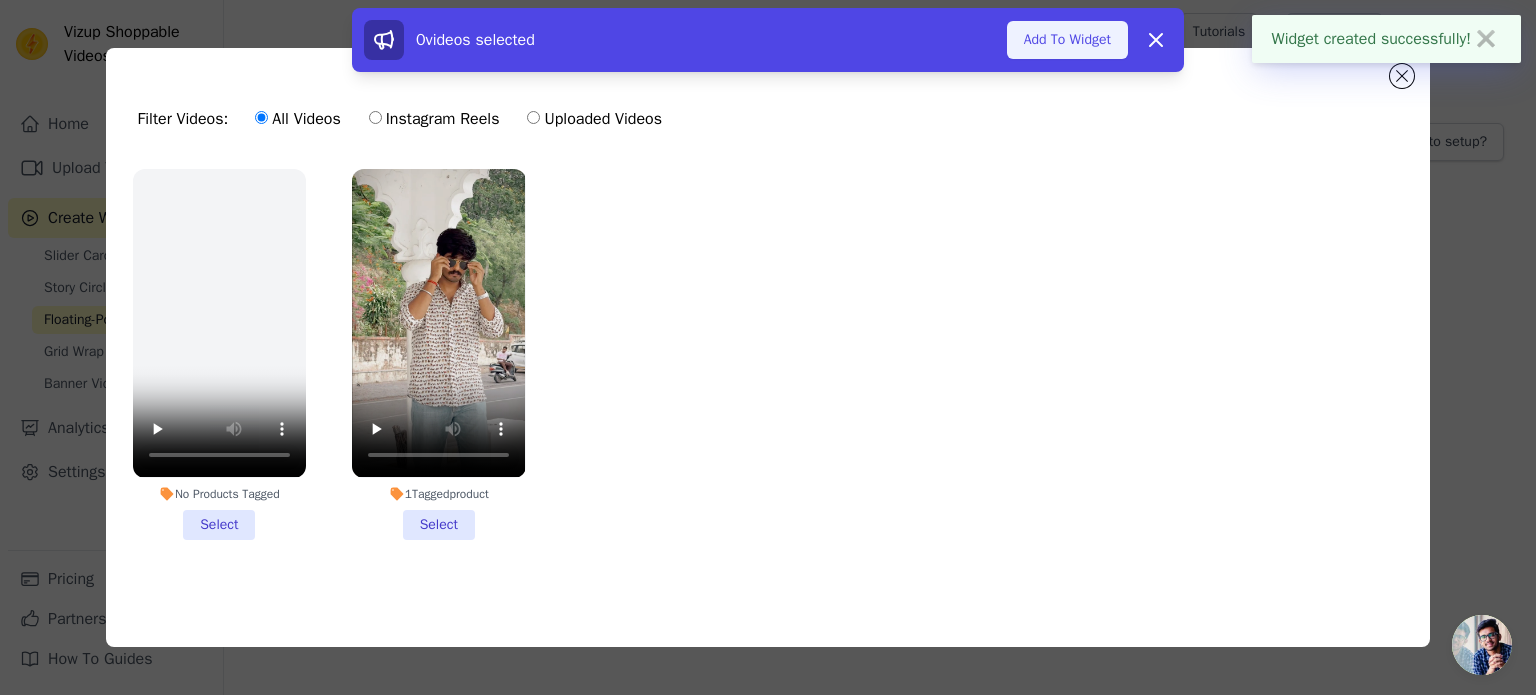 click on "Add To Widget" at bounding box center [1067, 40] 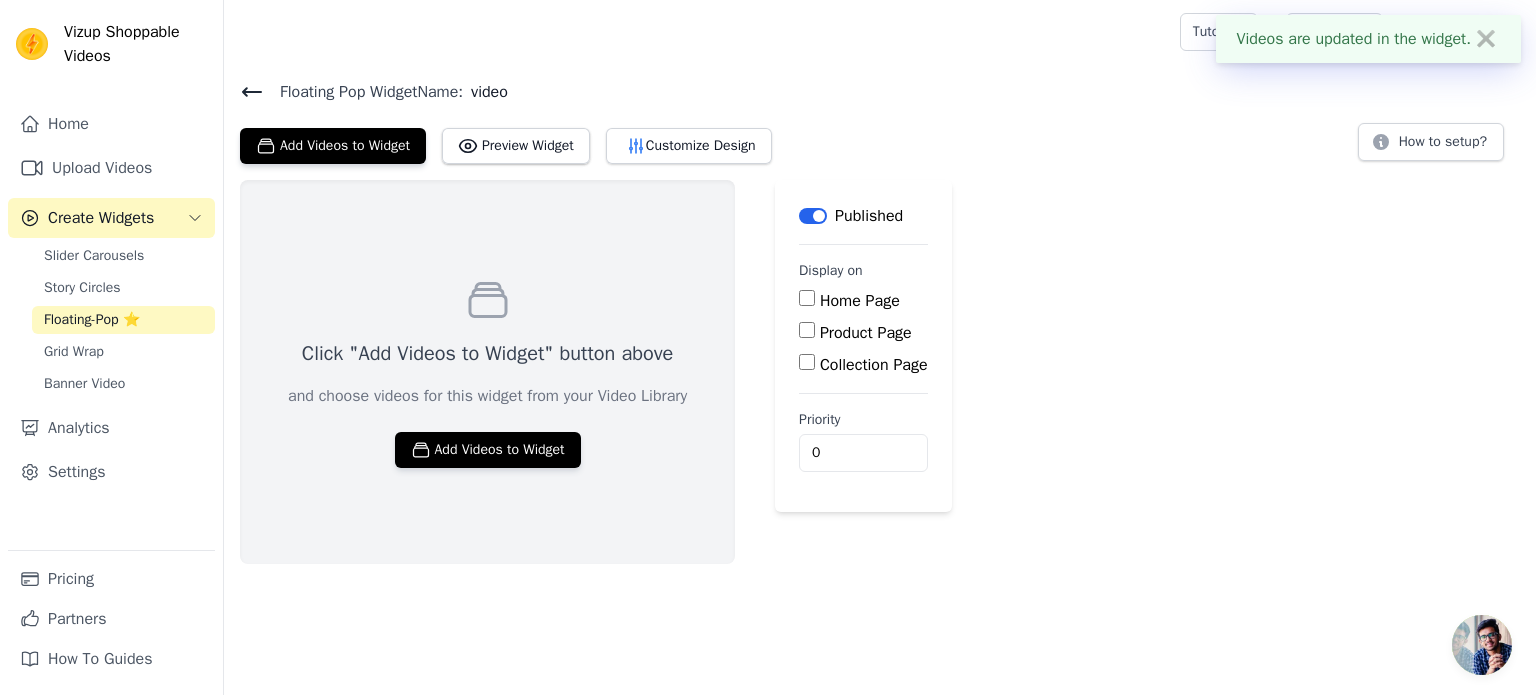 click on "Home Page" at bounding box center (860, 301) 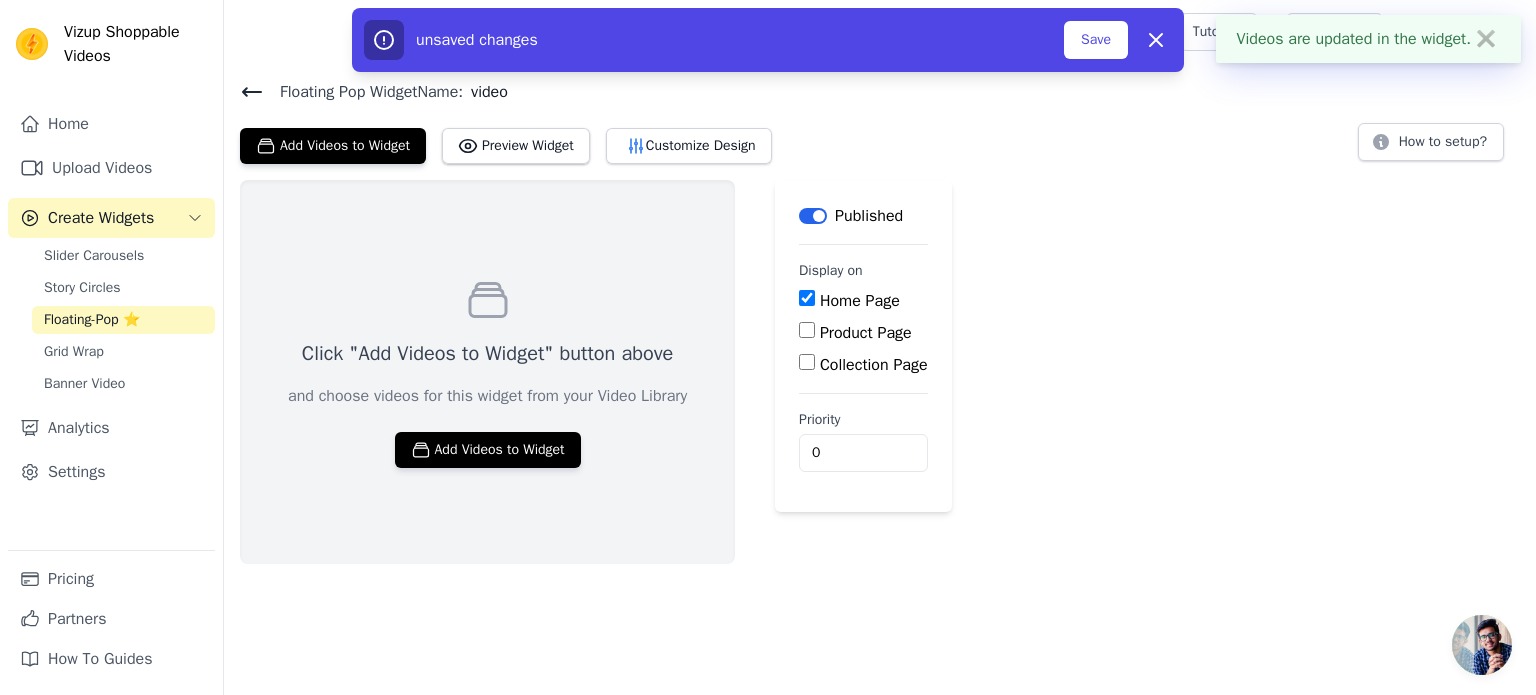 click on "Product Page" at bounding box center [863, 333] 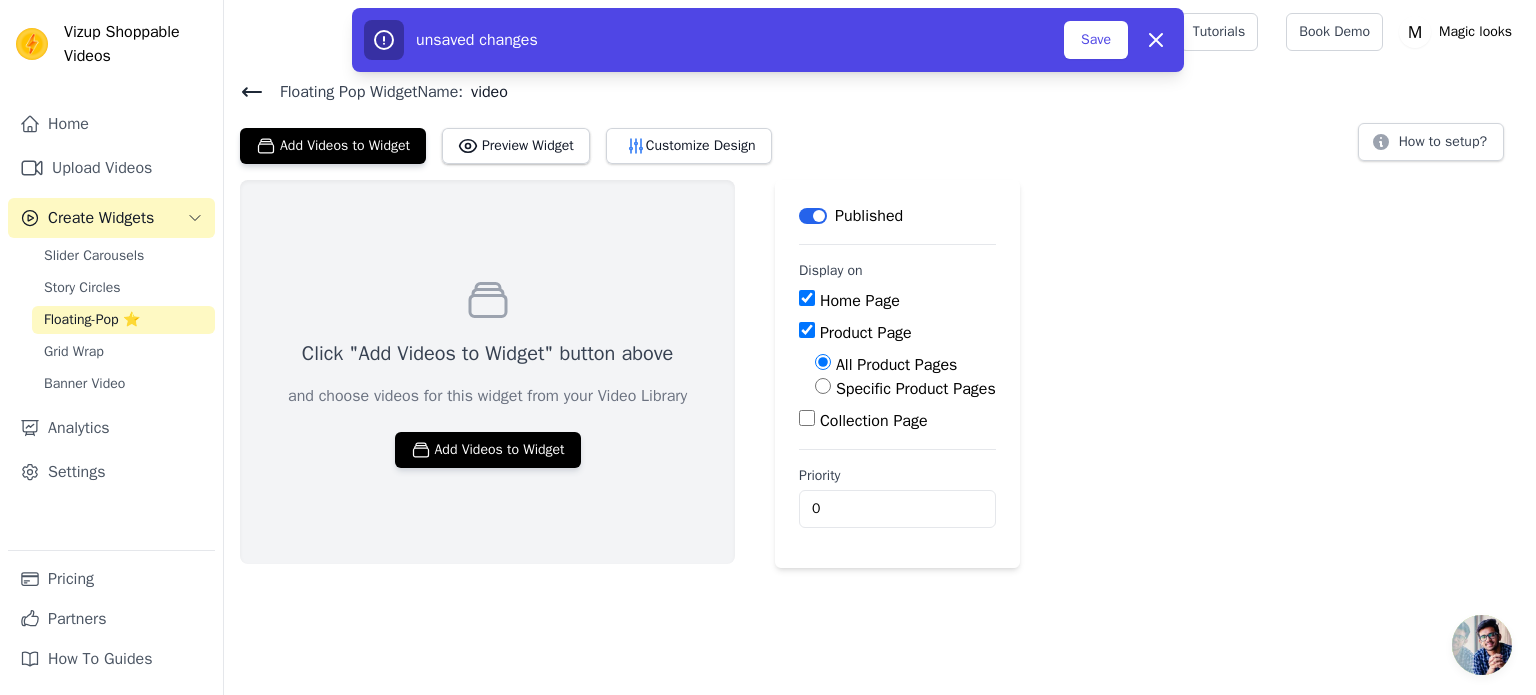 click on "Collection Page" at bounding box center (897, 421) 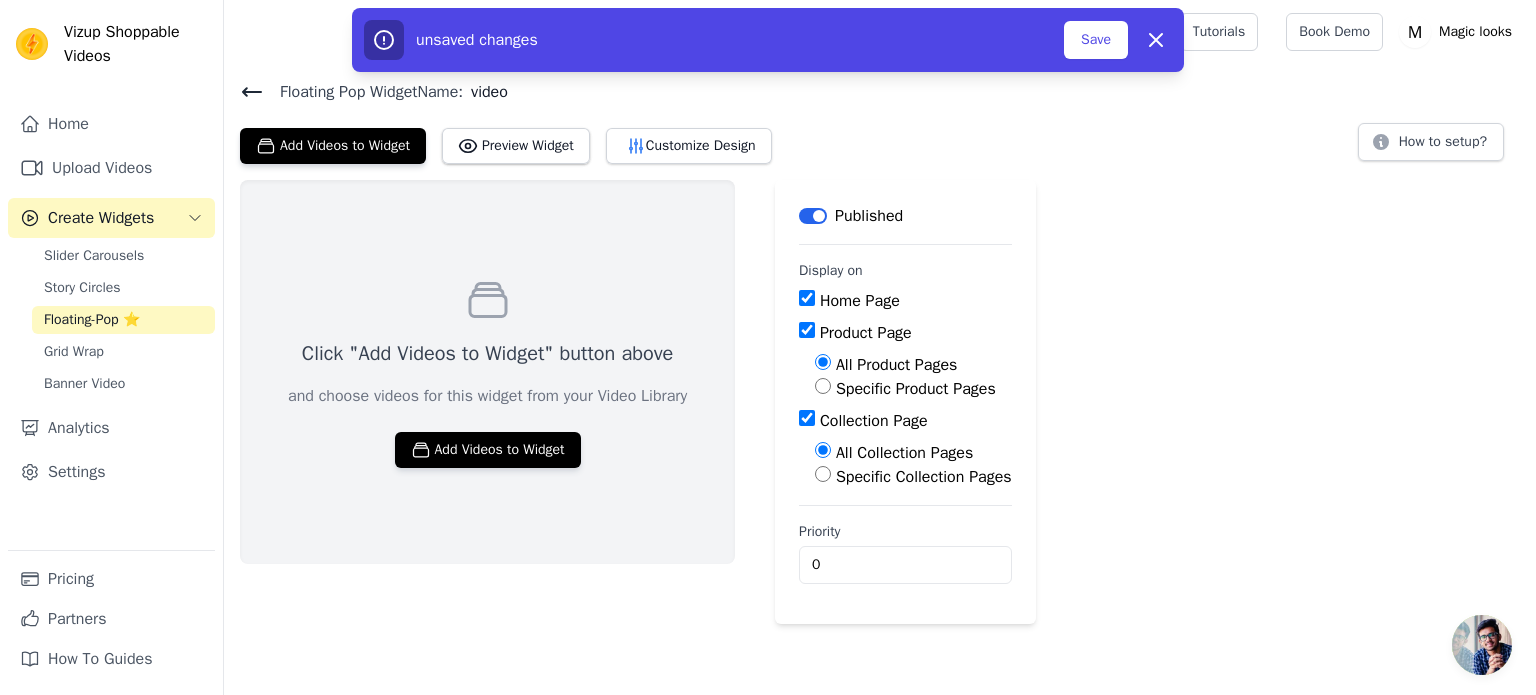click on "Collection Page" at bounding box center [807, 418] 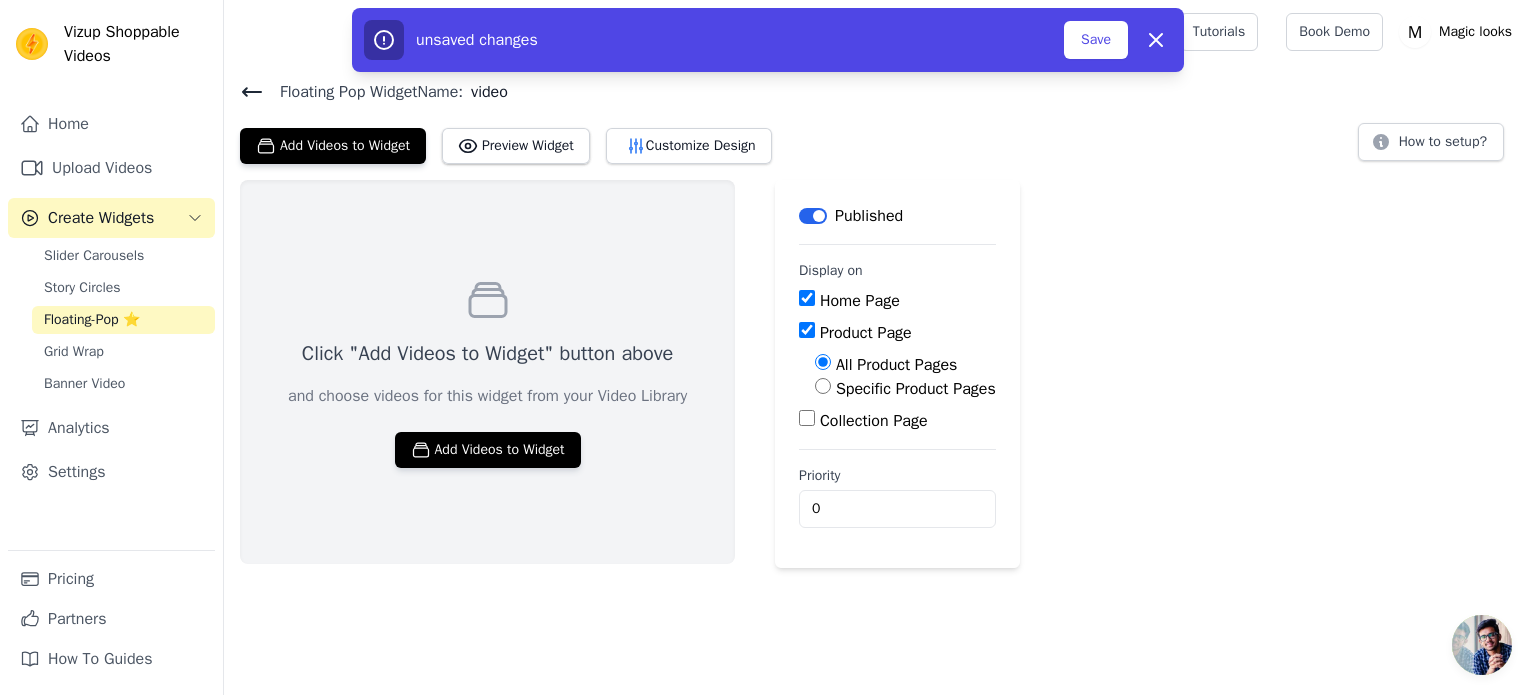 click on "Collection Page" at bounding box center [807, 418] 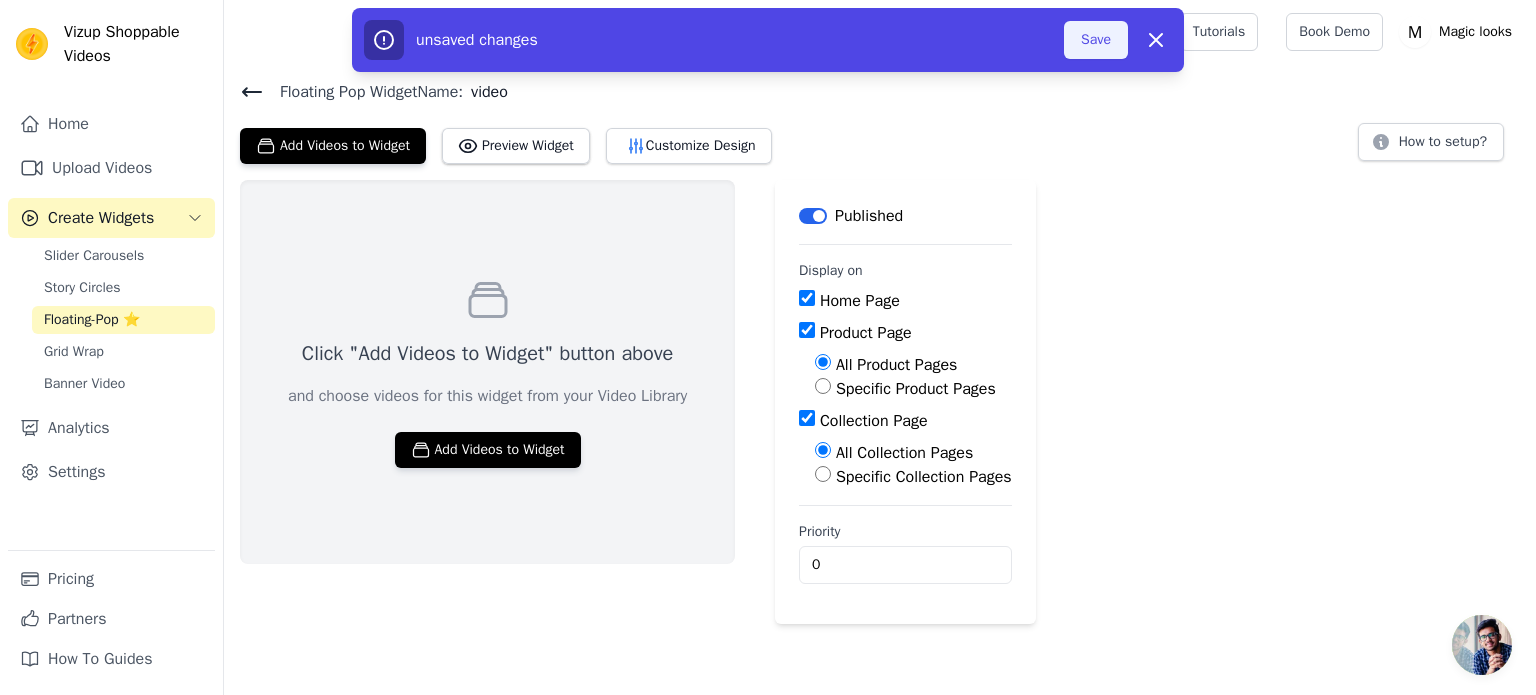 click on "Save" at bounding box center (1096, 40) 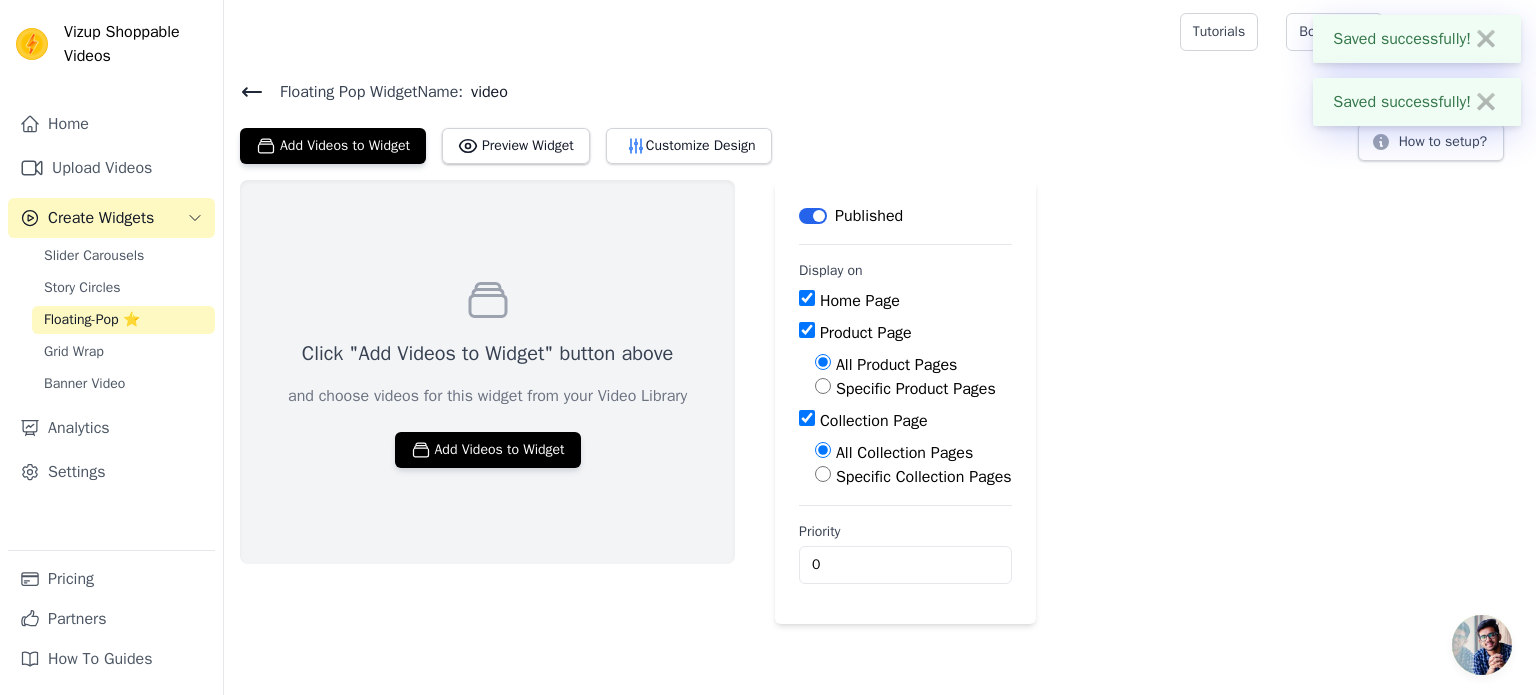 click on "Click "Add Videos to Widget" button above   and choose videos for this widget from your Video Library
Add Videos to Widget" at bounding box center (487, 372) 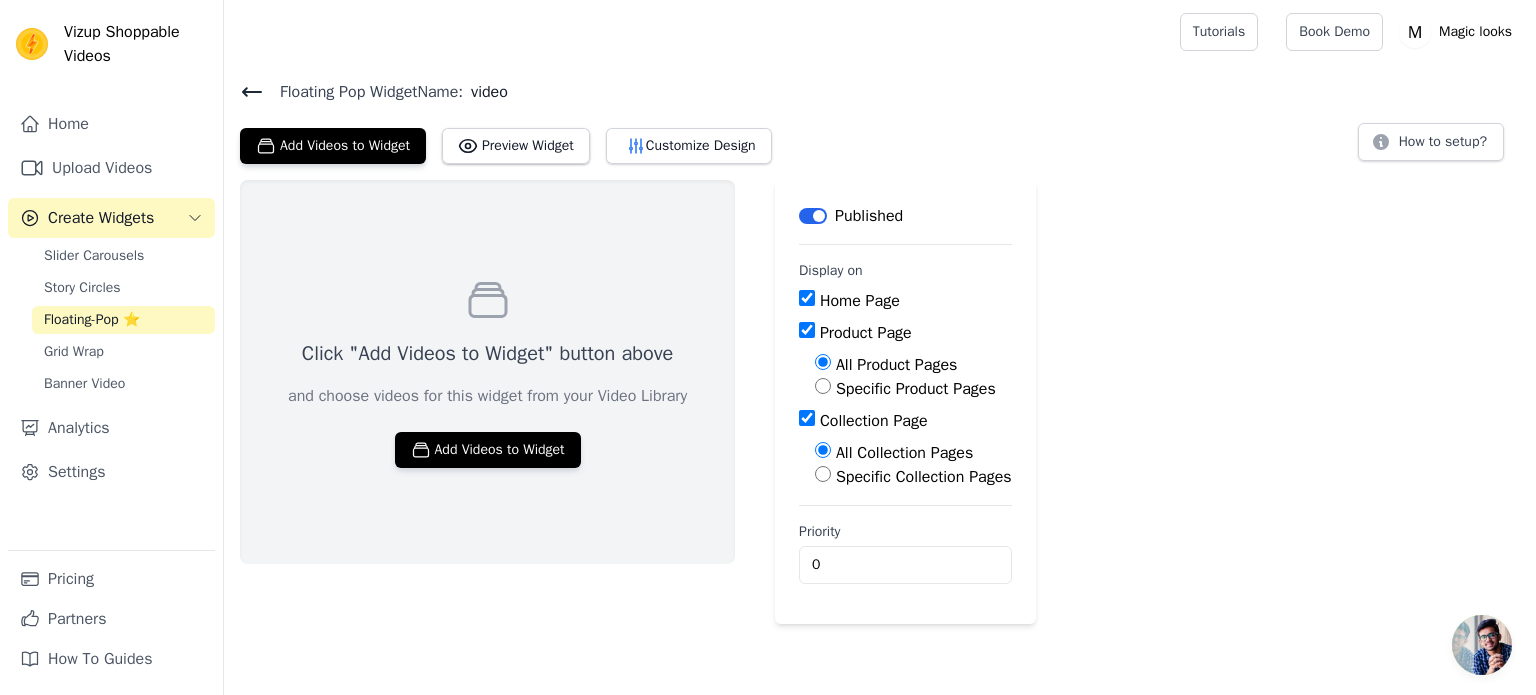 click on "Floating-Pop ⭐" at bounding box center [92, 320] 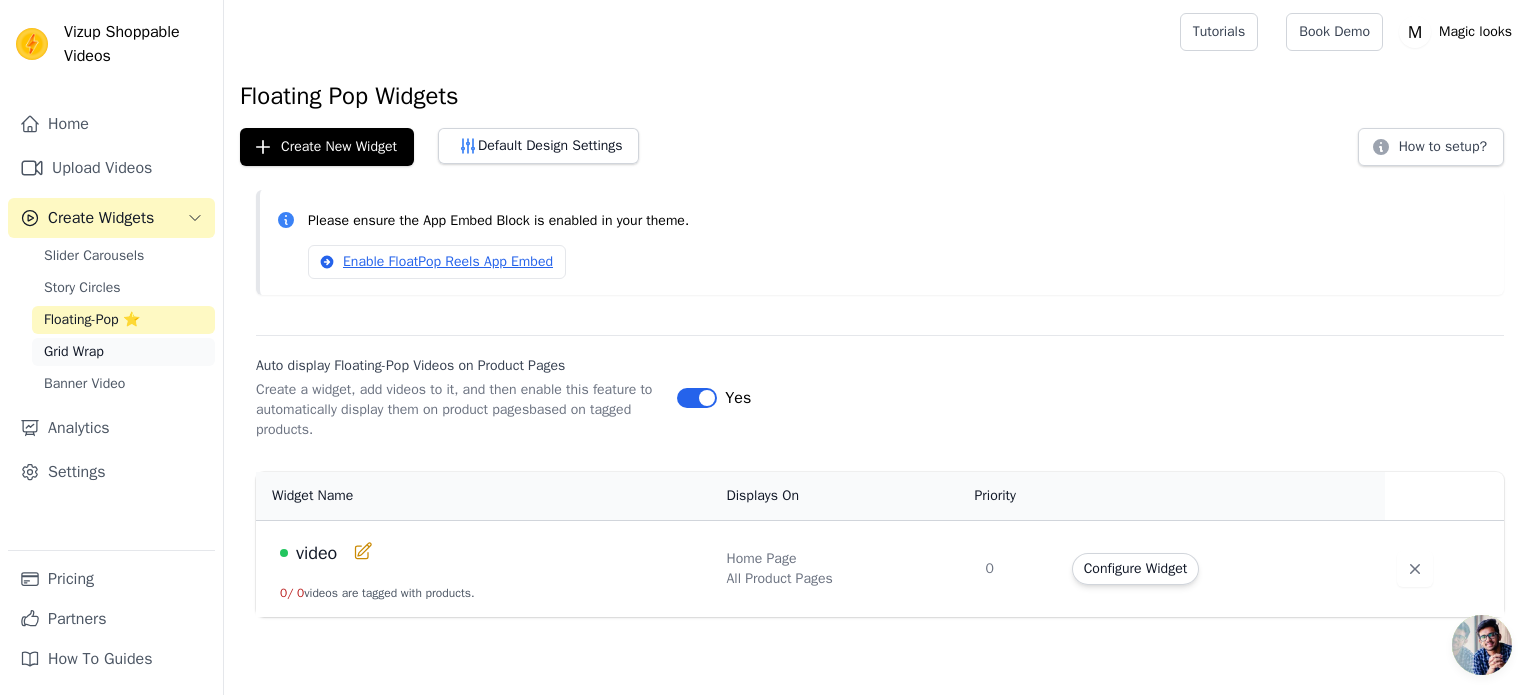 click on "Grid Wrap" at bounding box center [123, 352] 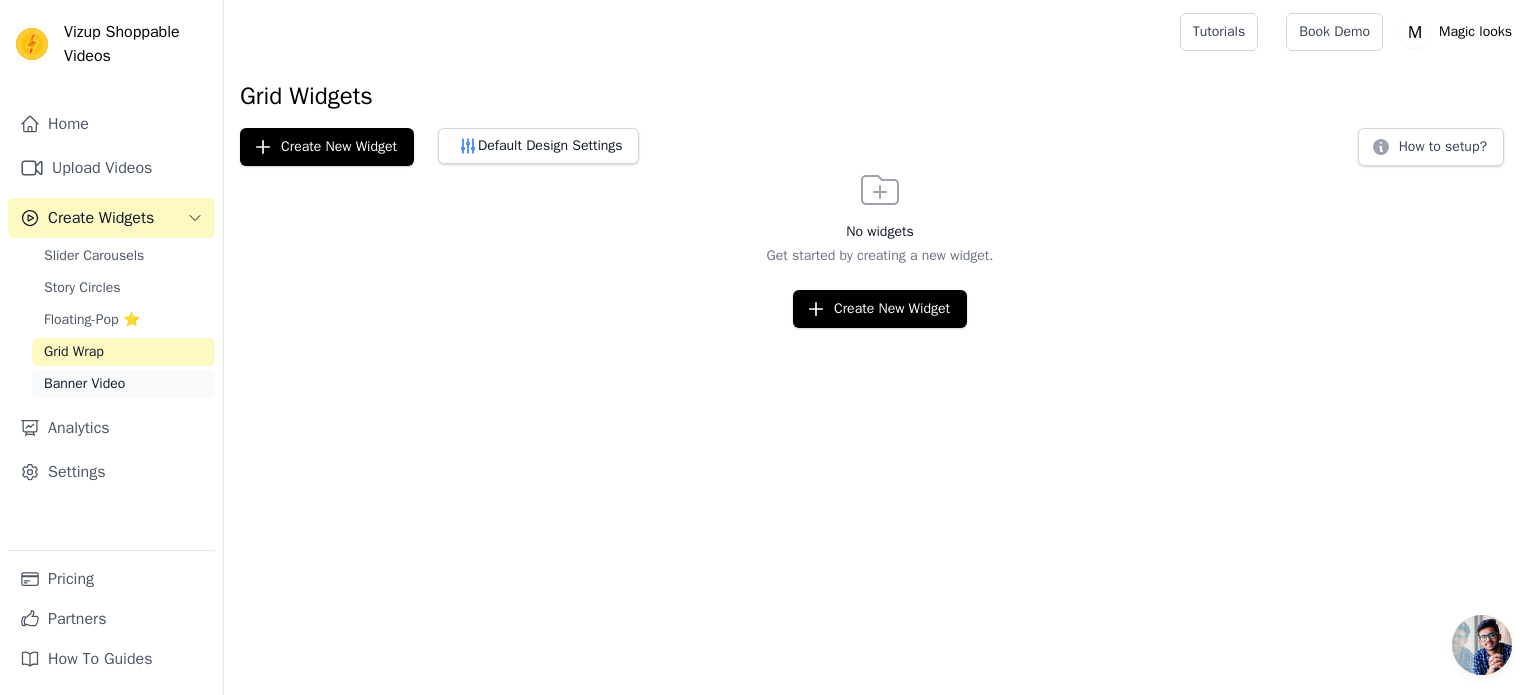 click on "Banner Video" at bounding box center (123, 384) 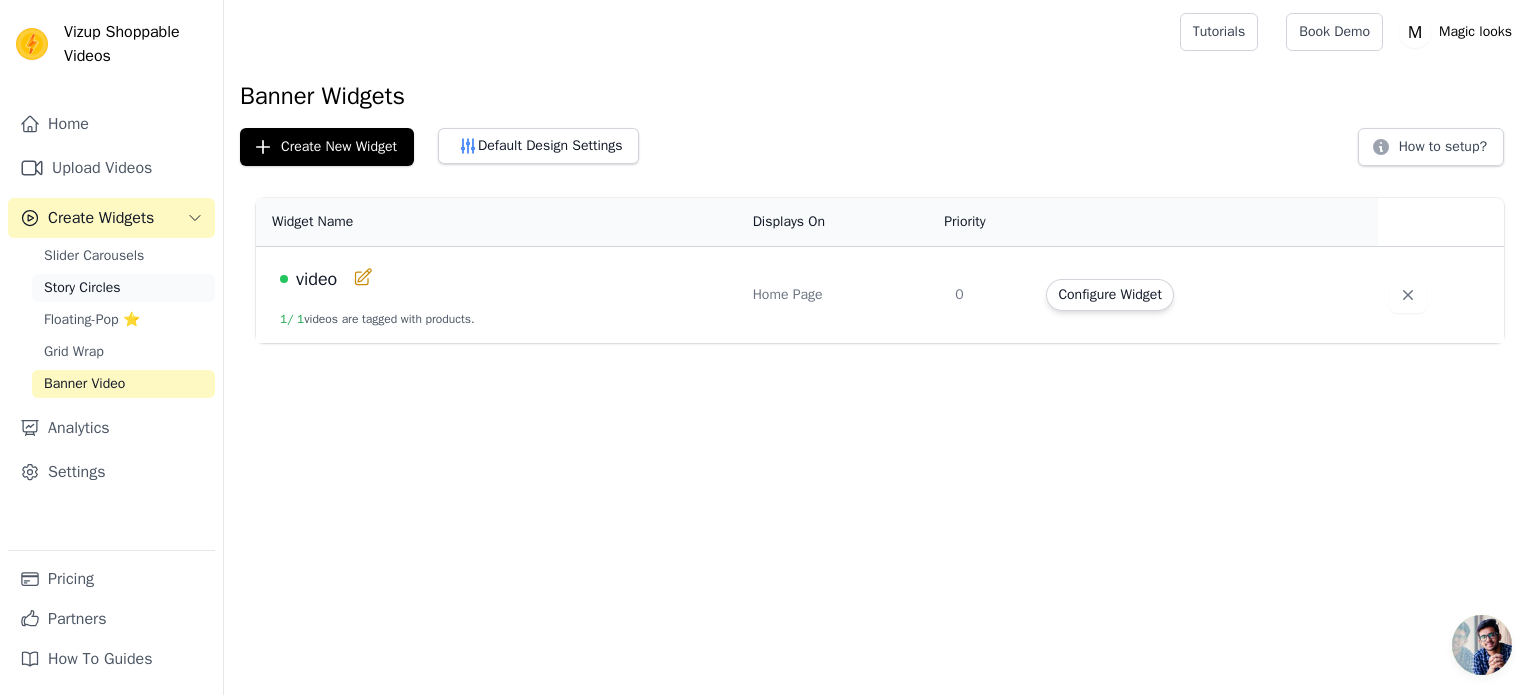 click on "Story Circles" at bounding box center (123, 288) 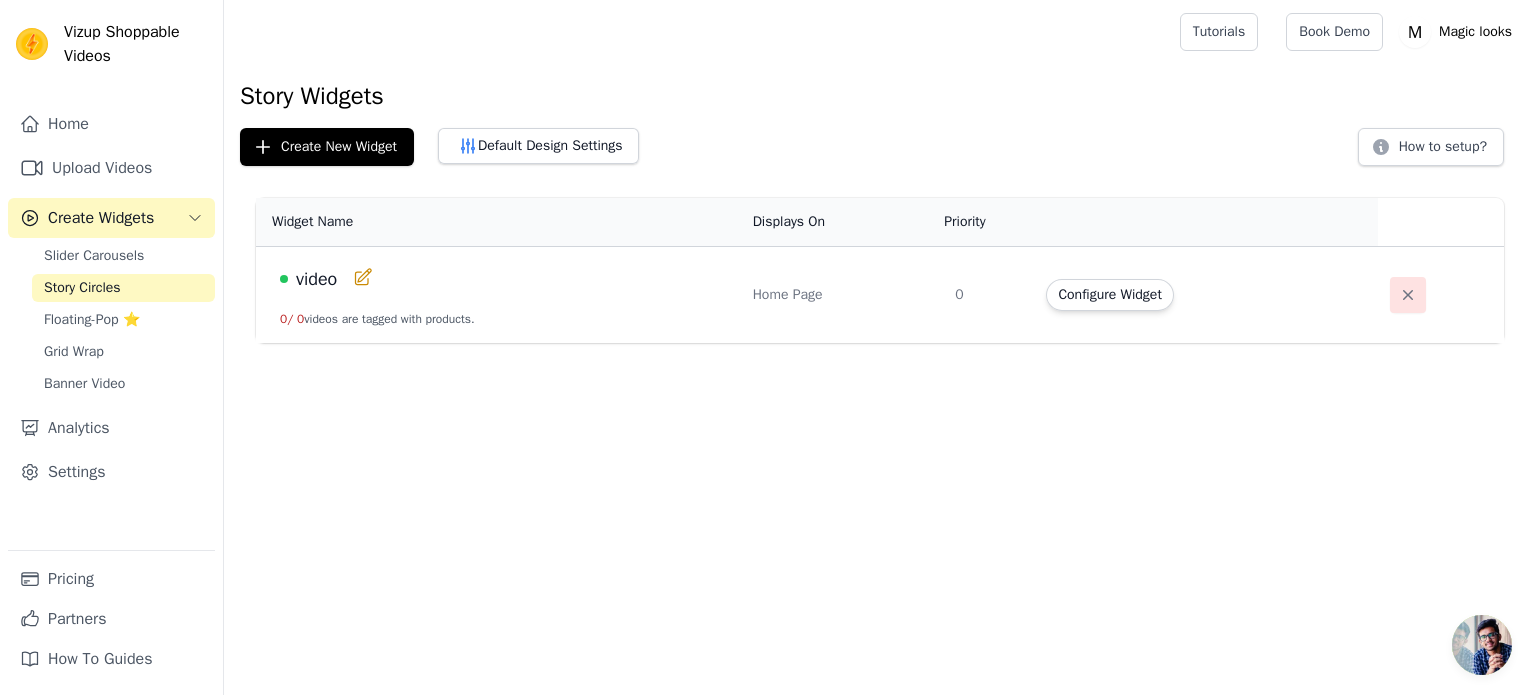click 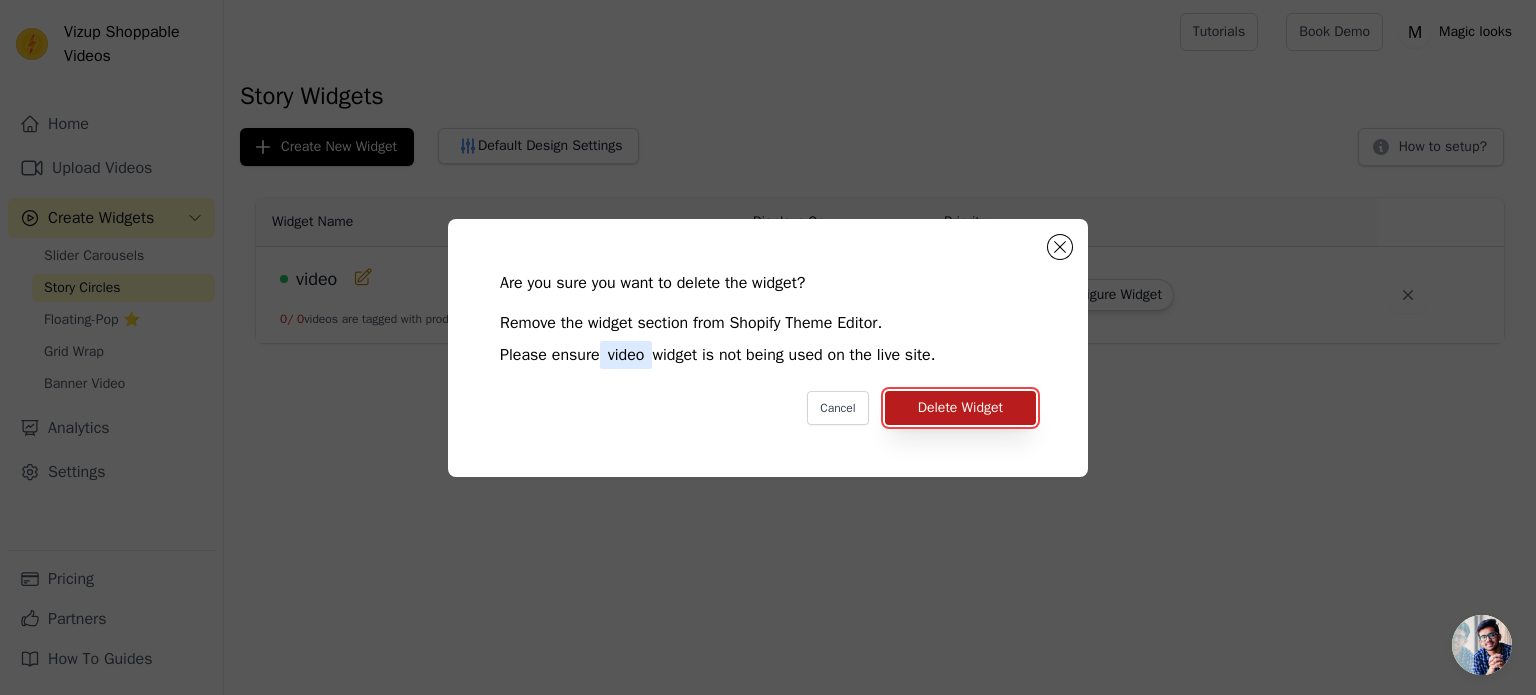 click on "Delete Widget" at bounding box center (960, 408) 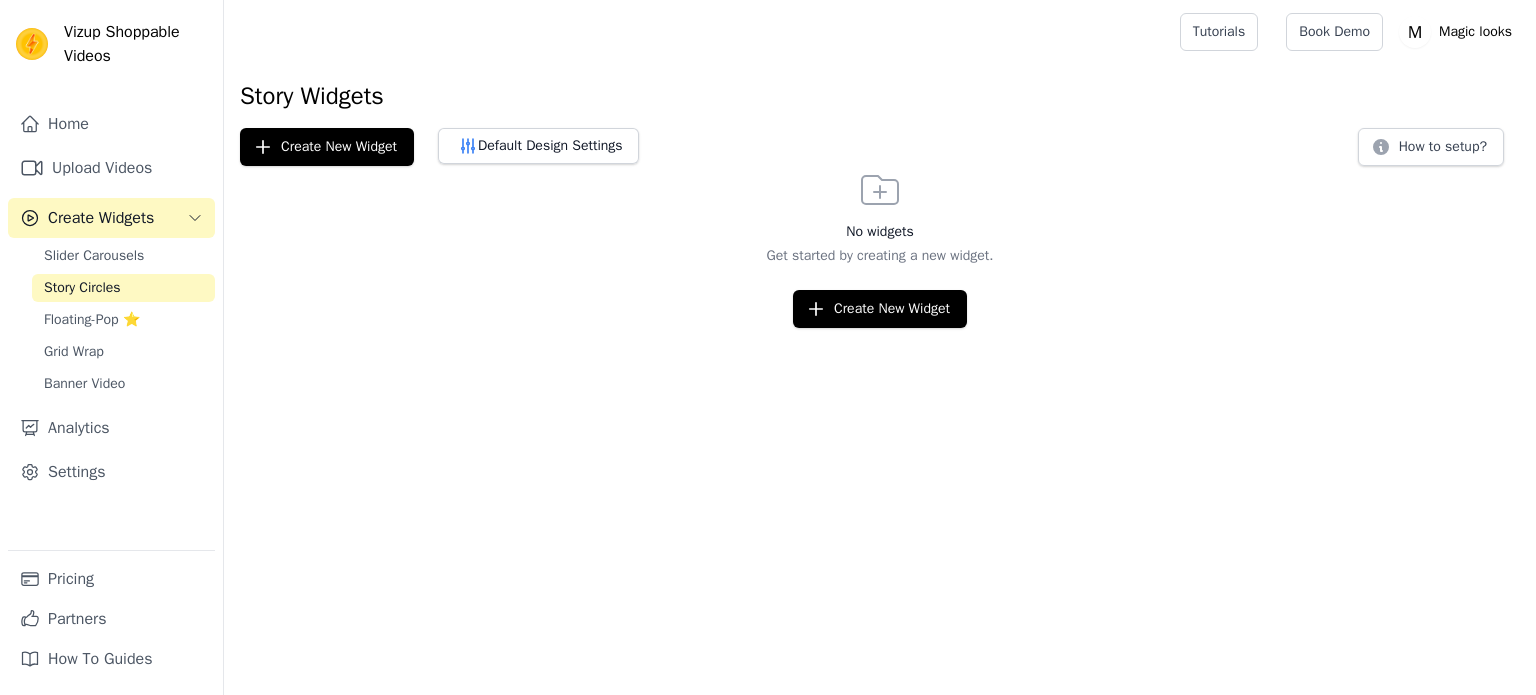 scroll, scrollTop: 0, scrollLeft: 0, axis: both 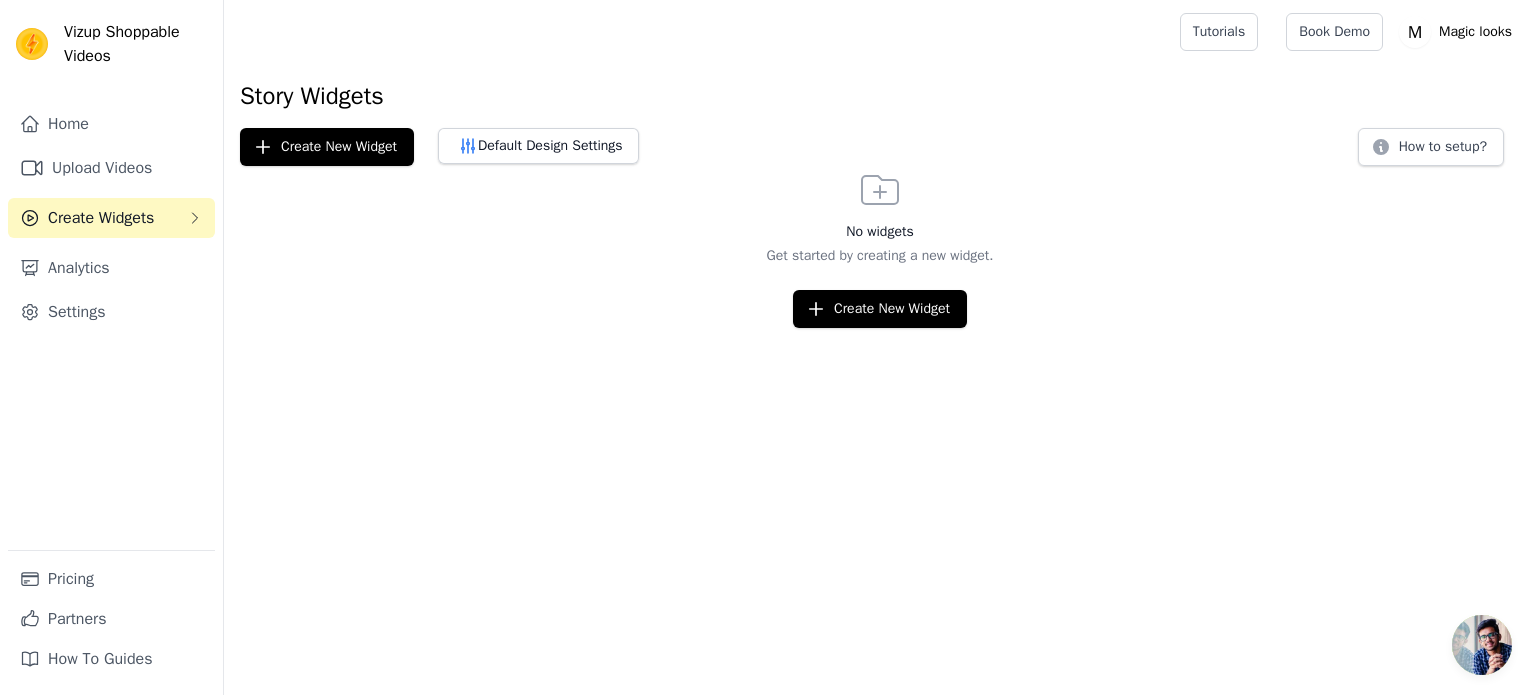click 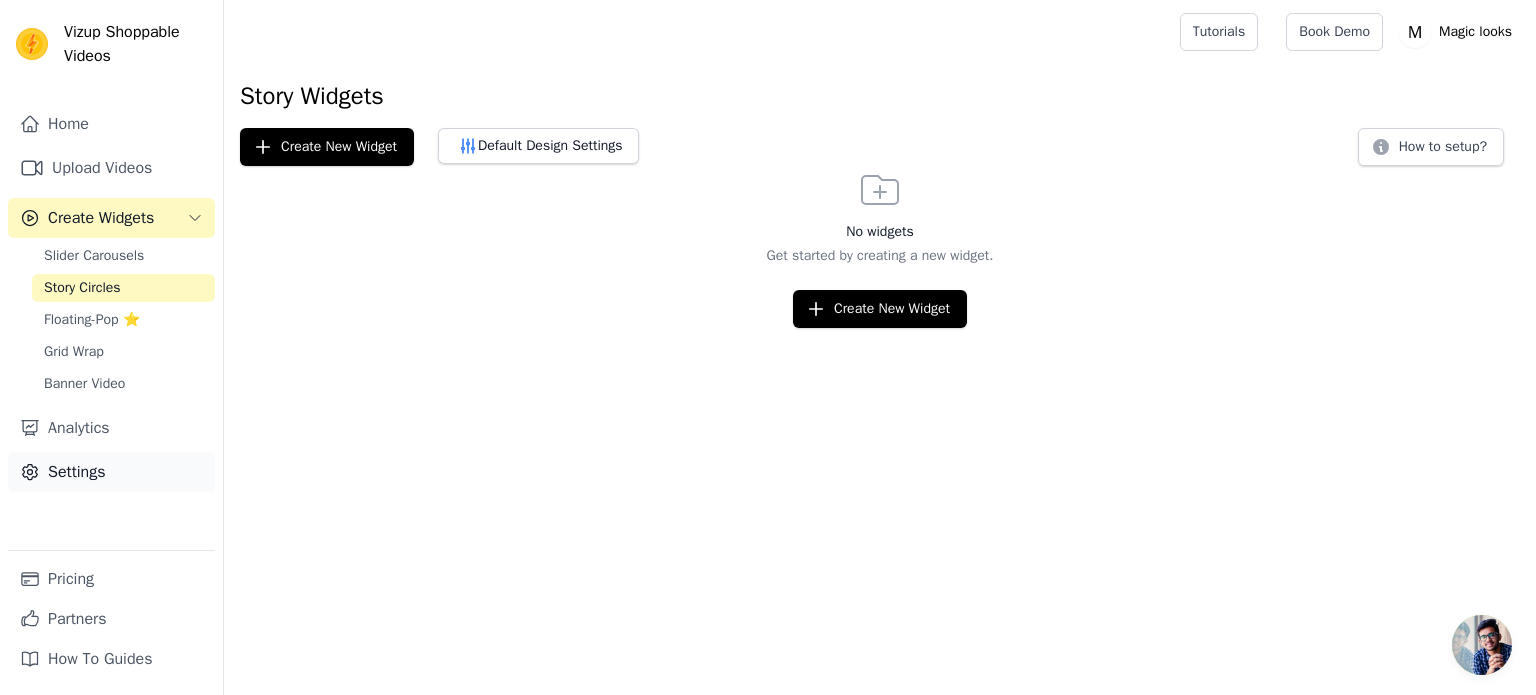 click on "Settings" at bounding box center [111, 472] 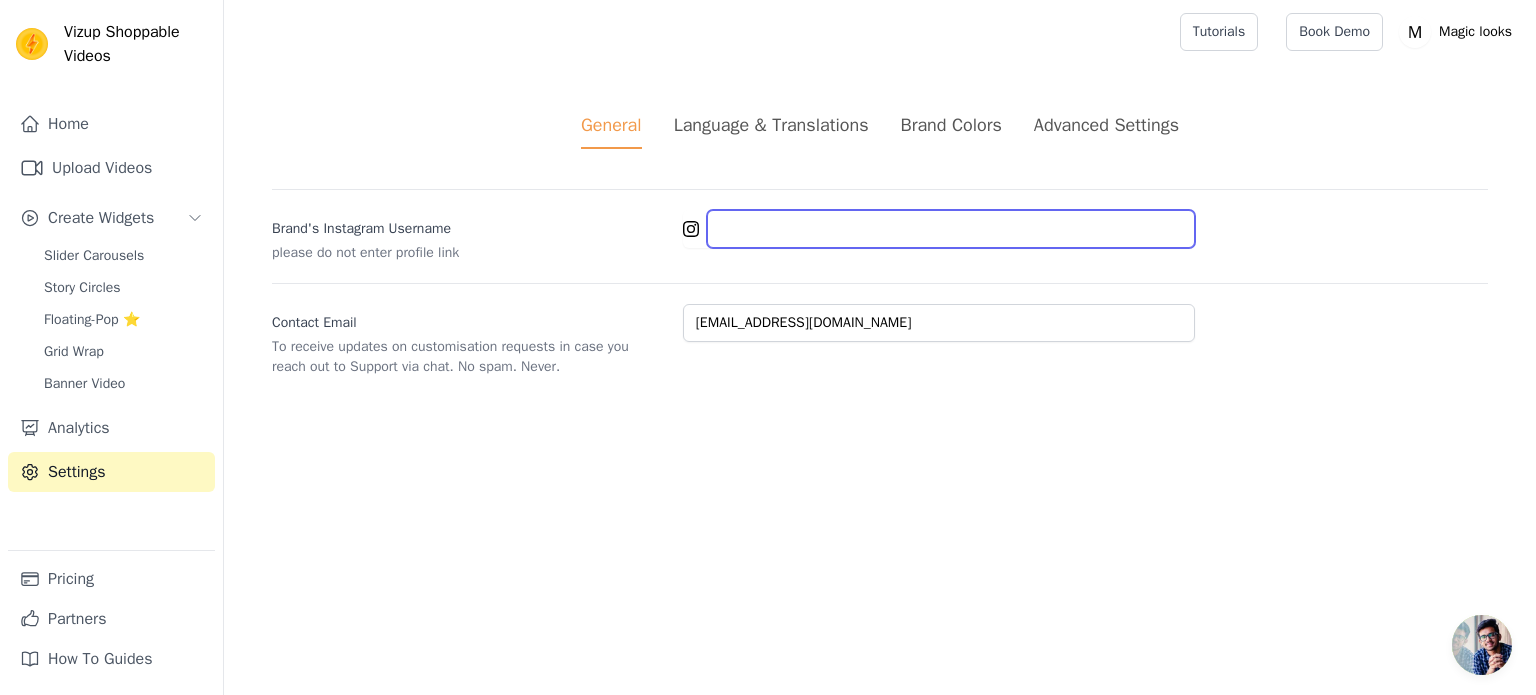 click on "Brand's Instagram Username" at bounding box center (951, 229) 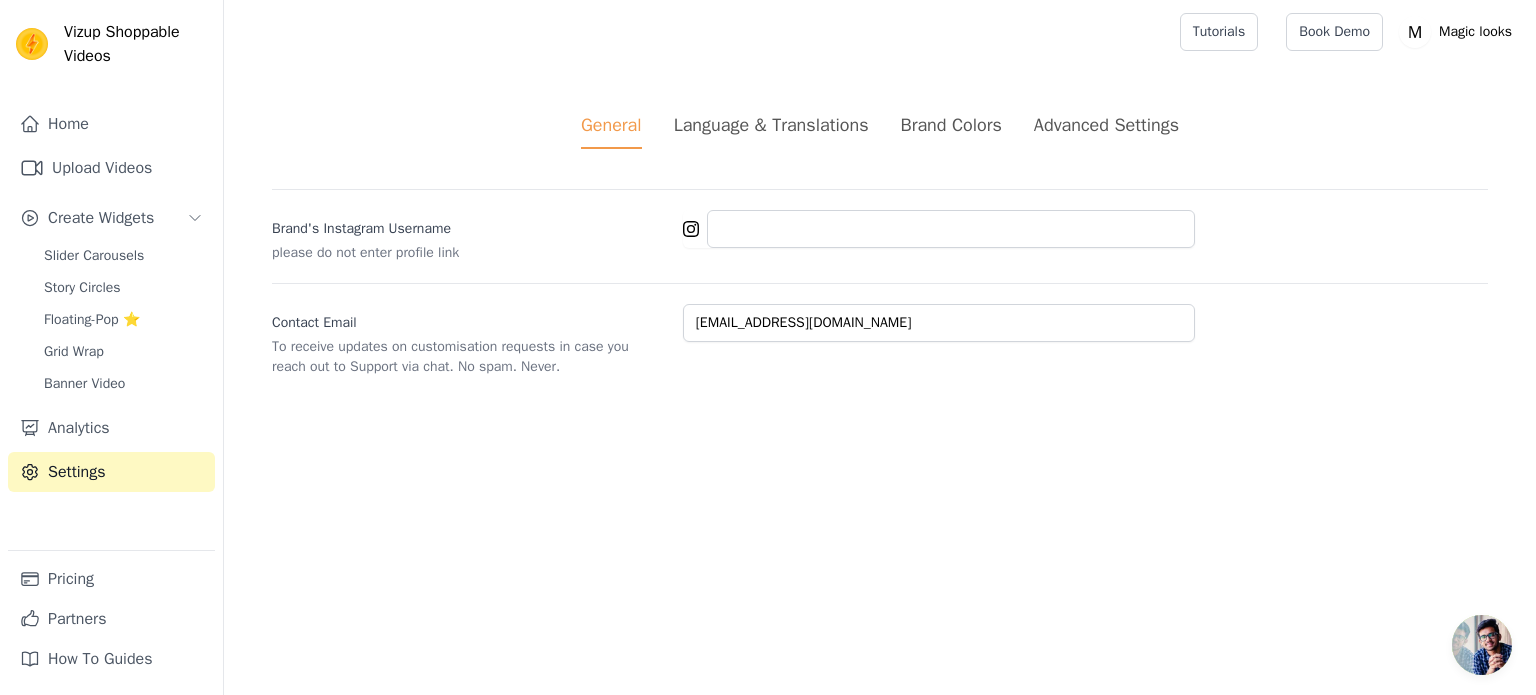 click on "Vizup Shoppable Videos
Home
Upload Videos       Create Widgets     Slider Carousels   Story Circles   Floating-Pop ⭐   Grid Wrap   Banner Video
Analytics
Settings
Pricing
Partners
How To Guides   Open sidebar       Tutorials     Book Demo   Open user menu" at bounding box center [768, 212] 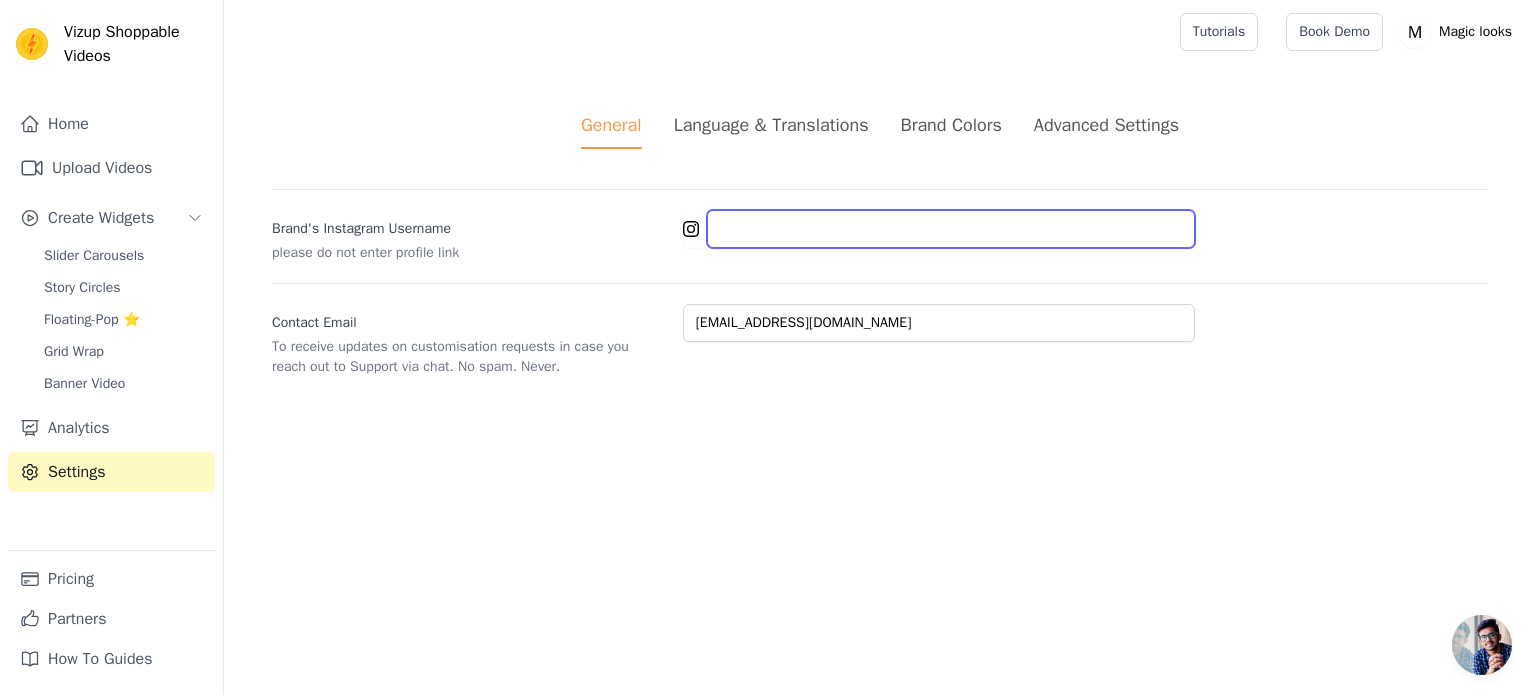 click on "Brand's Instagram Username" at bounding box center (951, 229) 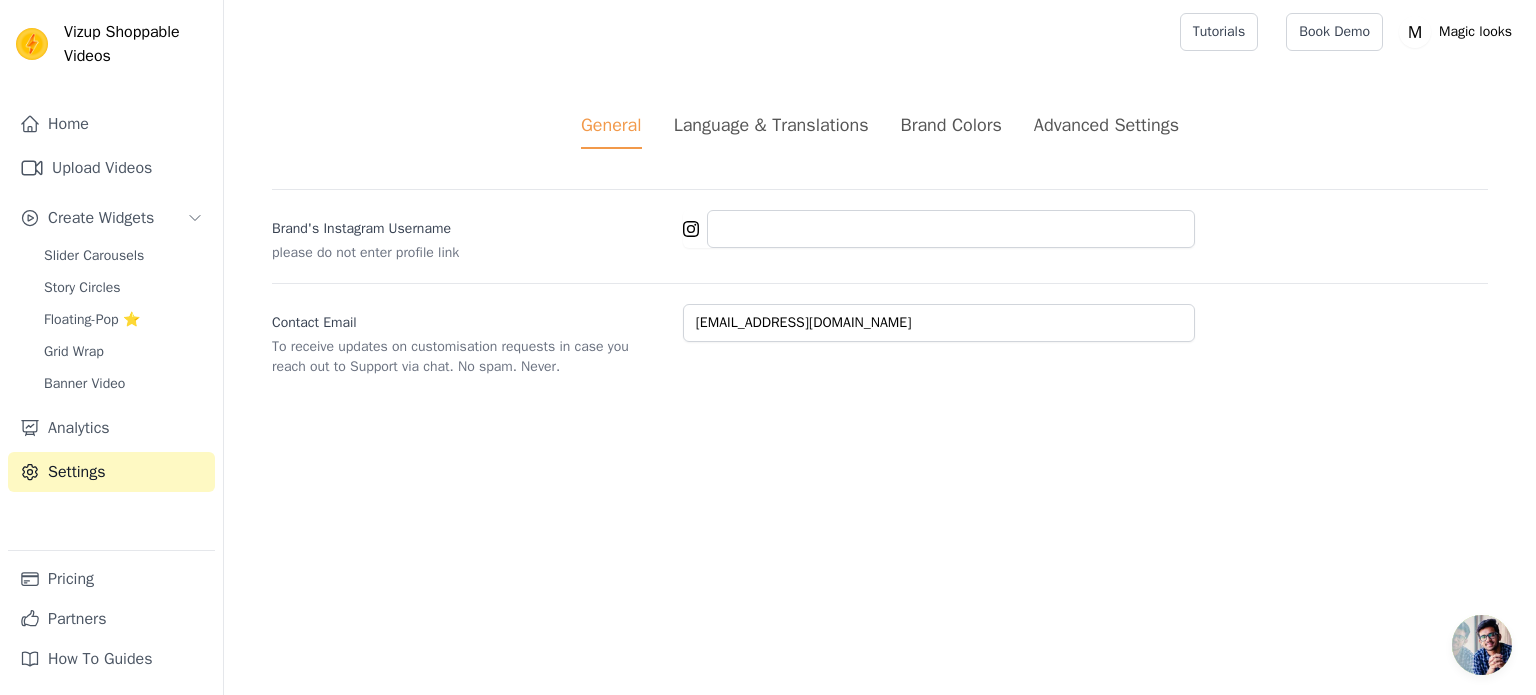 click on "Vizup Shoppable Videos
Home
Upload Videos       Create Widgets     Slider Carousels   Story Circles   Floating-Pop ⭐   Grid Wrap   Banner Video
Analytics
Settings
Pricing
Partners
How To Guides   Open sidebar       Tutorials     Book Demo   Open user menu" at bounding box center (768, 212) 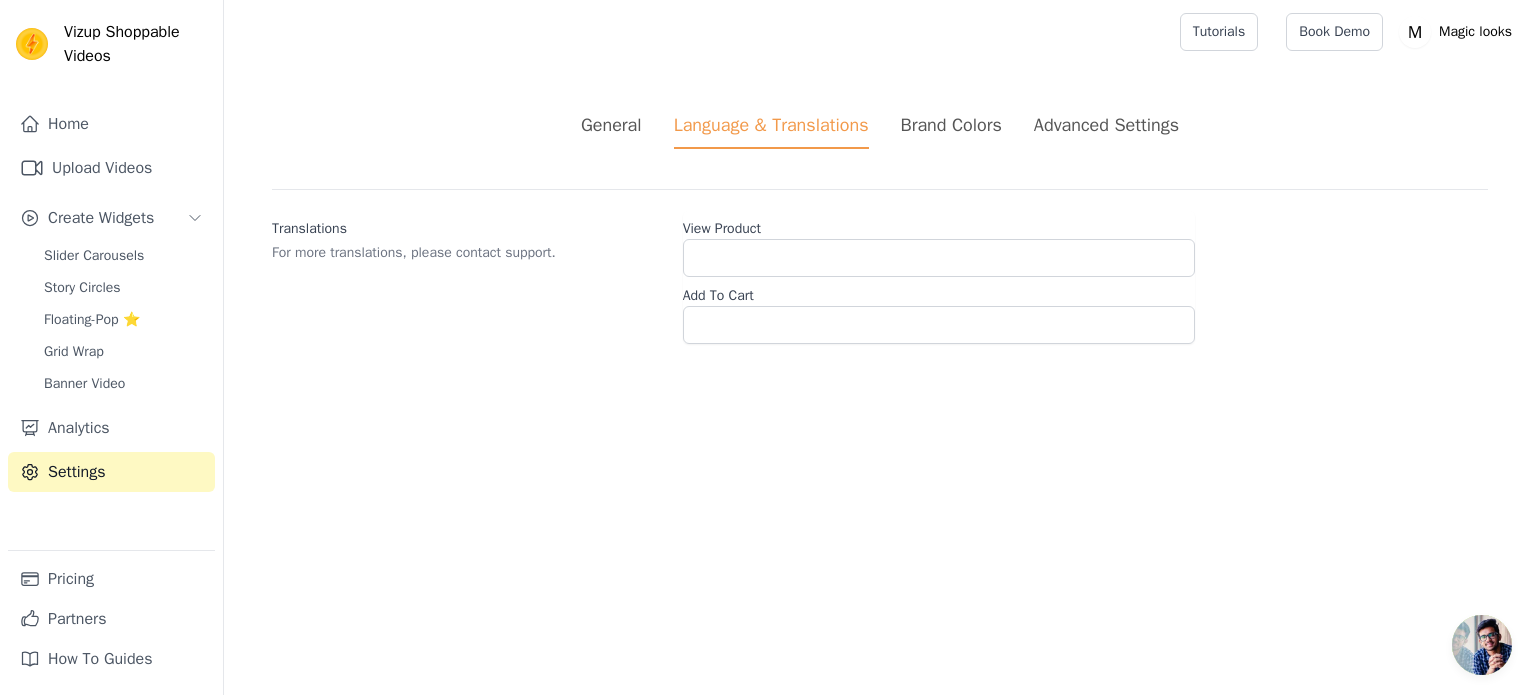 click on "Brand Colors" at bounding box center (951, 125) 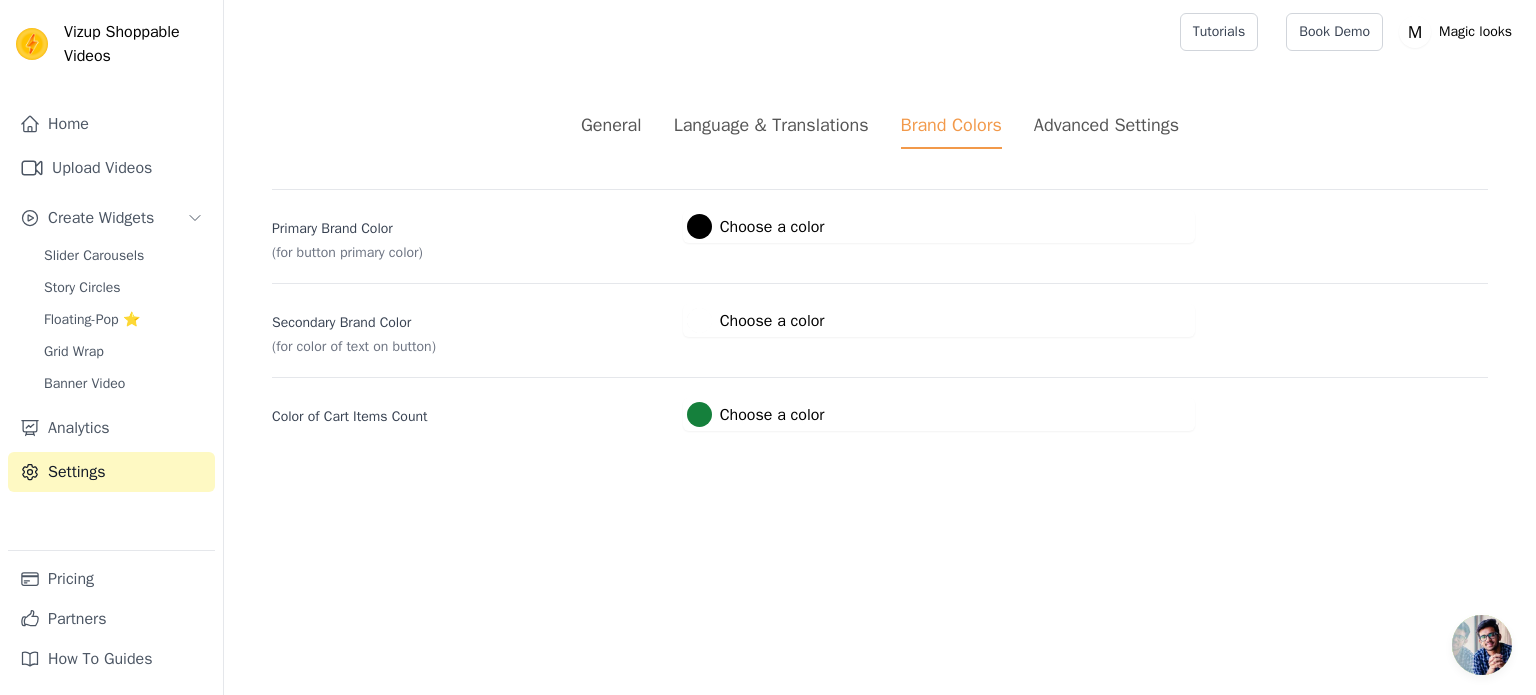 click on "General   Language & Translations   Brand Colors   Advanced Settings       unsaved changes   Save   Dismiss     Primary Brand Color   (for button primary color)   #000000       Choose a color                               #000000   1   hex   change to    rgb     Secondary Brand Color   (for color of text on button)   #ffffff       Choose a color                               #ffffff   1   hex   change to    rgb     Color of Cart Items Count   #15803c       Choose a color                               #15803c   1   hex   change to    rgb" at bounding box center (880, 271) 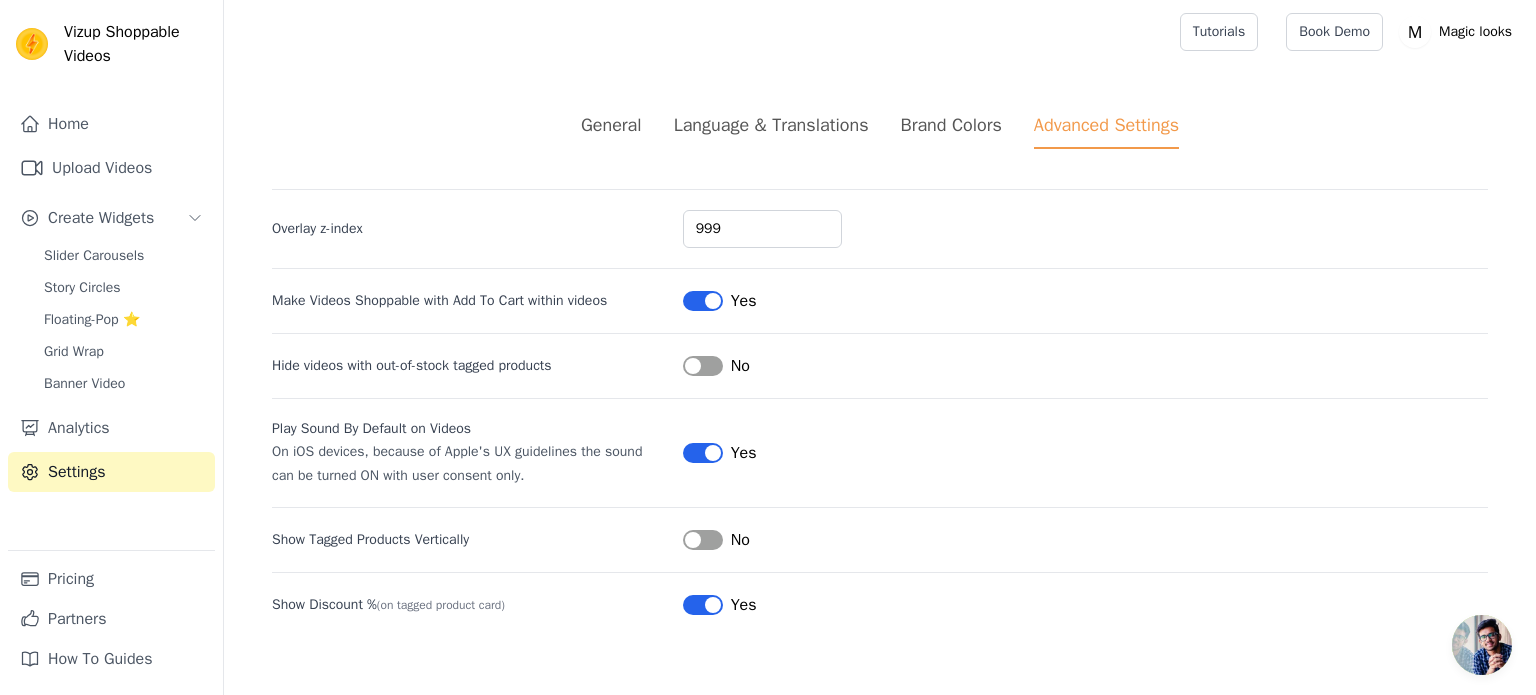 click on "General" at bounding box center [611, 125] 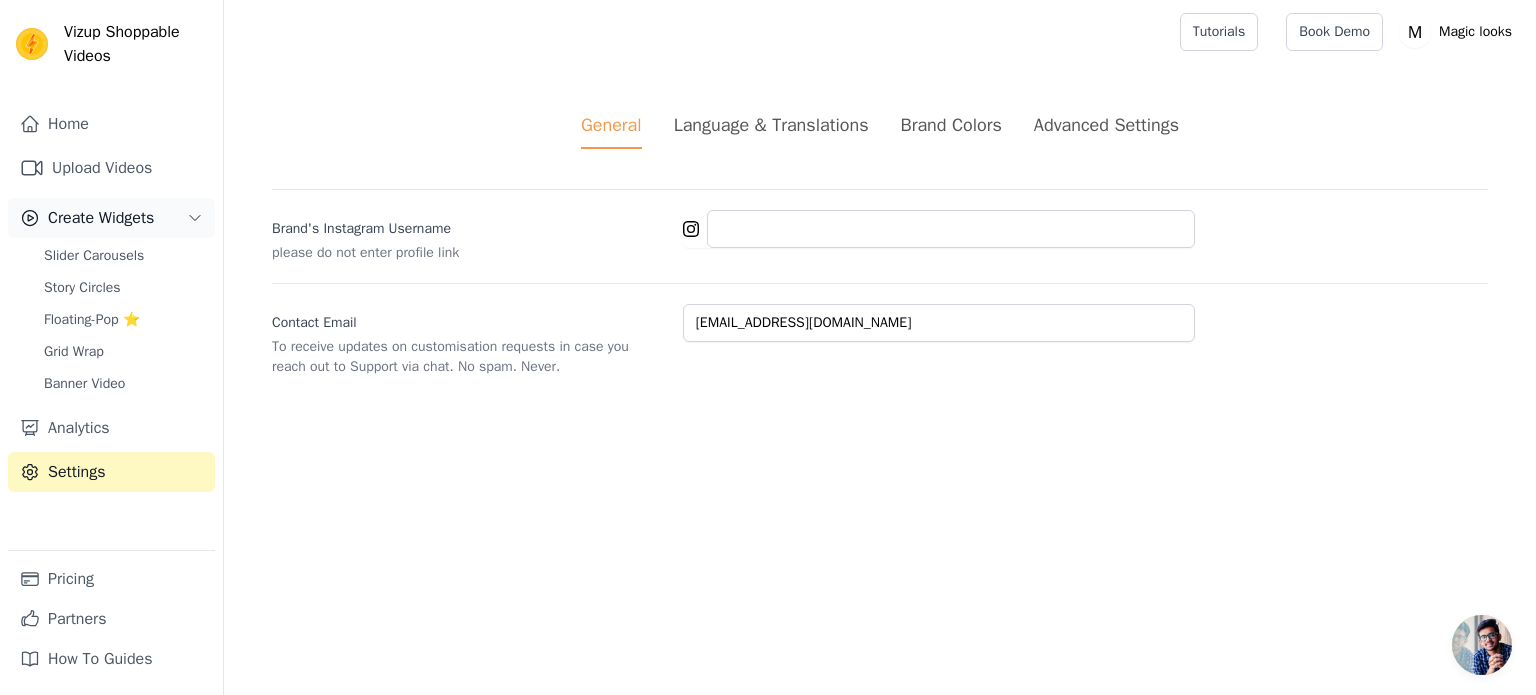 click on "Create Widgets" at bounding box center [101, 218] 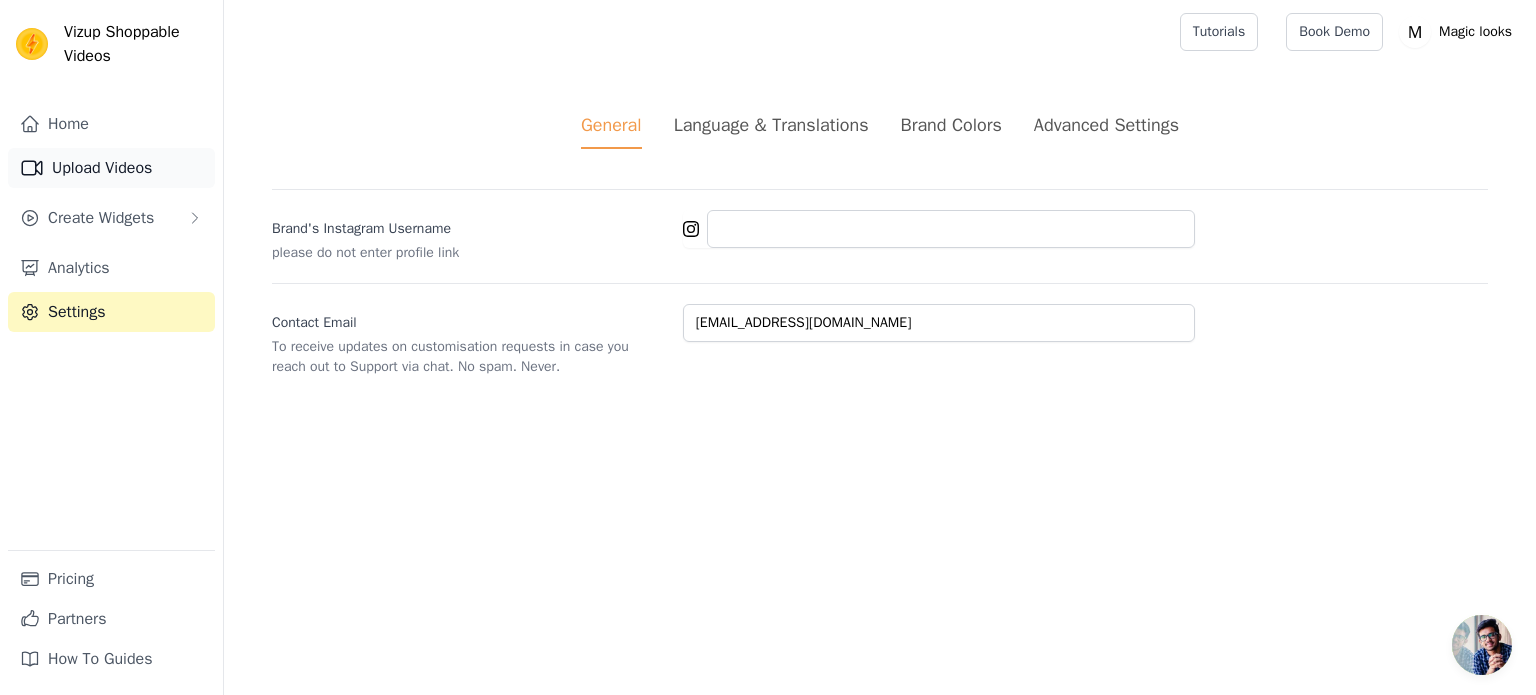 click on "Upload Videos" at bounding box center (111, 168) 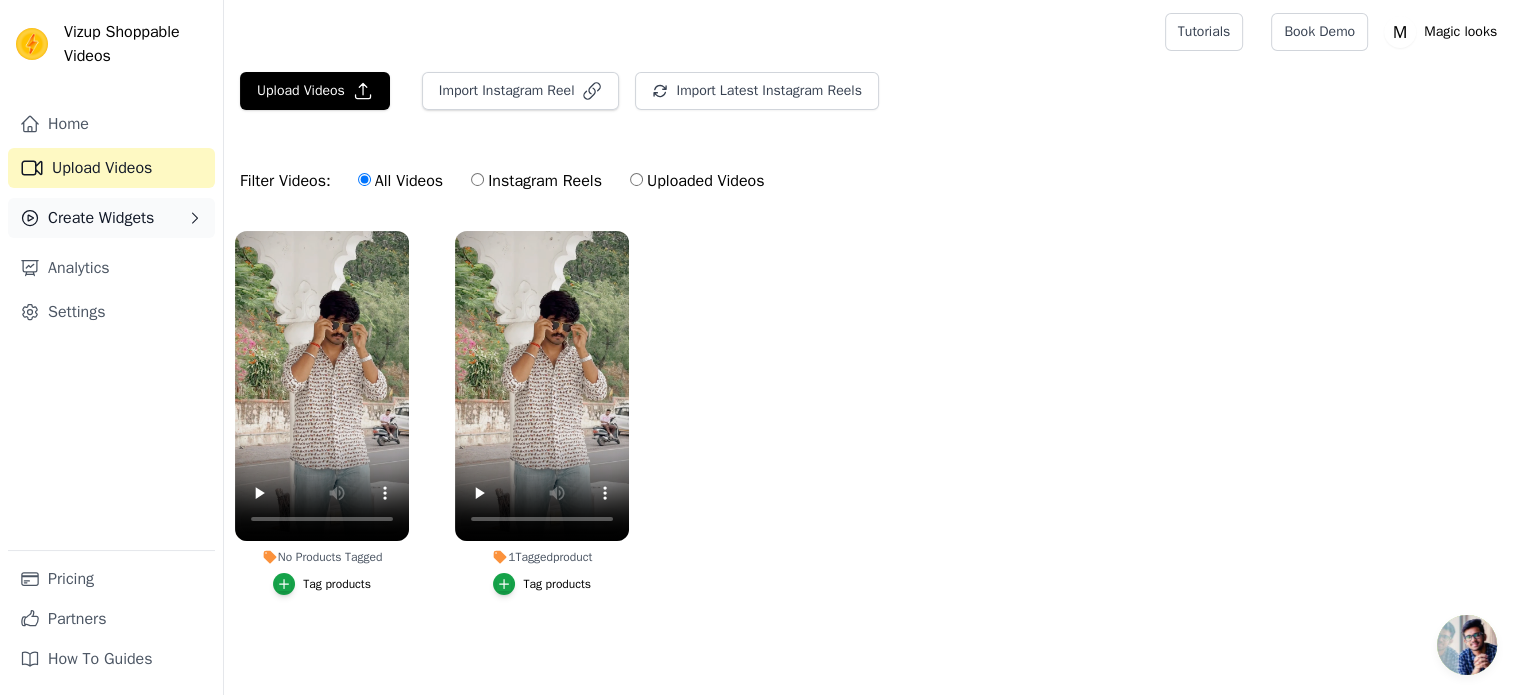 click on "Create Widgets" at bounding box center [111, 218] 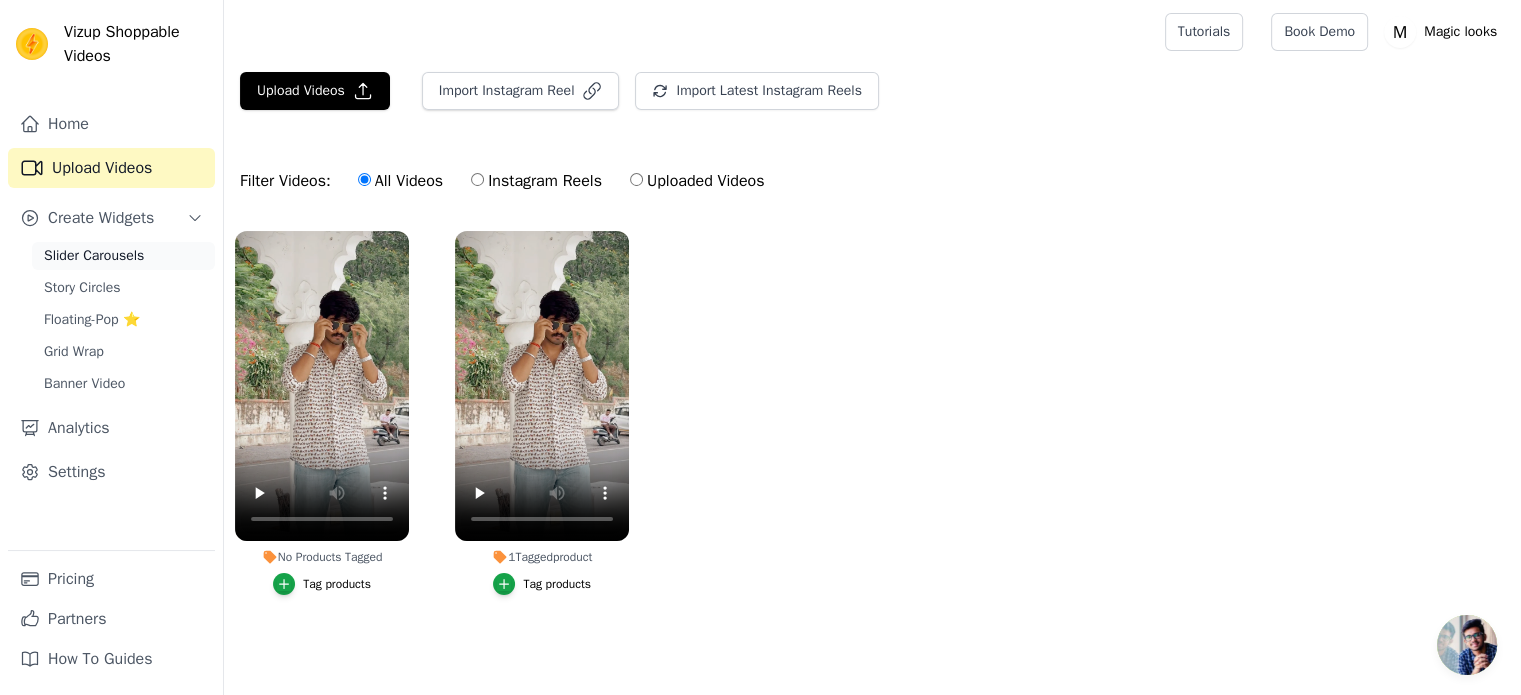 click on "Slider Carousels" at bounding box center [123, 256] 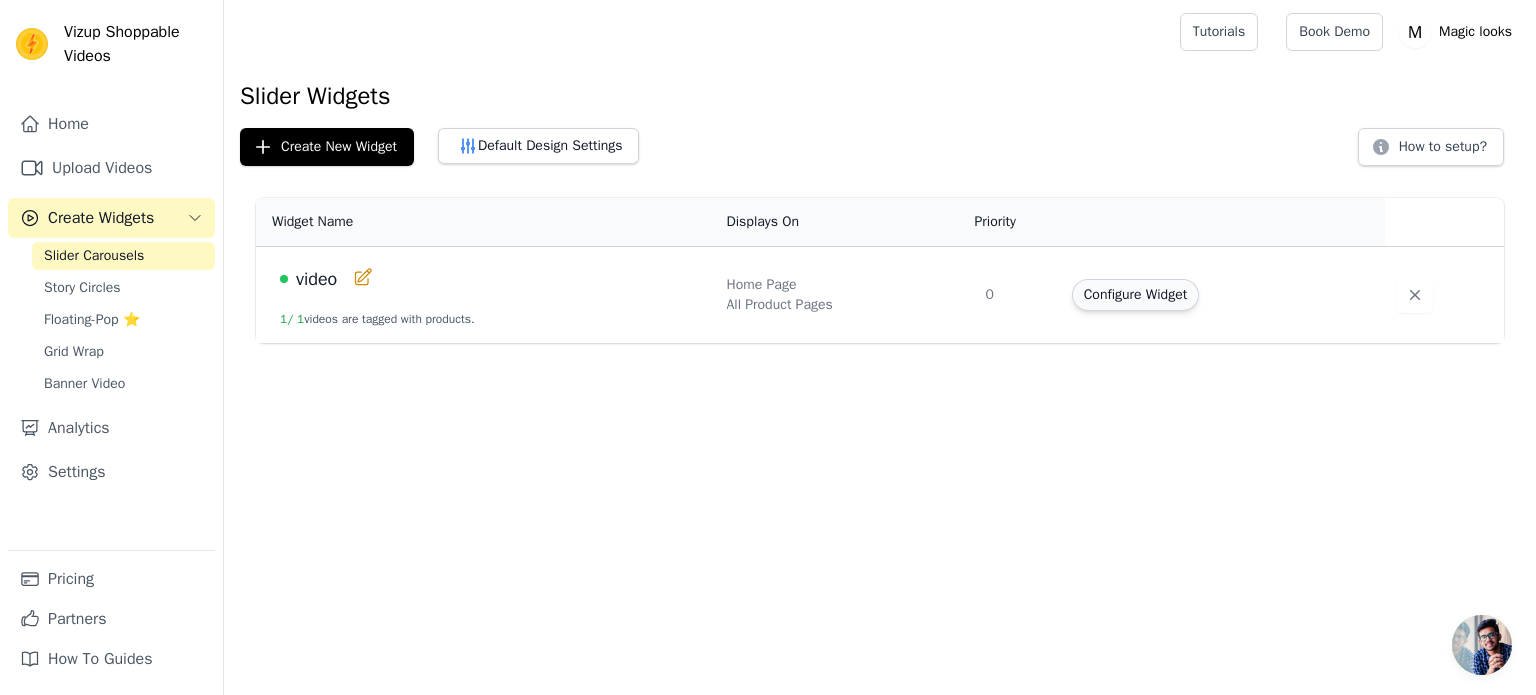 click on "Configure Widget" at bounding box center (1135, 295) 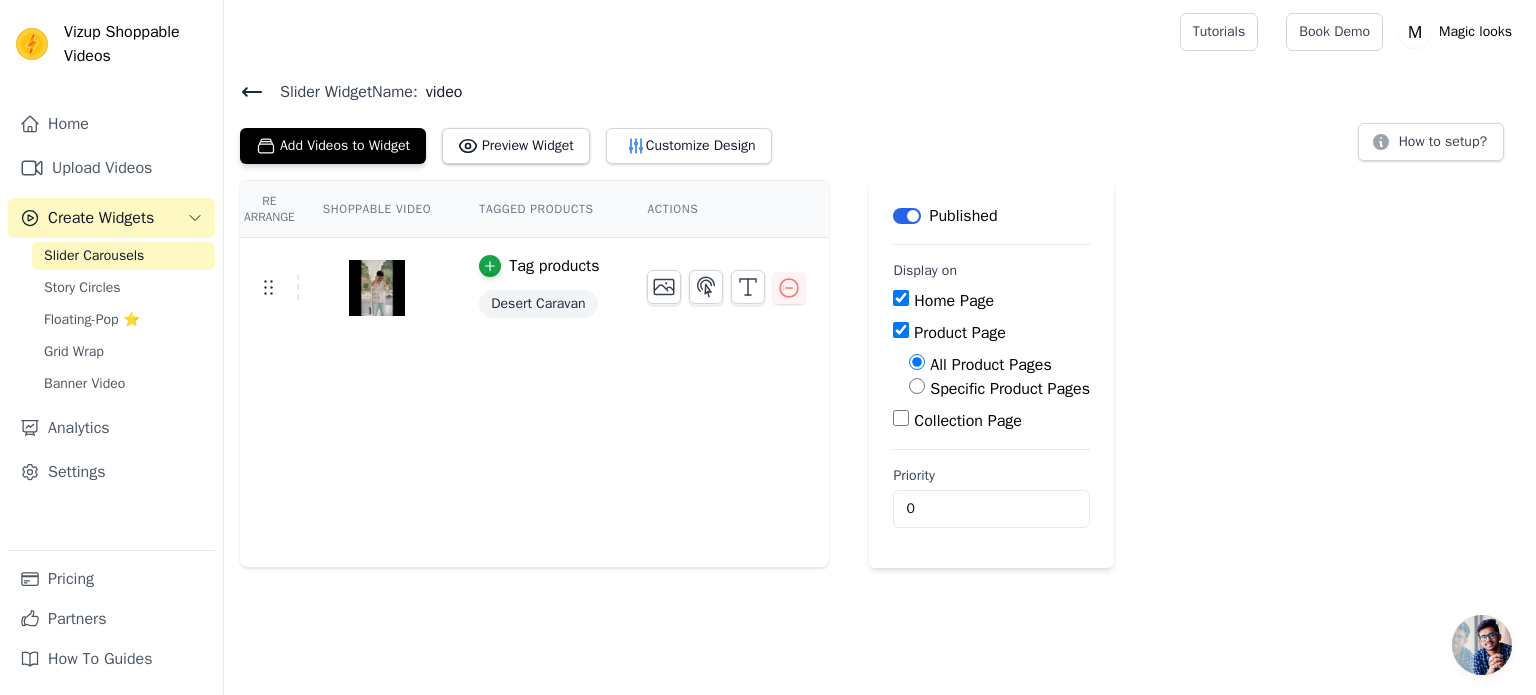 click on "All Product Pages" at bounding box center [917, 362] 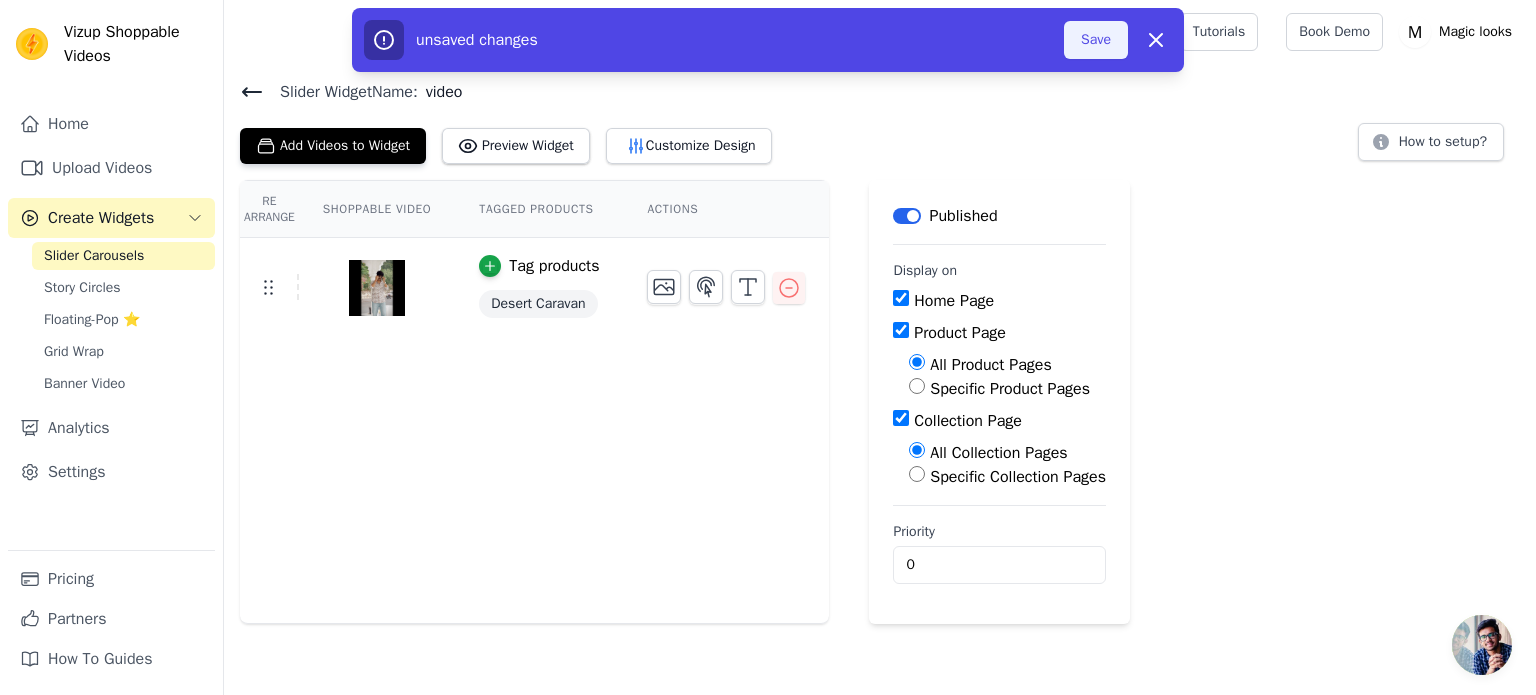 click on "Save" at bounding box center (1096, 40) 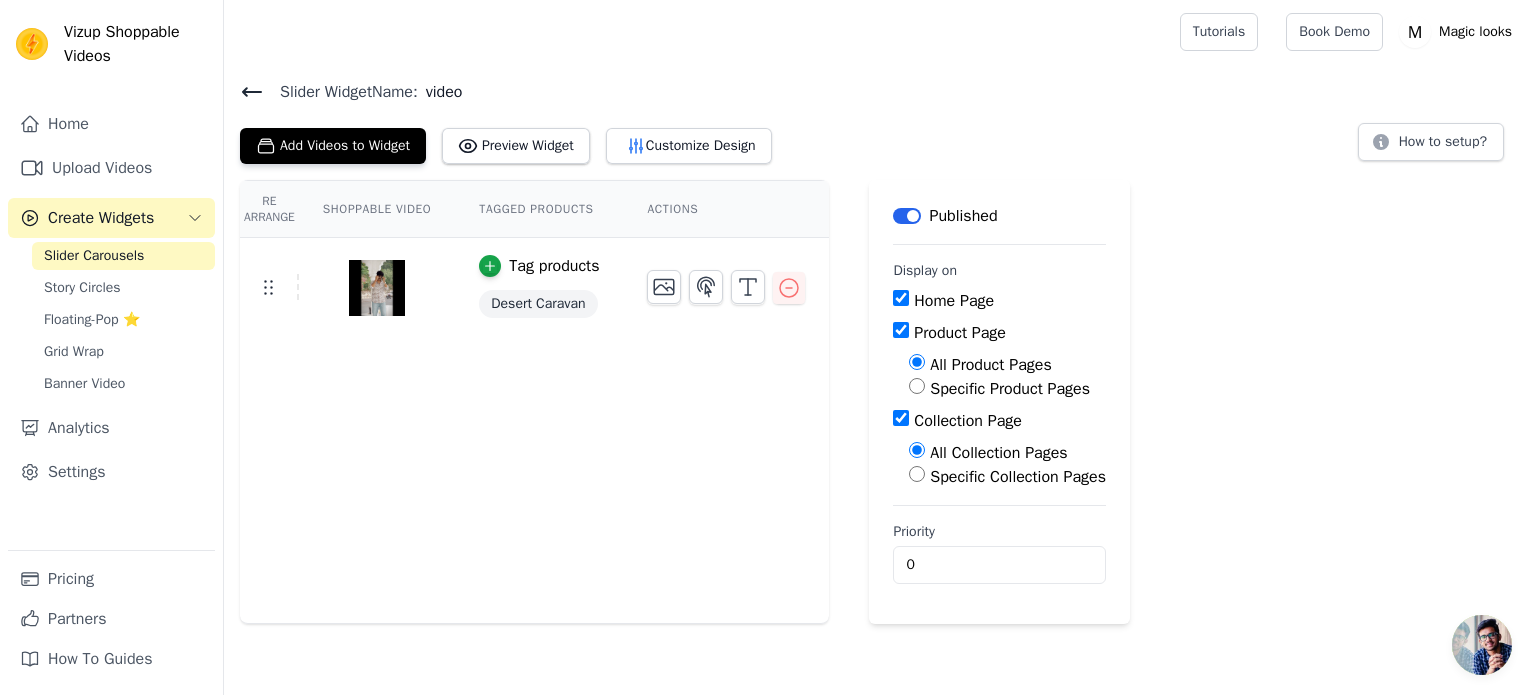click on "Specific Product Pages" at bounding box center (1007, 389) 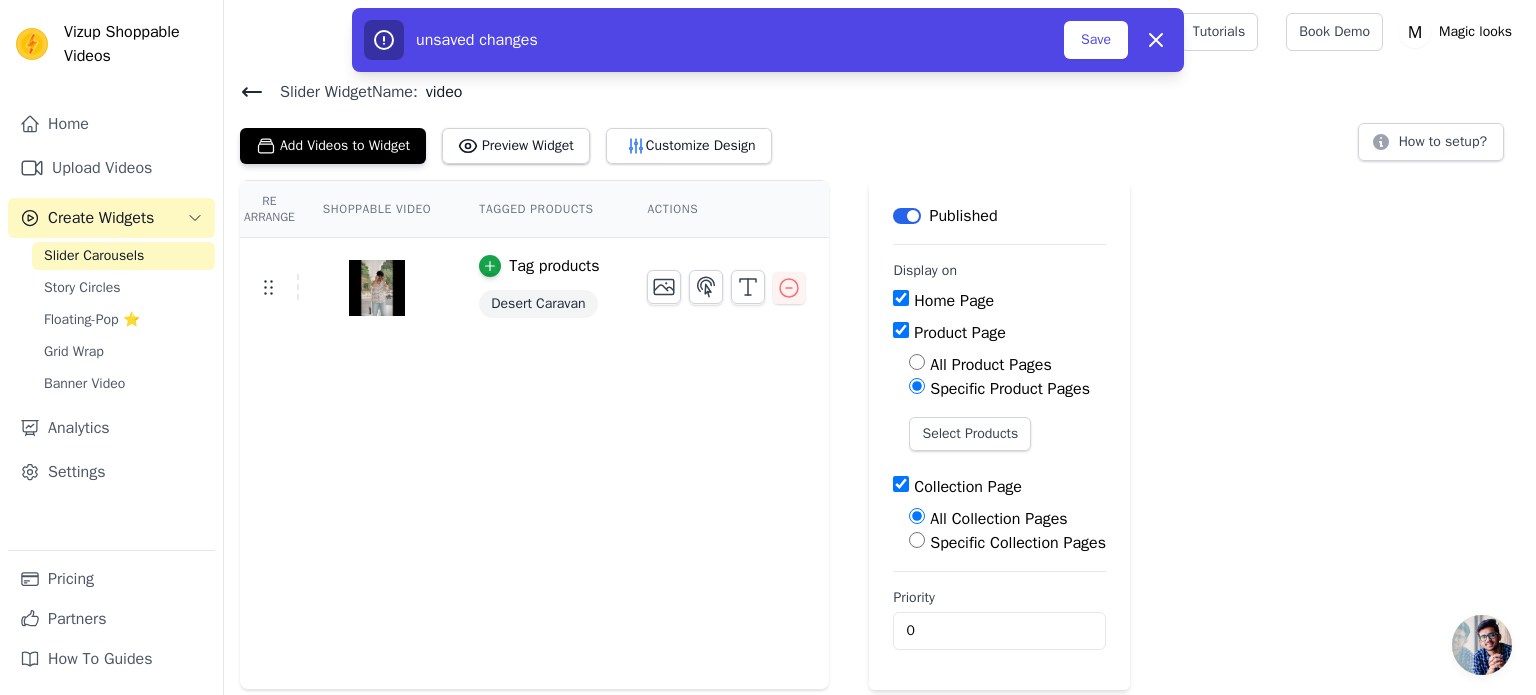 click on "All Product Pages" at bounding box center [917, 362] 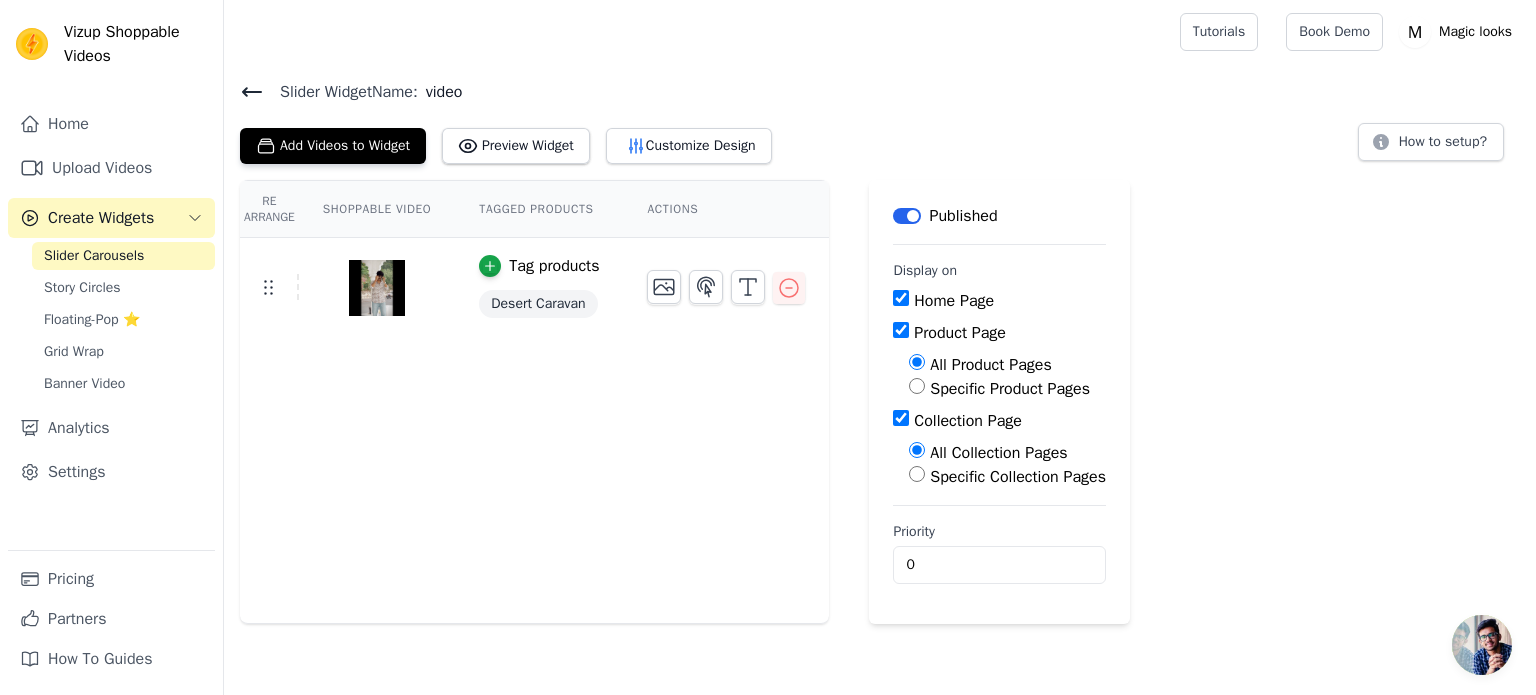 click on "Desert Caravan" at bounding box center (538, 304) 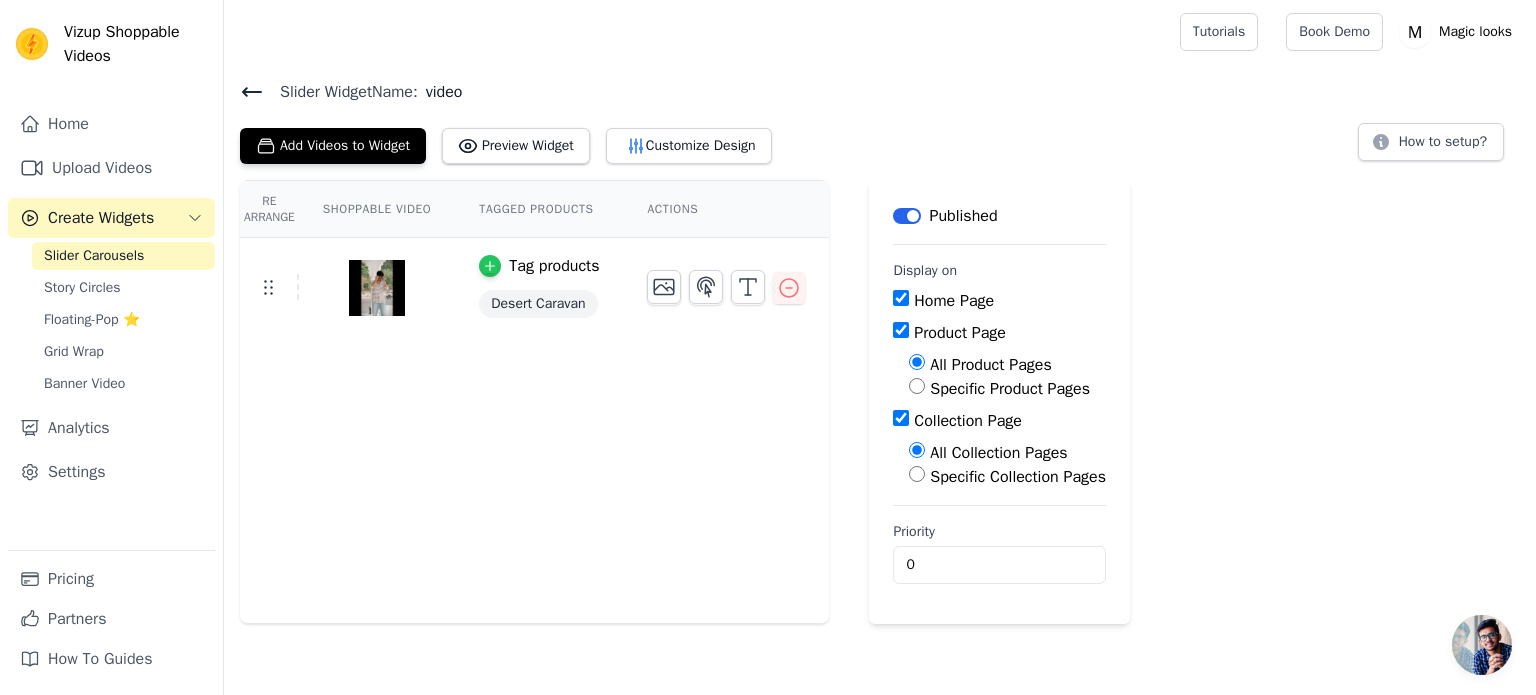 click 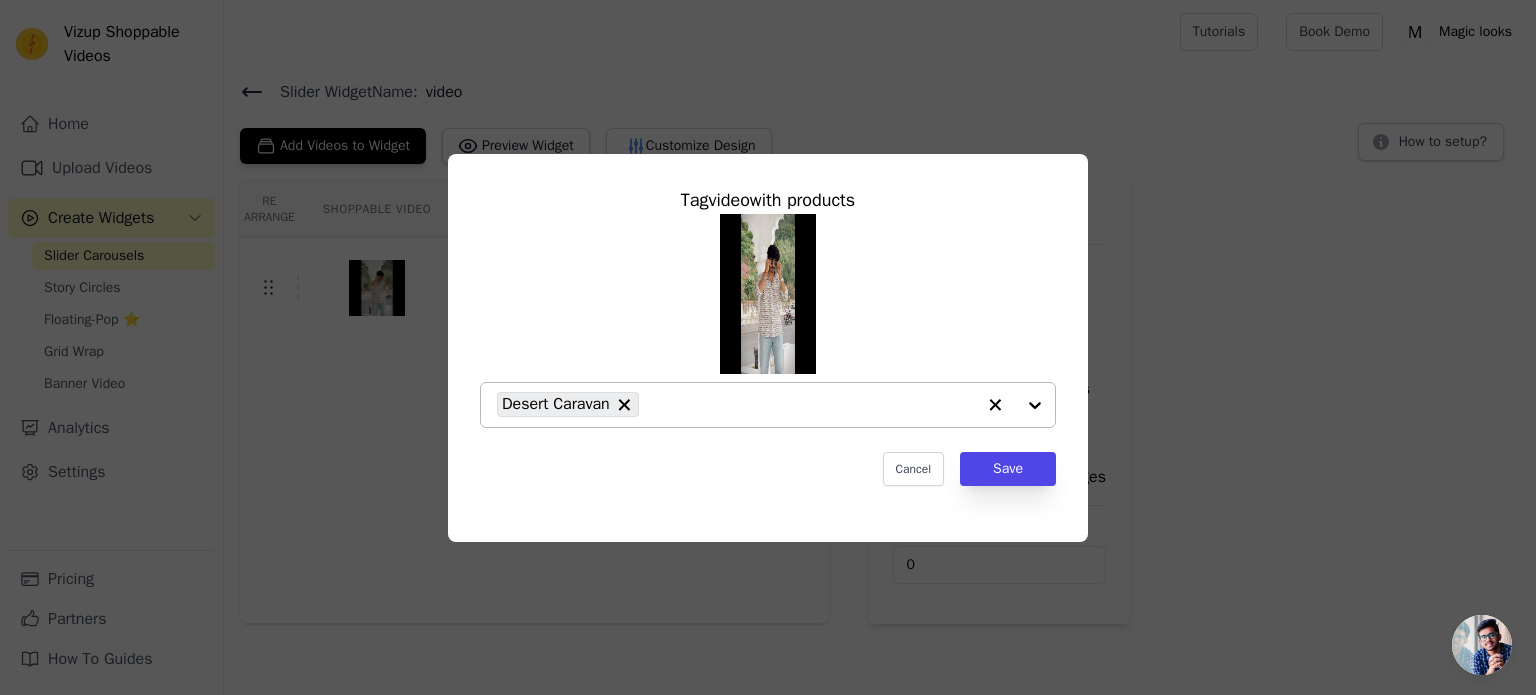 click at bounding box center (1015, 405) 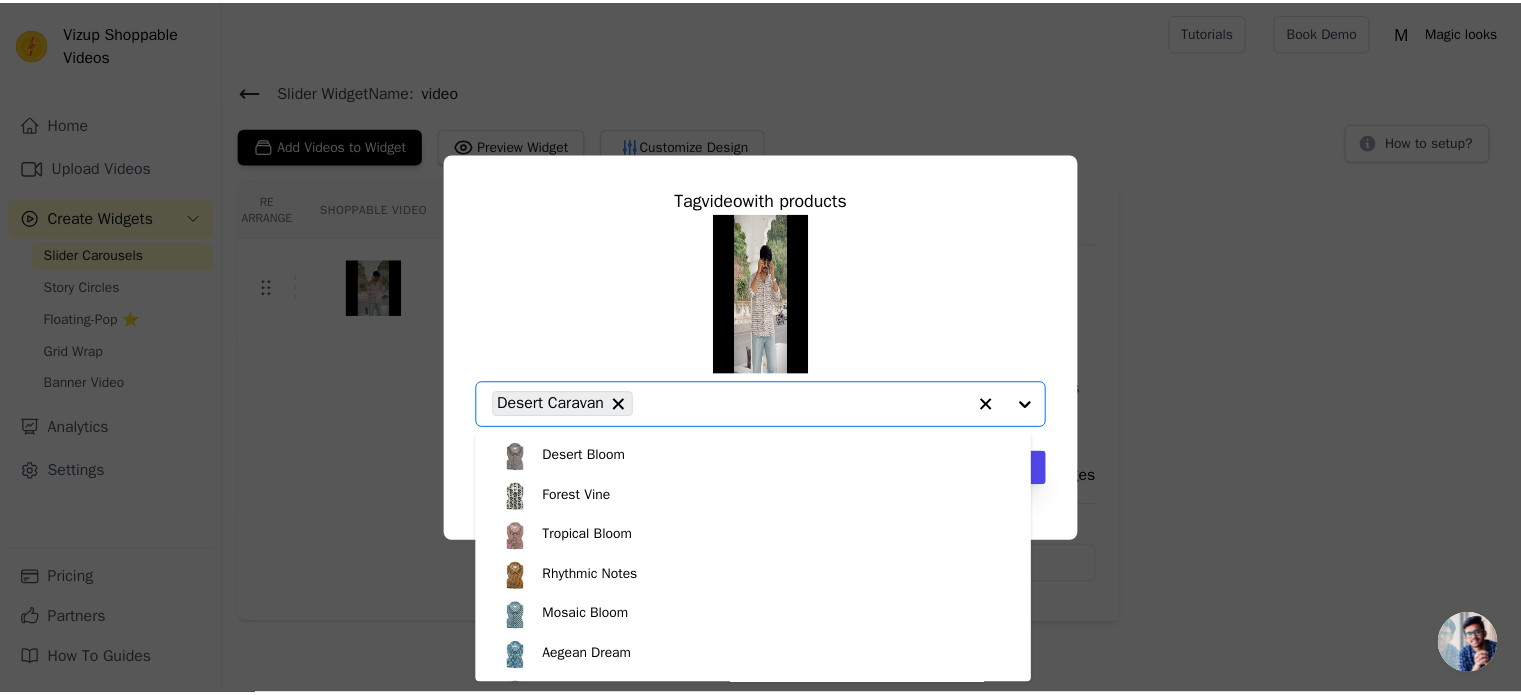 scroll, scrollTop: 1000, scrollLeft: 0, axis: vertical 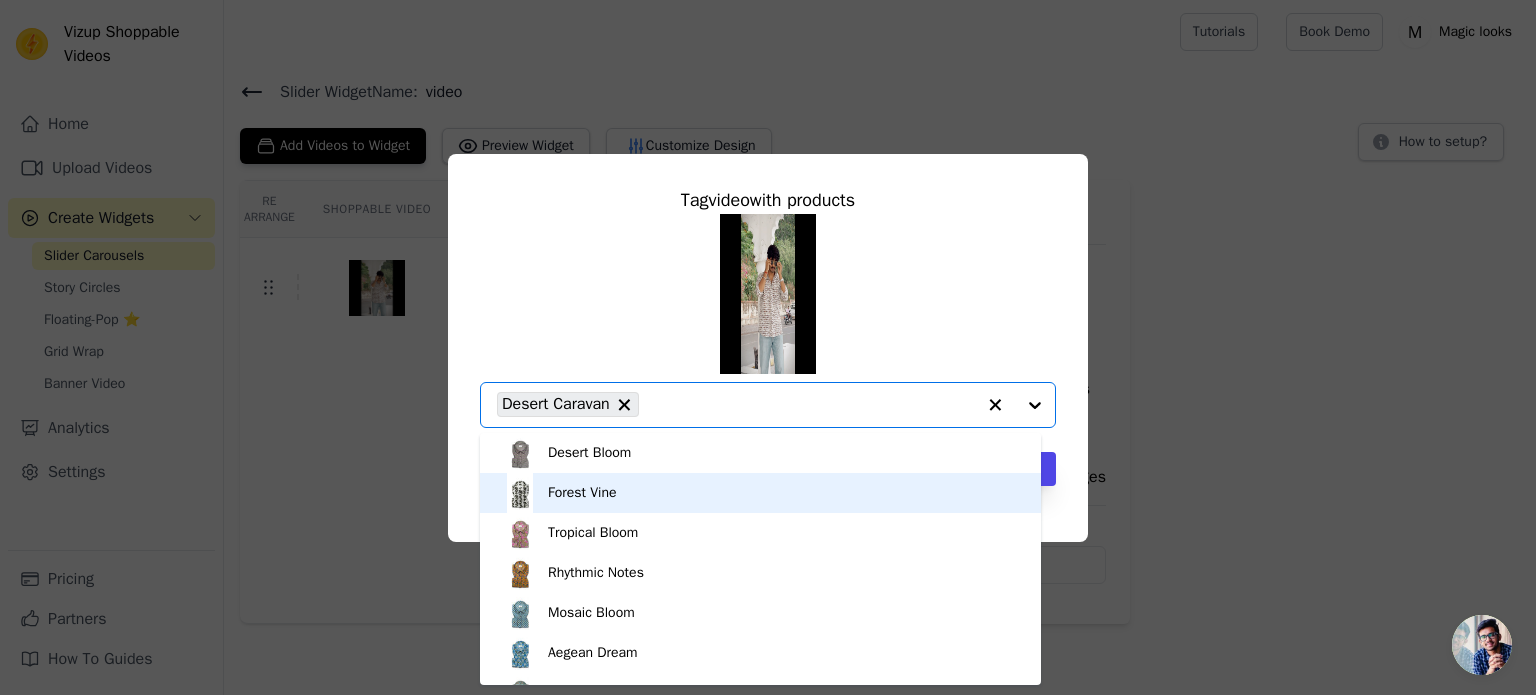 click on "Forest Vine" at bounding box center (582, 493) 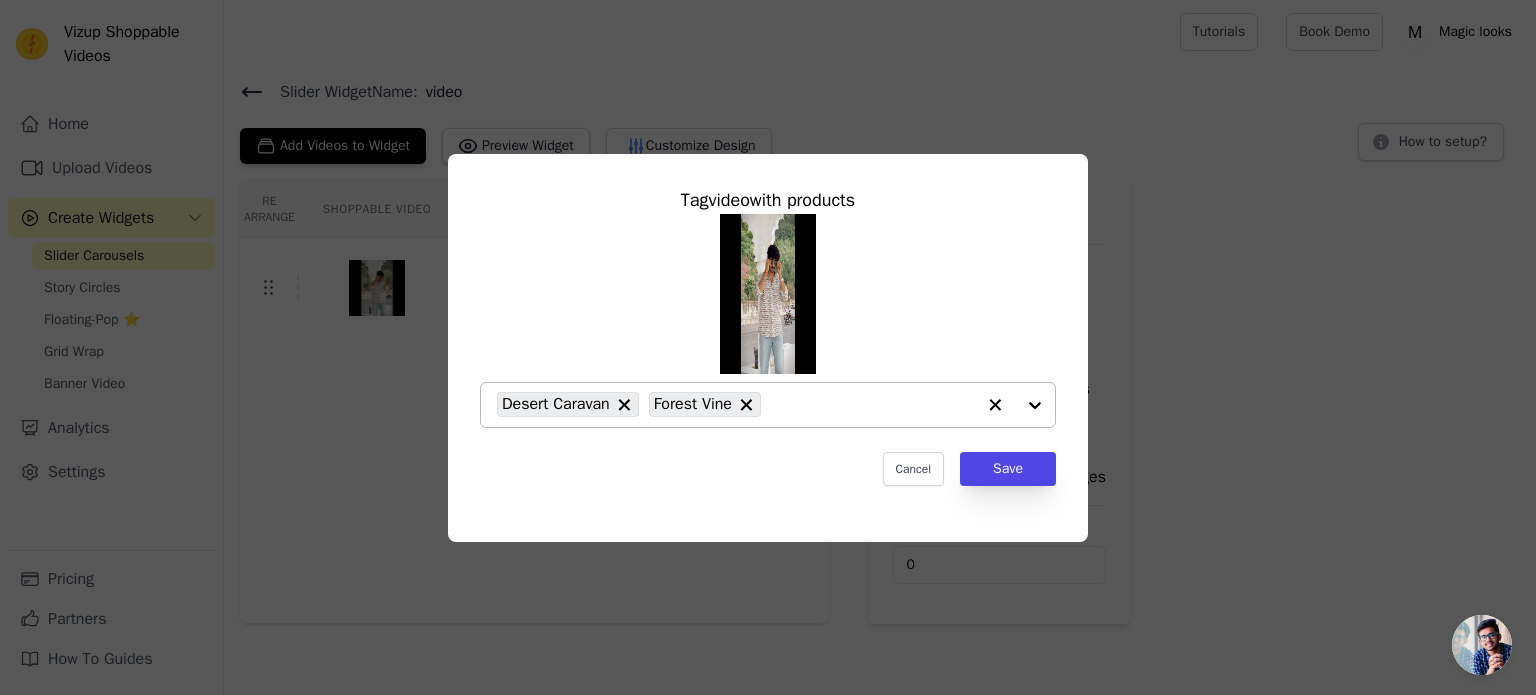 click 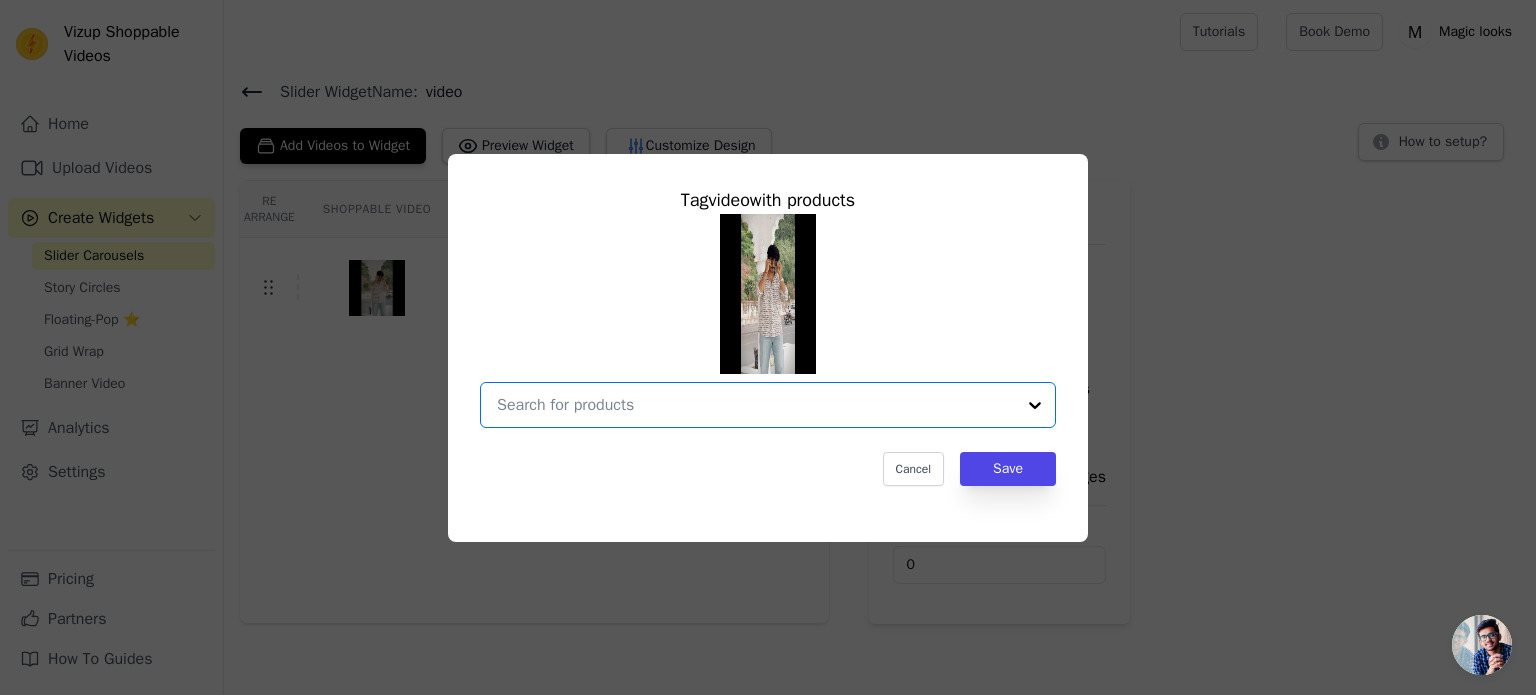 click at bounding box center (756, 405) 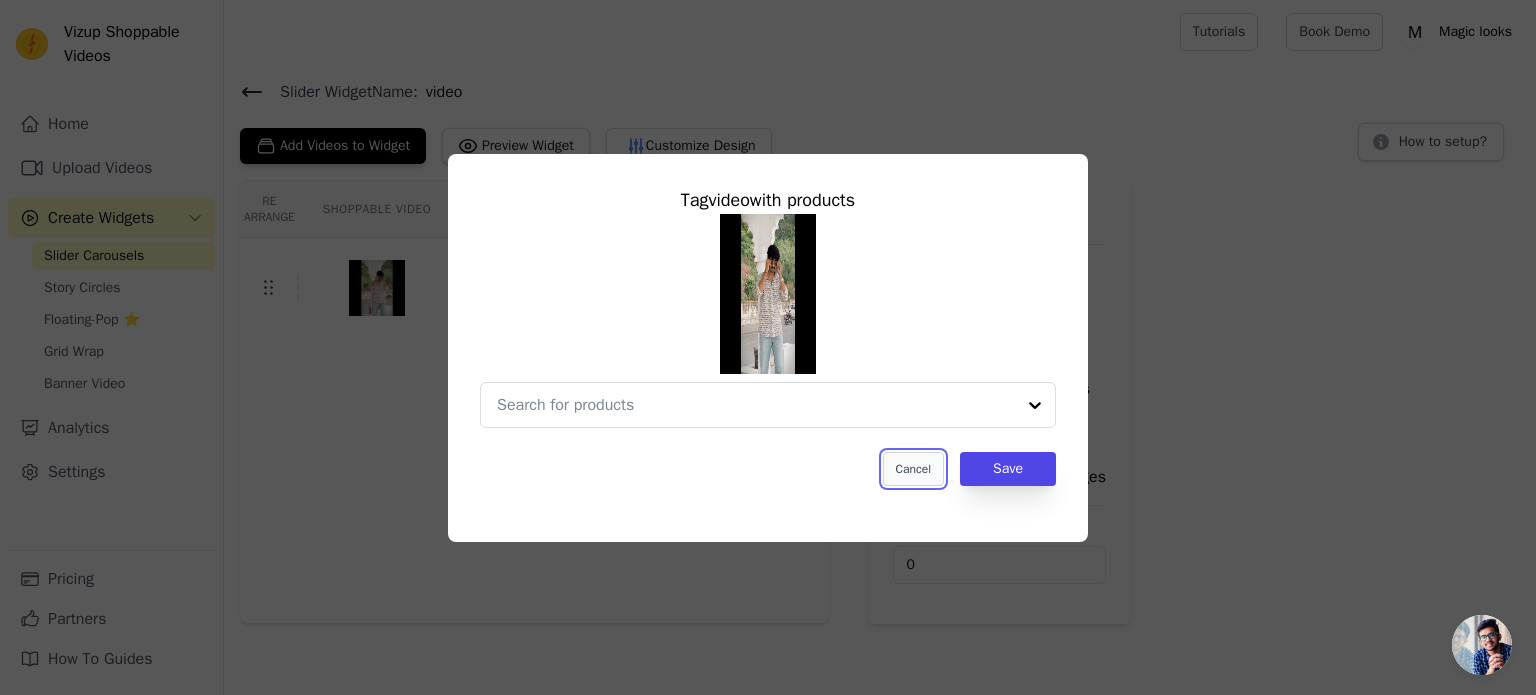 click on "Cancel" at bounding box center [913, 469] 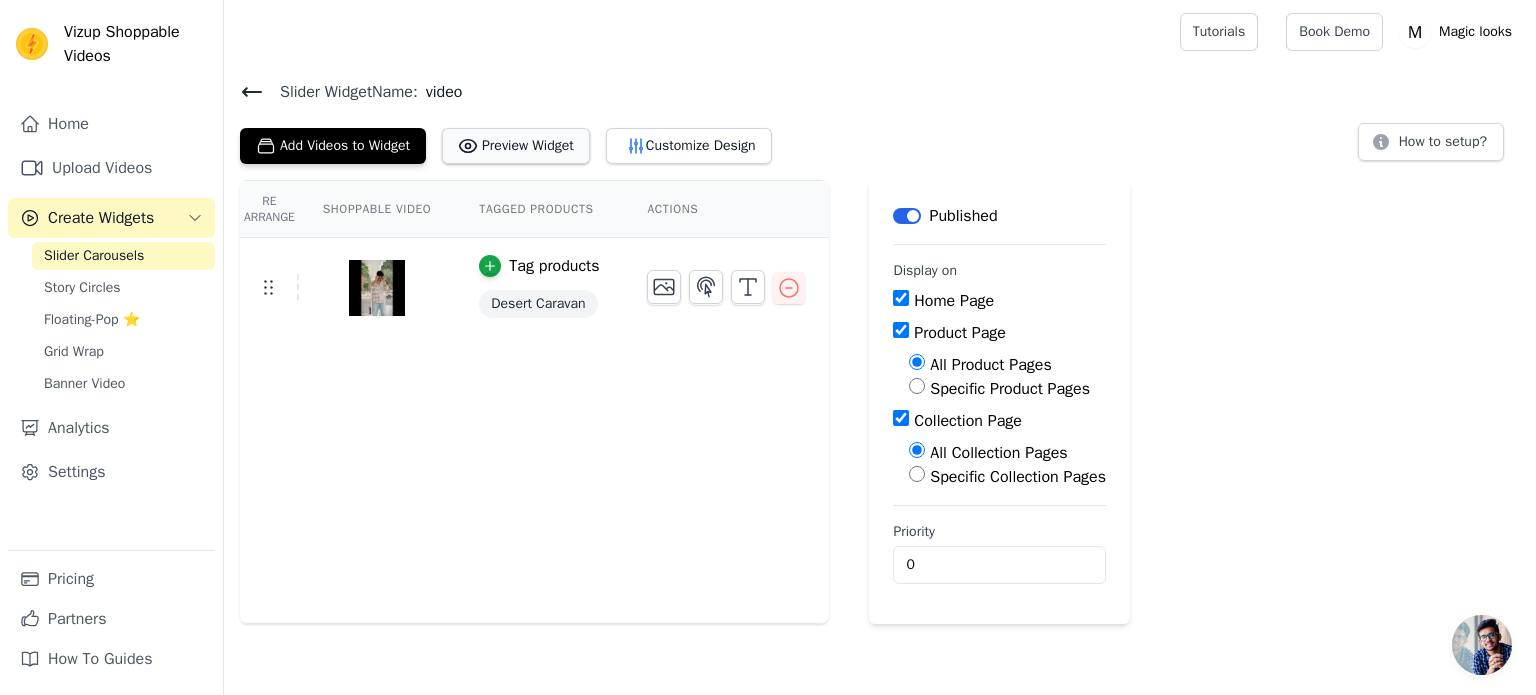 click on "Preview Widget" at bounding box center (516, 146) 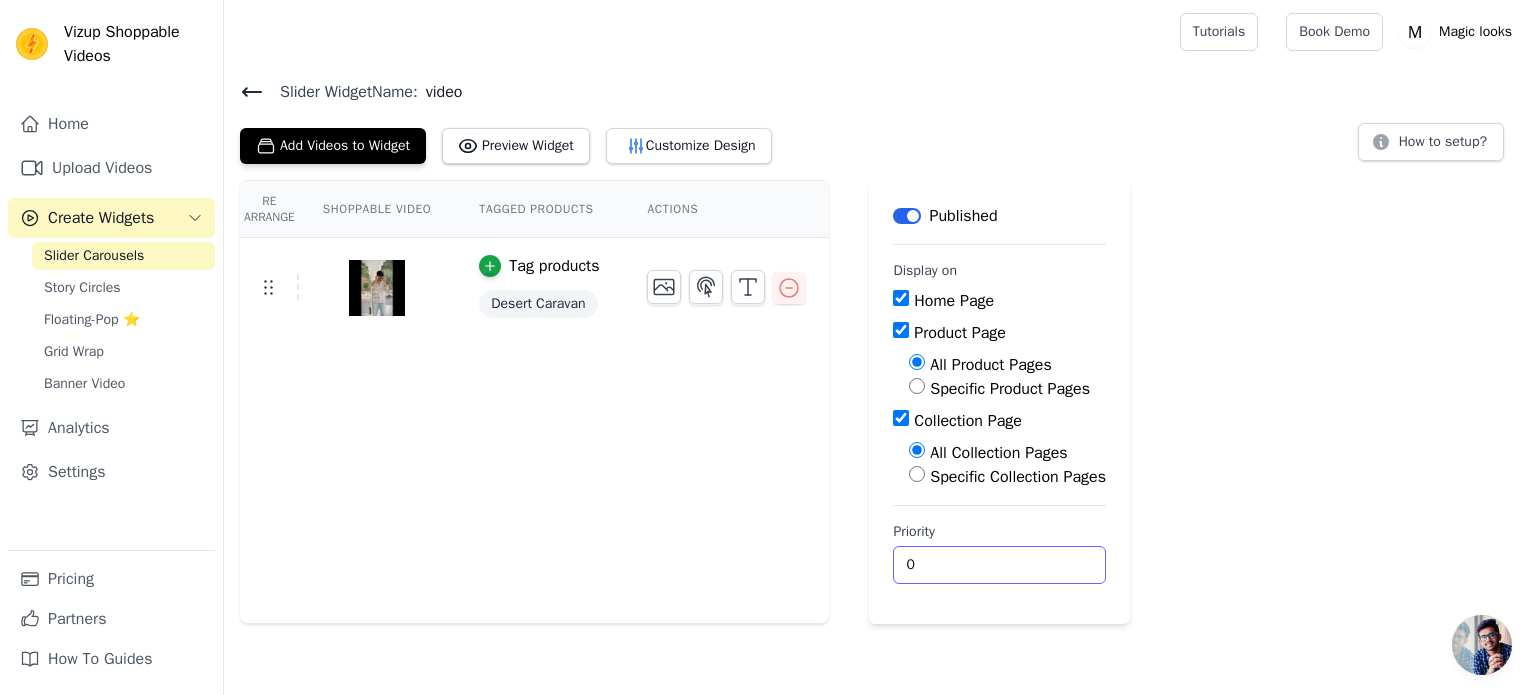 click on "0" at bounding box center [999, 565] 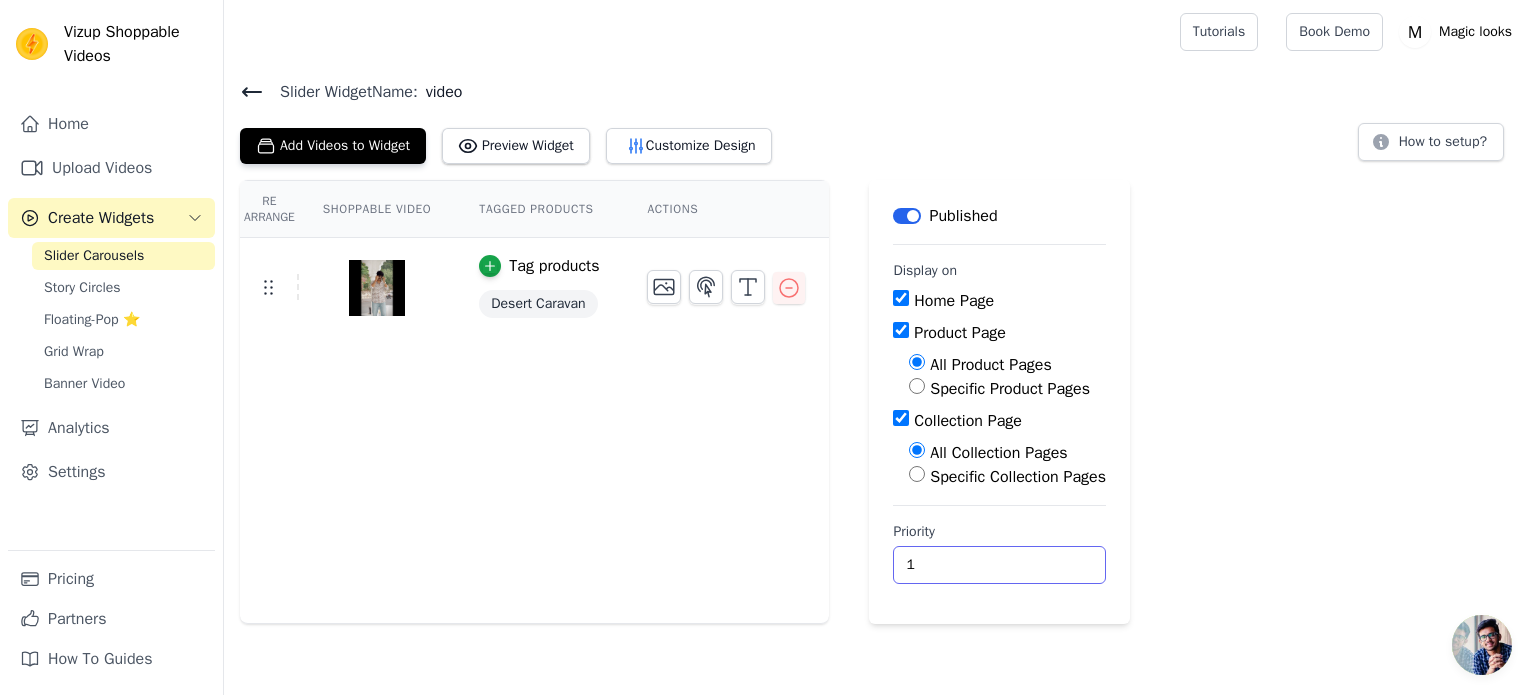click on "1" at bounding box center (999, 565) 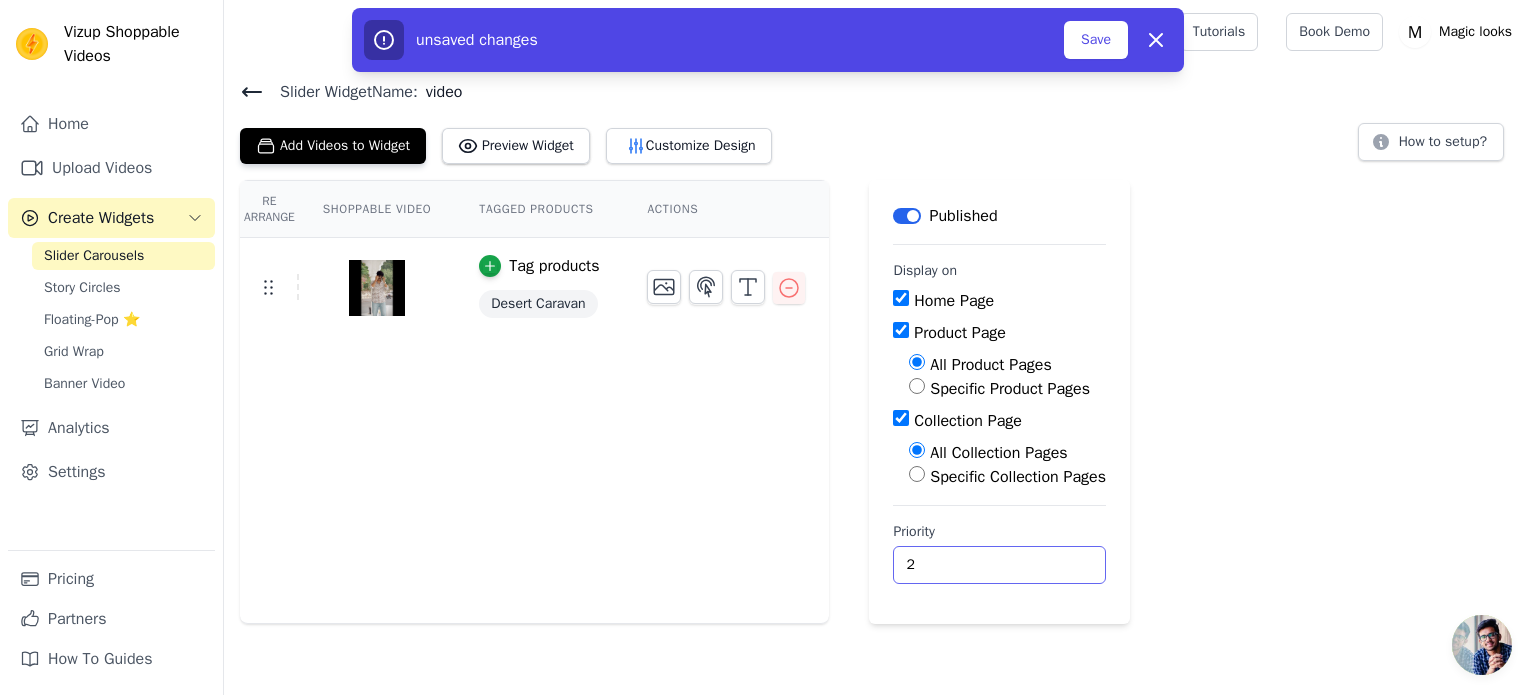 click on "2" at bounding box center (999, 565) 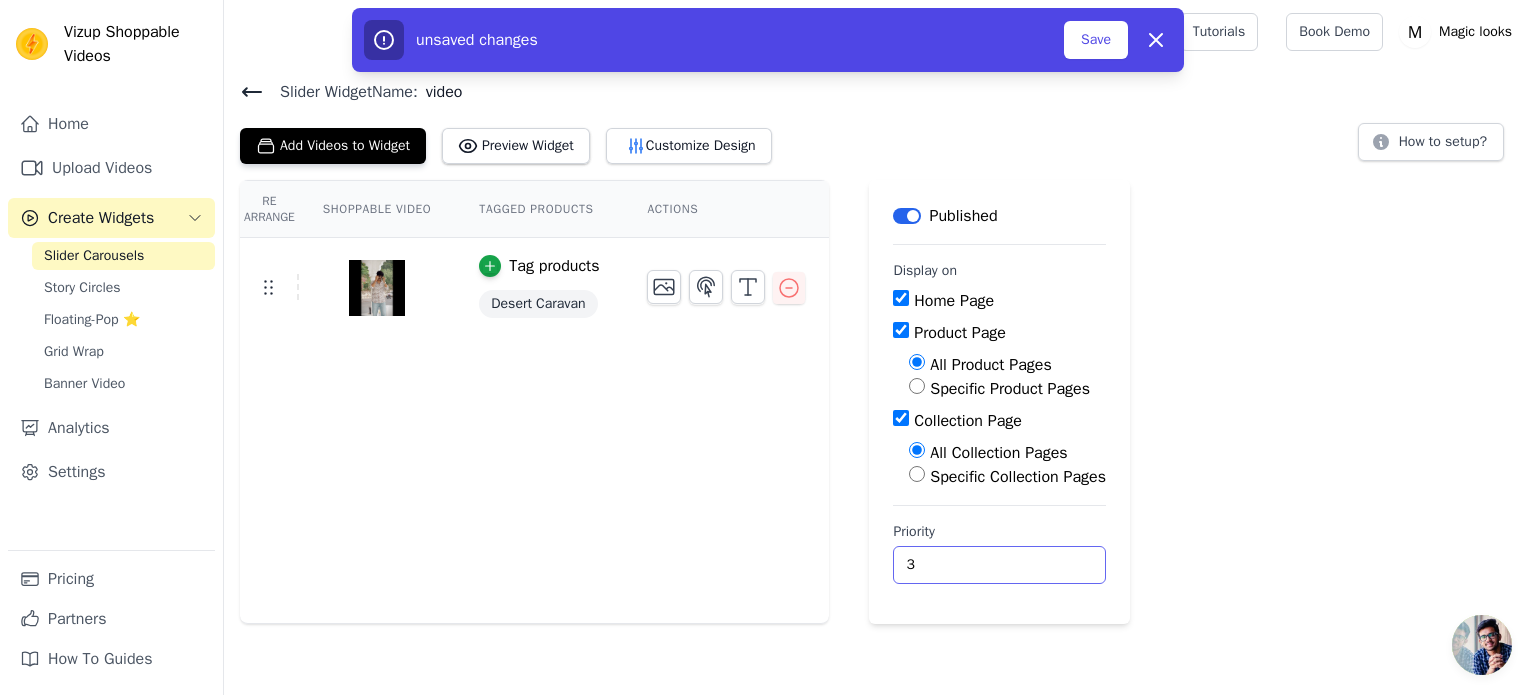 click on "3" at bounding box center [999, 565] 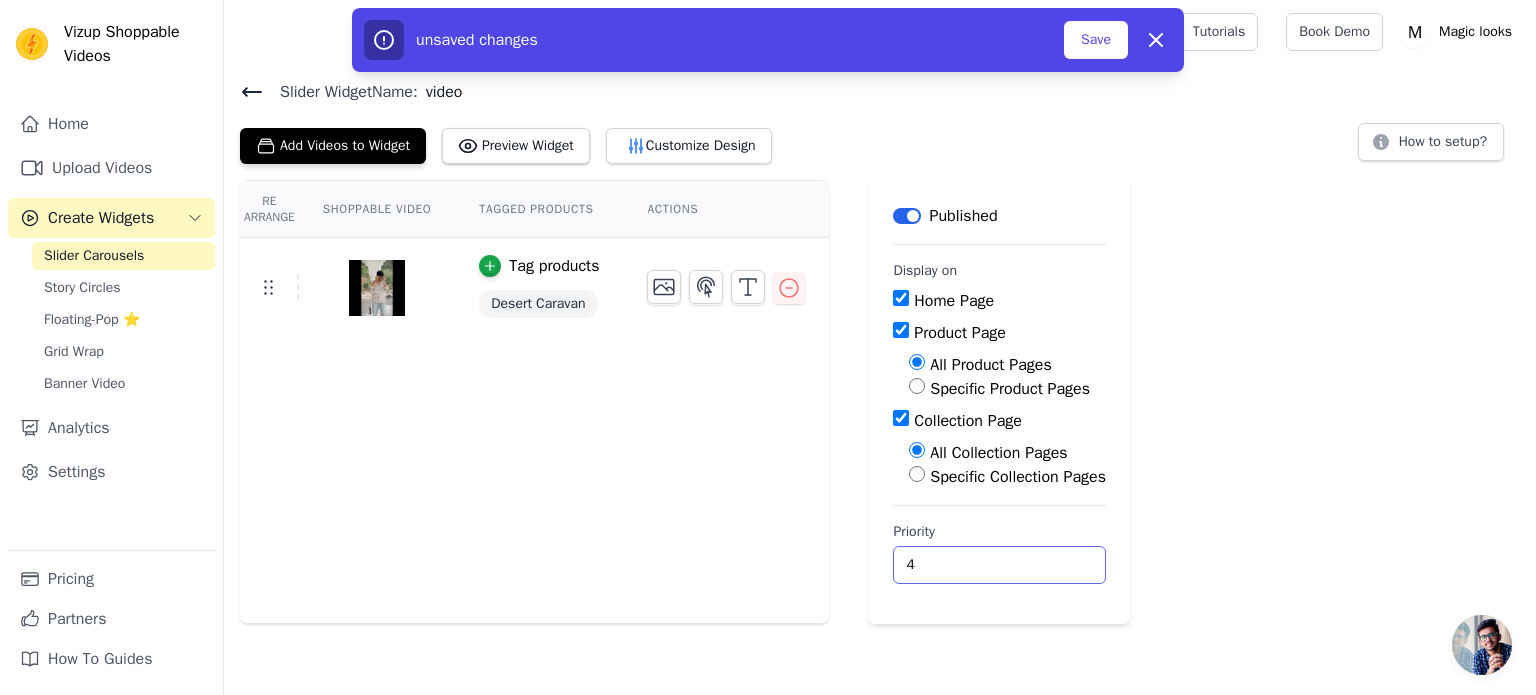 click on "4" at bounding box center (999, 565) 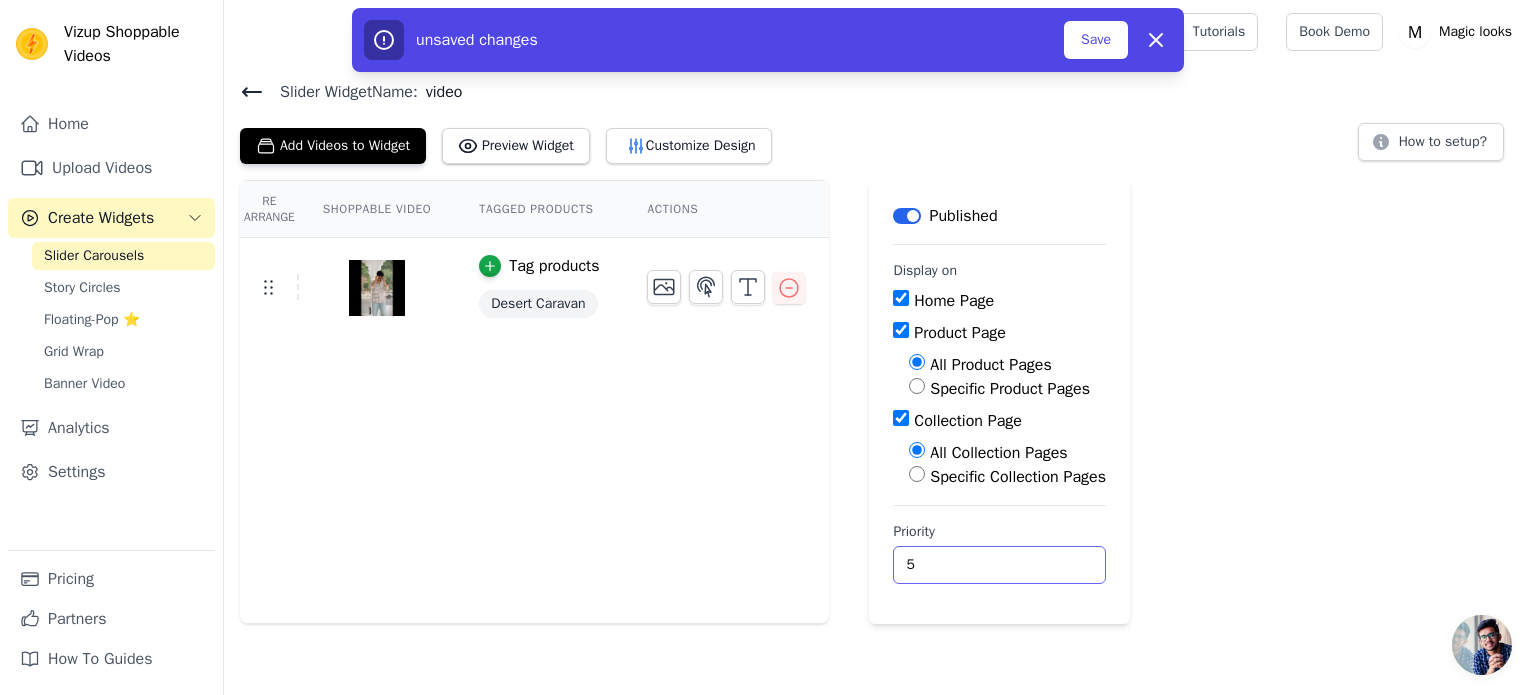 click on "5" at bounding box center (999, 565) 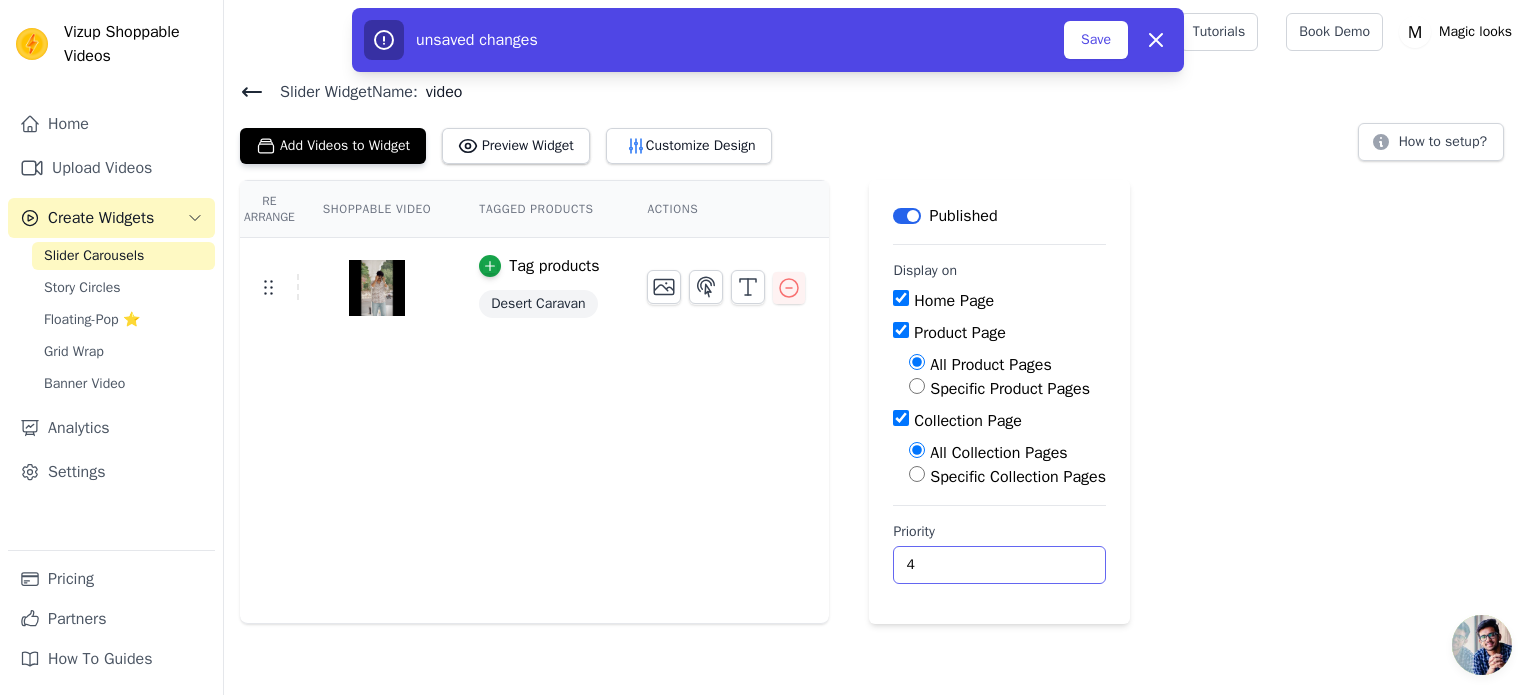 click on "4" at bounding box center (999, 565) 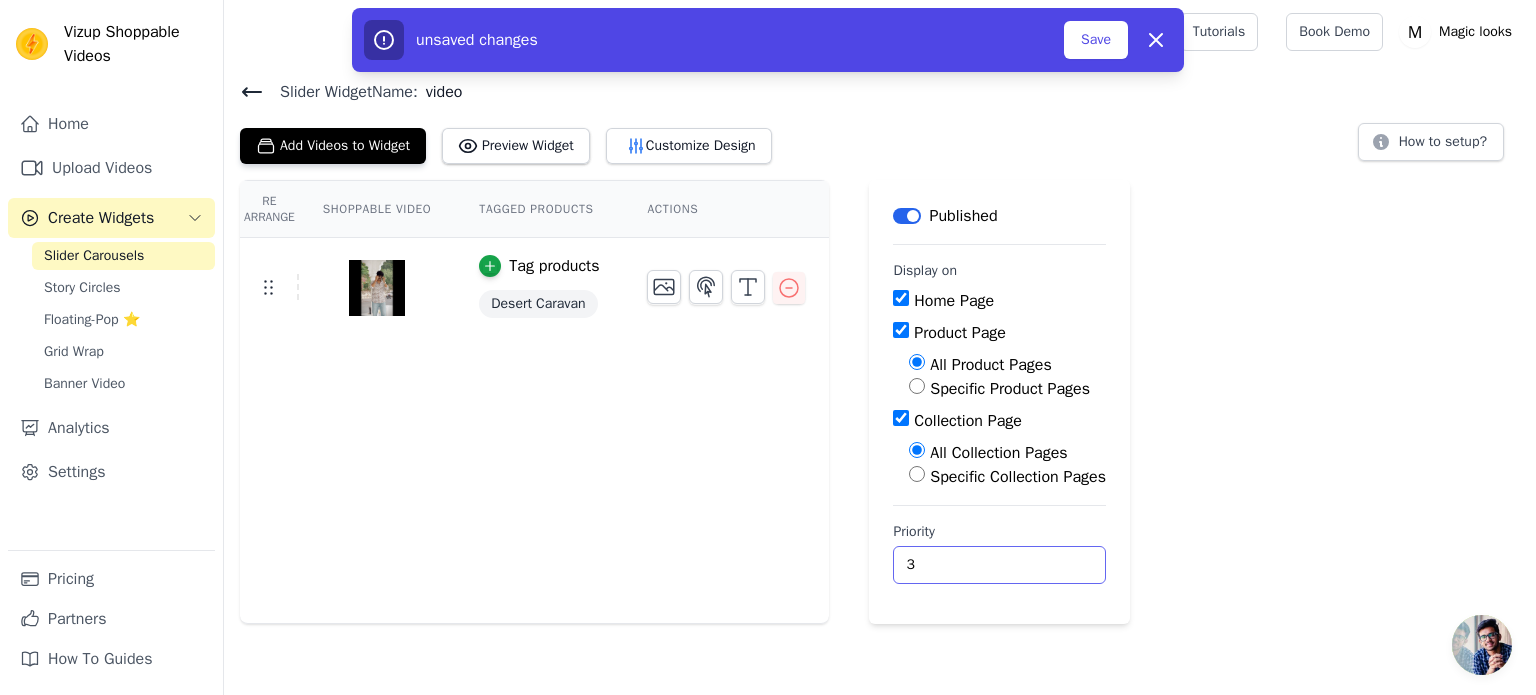 click on "3" at bounding box center [999, 565] 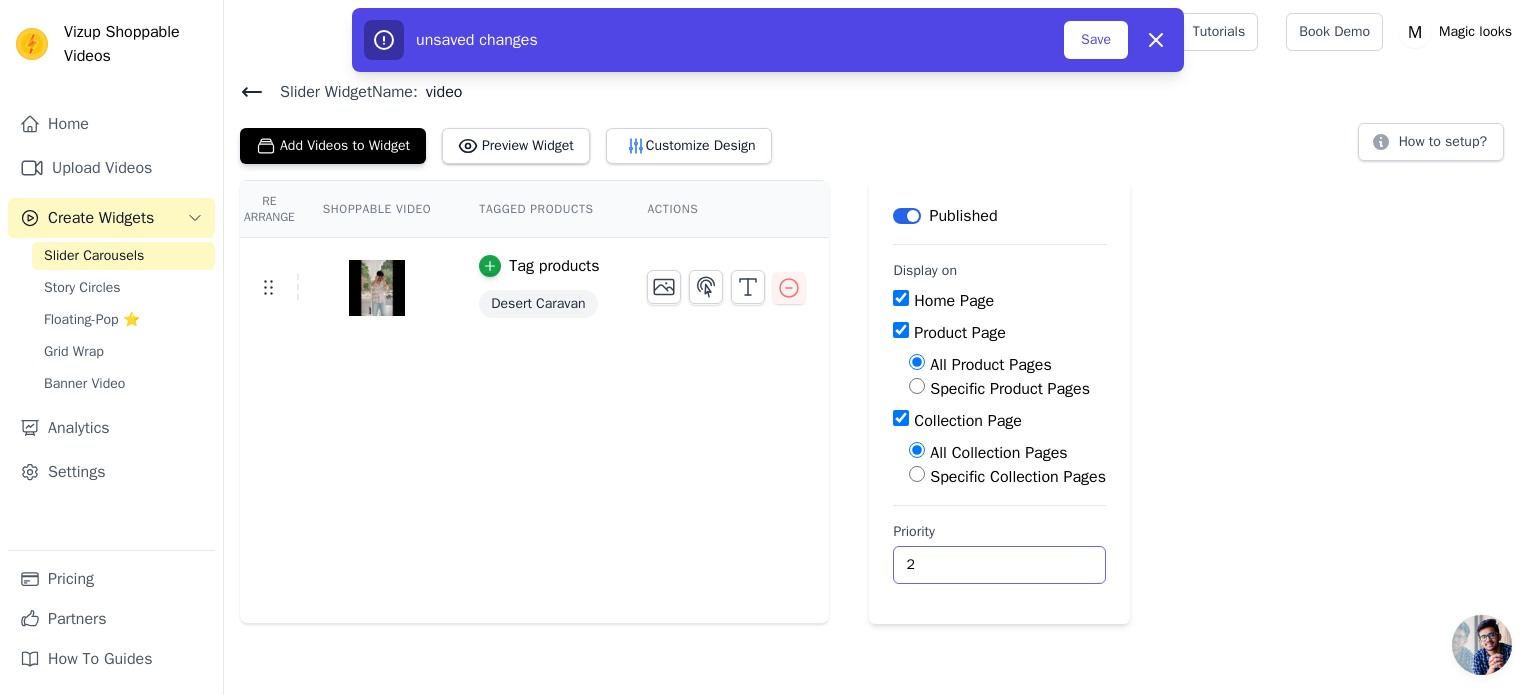 click on "2" at bounding box center [999, 565] 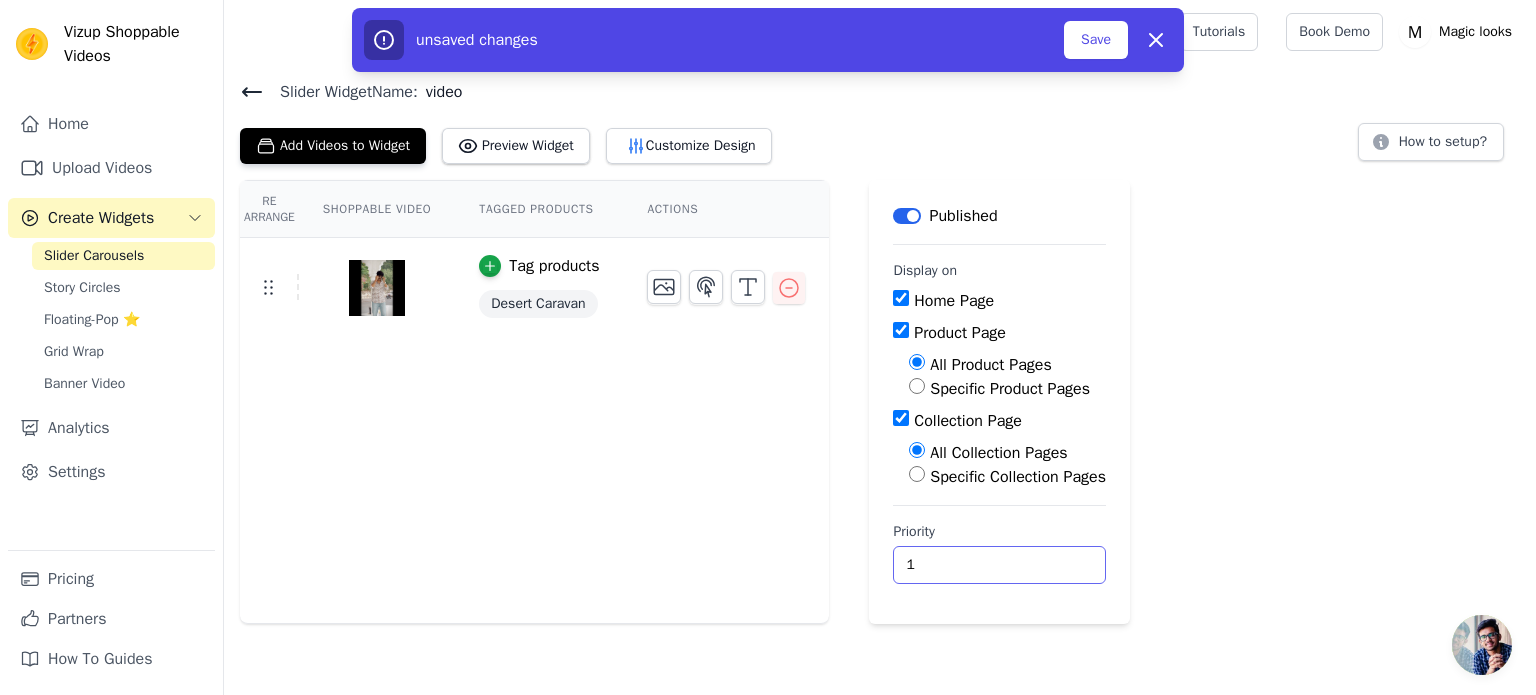 click on "1" at bounding box center (999, 565) 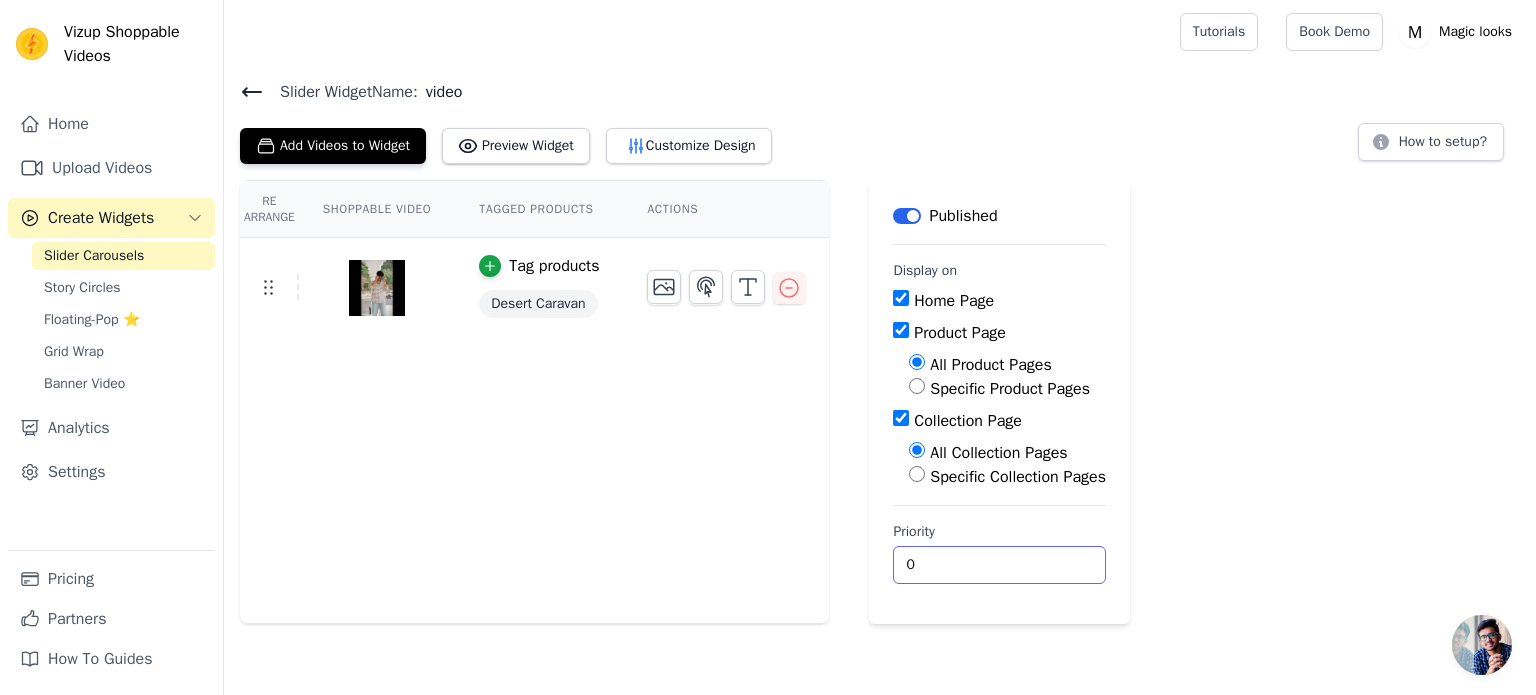 type on "0" 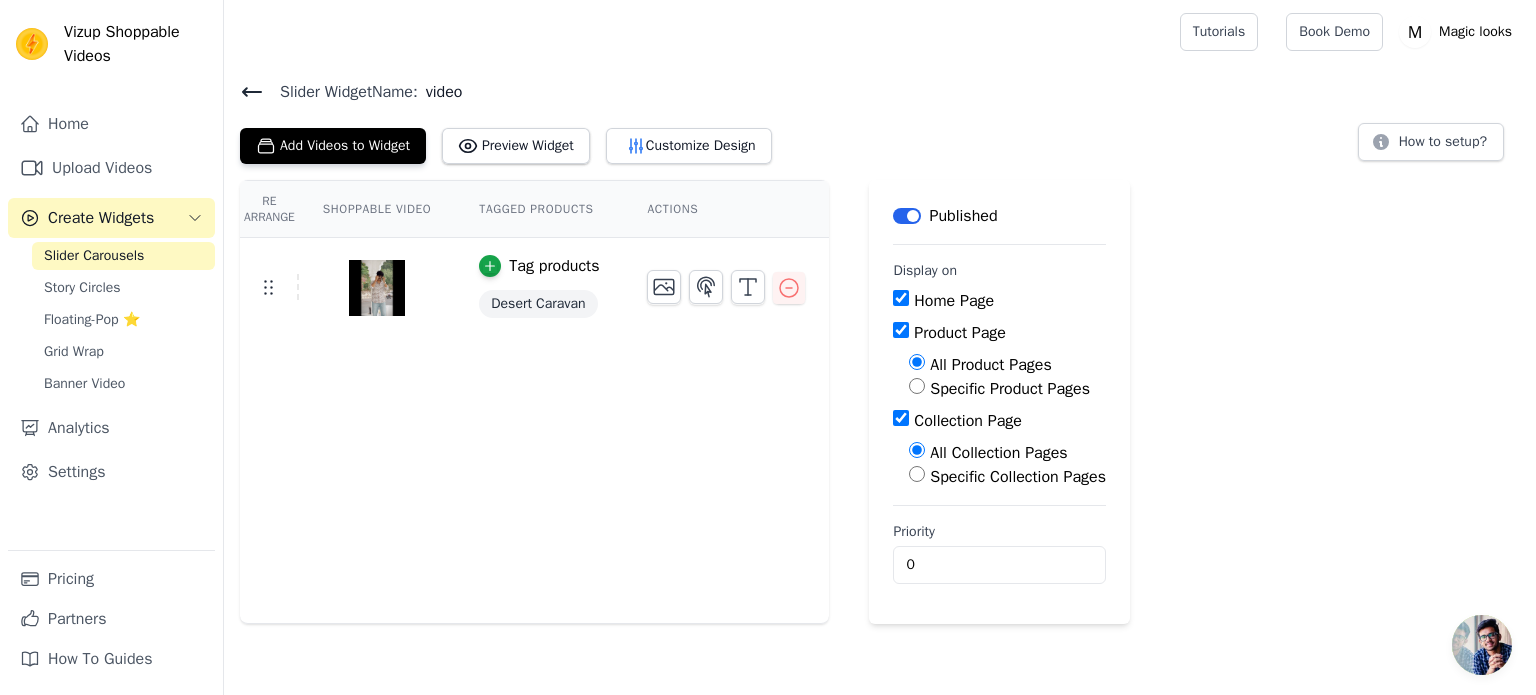 click on "Re Arrange   Shoppable Video   Tagged Products   Actions             Tag products   Desert Caravan                       Save Videos In This New Order   Save   Dismiss     Label     Published     Display on     Home Page     Product Page     All Product Pages     Specific Product Pages       Collection Page     All Collection Pages     Specific Collection Pages       Priority   0" at bounding box center (880, 402) 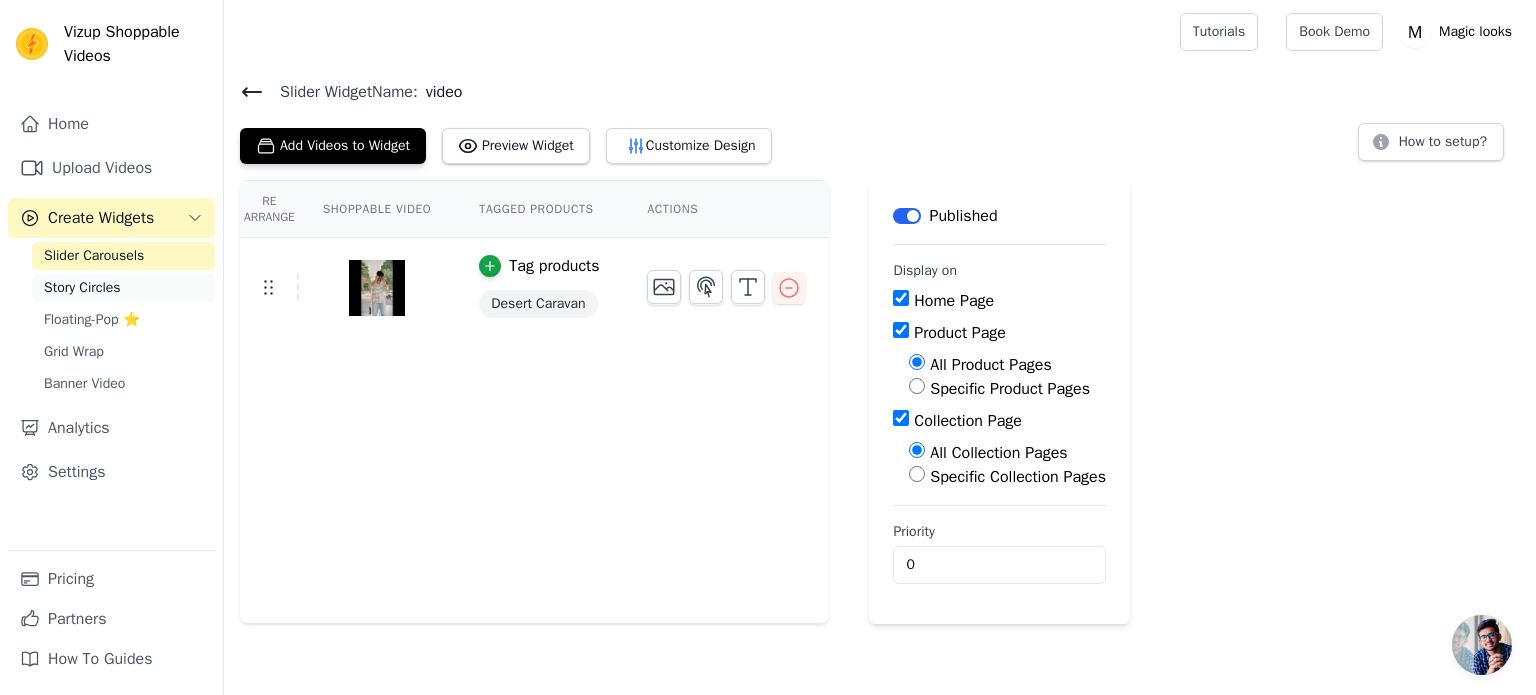 click on "Story Circles" at bounding box center (123, 288) 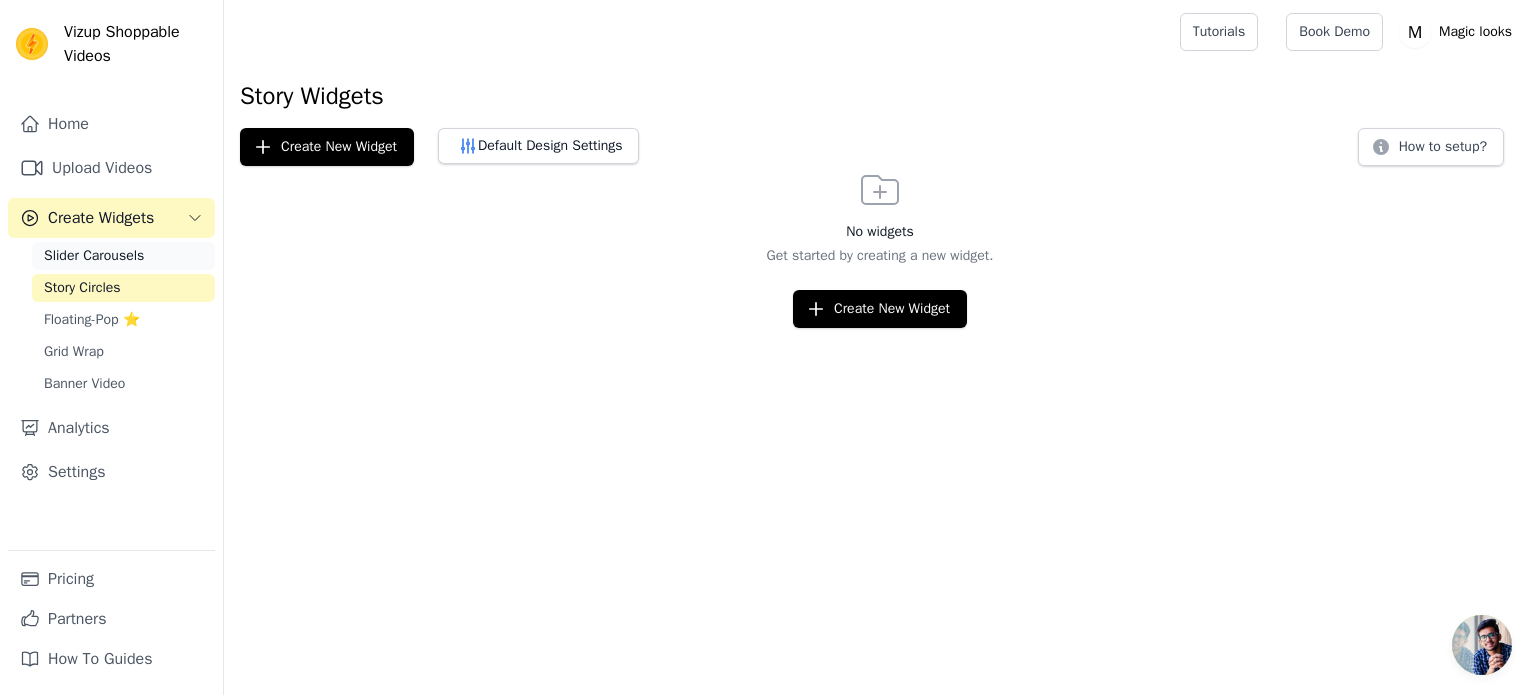 click on "Slider Carousels" at bounding box center (123, 256) 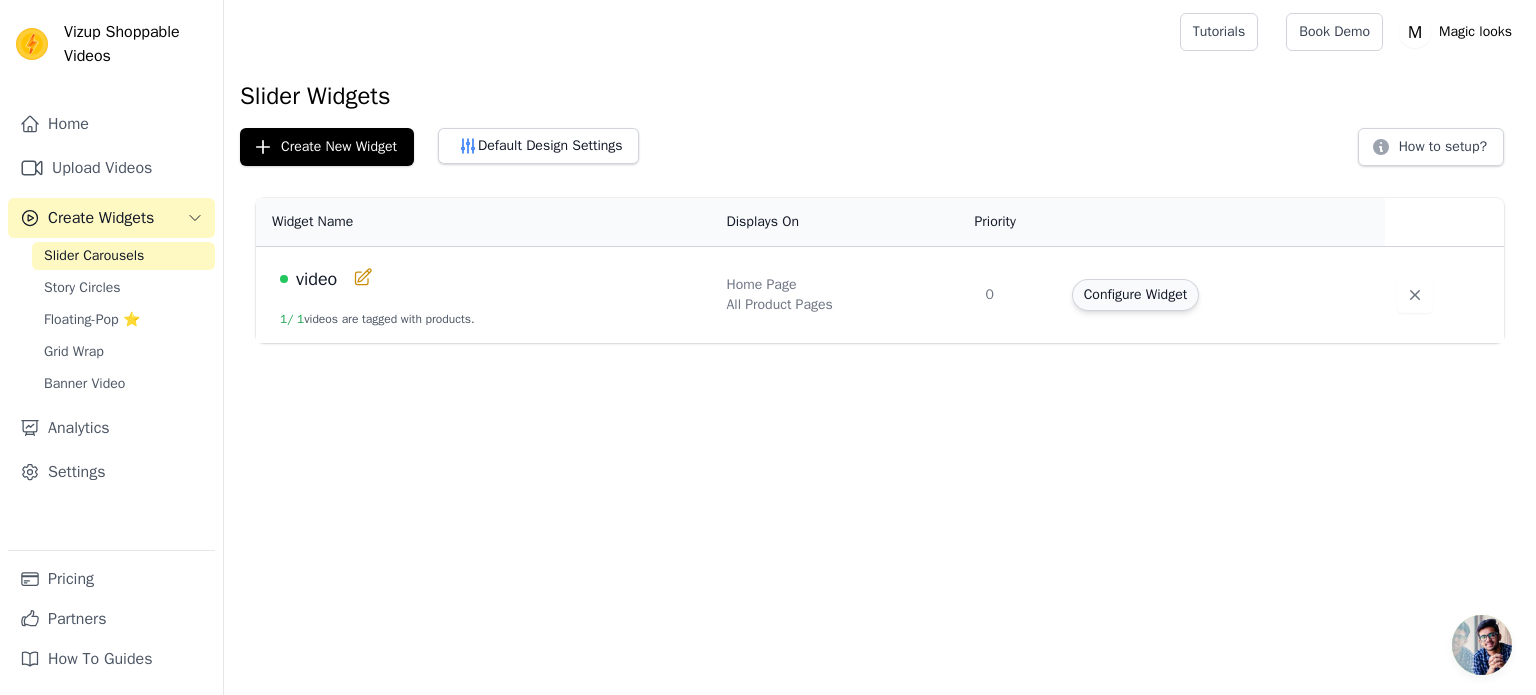 click on "Configure Widget" at bounding box center (1135, 295) 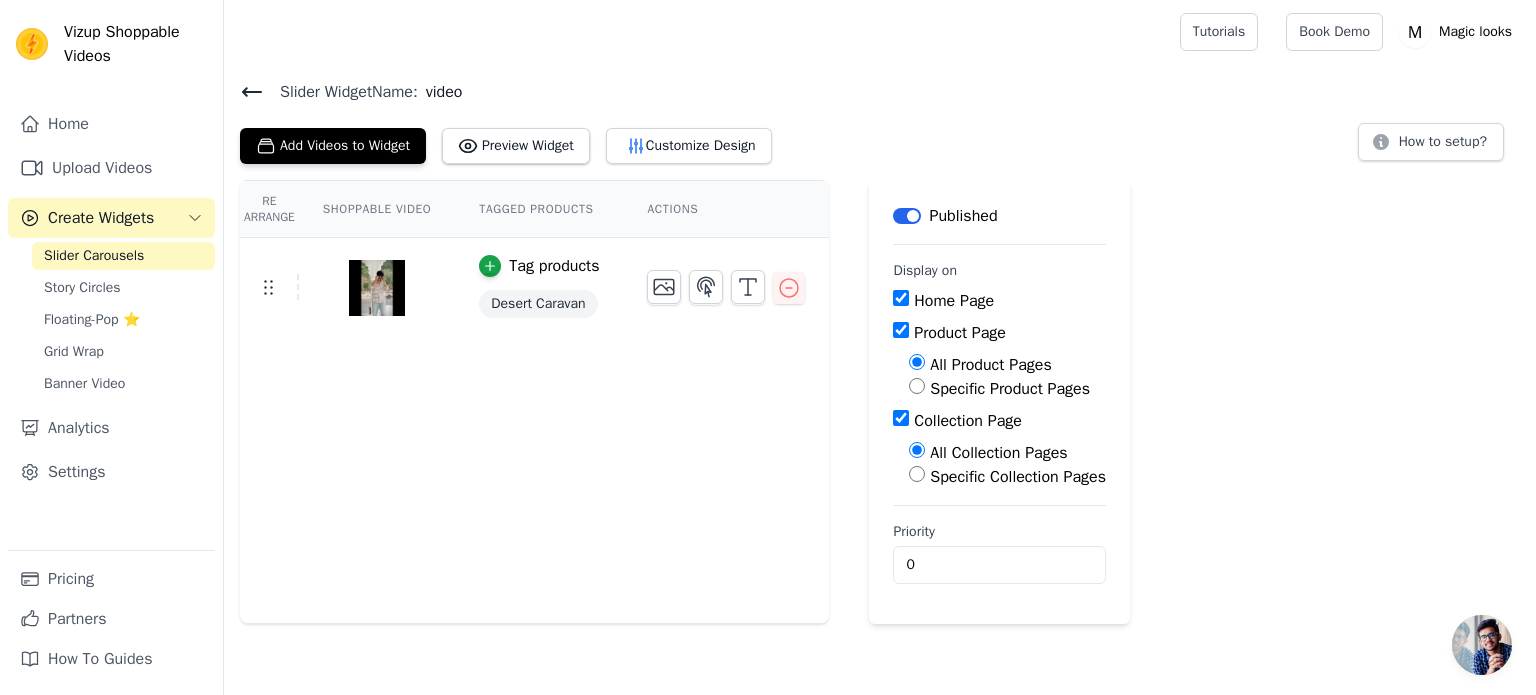 click at bounding box center (377, 288) 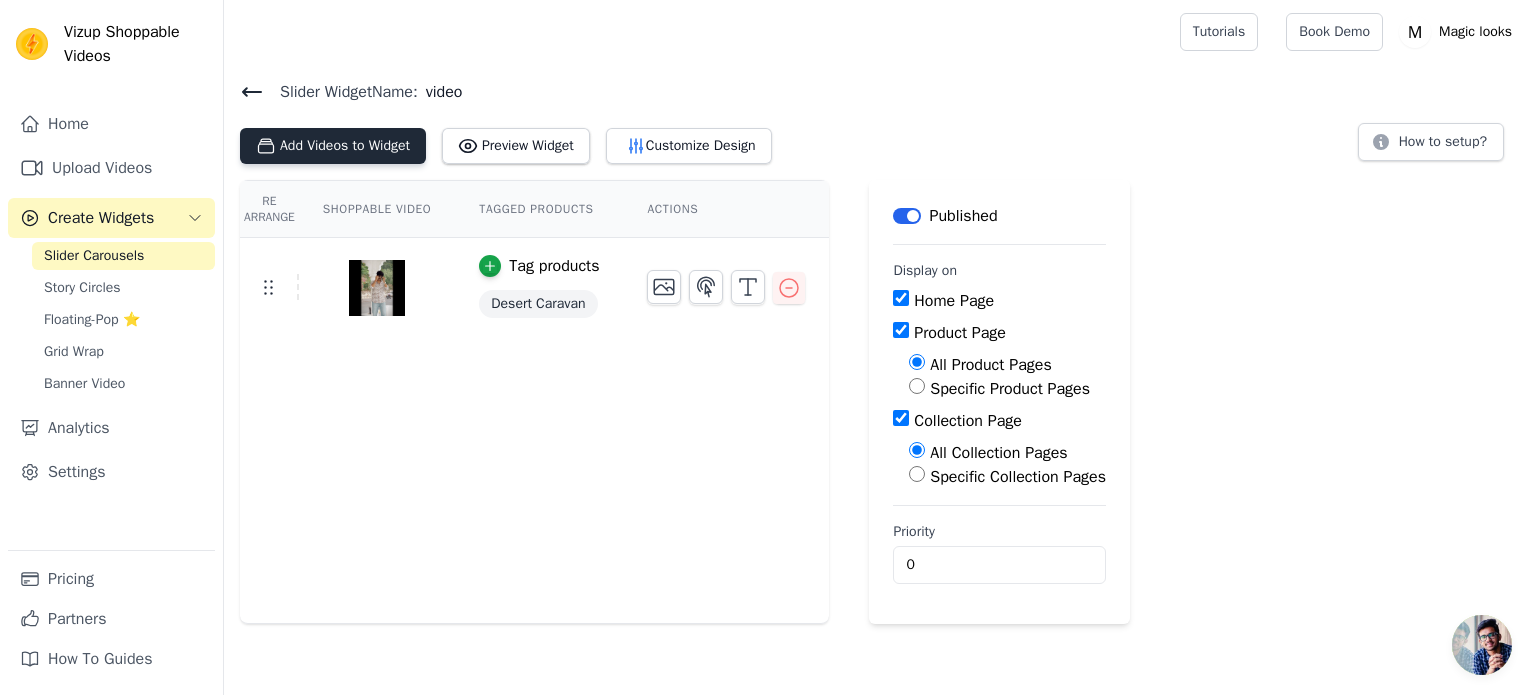 click on "Add Videos to Widget" at bounding box center (333, 146) 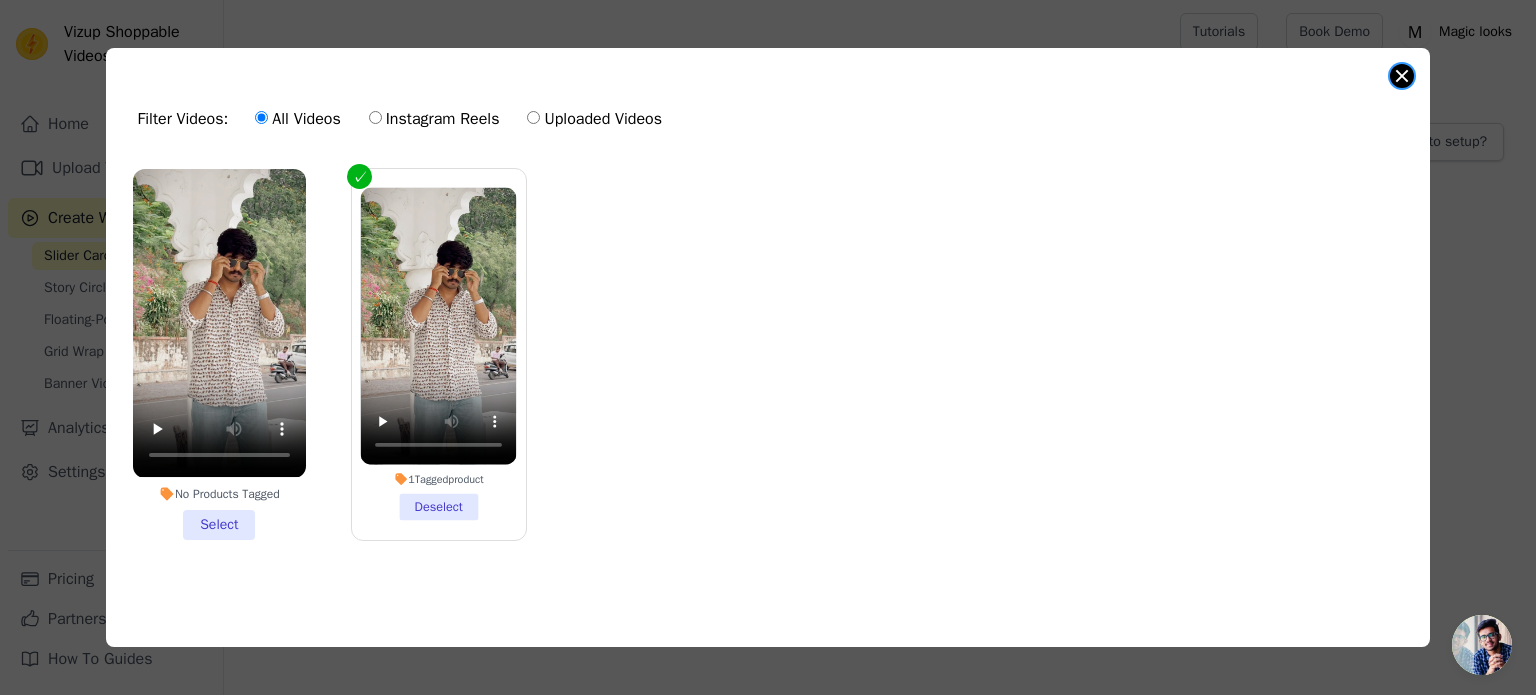 click at bounding box center [1402, 76] 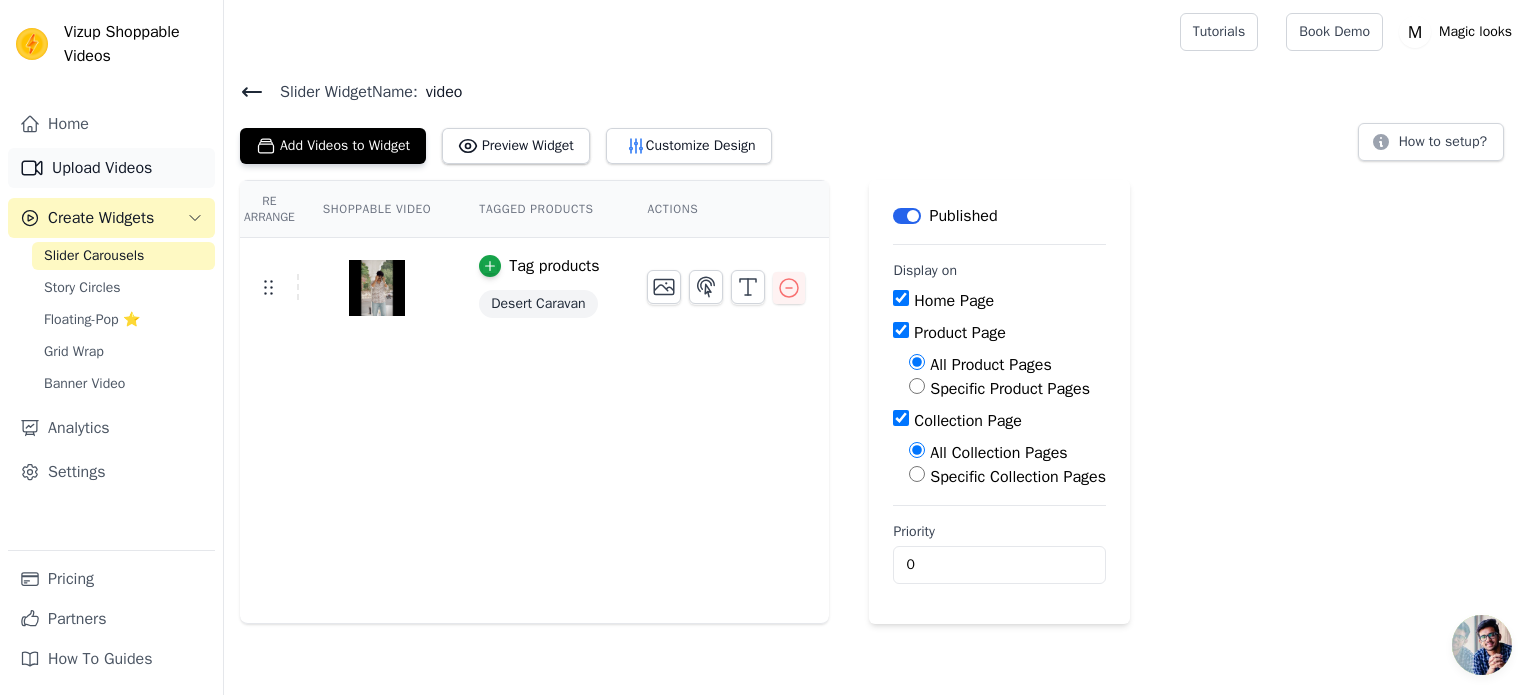 click on "Upload Videos" at bounding box center (111, 168) 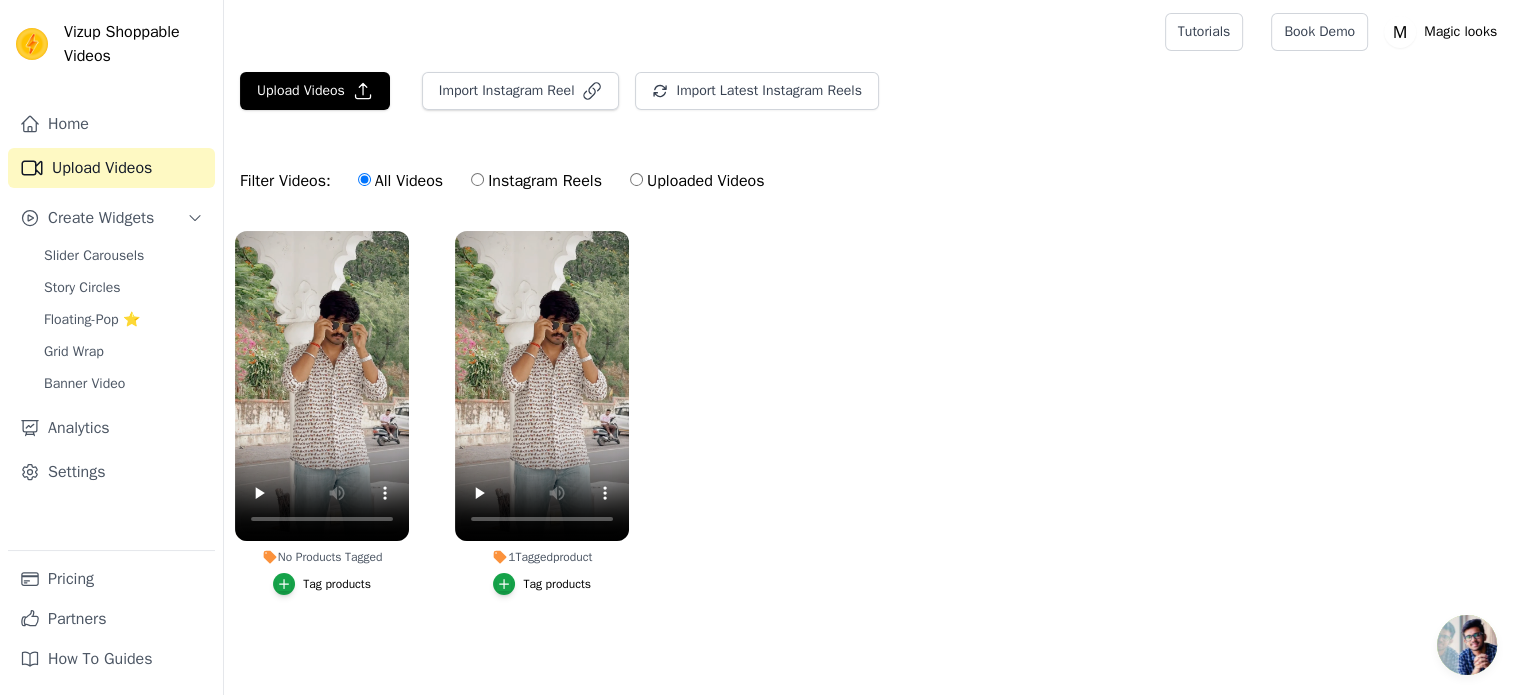 click on "No Products Tagged       Tag products           1  Tagged  product       Tag products" at bounding box center (872, 433) 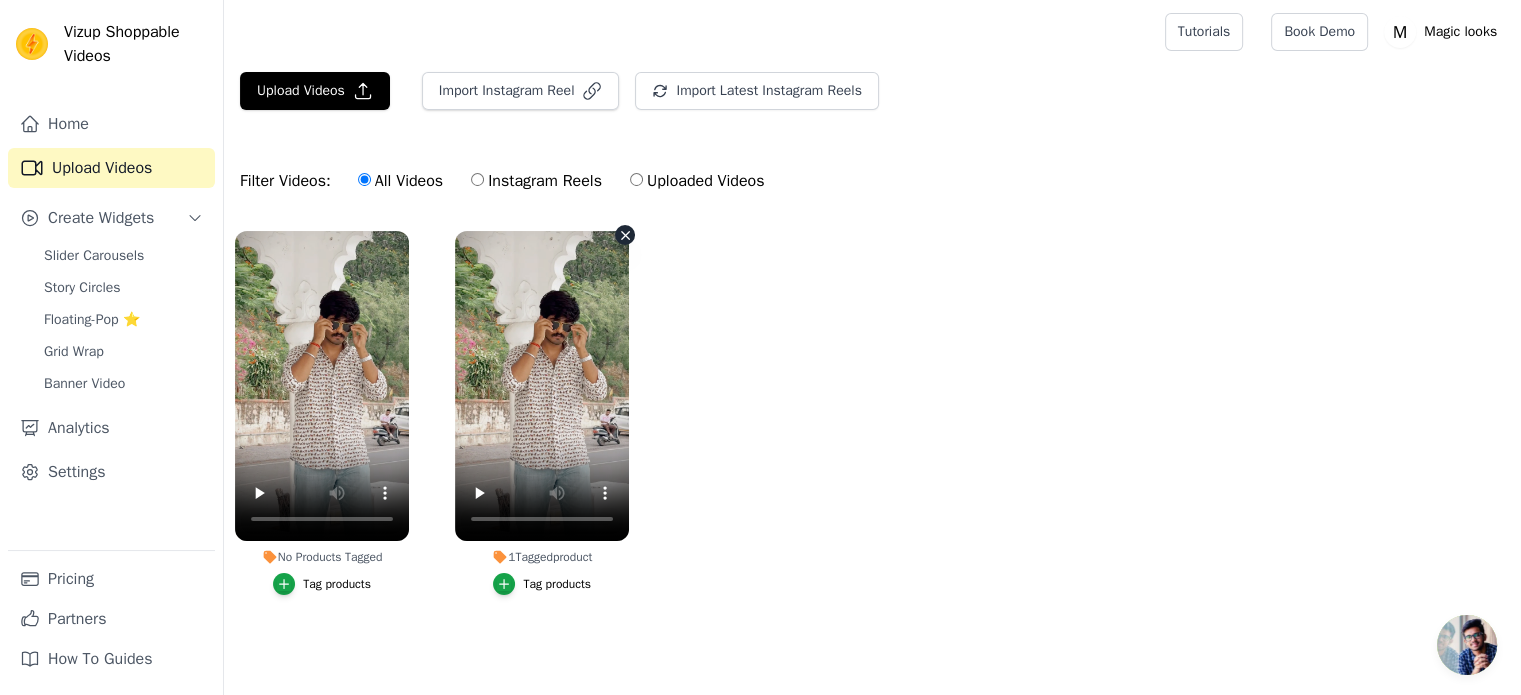 drag, startPoint x: 515, startPoint y: 390, endPoint x: 764, endPoint y: 520, distance: 280.89322 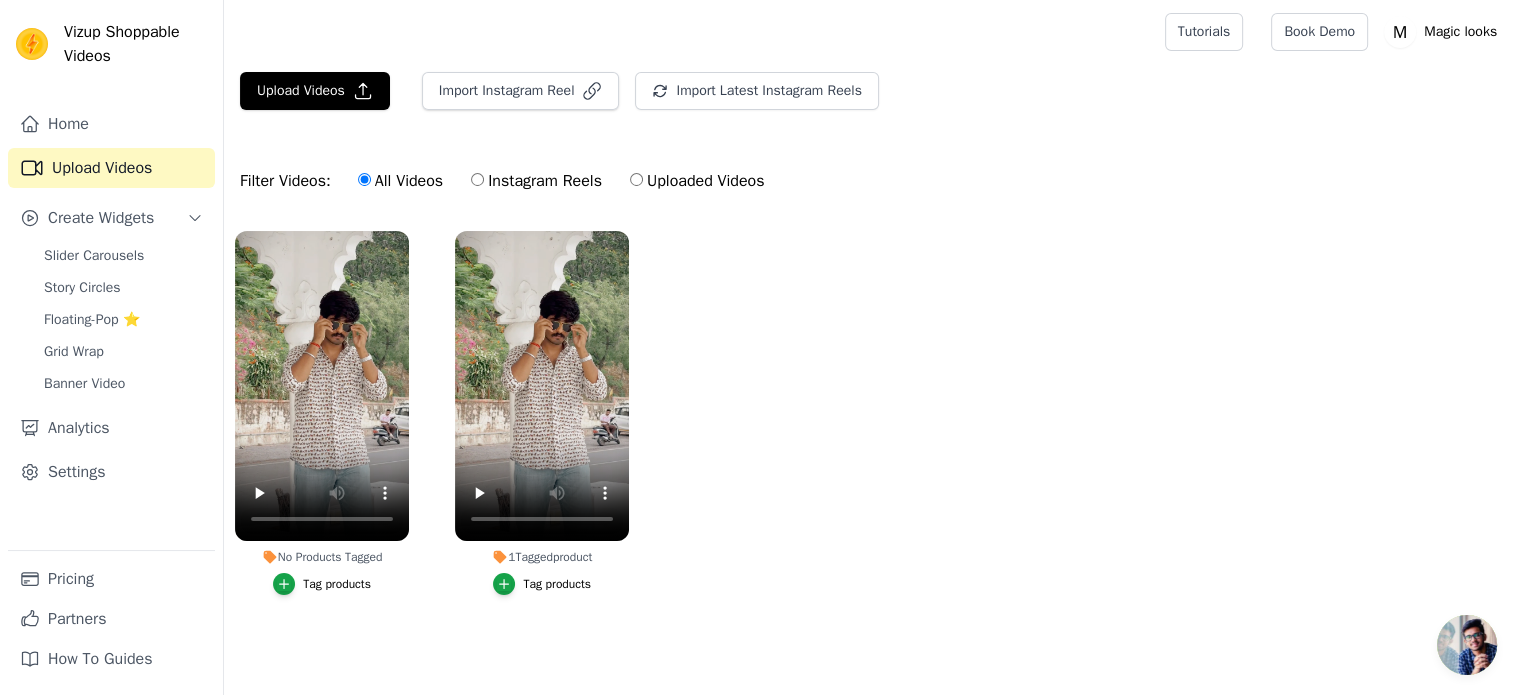 click on "Tag products" at bounding box center (337, 584) 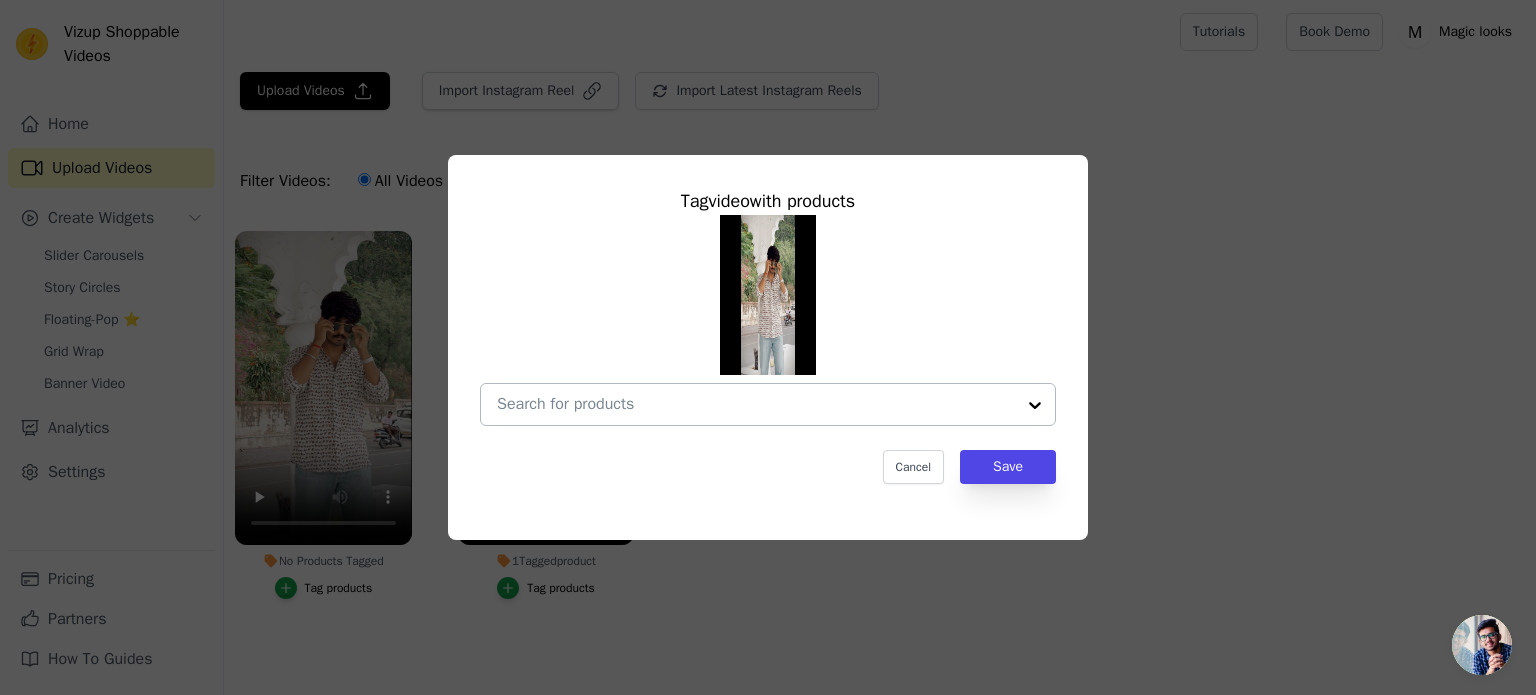 click at bounding box center (1035, 404) 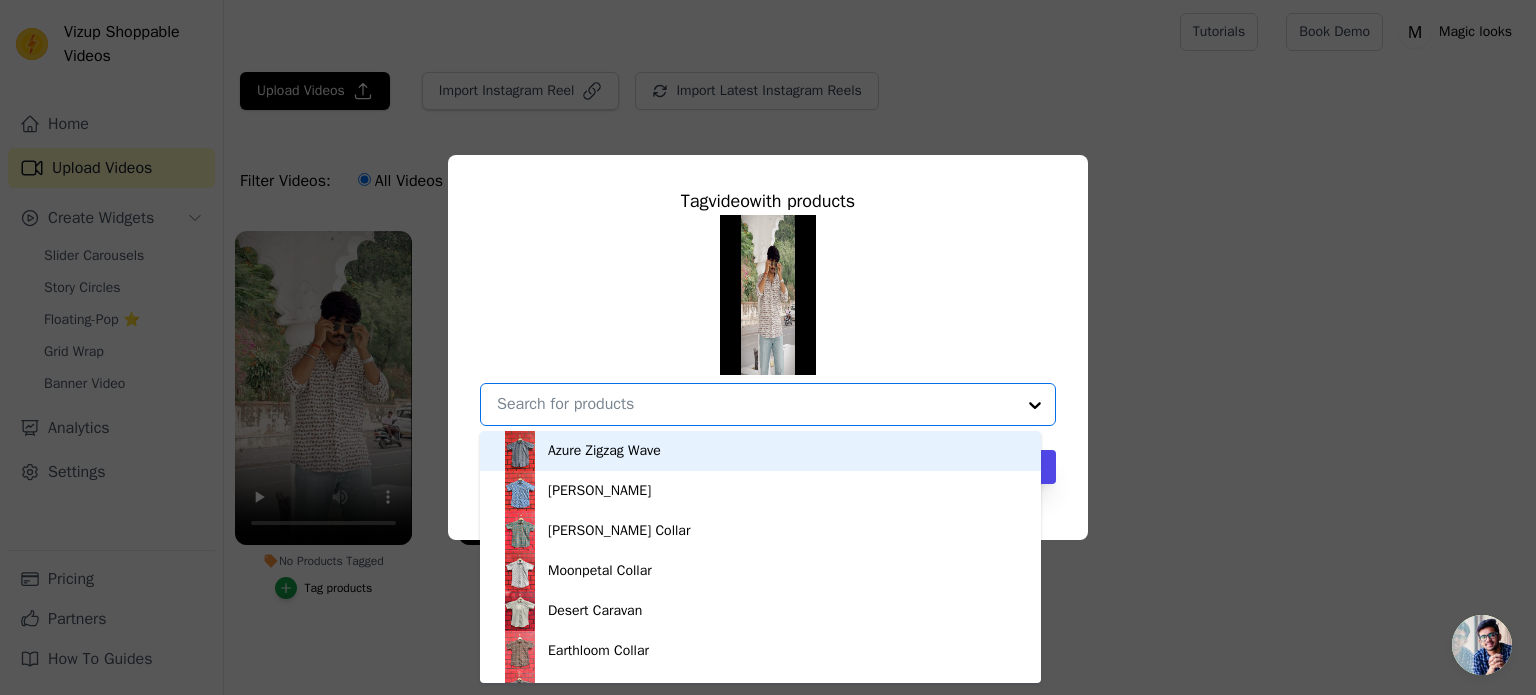 click on "Tag  video  with products         Azure Zigzag Wave     Indigo Bloom     [PERSON_NAME] Collar     Moonpetal Collar     Desert Caravan     Earthloom Collar     Desert Wave Collar     Mystic Maze Collar     Oasis Bloom     Desert Bloom     Mystic Flora     Heritage Weave     Tropical Hues     Blushing Blooms     Desert Blossom     Fuchsia Bloom     Golden Herd     Indigo Blossom     [DATE] Herd     Wise Hoot     Desert Caravan     Spectrum Herd     Twilight Bloom     Cosmic Swirl     Festive Folk     Desert Bloom     Forest Vine     Tropical Bloom     Rhythmic Notes     Mosaic Bloom     Aegean Dream     Nomad Trail     Midnight Blossom     Petal Aura     Crimson Bloom     Leafy Trail Short Kurta     Painted Parade Short Kurta     Meadow Paisley Short Kurta     Vine Rhythm Short Kurta     Aqua Vine Short Kurta     Coral Blossom Short Kurta     Sage Bloom Short Kurta     [PERSON_NAME] Short Kurta     Charcoal Clay       Option undefined, selected.                     Cancel   Save" at bounding box center [768, 347] 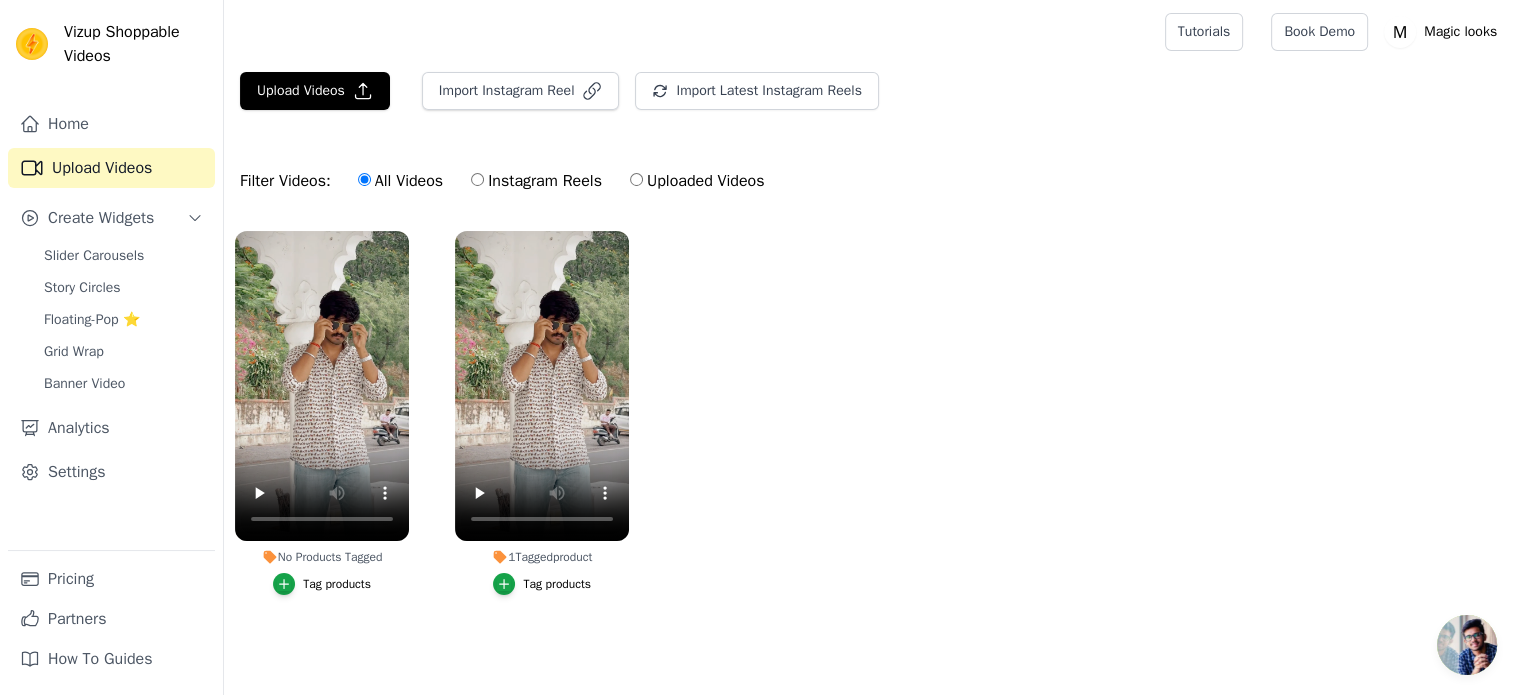 click on "Upload Videos
Import Instagram Reel
Import Latest Instagram Reels     Import Latest IG Reels     Filter Videos:
All Videos
Instagram Reels
Uploaded Videos
No Products Tagged       Tag products           1  Tagged  product       Tag products" at bounding box center [872, 379] 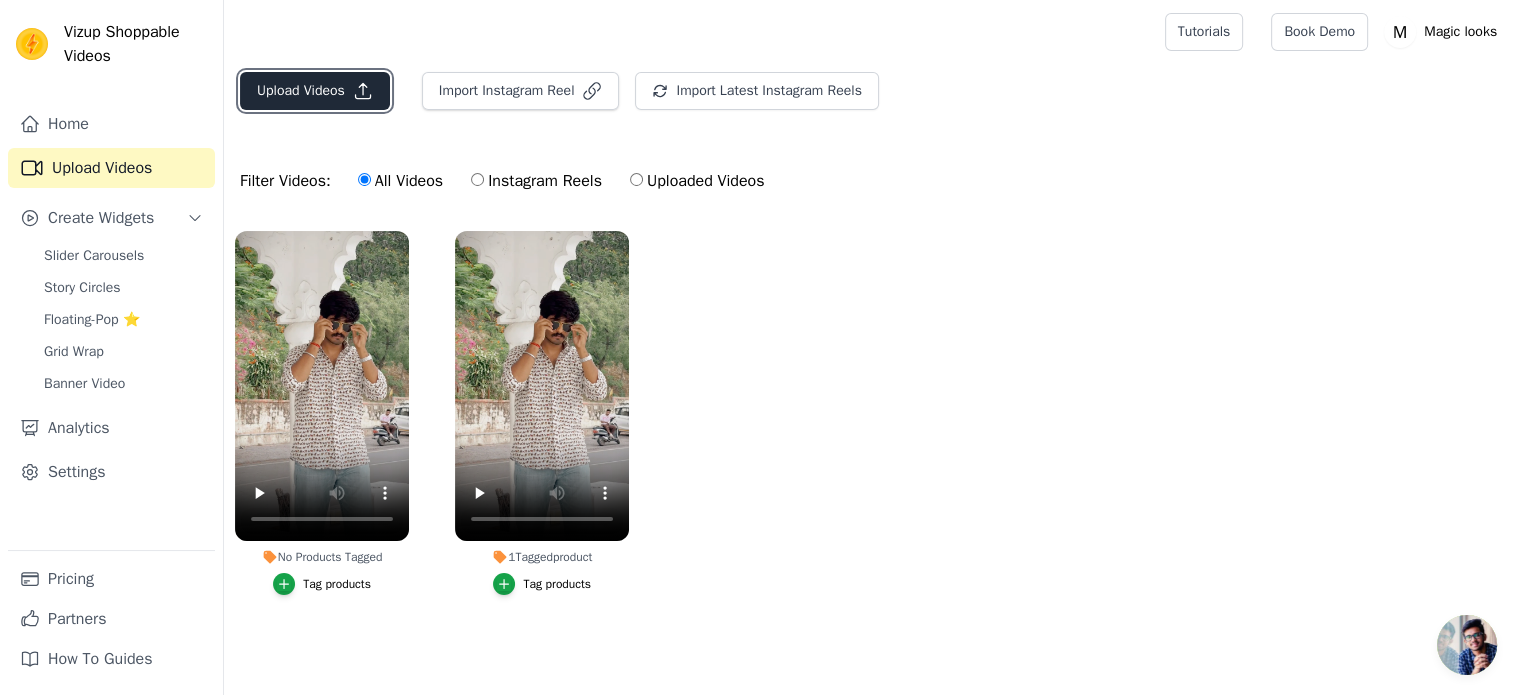 click on "Upload Videos" at bounding box center [315, 91] 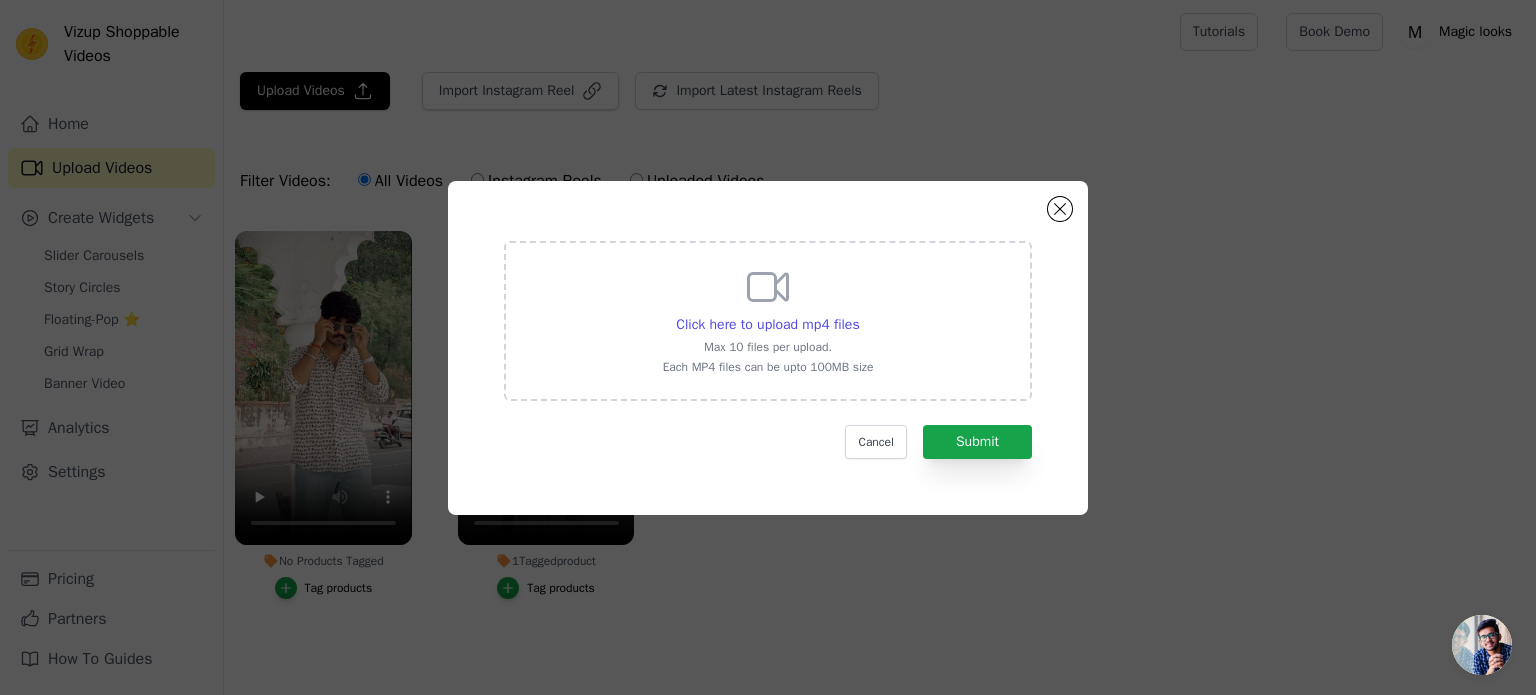 click on "Max 10 files per upload." at bounding box center (768, 347) 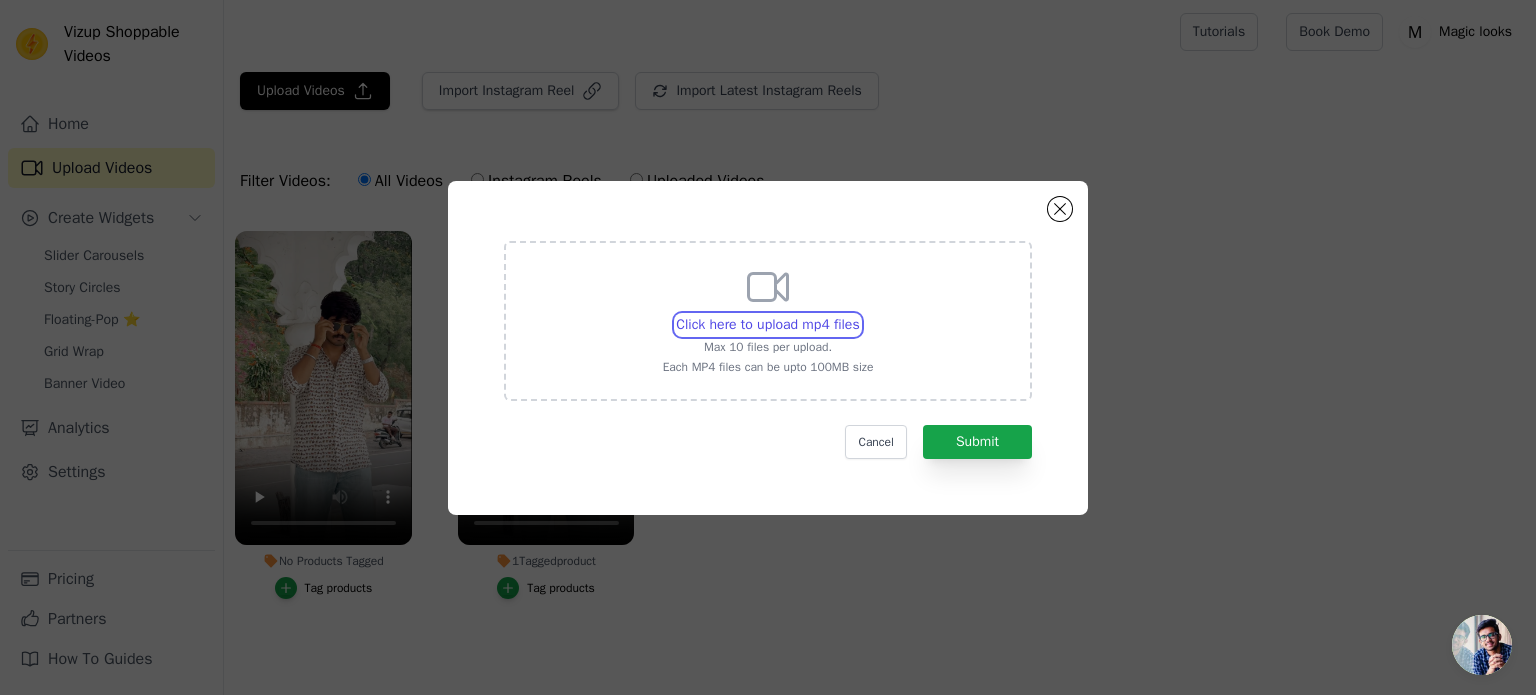 click on "Click here to upload mp4 files     Max 10 files per upload.   Each MP4 files can be upto 100MB size" at bounding box center [859, 314] 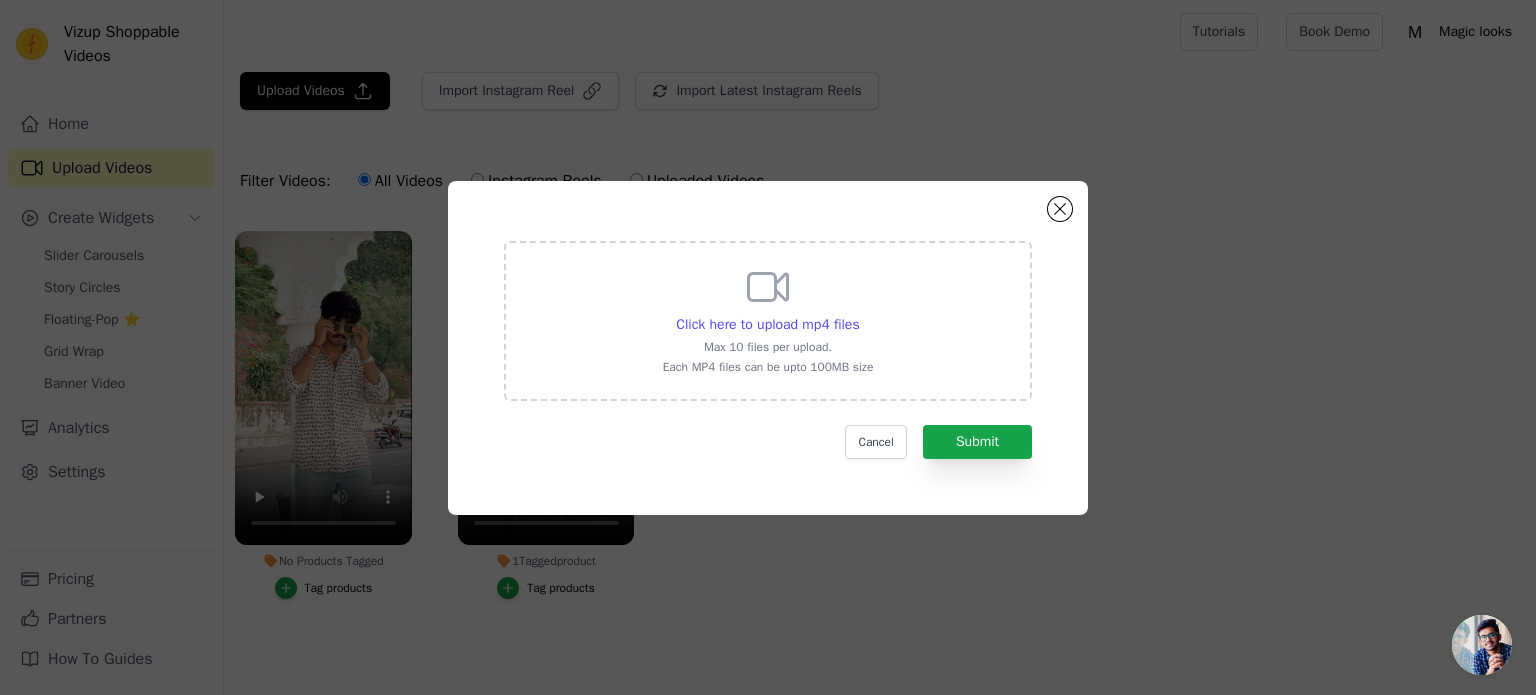 click on "Click here to upload mp4 files     Max 10 files per upload.   Each MP4 files can be upto 100MB size" at bounding box center (768, 319) 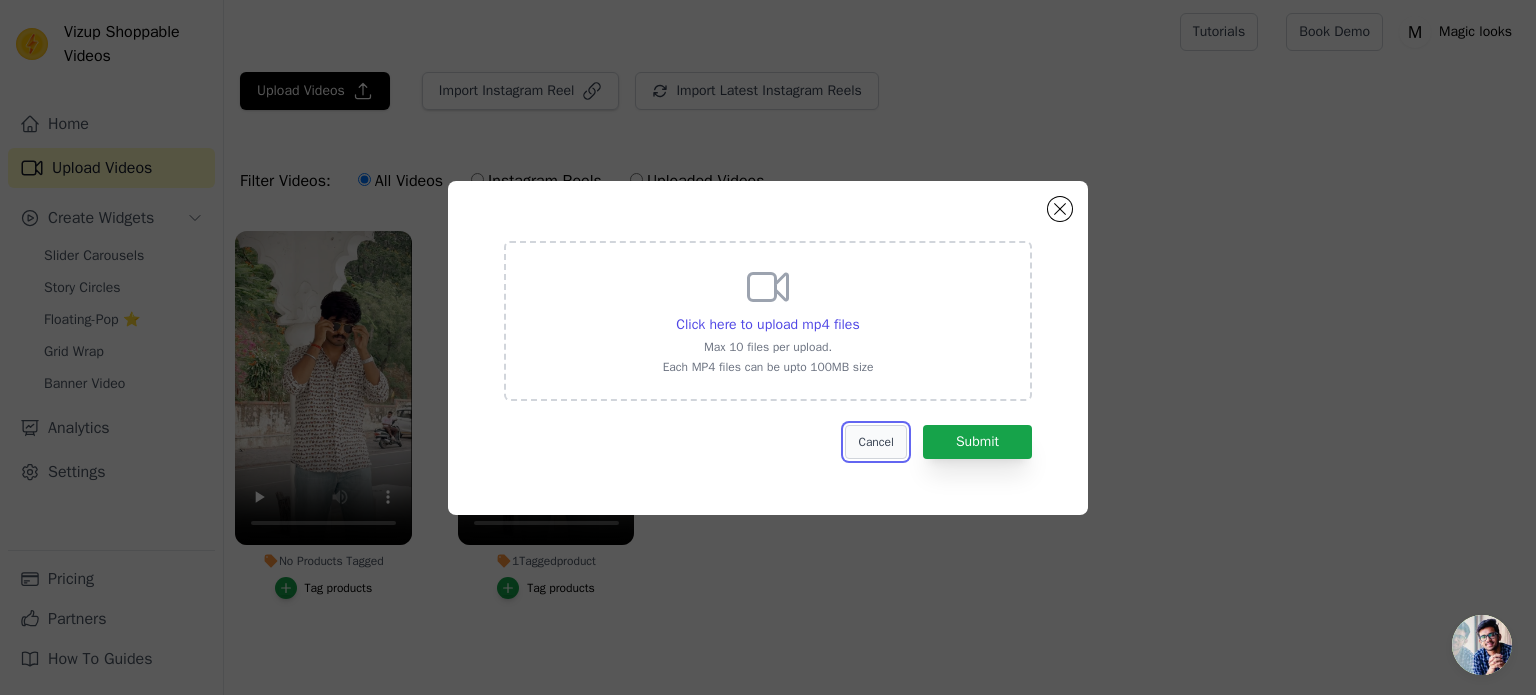 click on "Cancel" at bounding box center (875, 442) 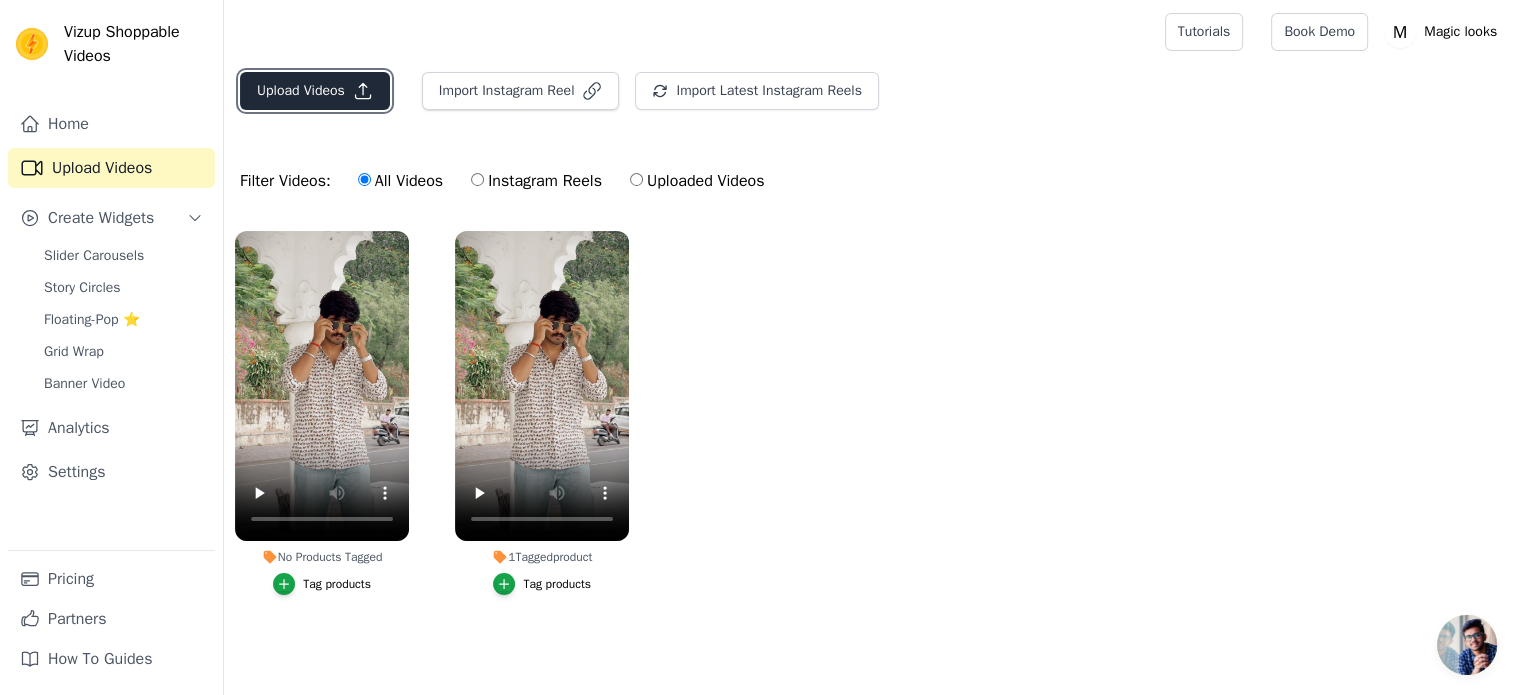 click on "Upload Videos" at bounding box center (315, 91) 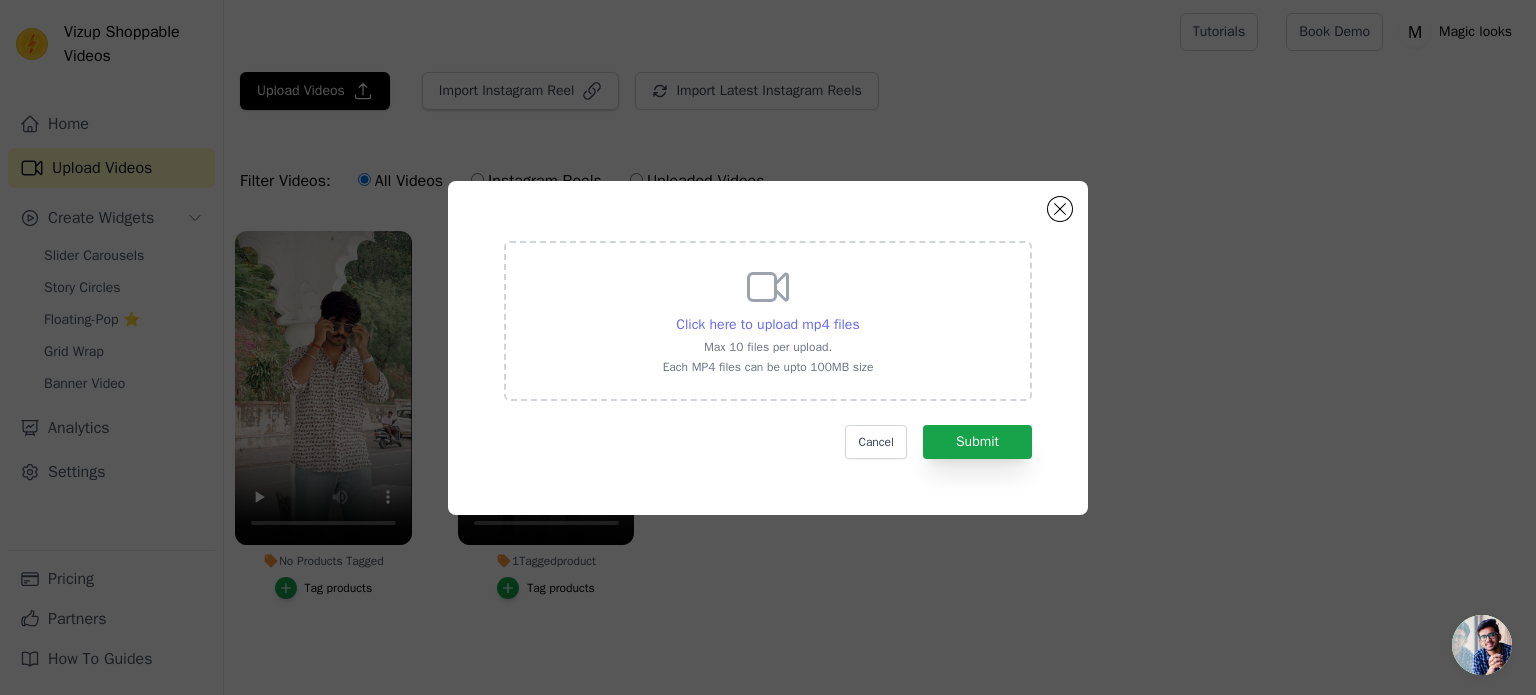 click on "Click here to upload mp4 files" at bounding box center [767, 324] 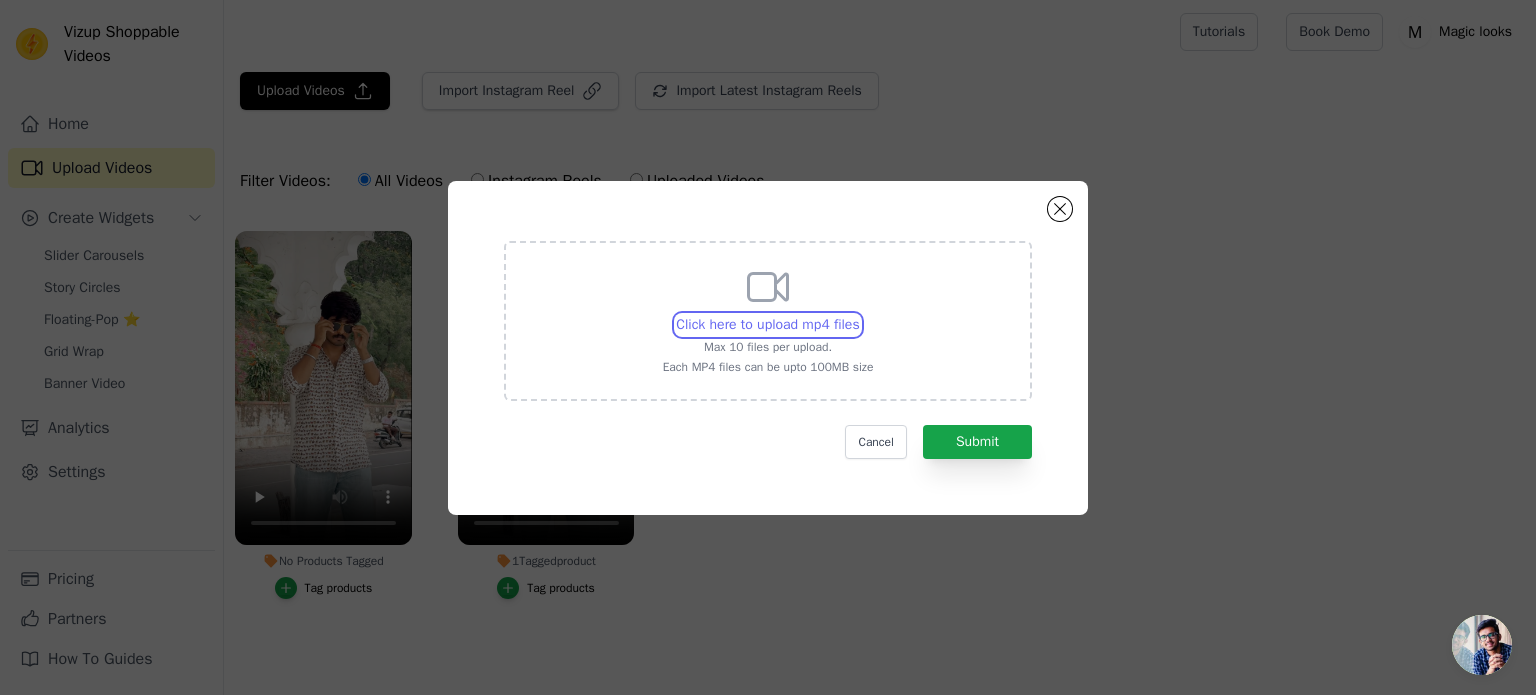 click on "Click here to upload mp4 files     Max 10 files per upload.   Each MP4 files can be upto 100MB size" at bounding box center [859, 314] 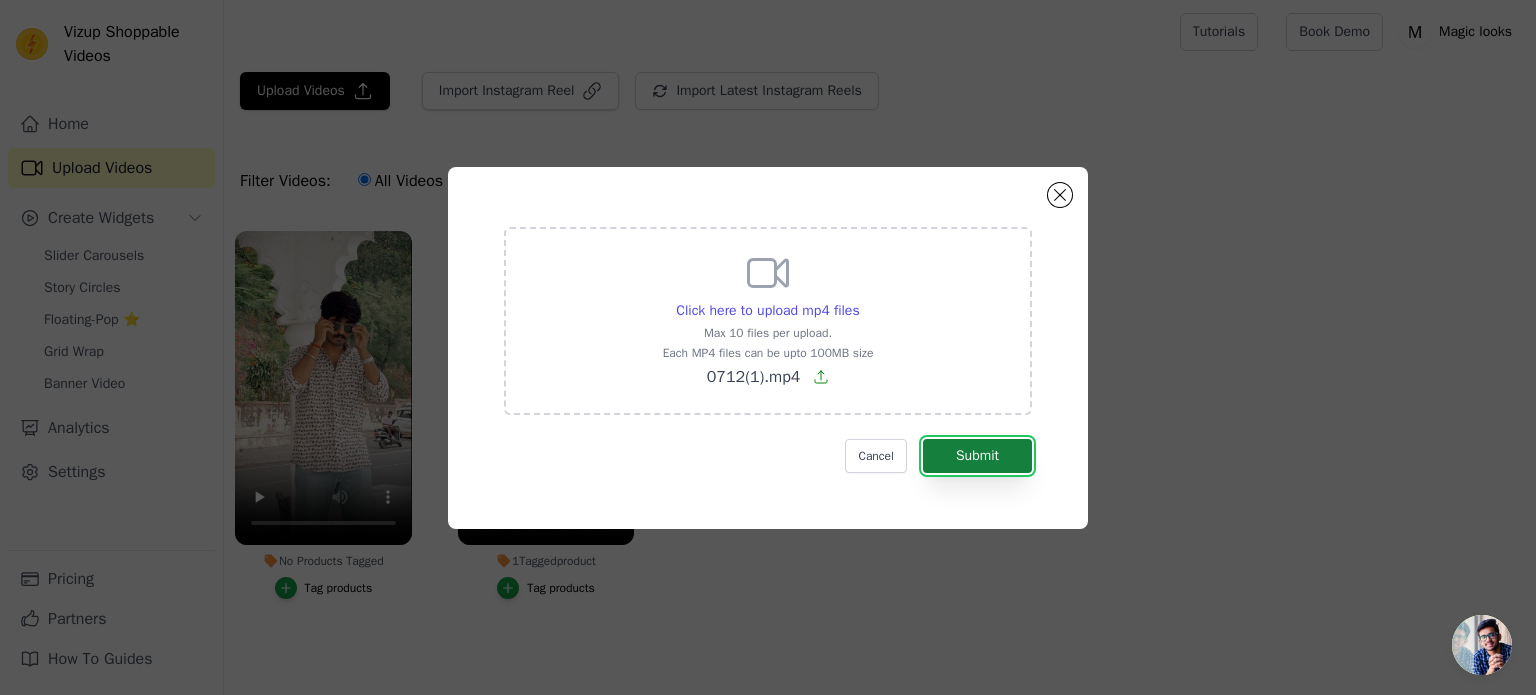 click on "Submit" at bounding box center [977, 456] 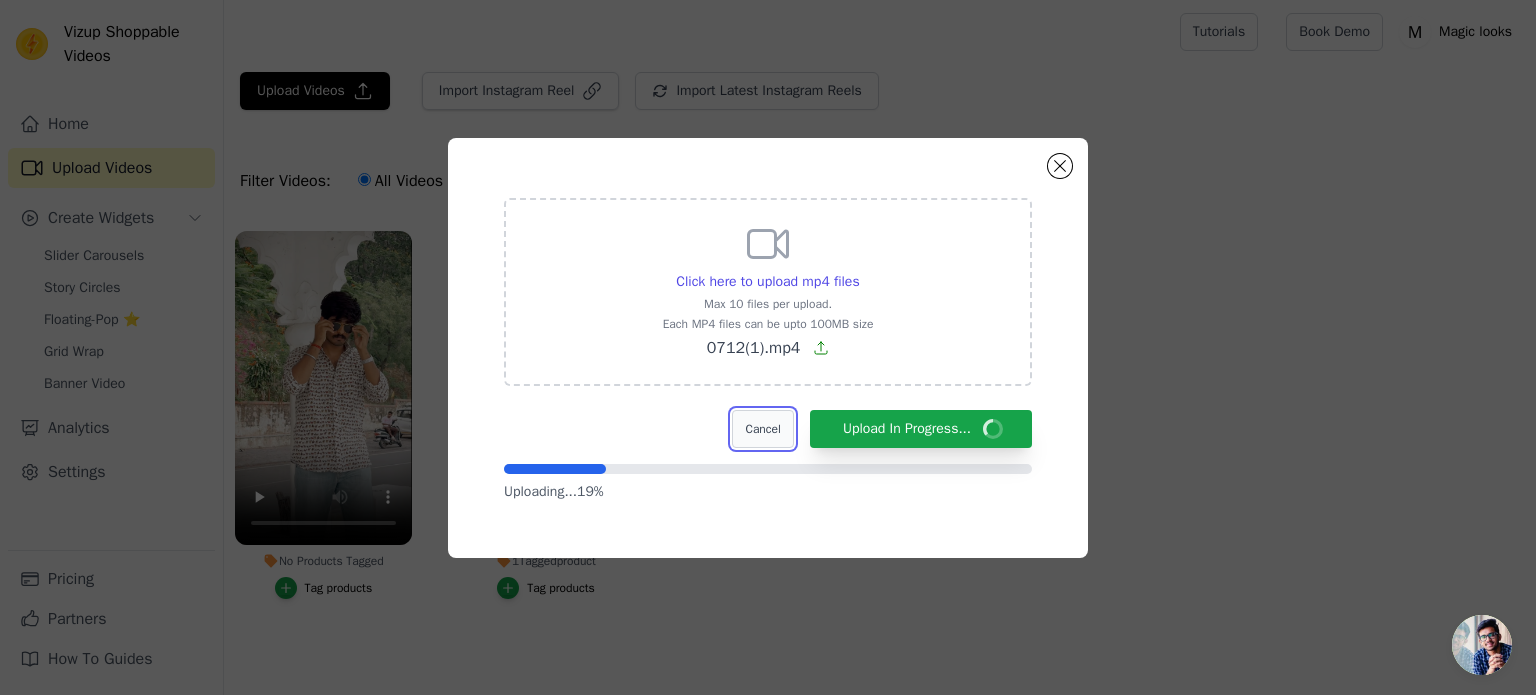 click on "Cancel" at bounding box center (762, 429) 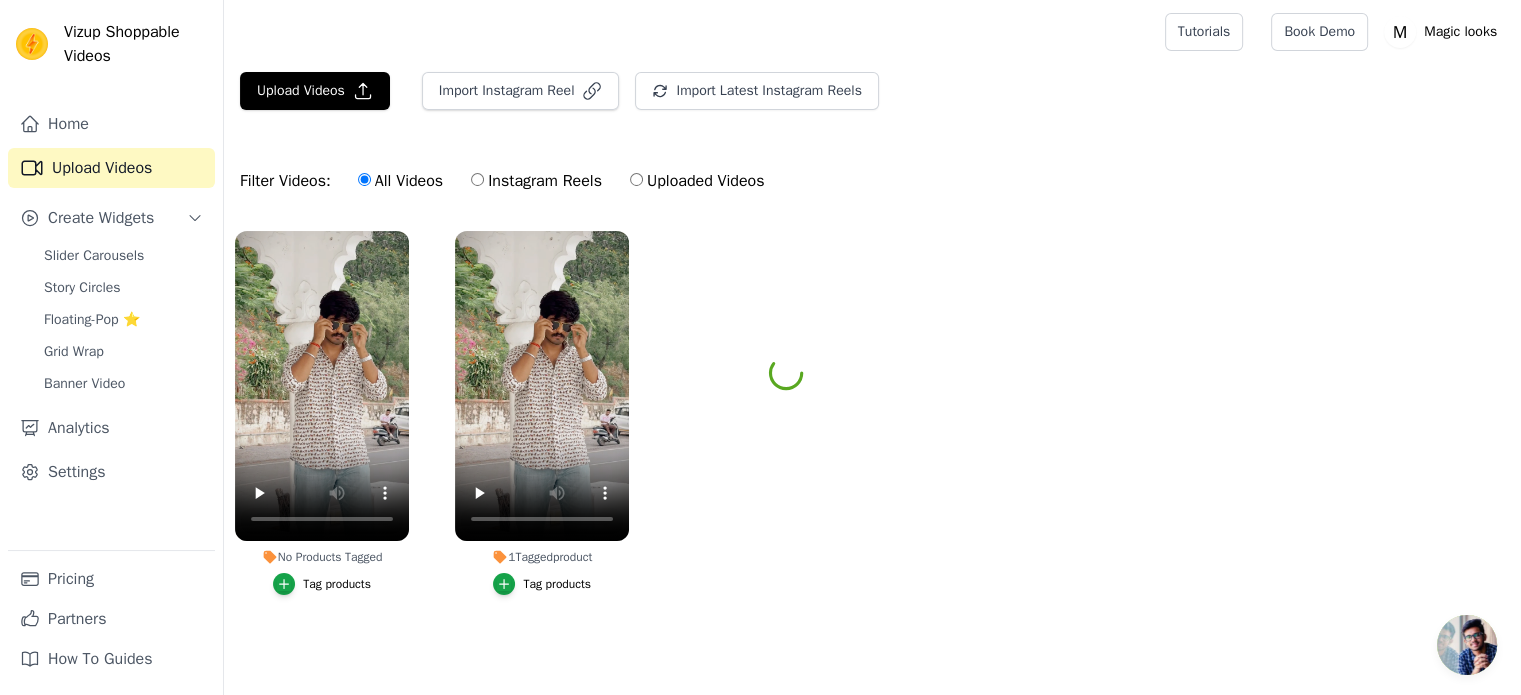 scroll, scrollTop: 8, scrollLeft: 0, axis: vertical 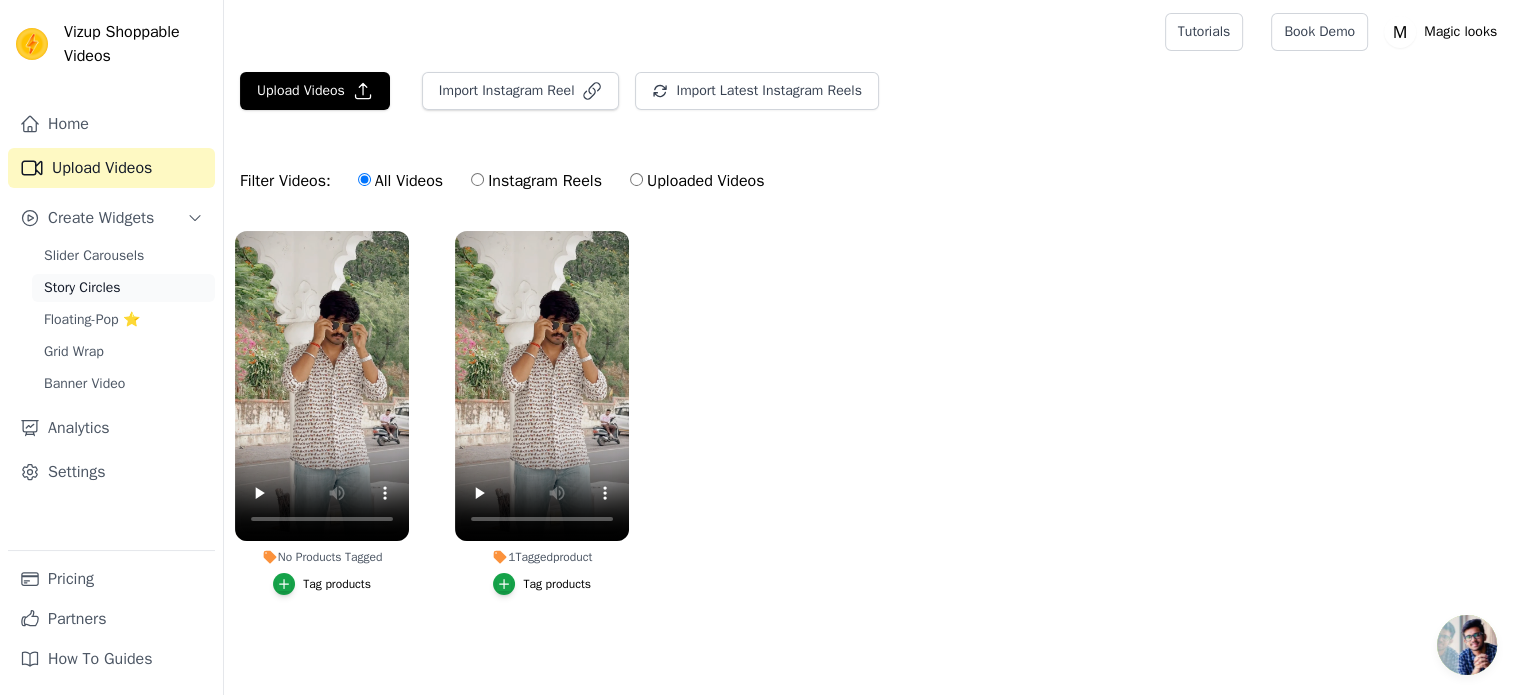 click on "Story Circles" at bounding box center [82, 288] 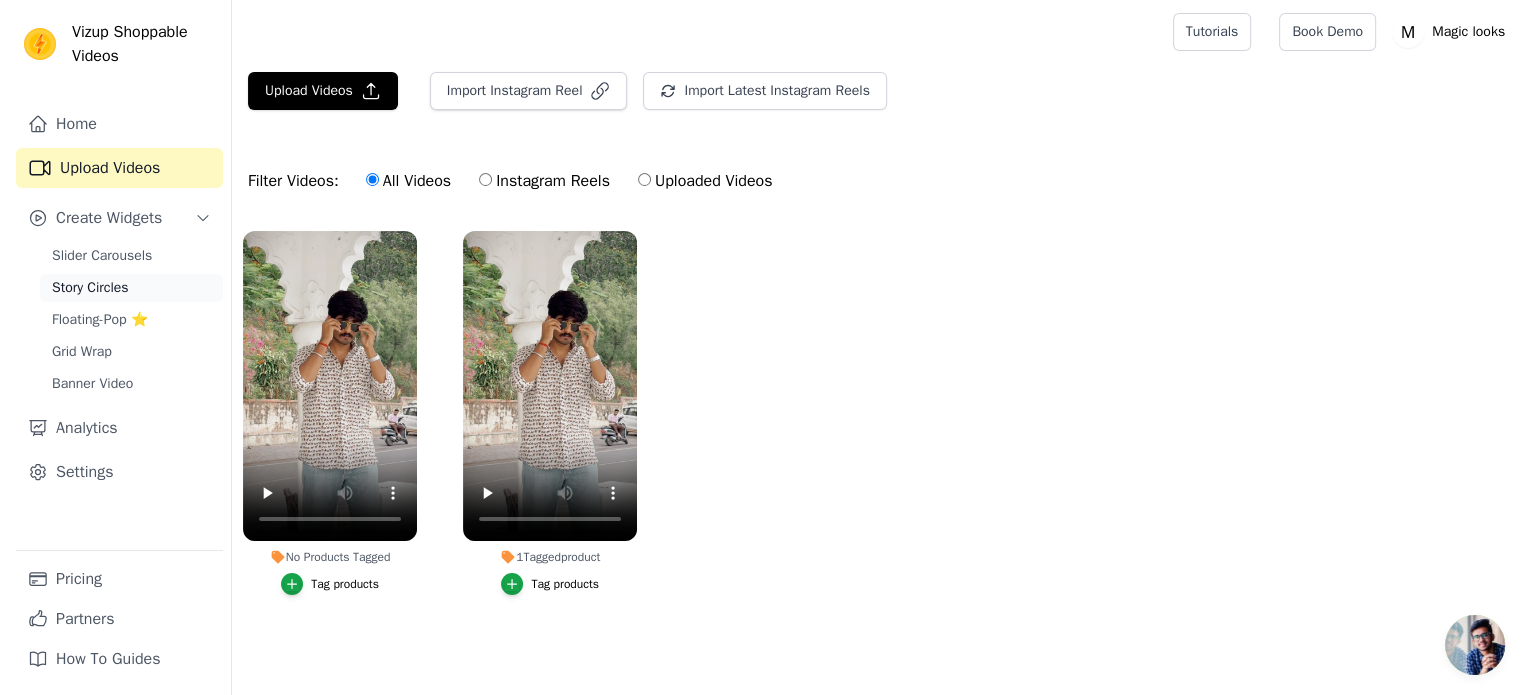 scroll, scrollTop: 0, scrollLeft: 0, axis: both 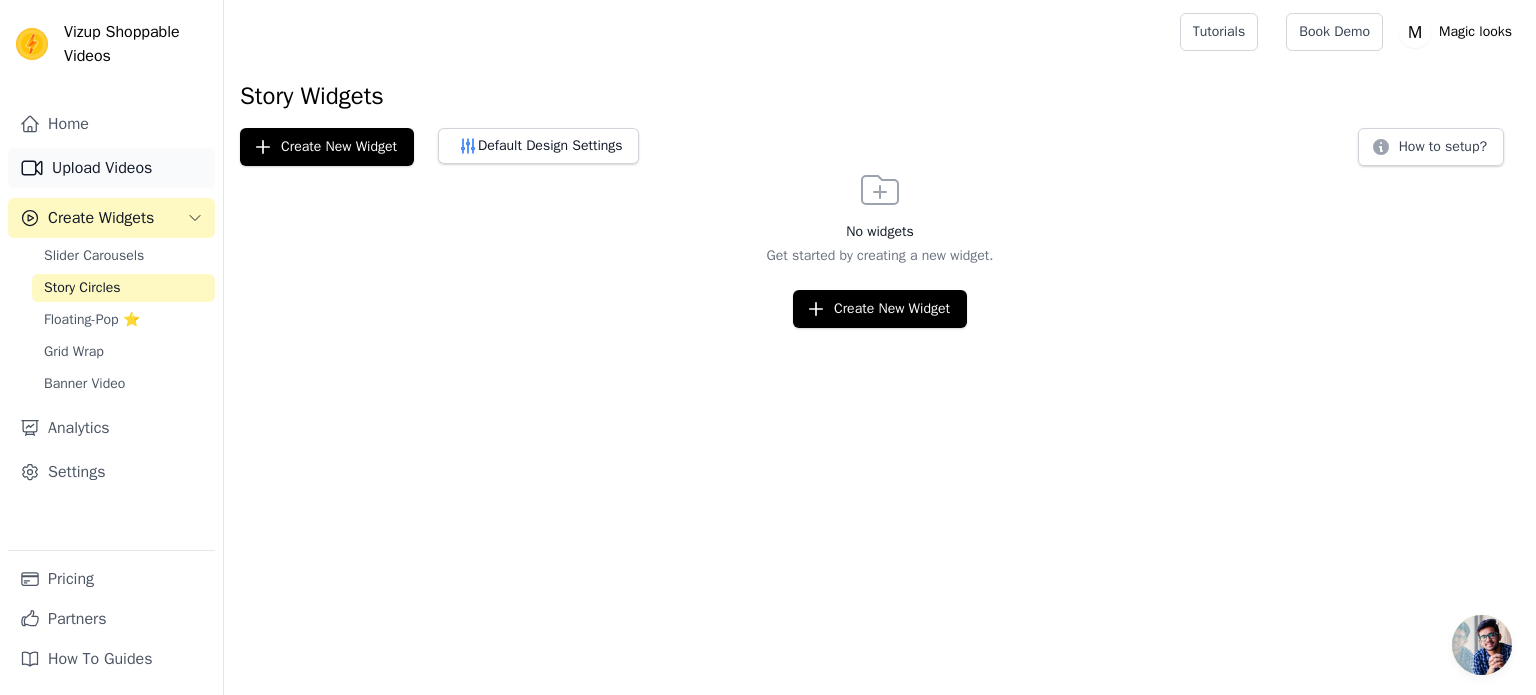 click on "Upload Videos" at bounding box center [111, 168] 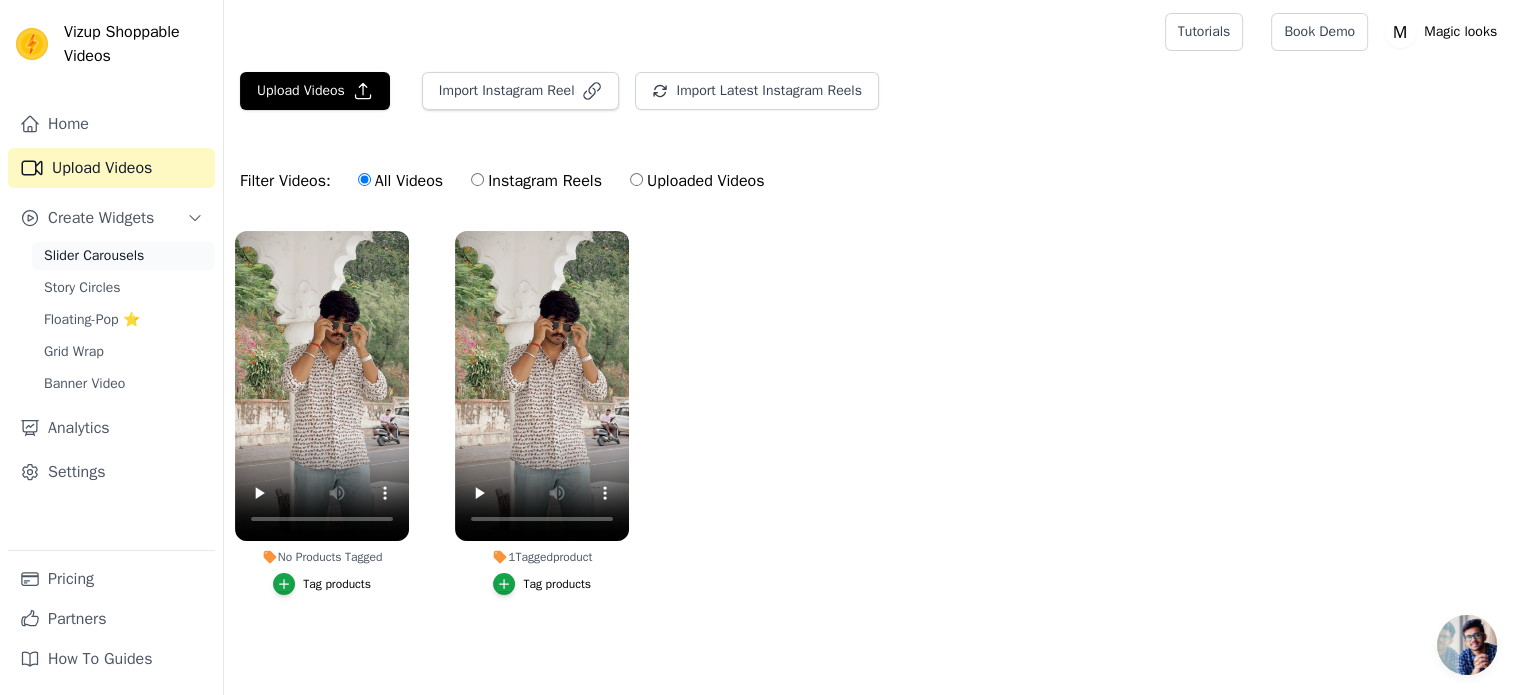 click on "Slider Carousels" at bounding box center [94, 256] 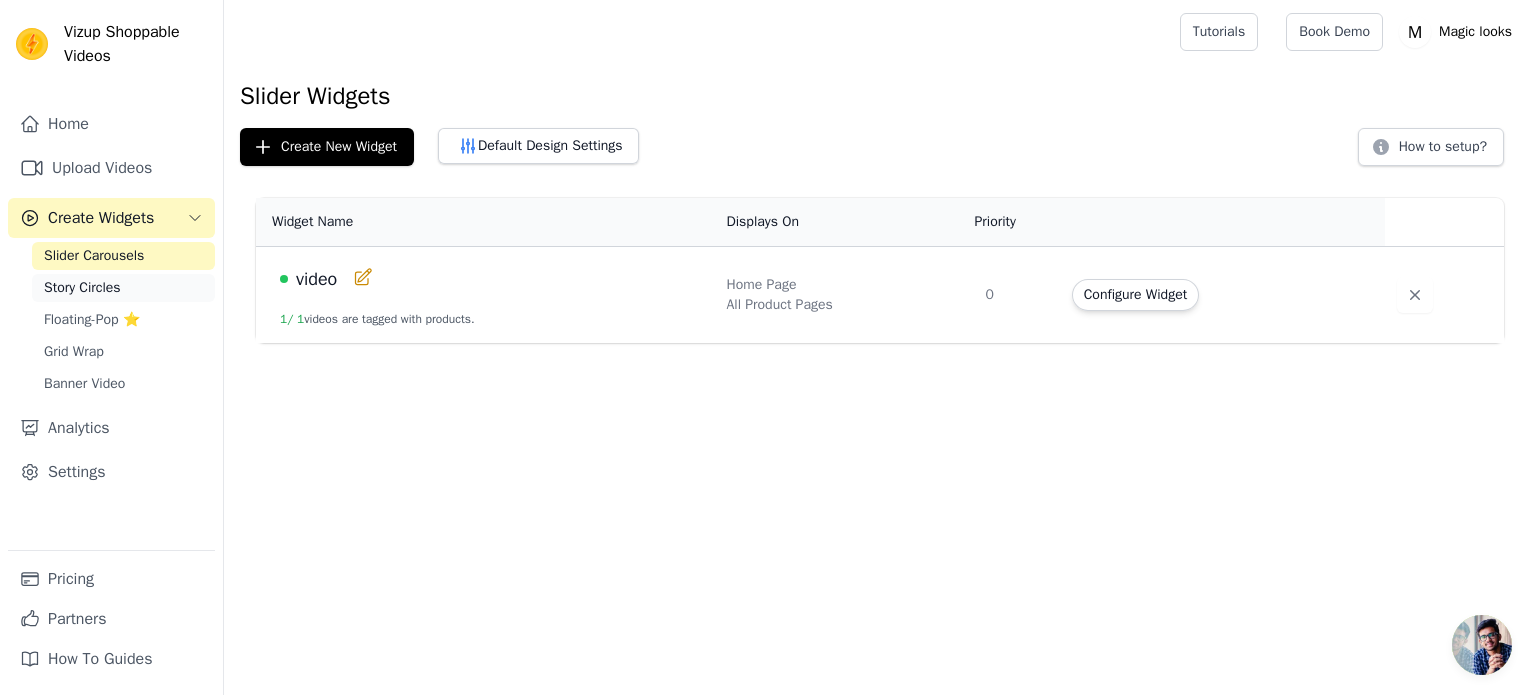 click on "Story Circles" at bounding box center (82, 288) 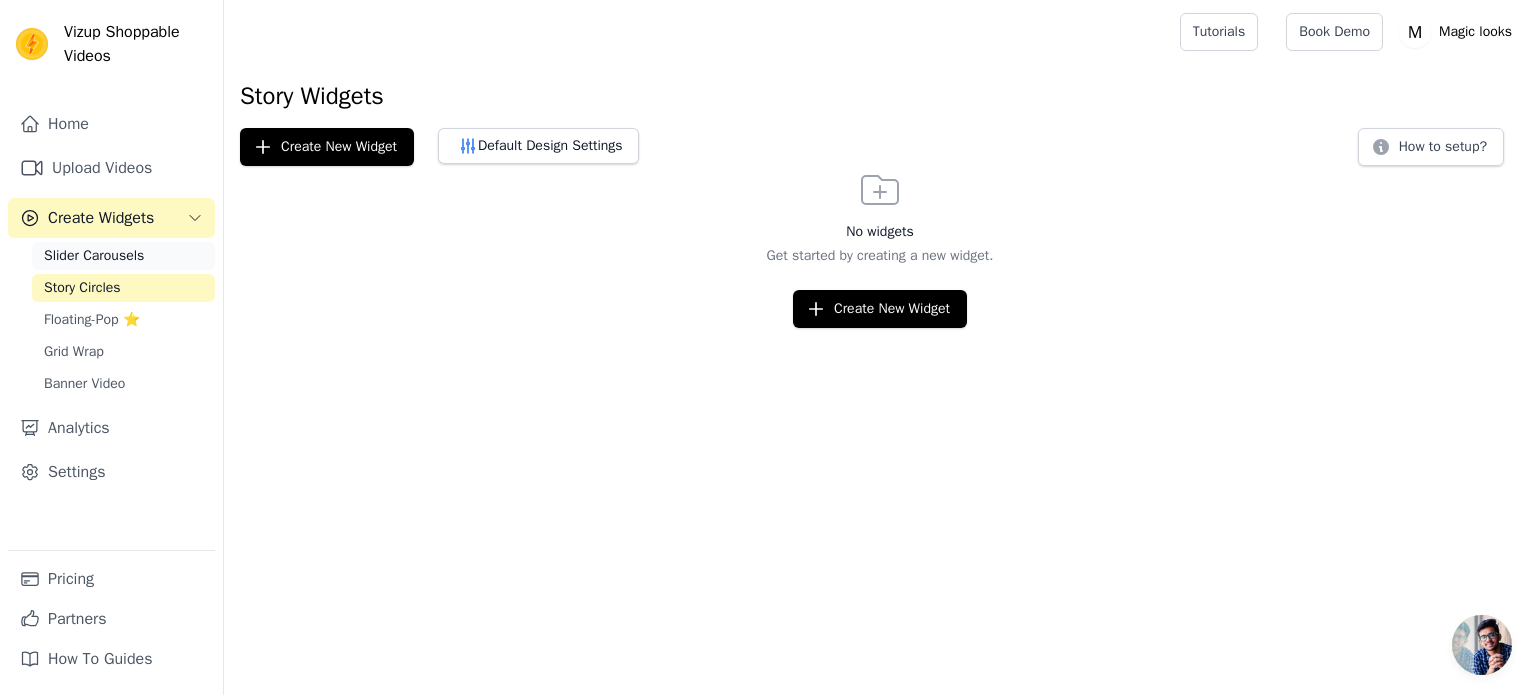 click on "Slider Carousels" at bounding box center [123, 256] 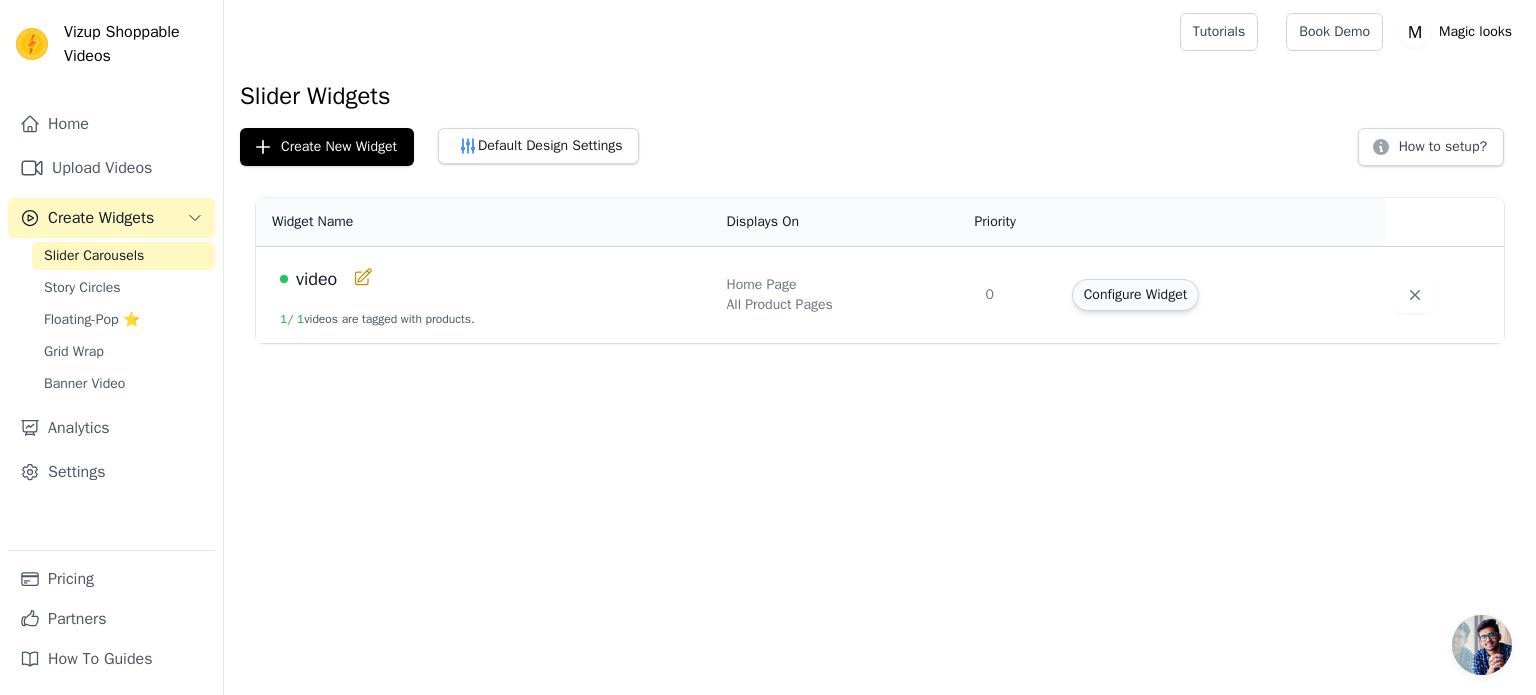 click on "Configure Widget" at bounding box center [1135, 295] 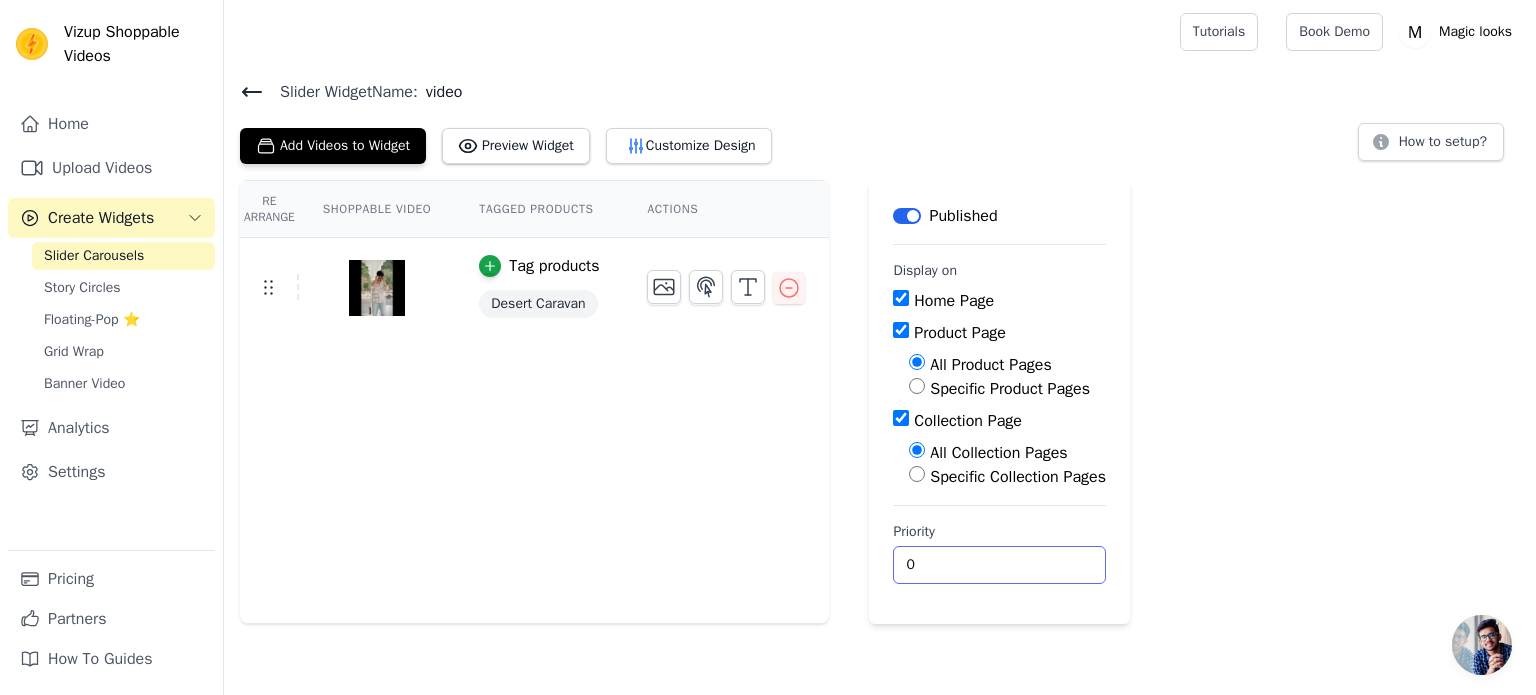 click on "0" at bounding box center [999, 565] 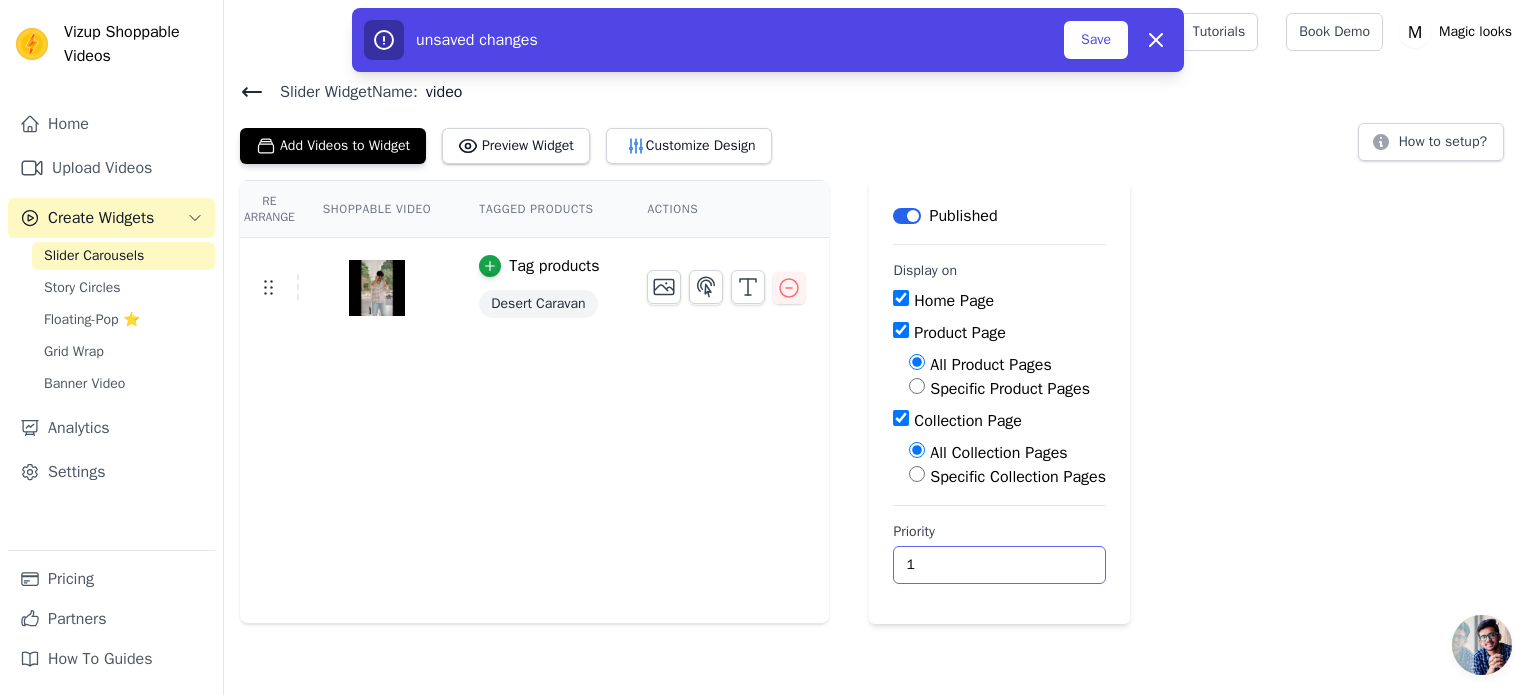 click on "1" at bounding box center (999, 565) 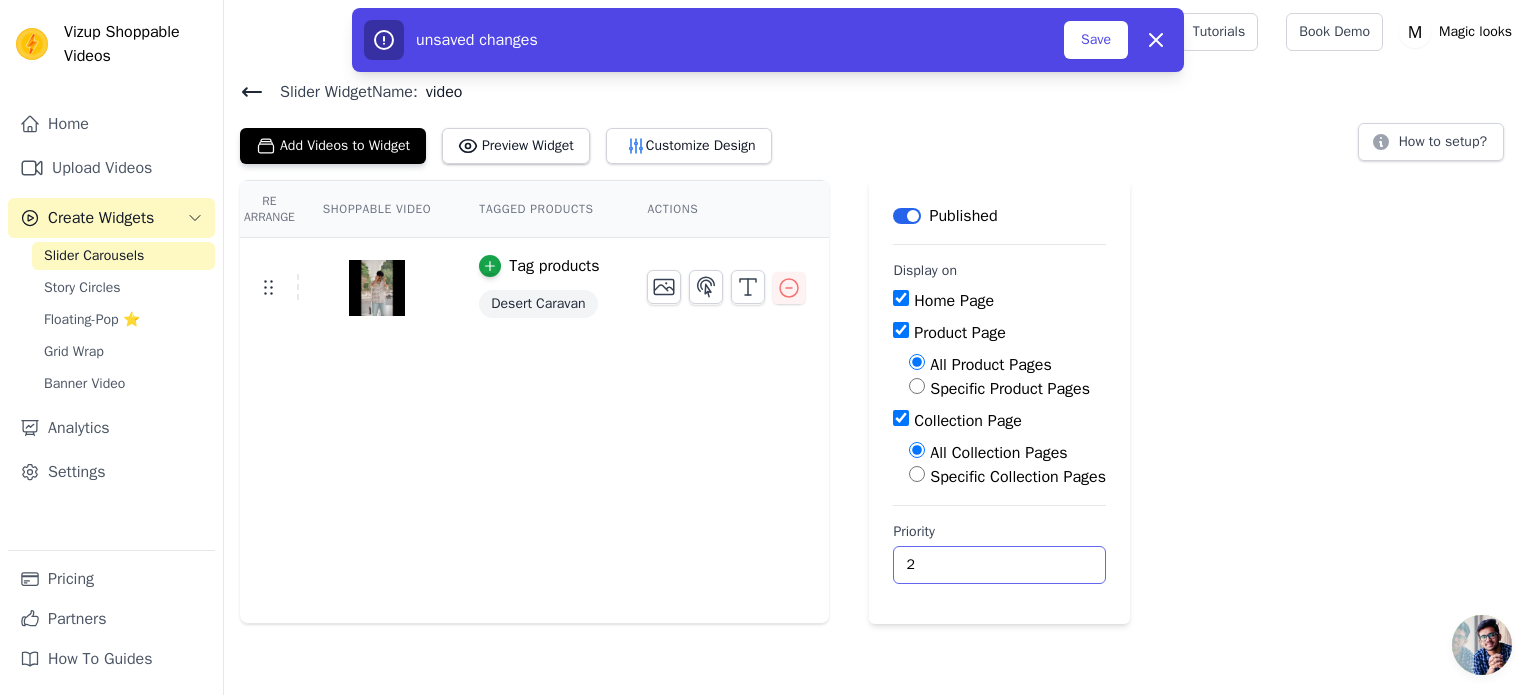 click on "2" at bounding box center (999, 565) 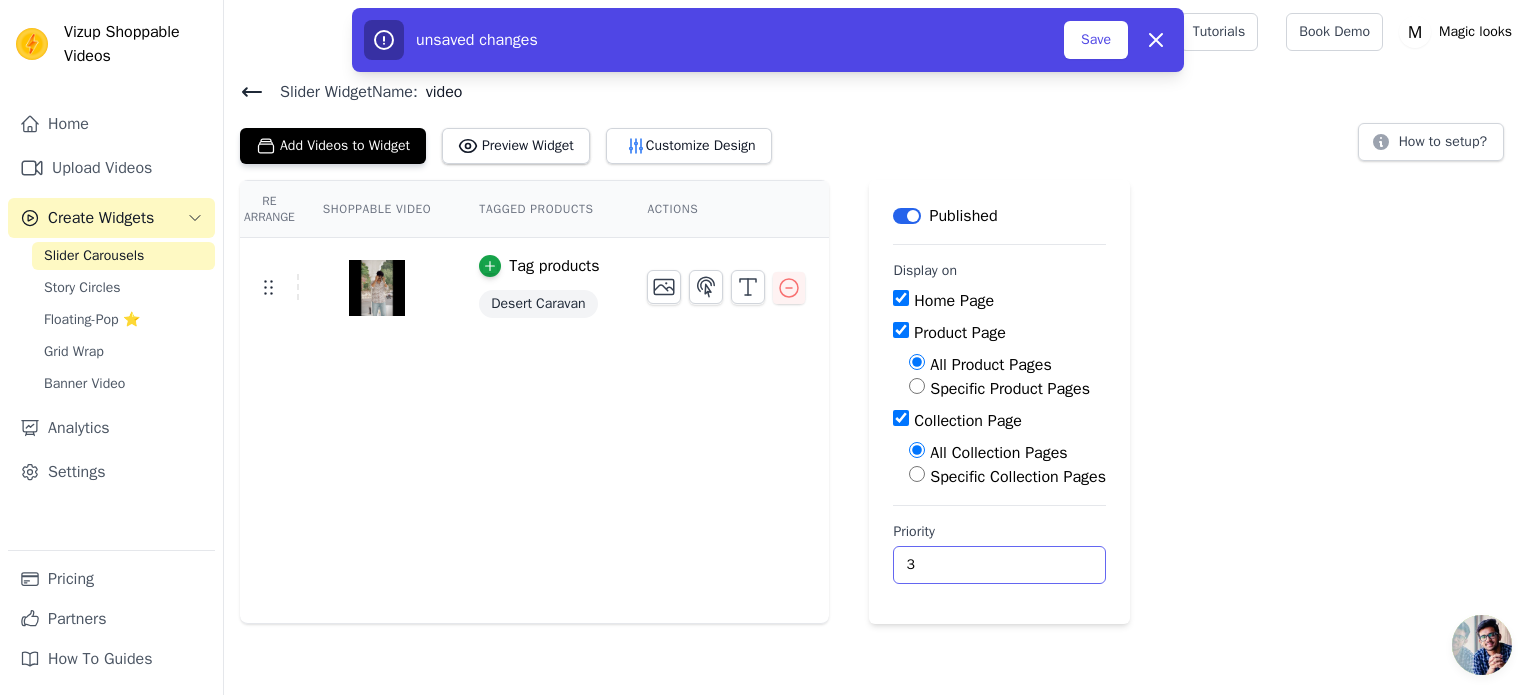 click on "3" at bounding box center (999, 565) 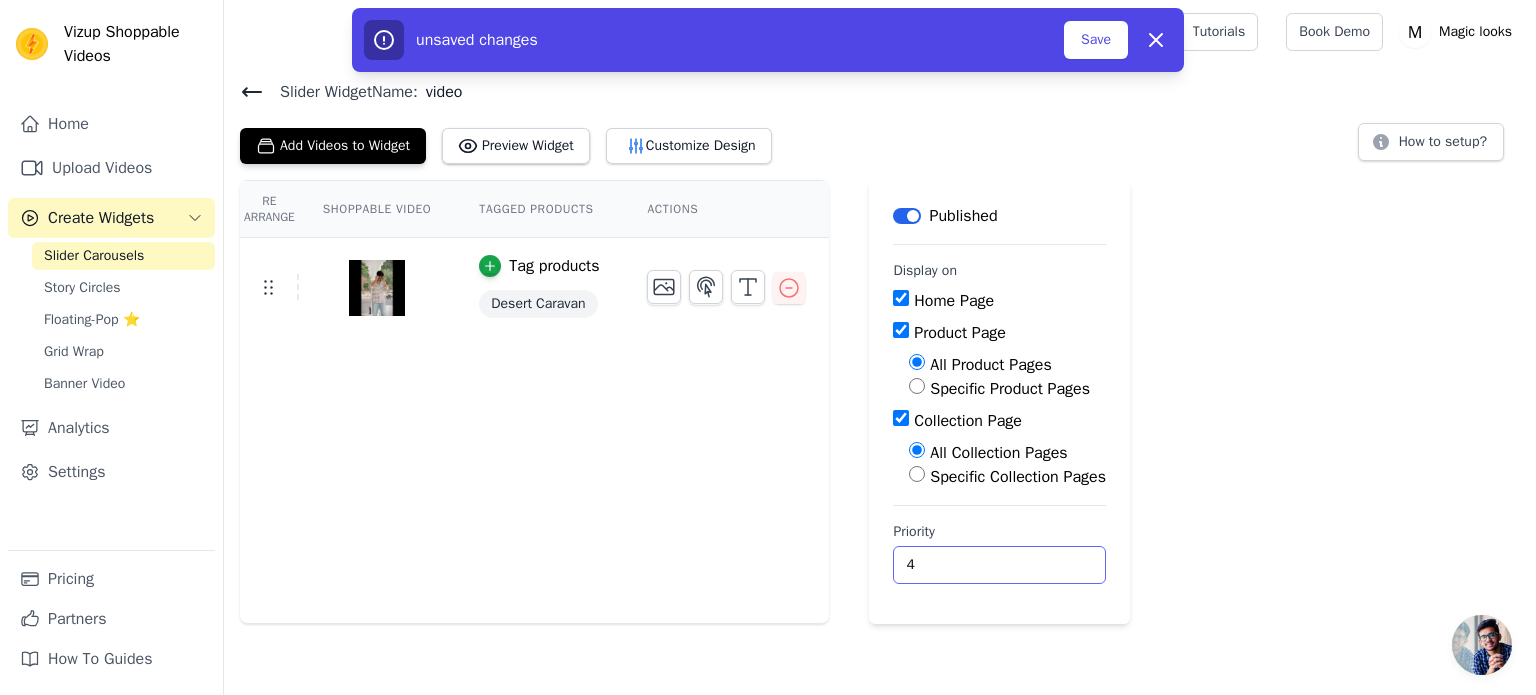 click on "4" at bounding box center (999, 565) 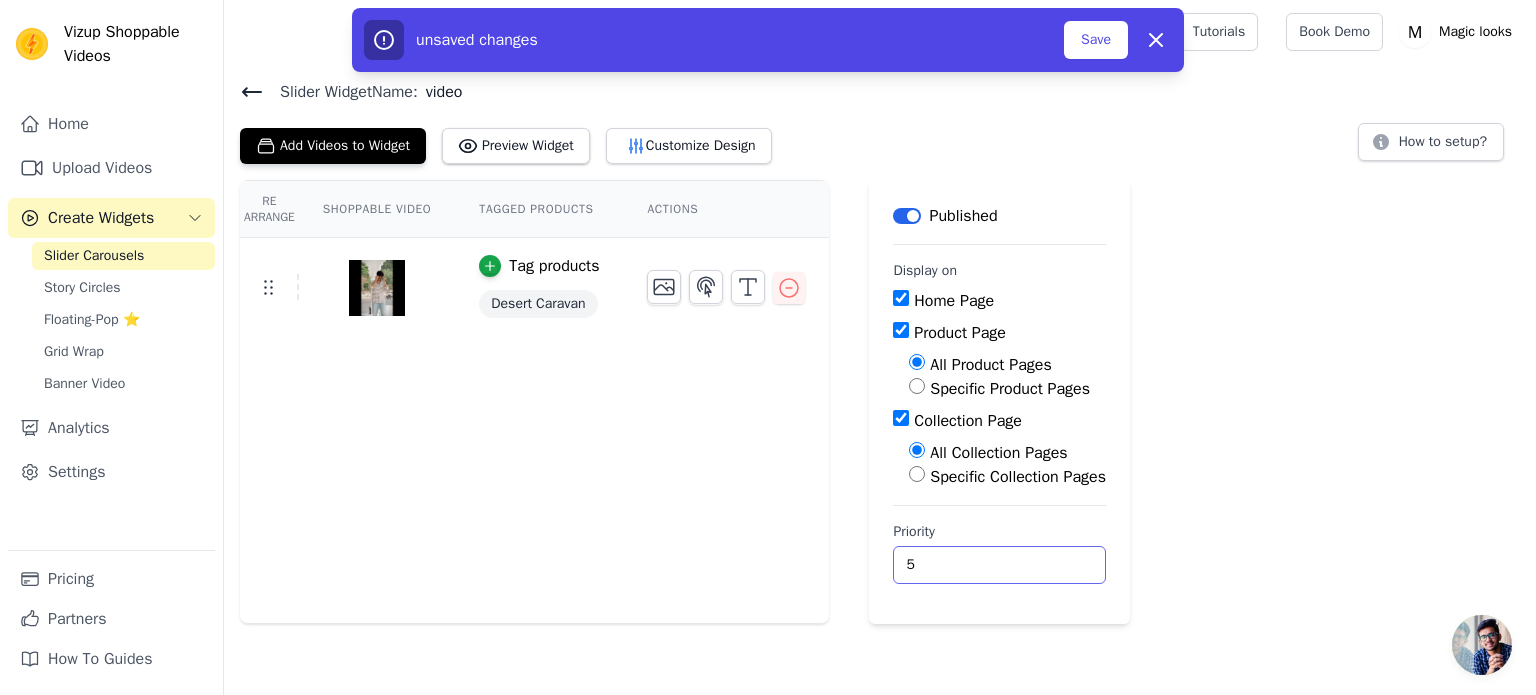 click on "5" at bounding box center [999, 565] 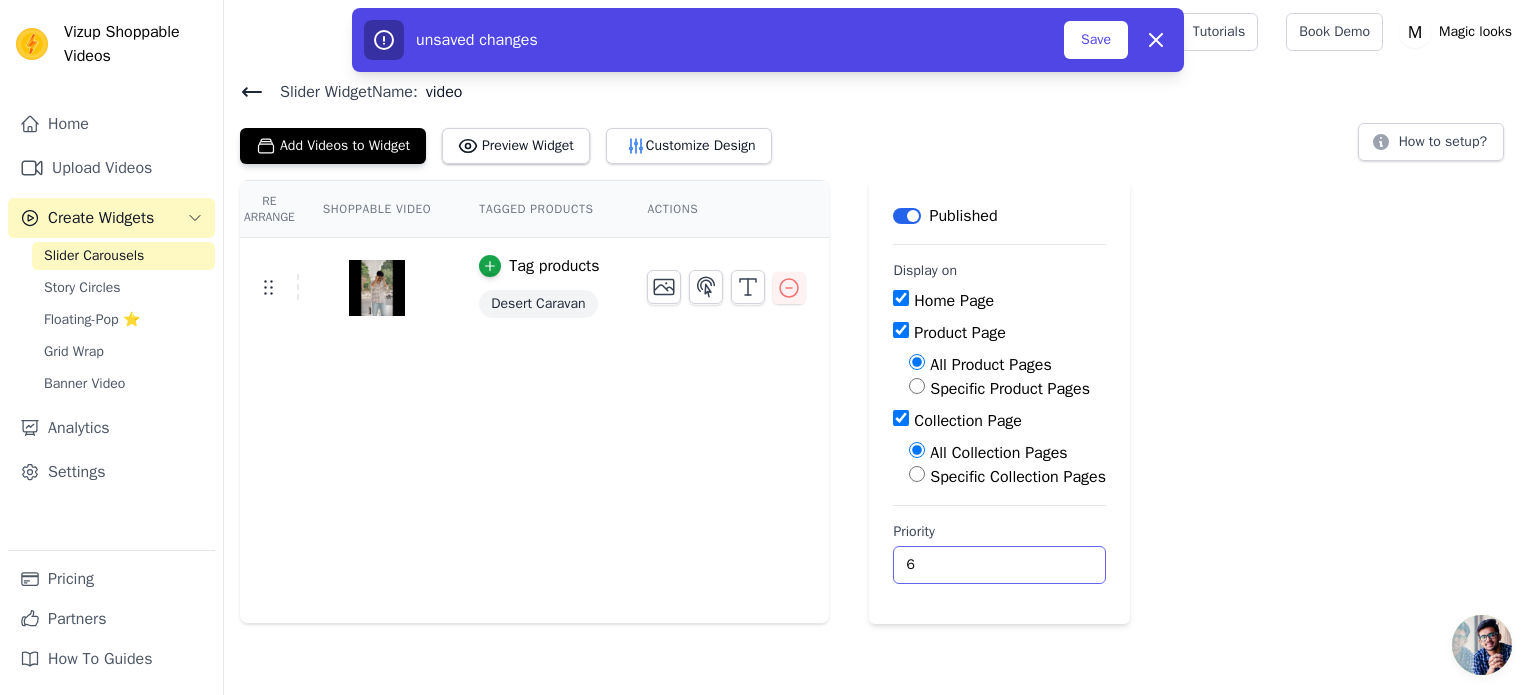 click on "6" at bounding box center [999, 565] 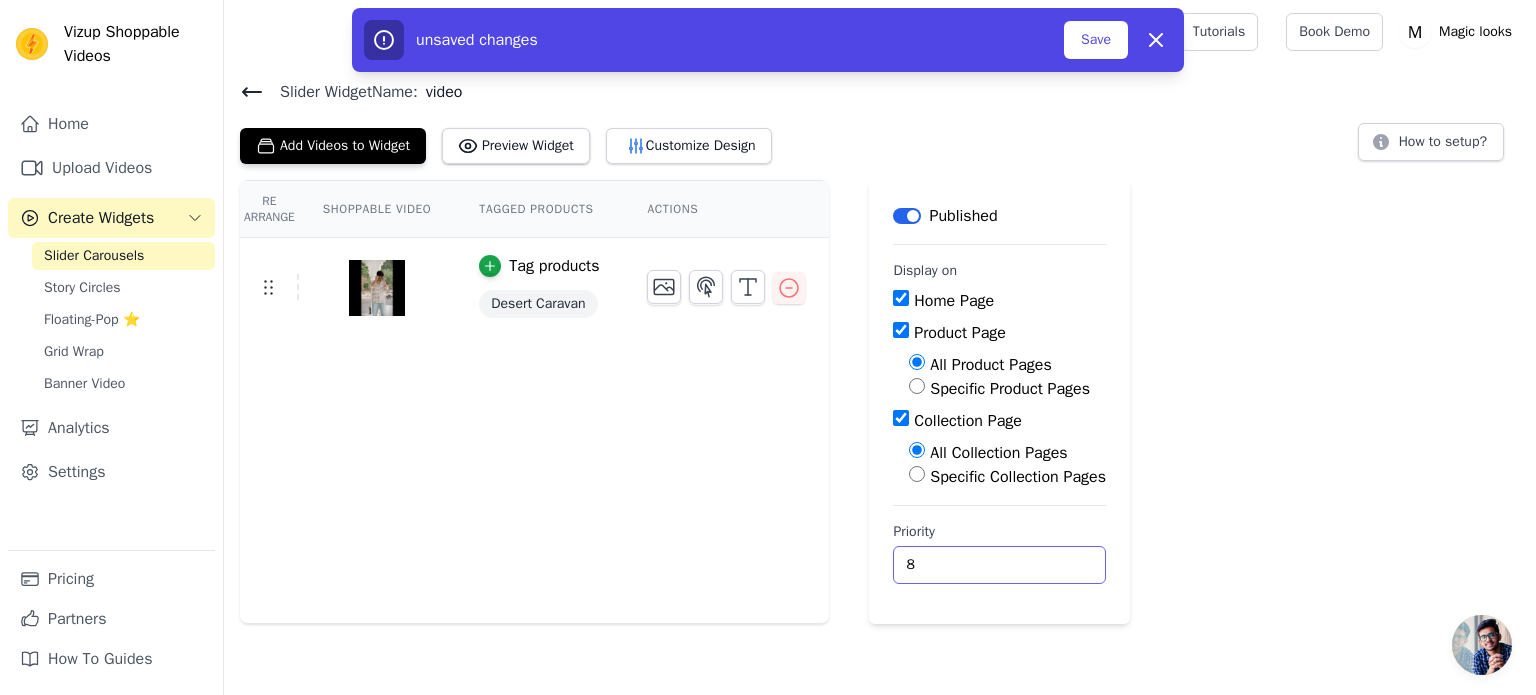 click on "8" at bounding box center [999, 565] 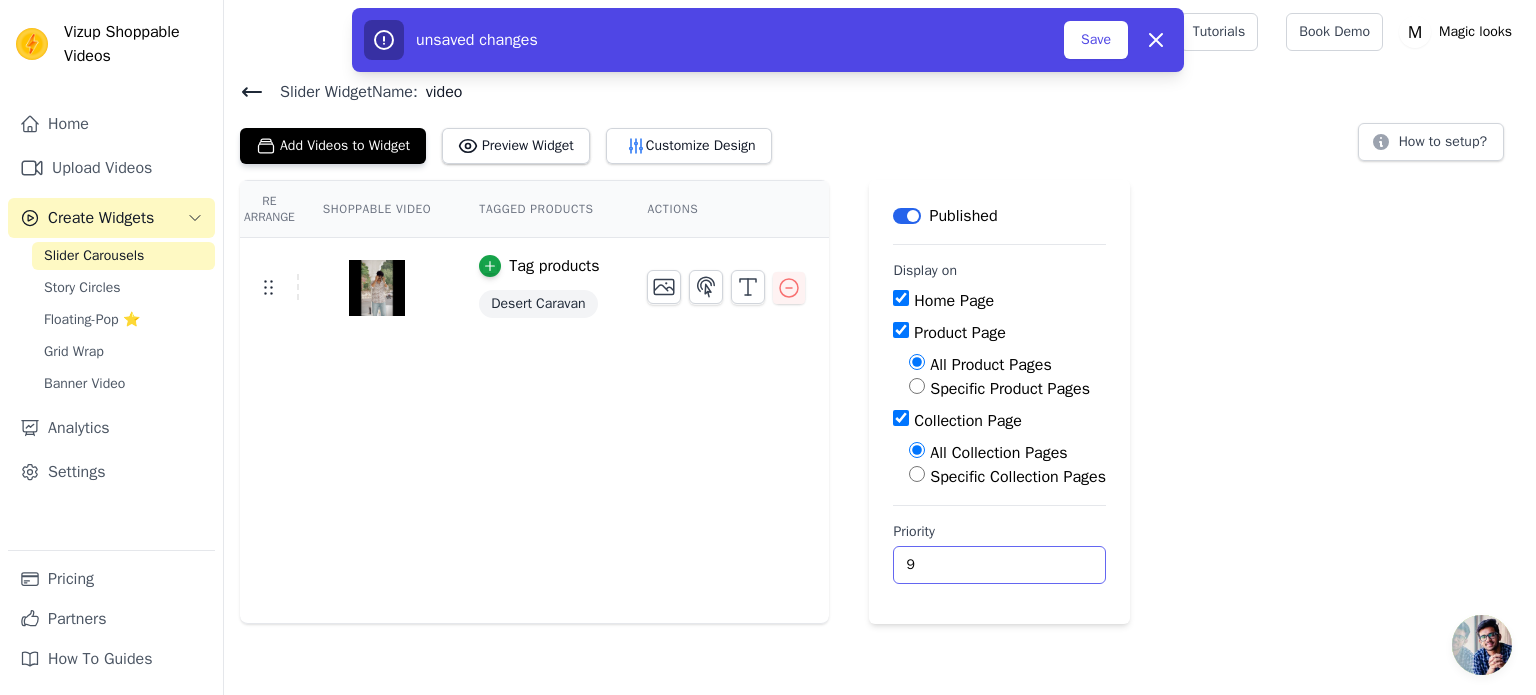 click on "9" at bounding box center [999, 565] 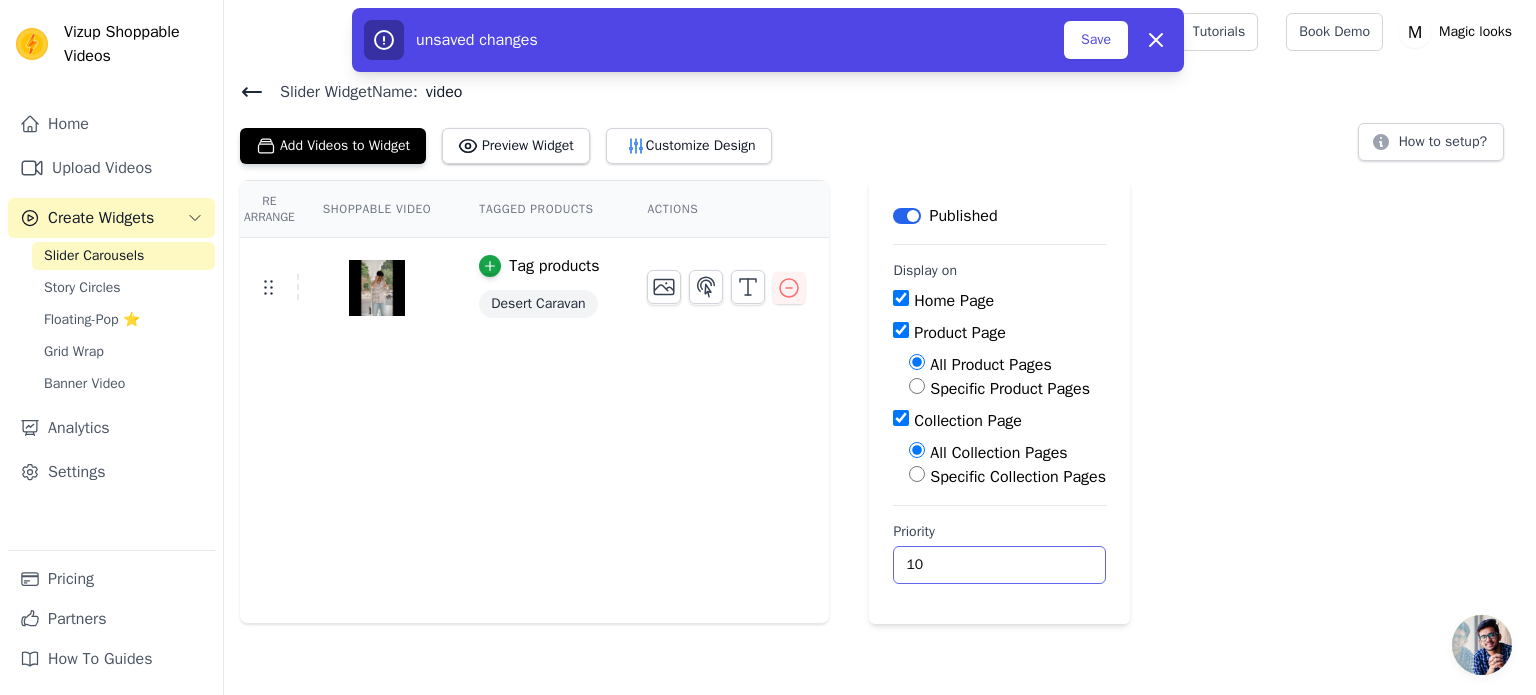 click on "10" at bounding box center [999, 565] 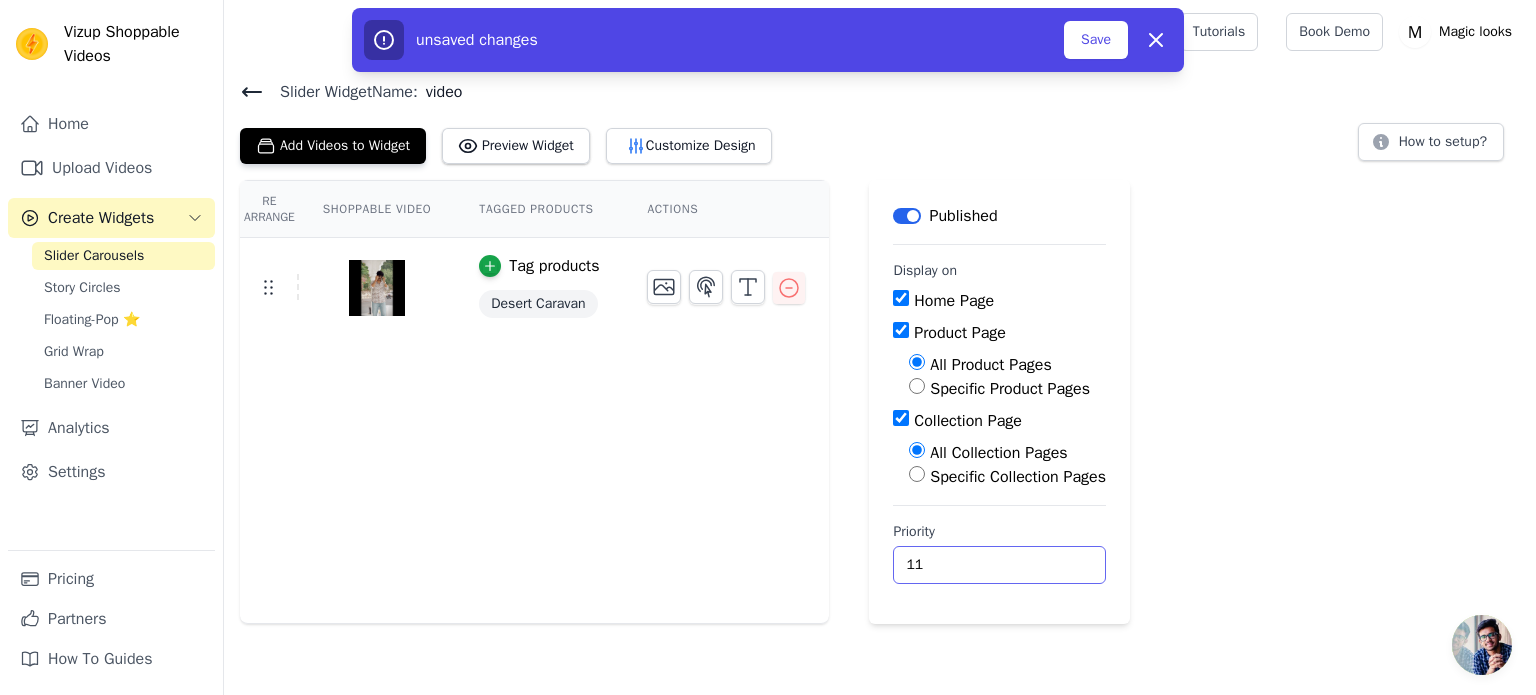 click on "11" at bounding box center (999, 565) 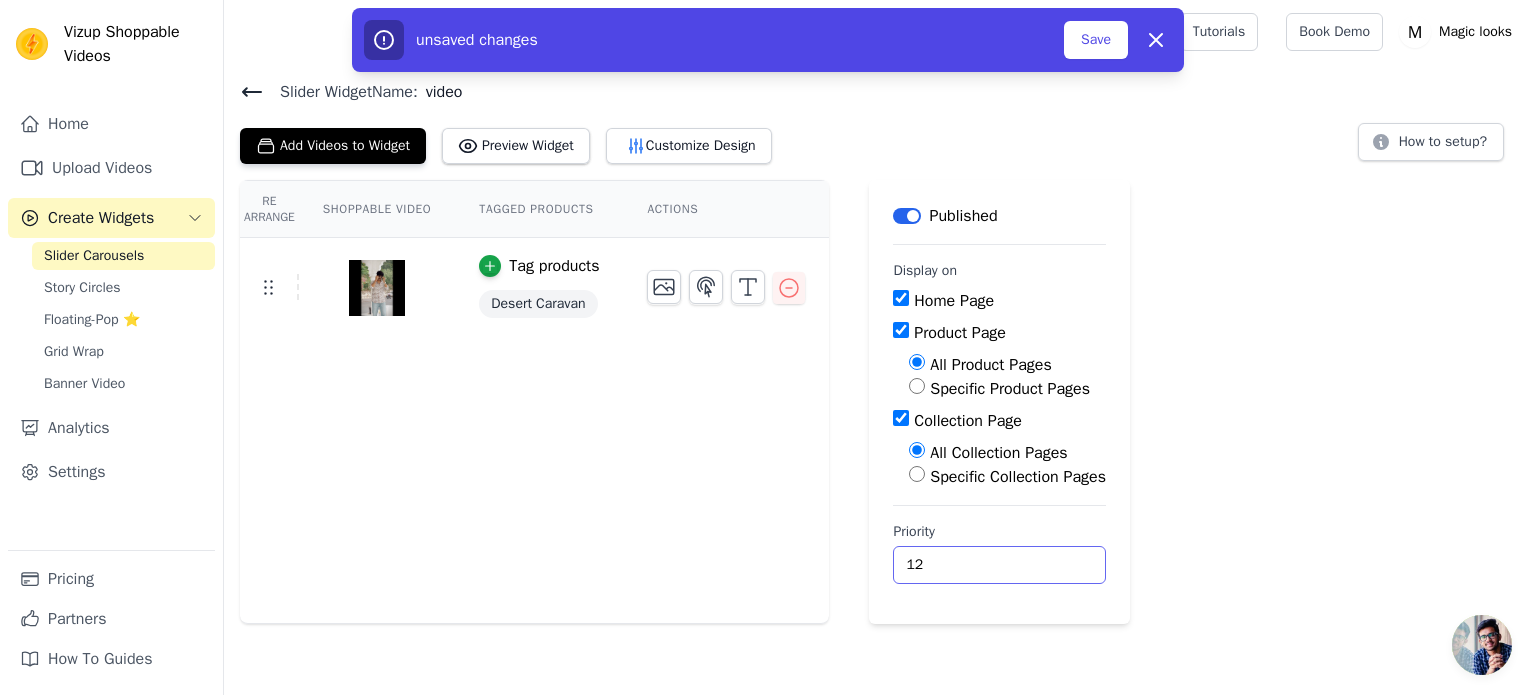 click on "12" at bounding box center (999, 565) 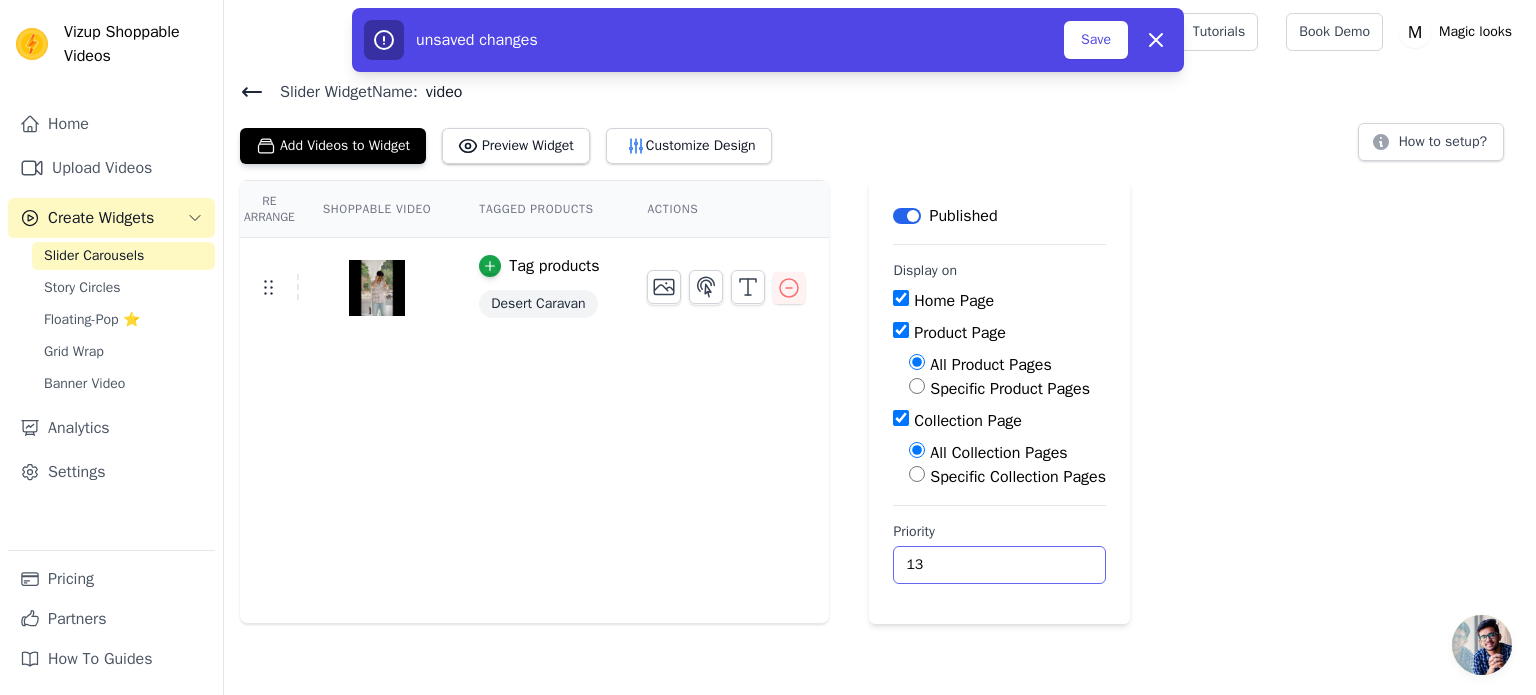 click on "13" at bounding box center [999, 565] 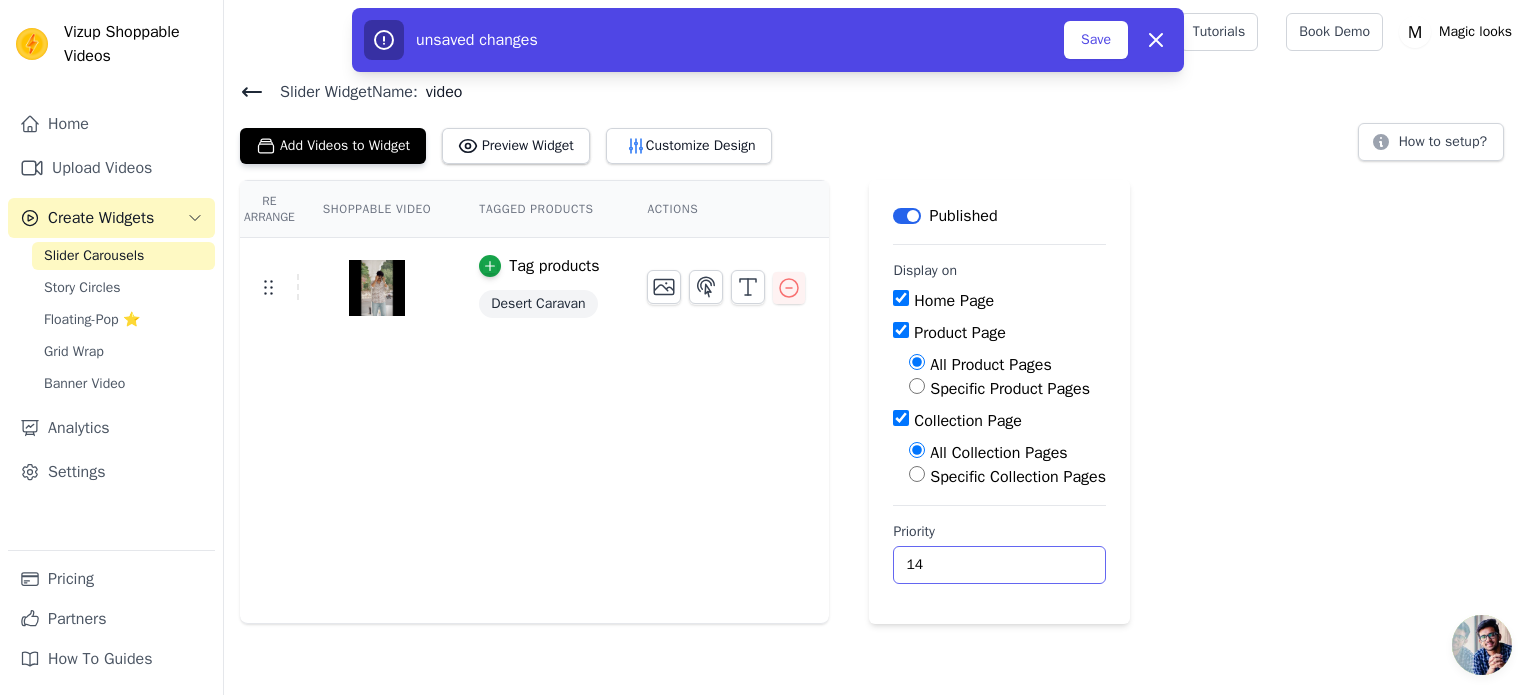 click on "14" at bounding box center (999, 565) 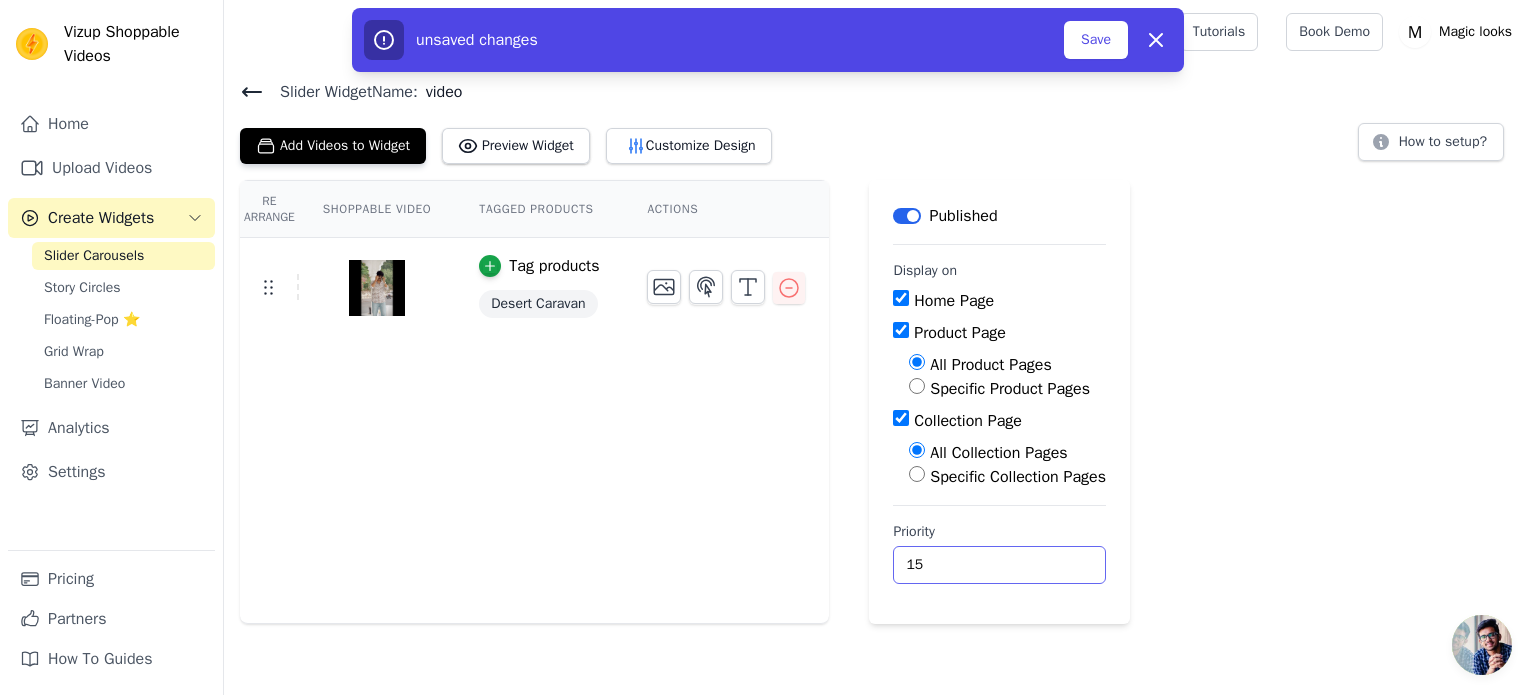 click on "15" at bounding box center [999, 565] 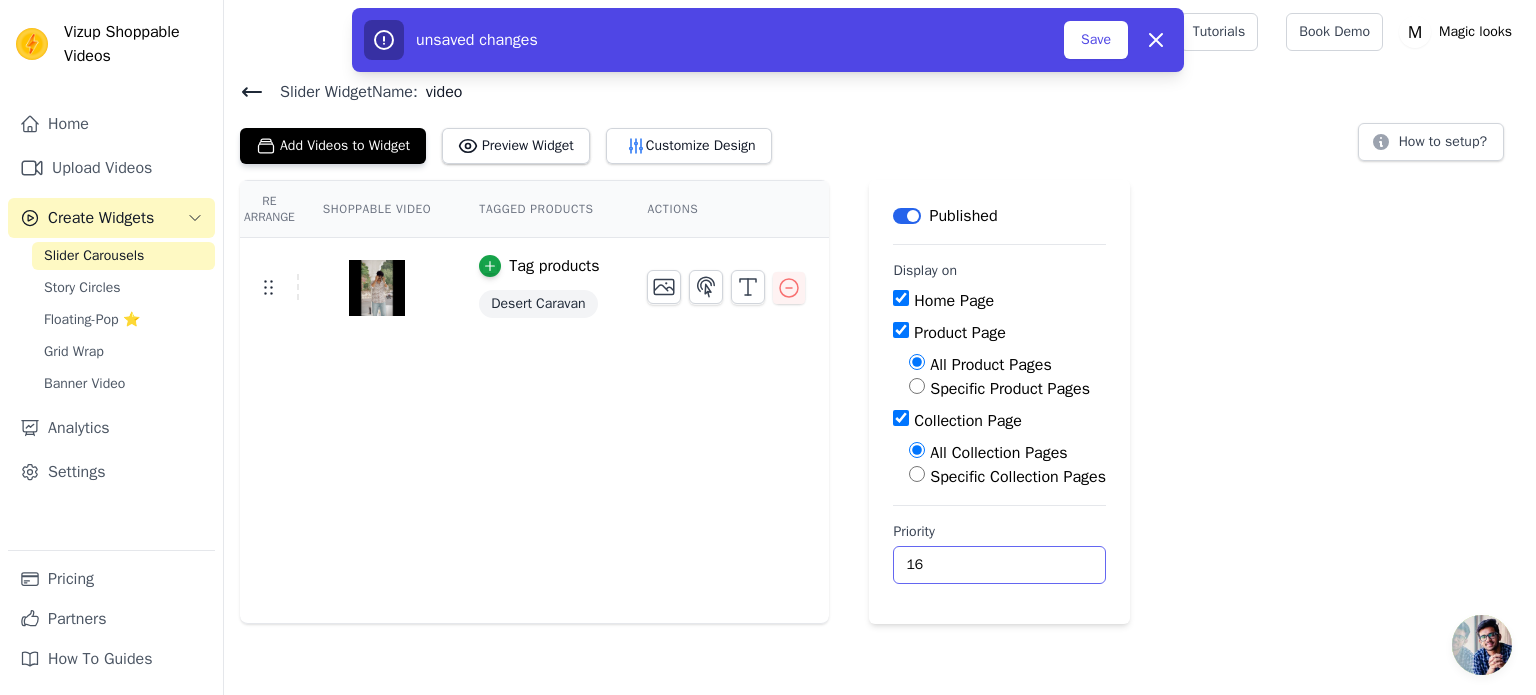 click on "16" at bounding box center [999, 565] 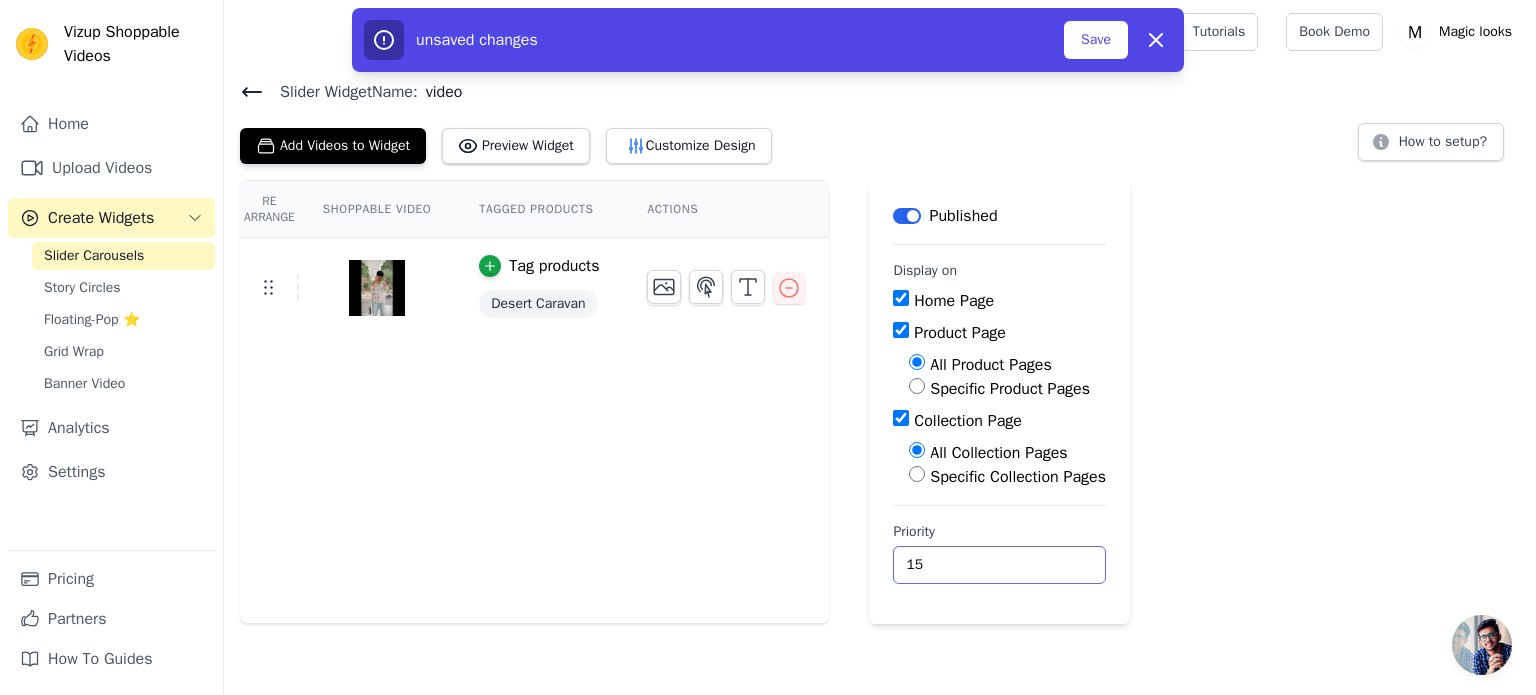 click on "15" at bounding box center [999, 565] 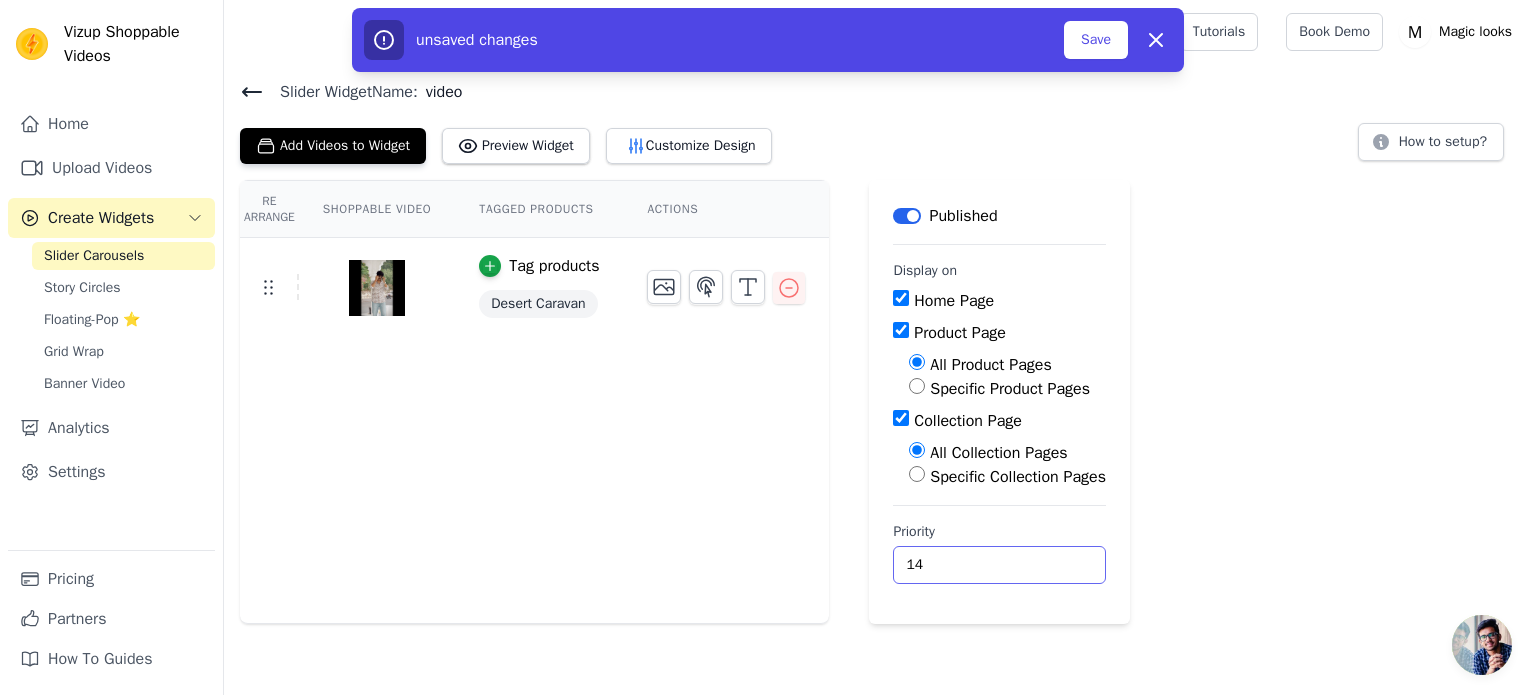 click on "14" at bounding box center (999, 565) 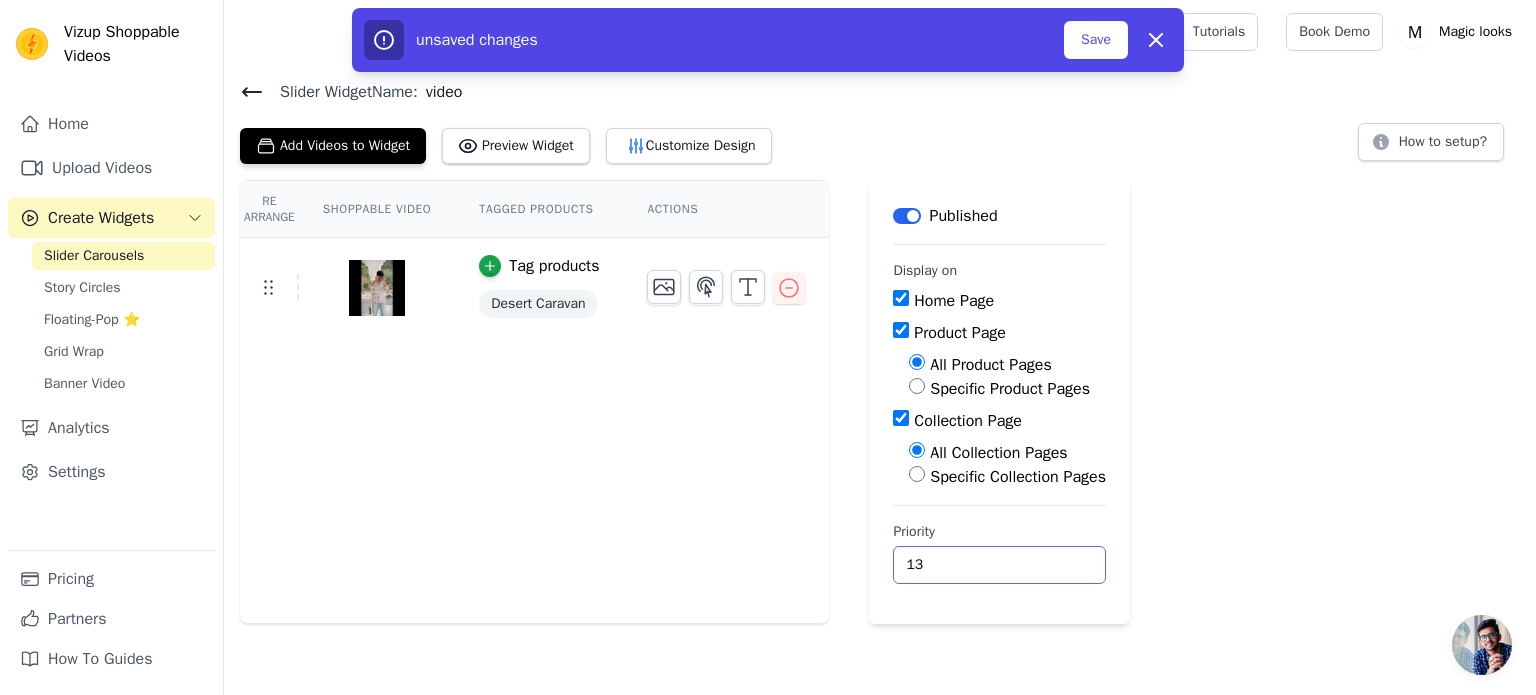 click on "13" at bounding box center [999, 565] 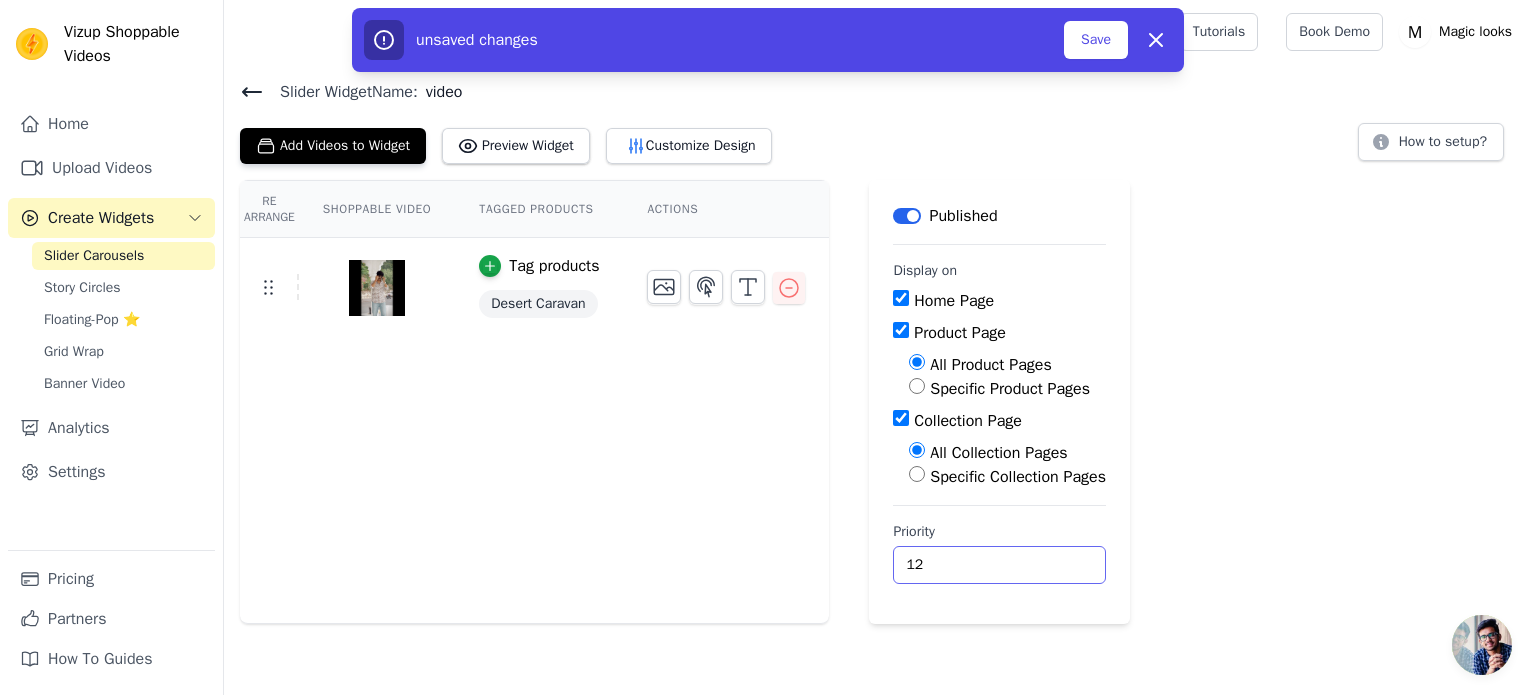 click on "12" at bounding box center (999, 565) 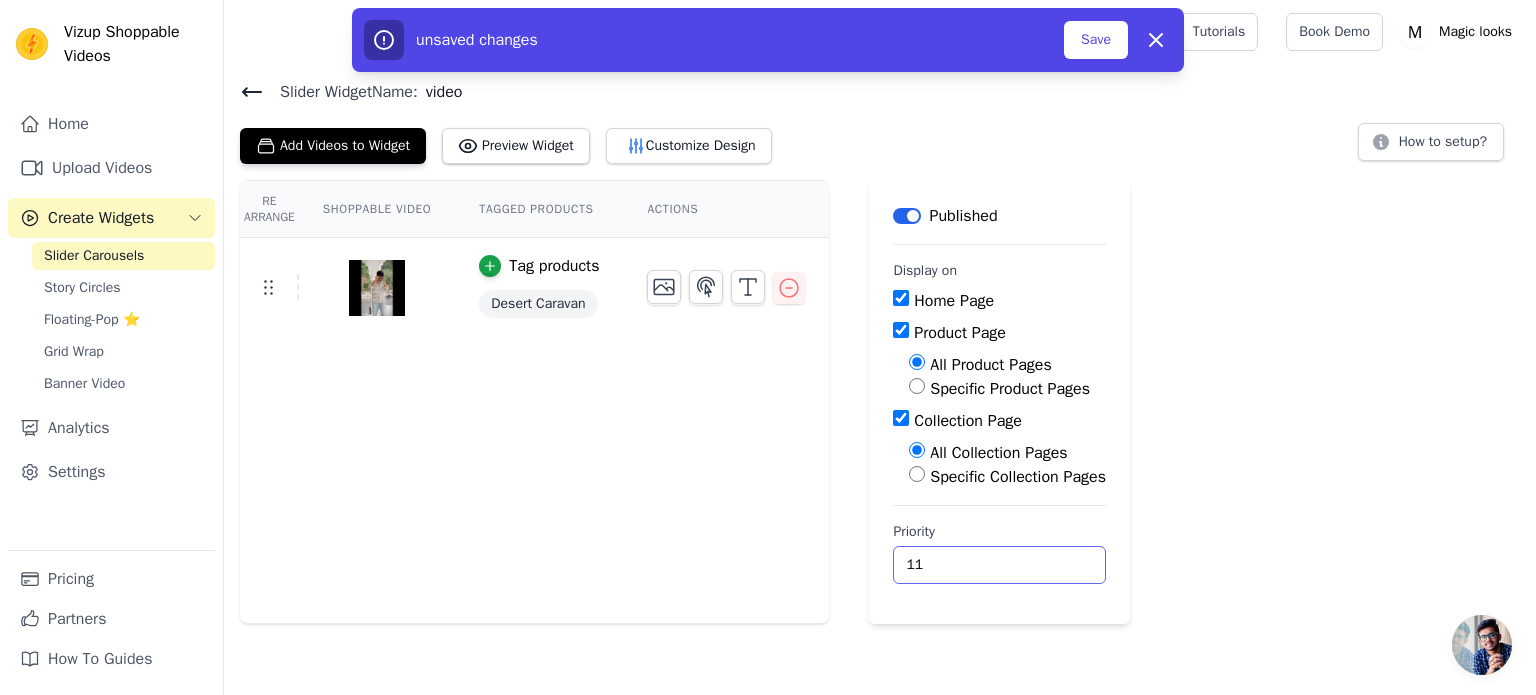 click on "11" at bounding box center [999, 565] 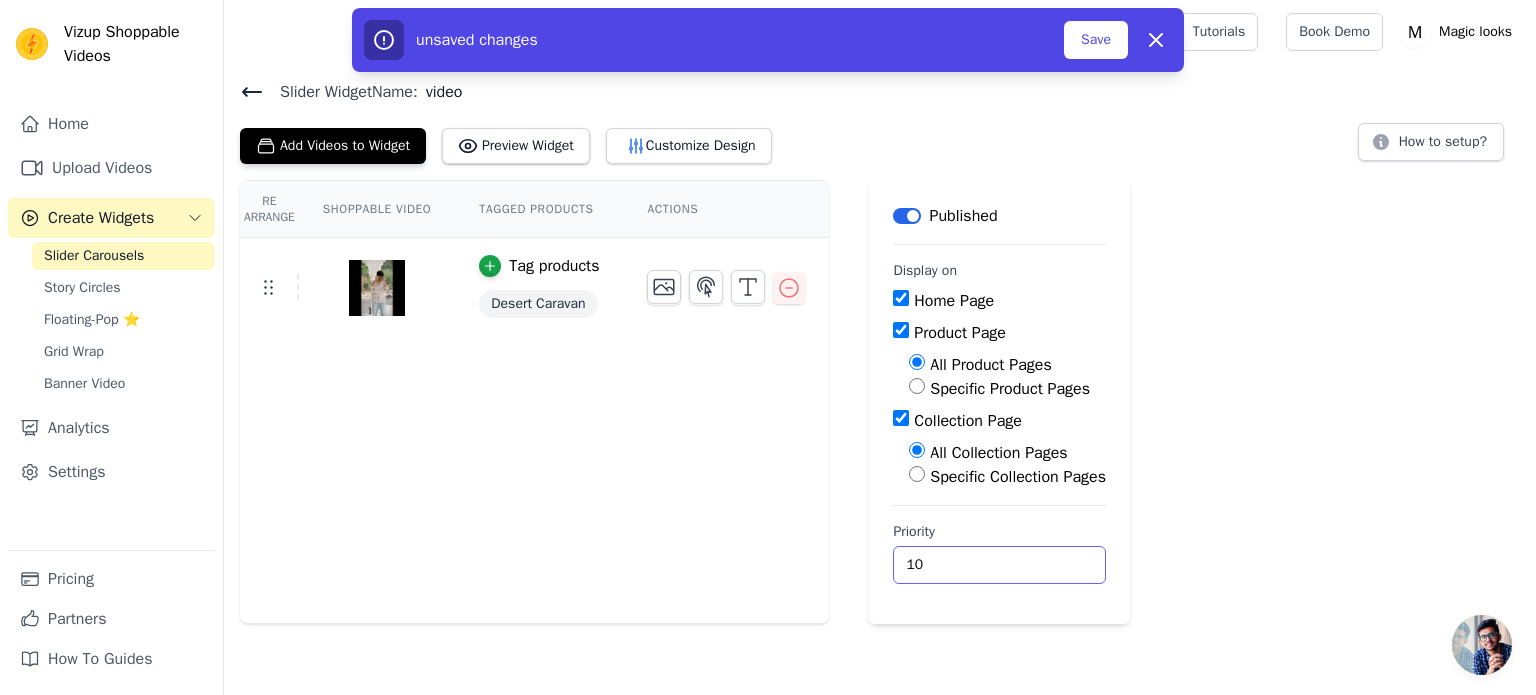 click on "10" at bounding box center (999, 565) 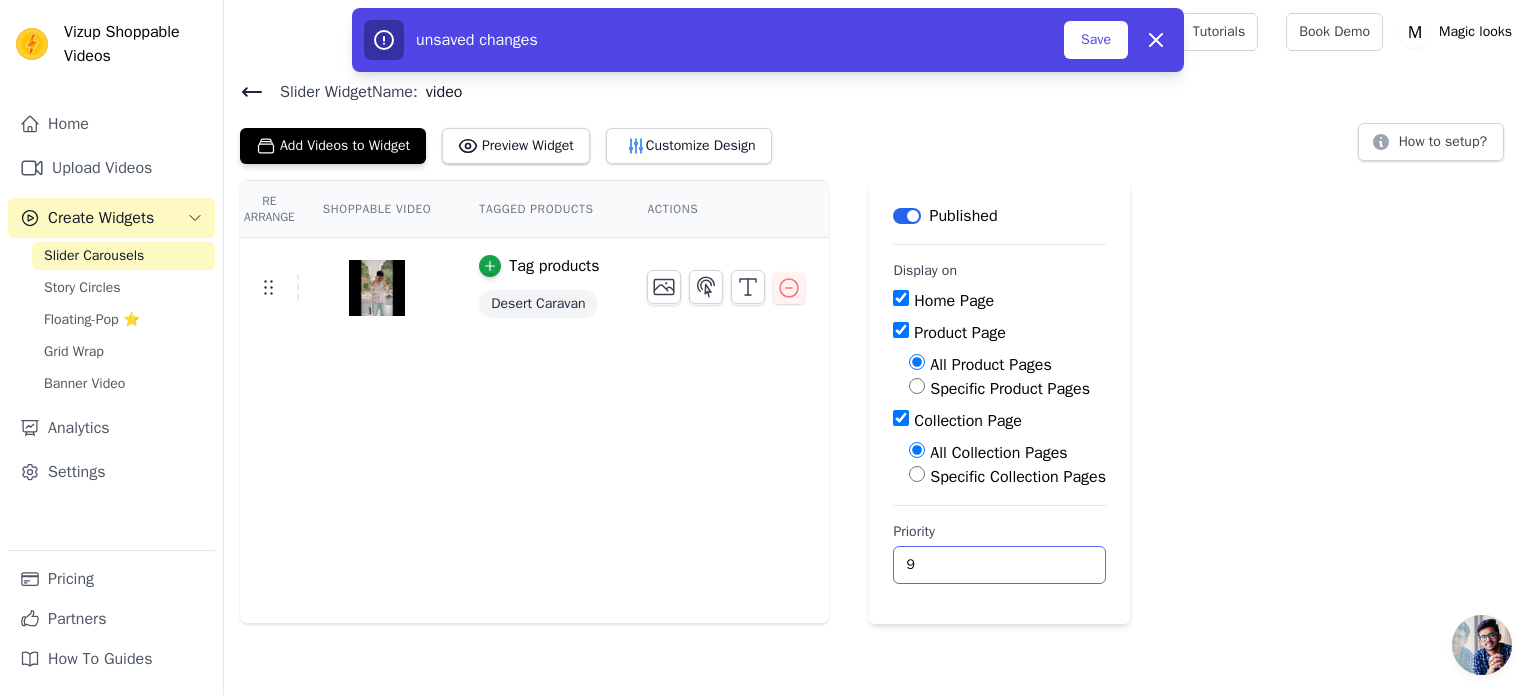click on "9" at bounding box center [999, 565] 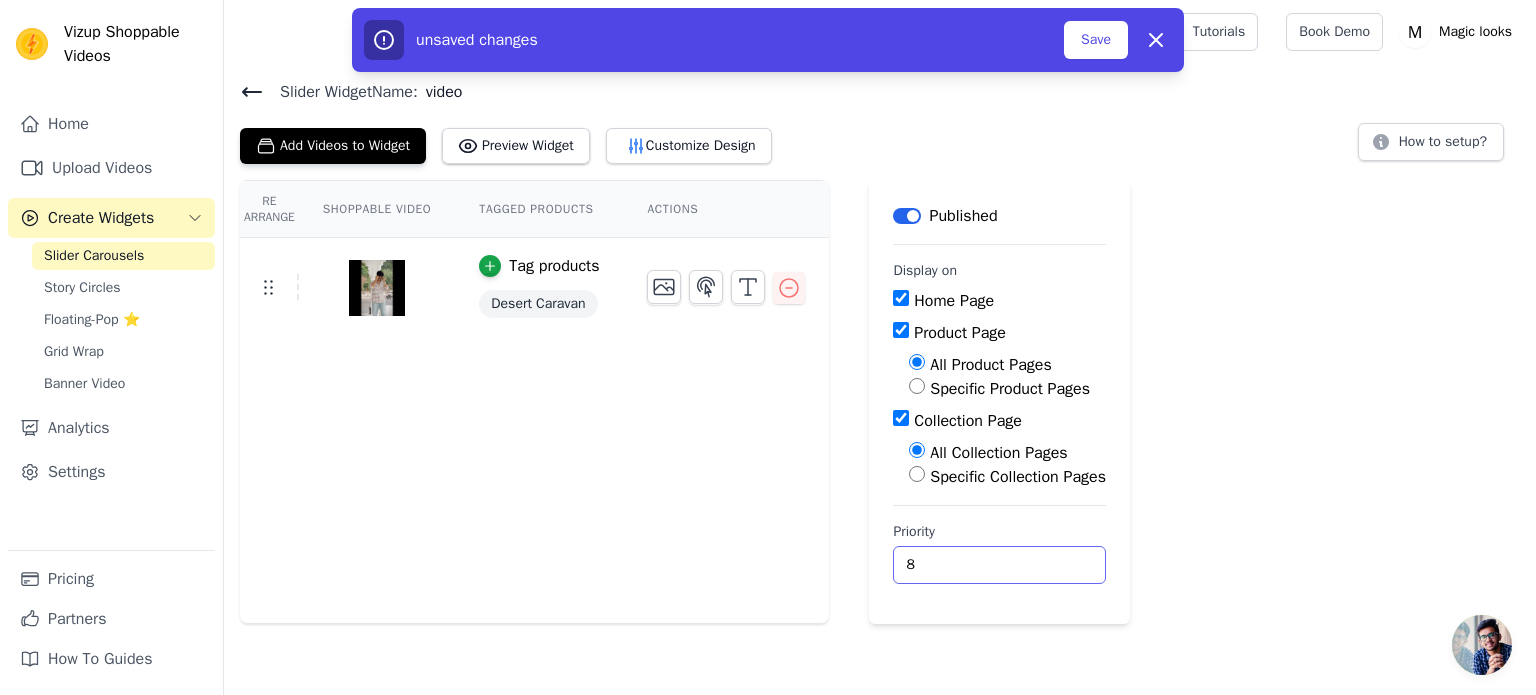 click on "8" at bounding box center [999, 565] 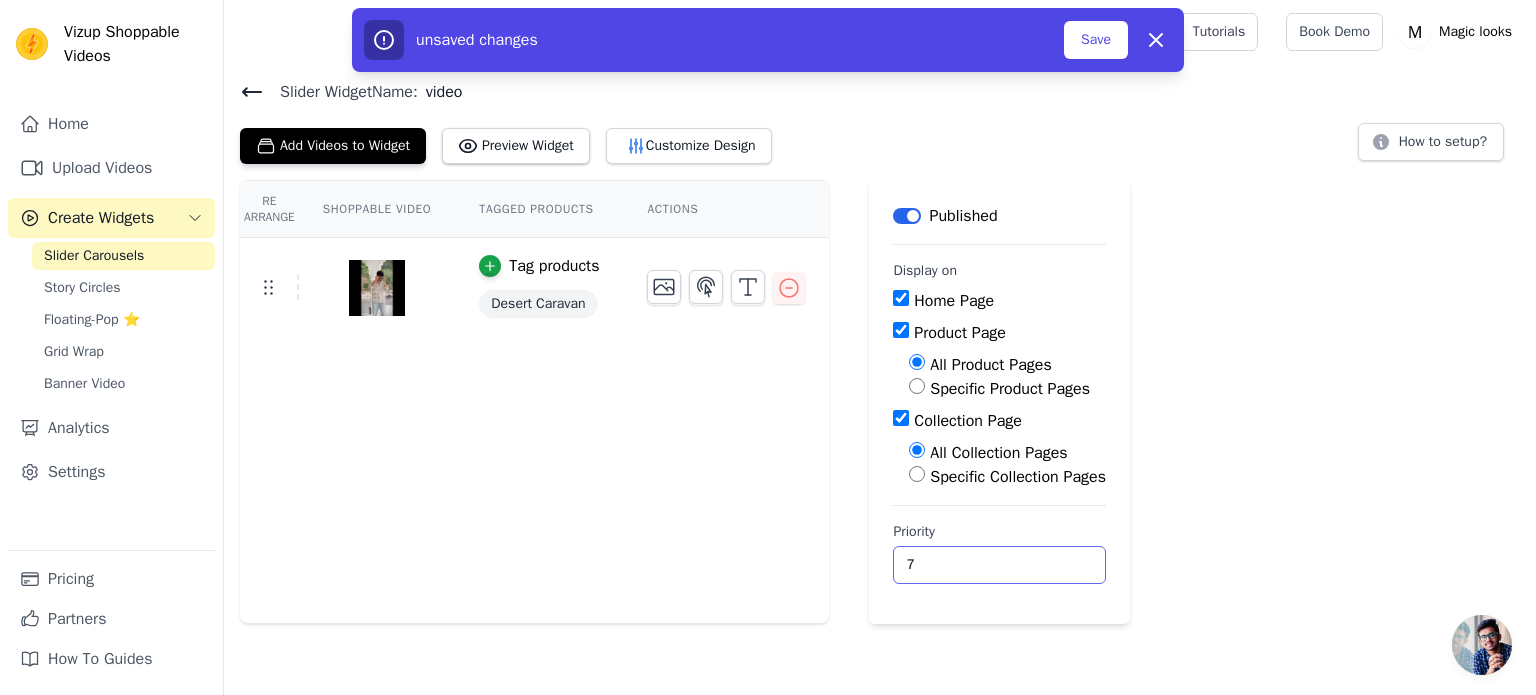 click on "7" at bounding box center (999, 565) 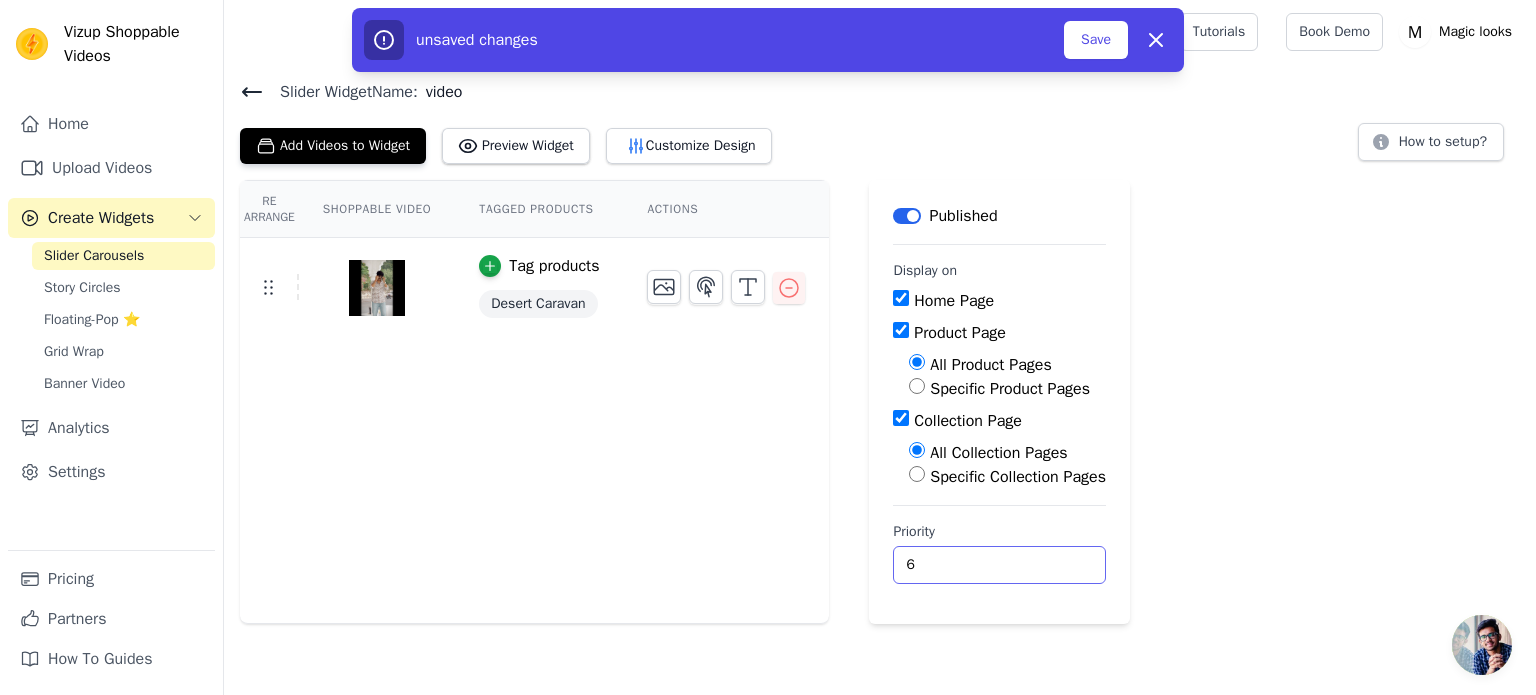 click on "6" at bounding box center [999, 565] 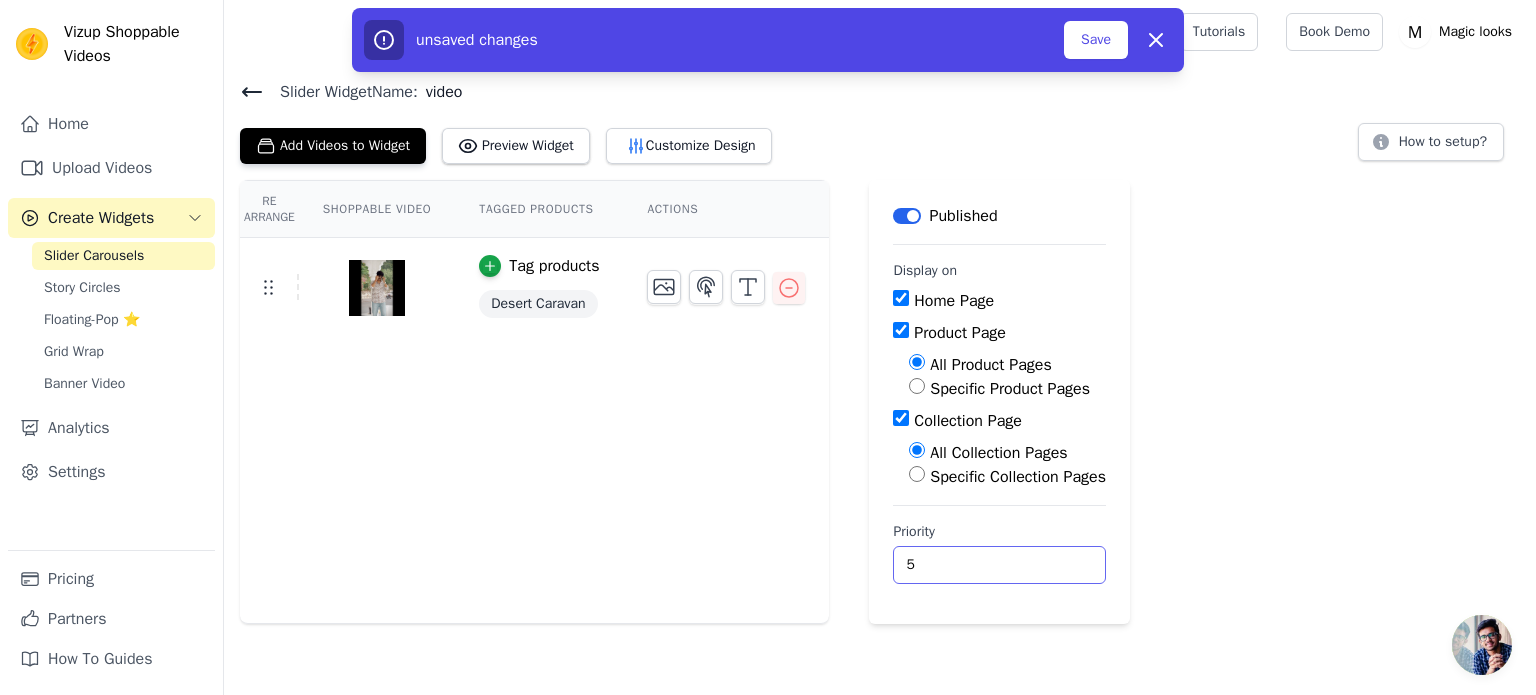 click on "5" at bounding box center [999, 565] 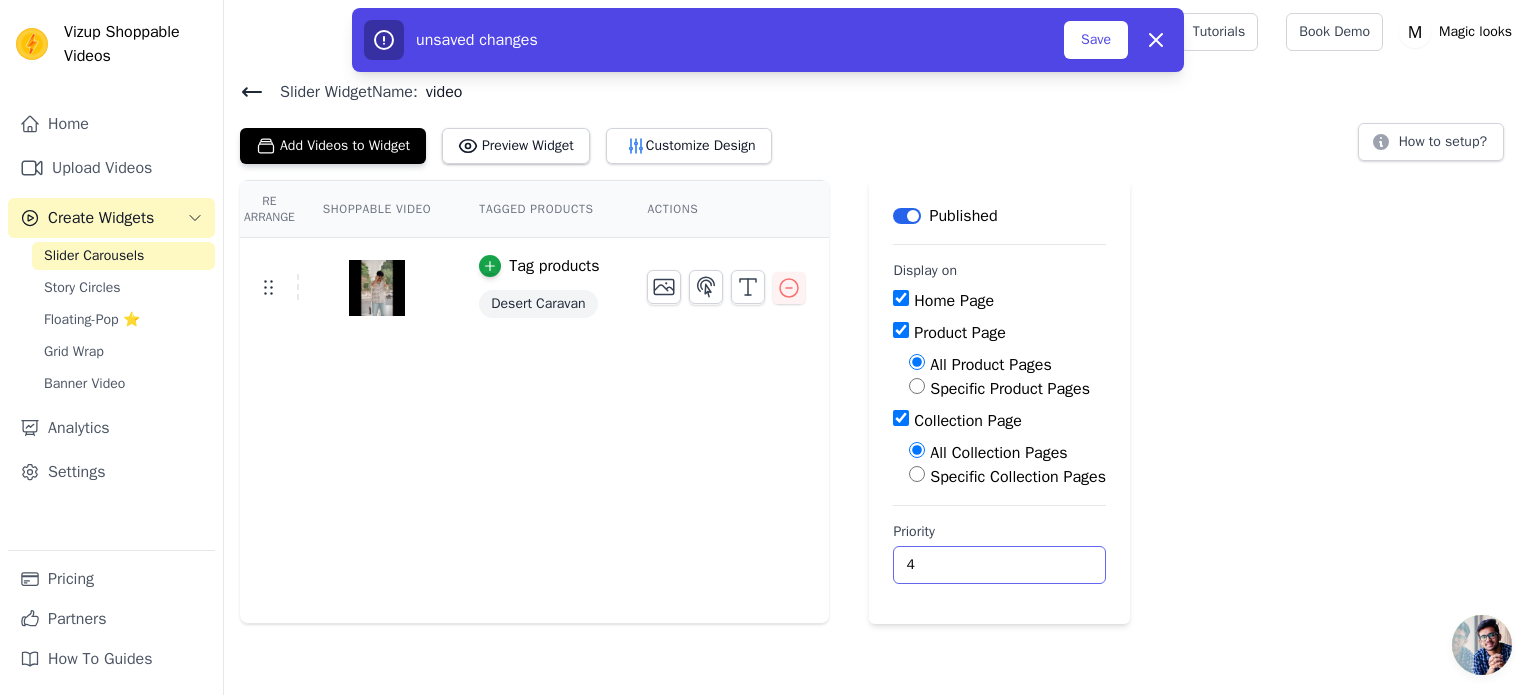 click on "4" at bounding box center (999, 565) 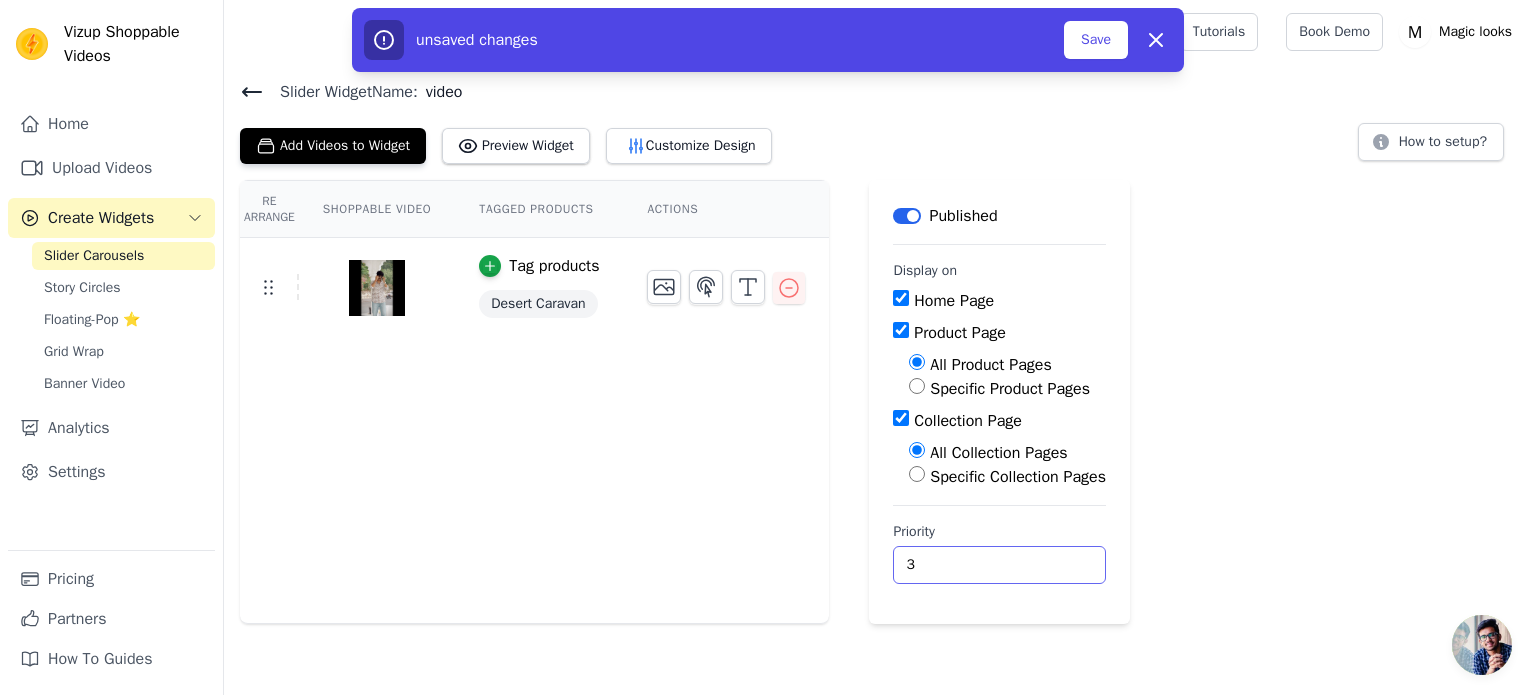 click on "3" at bounding box center [999, 565] 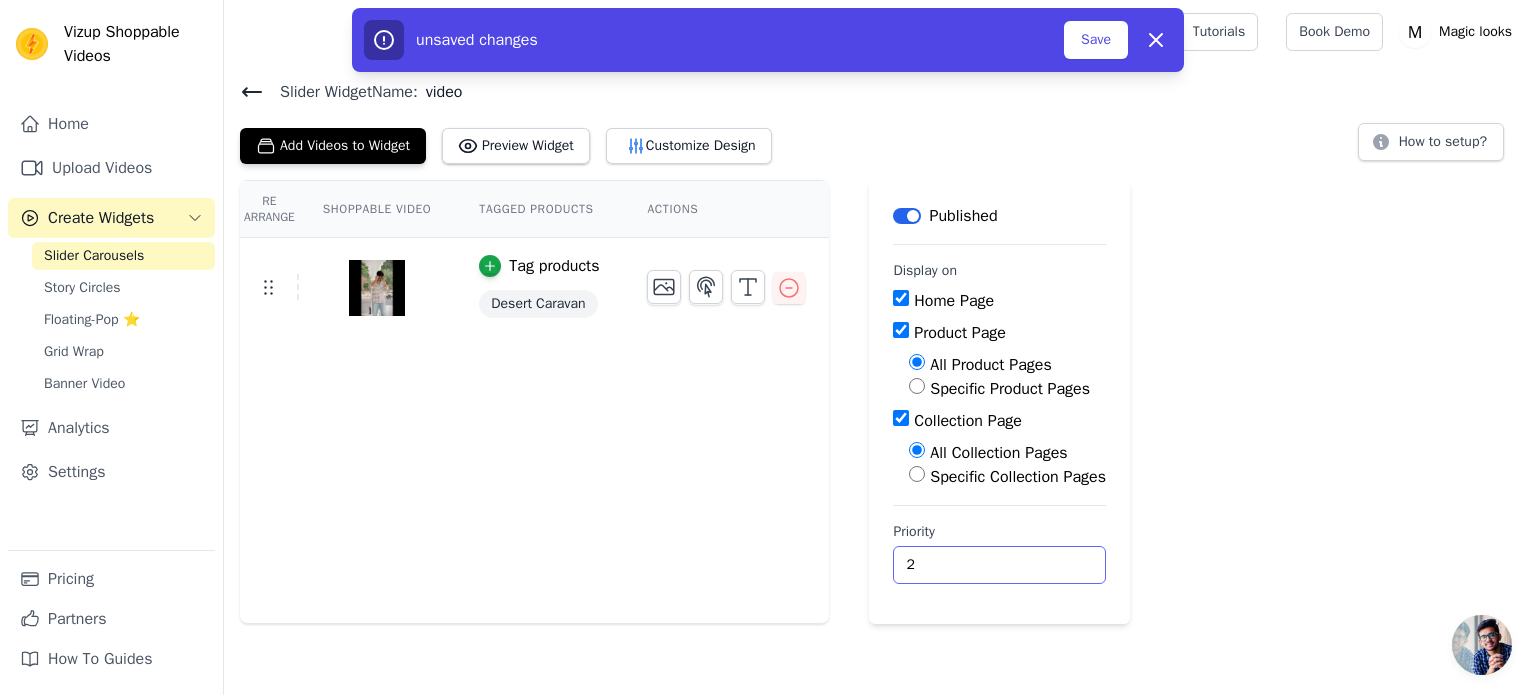 click on "2" at bounding box center (999, 565) 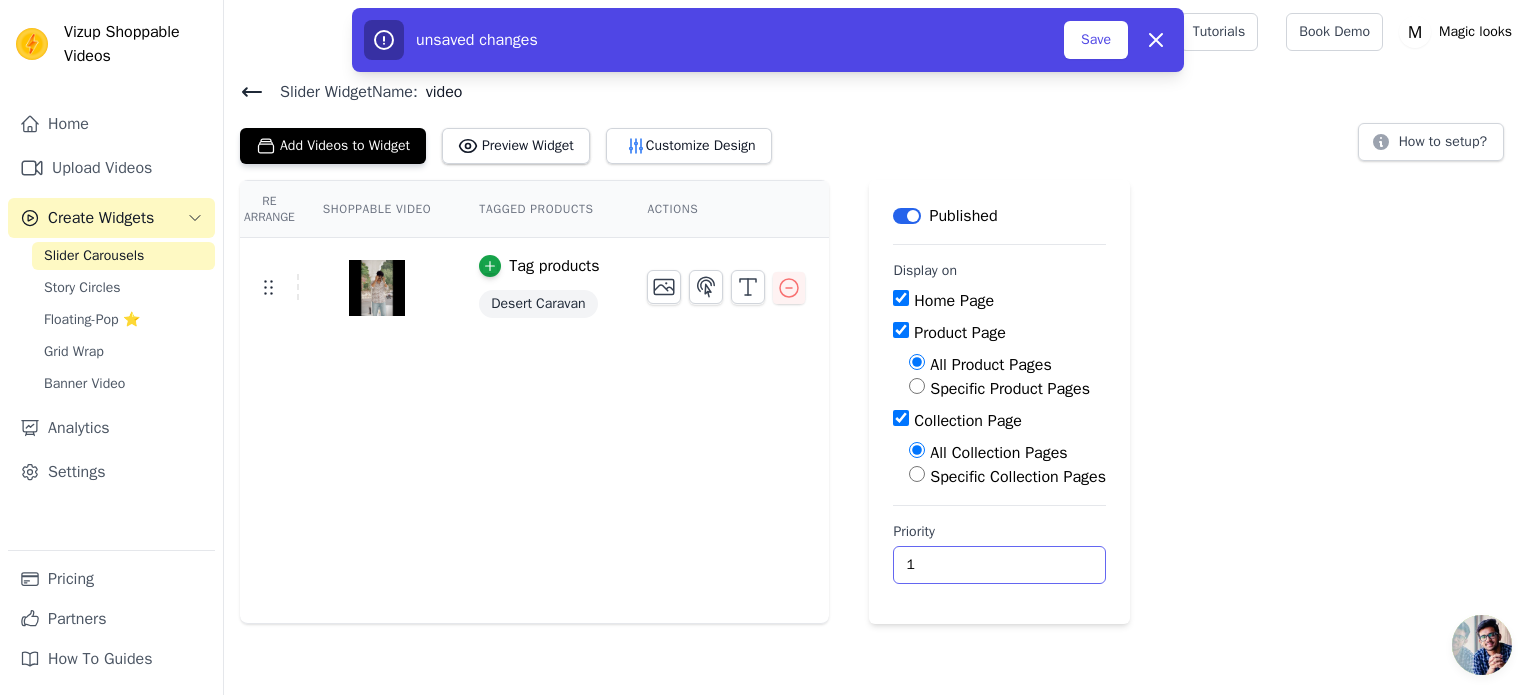 click on "1" at bounding box center [999, 565] 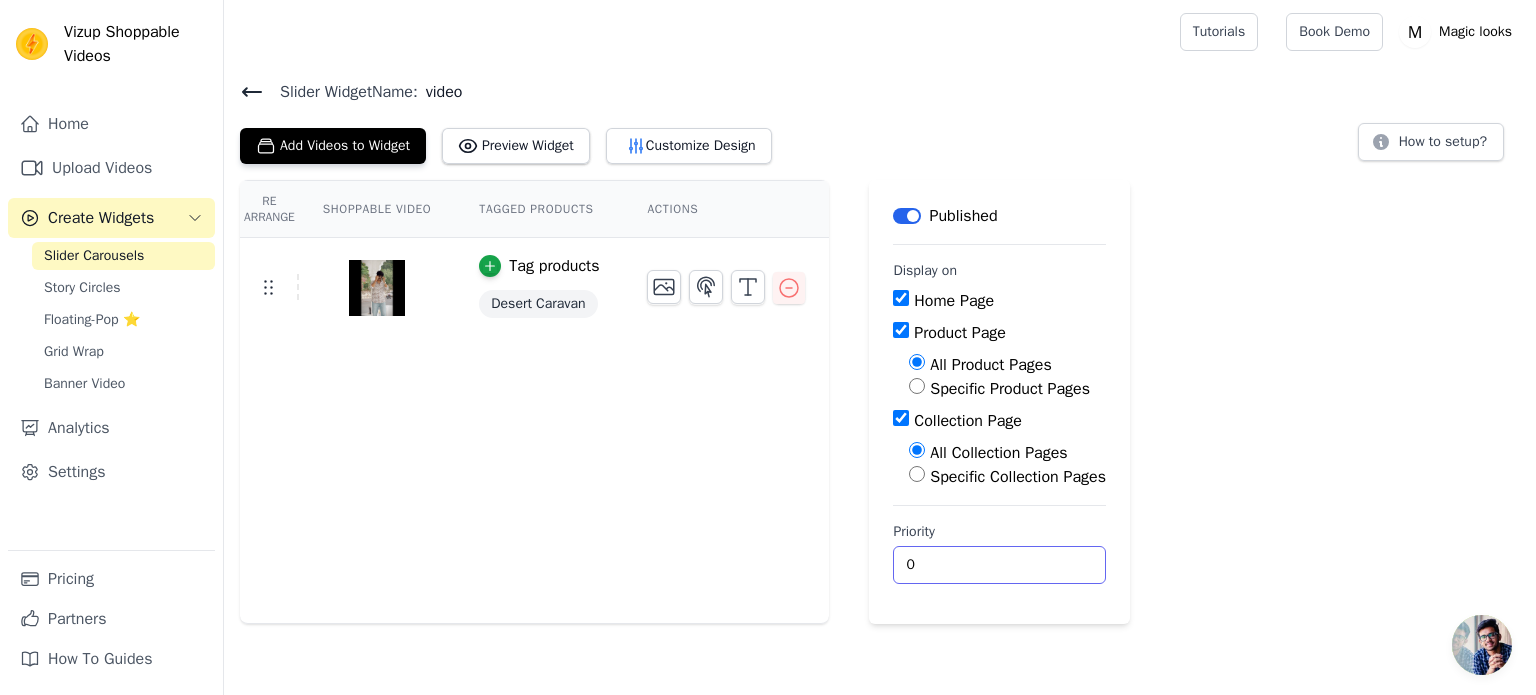 type on "0" 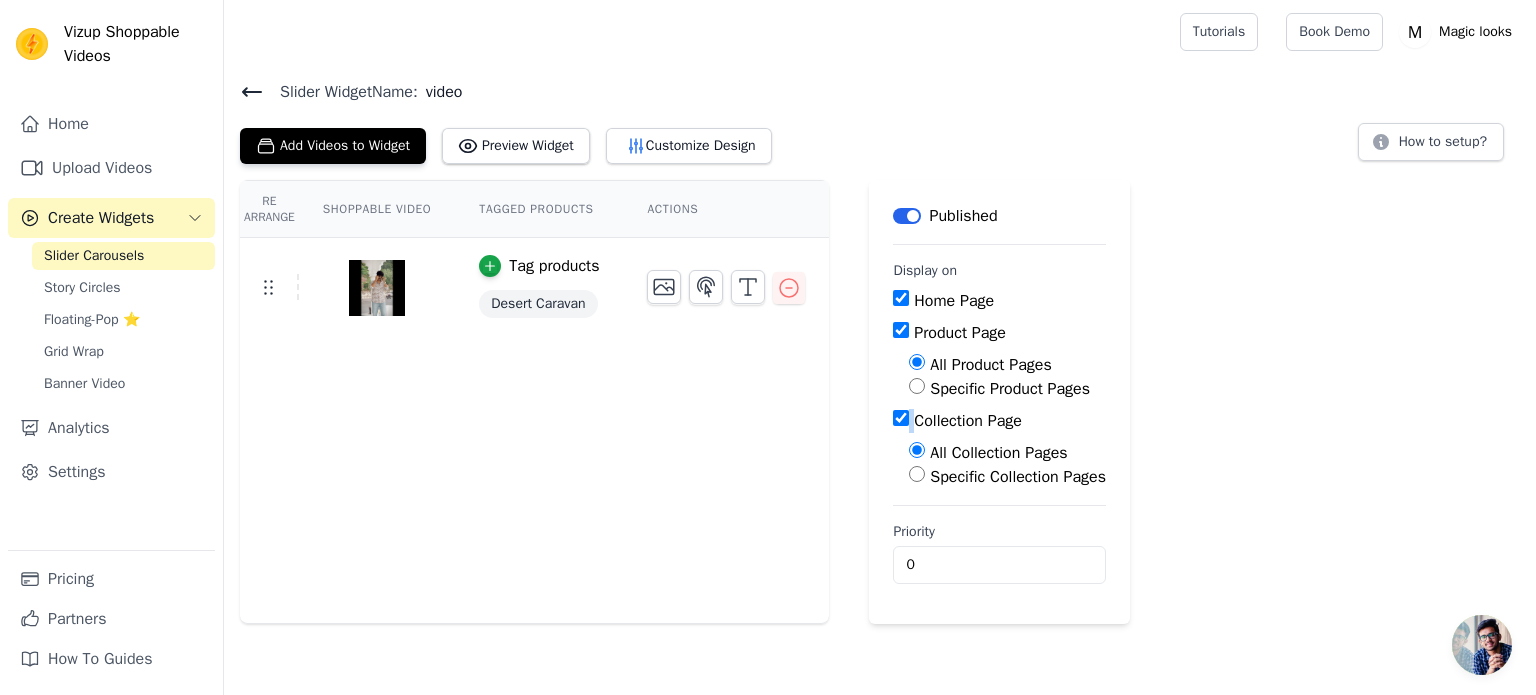 click on "Collection Page" at bounding box center (999, 421) 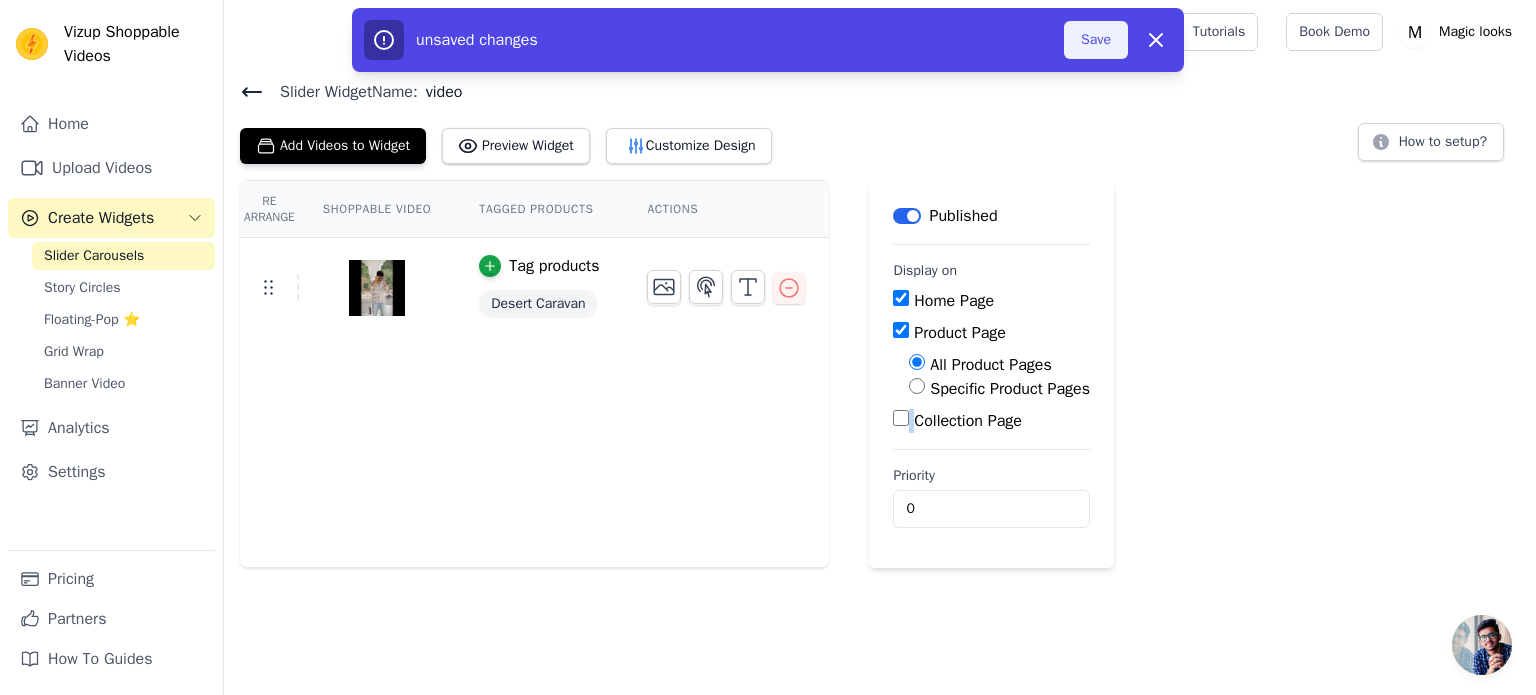 click on "Save" at bounding box center (1096, 40) 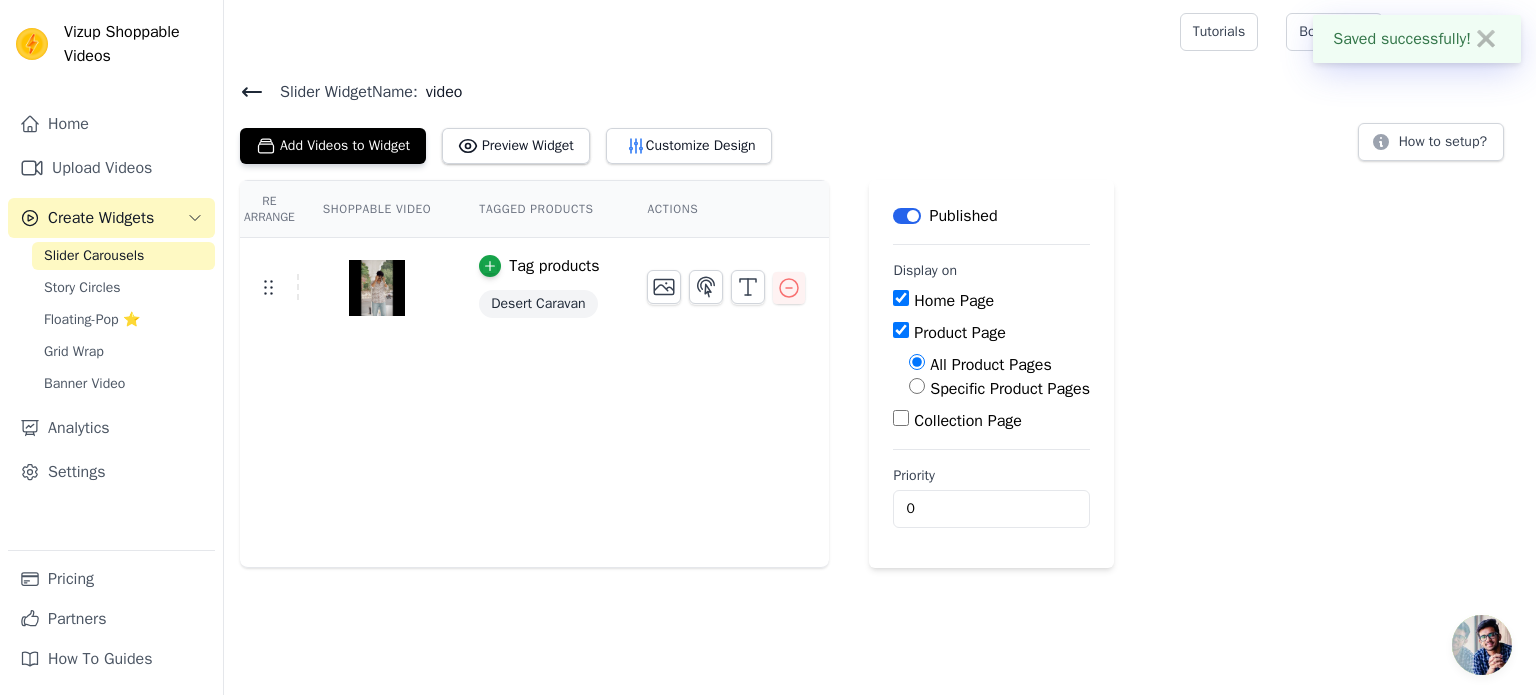 click on "Add Videos to Widget
Preview Widget       Customize Design
How to setup?" at bounding box center [880, 142] 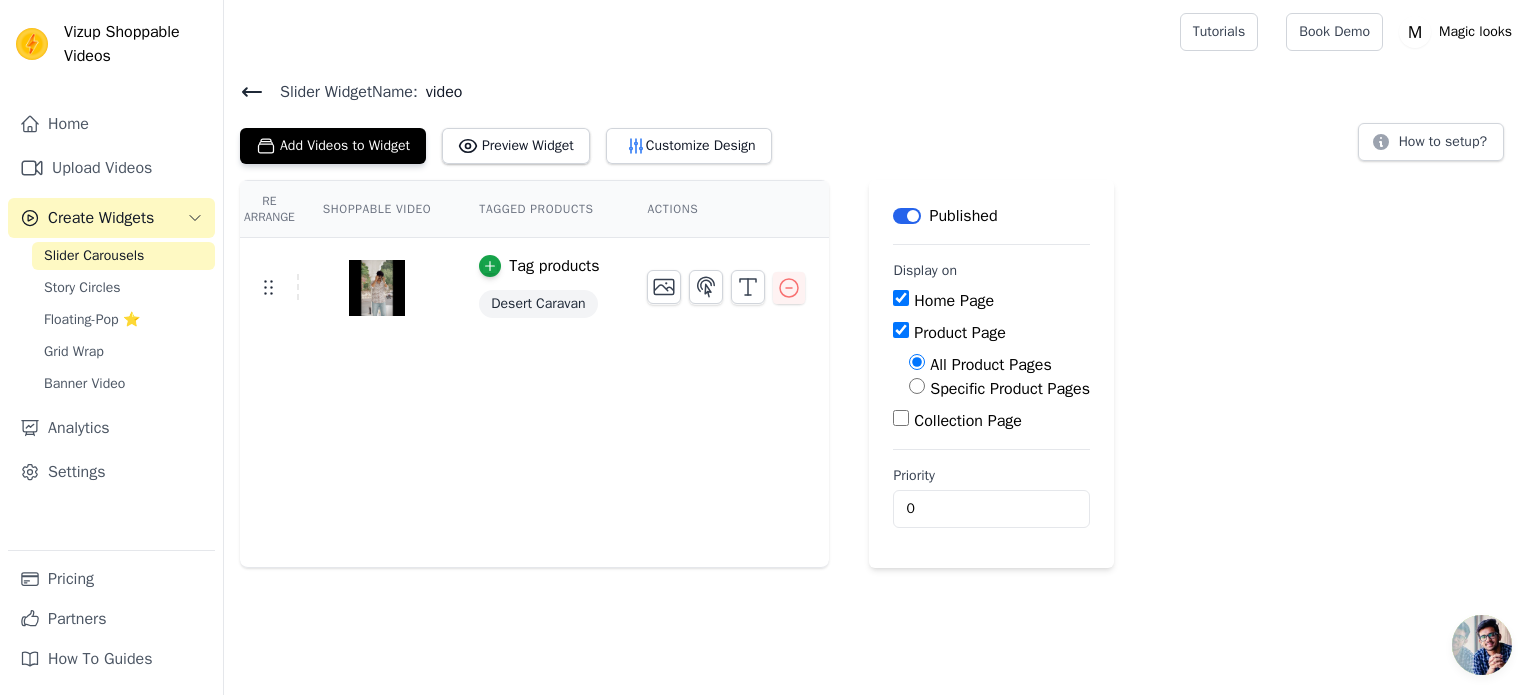 click on "Specific Product Pages" at bounding box center (917, 386) 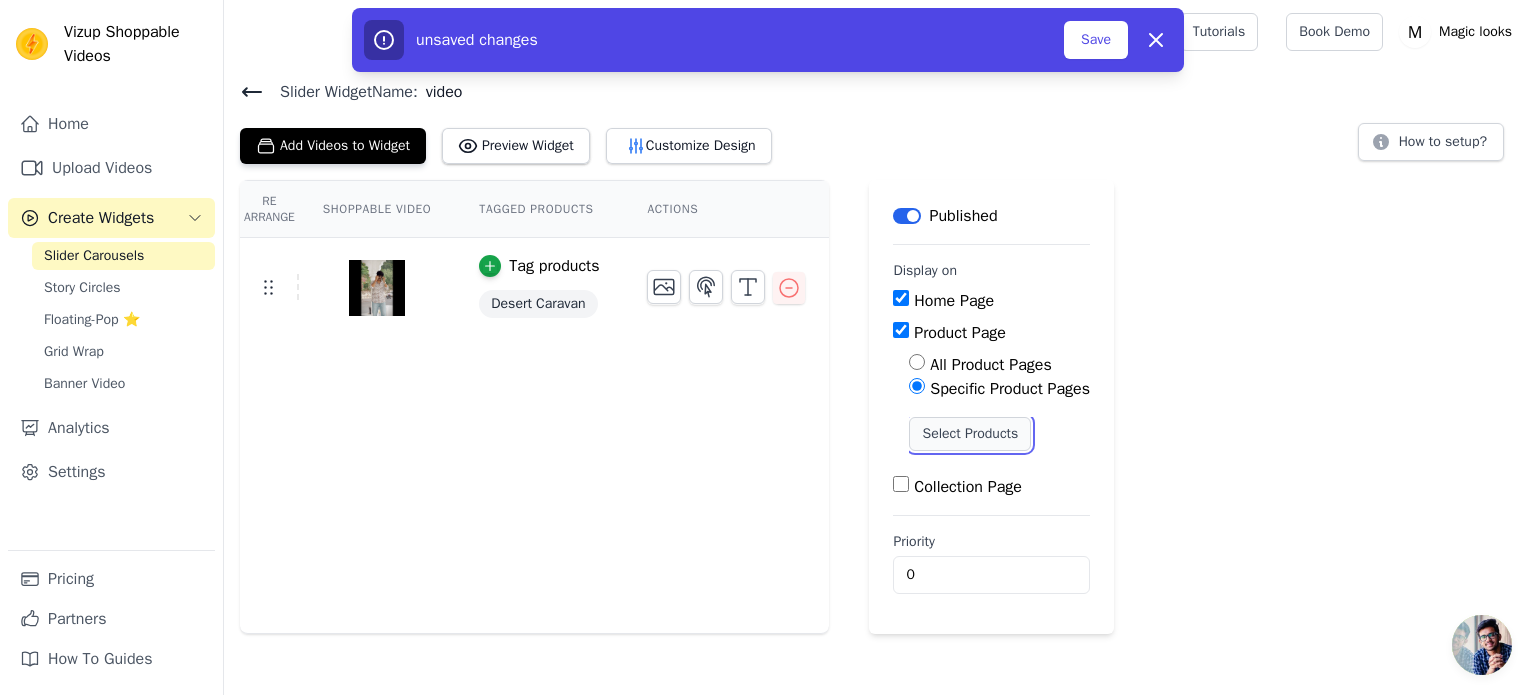 click on "Select Products" at bounding box center [970, 434] 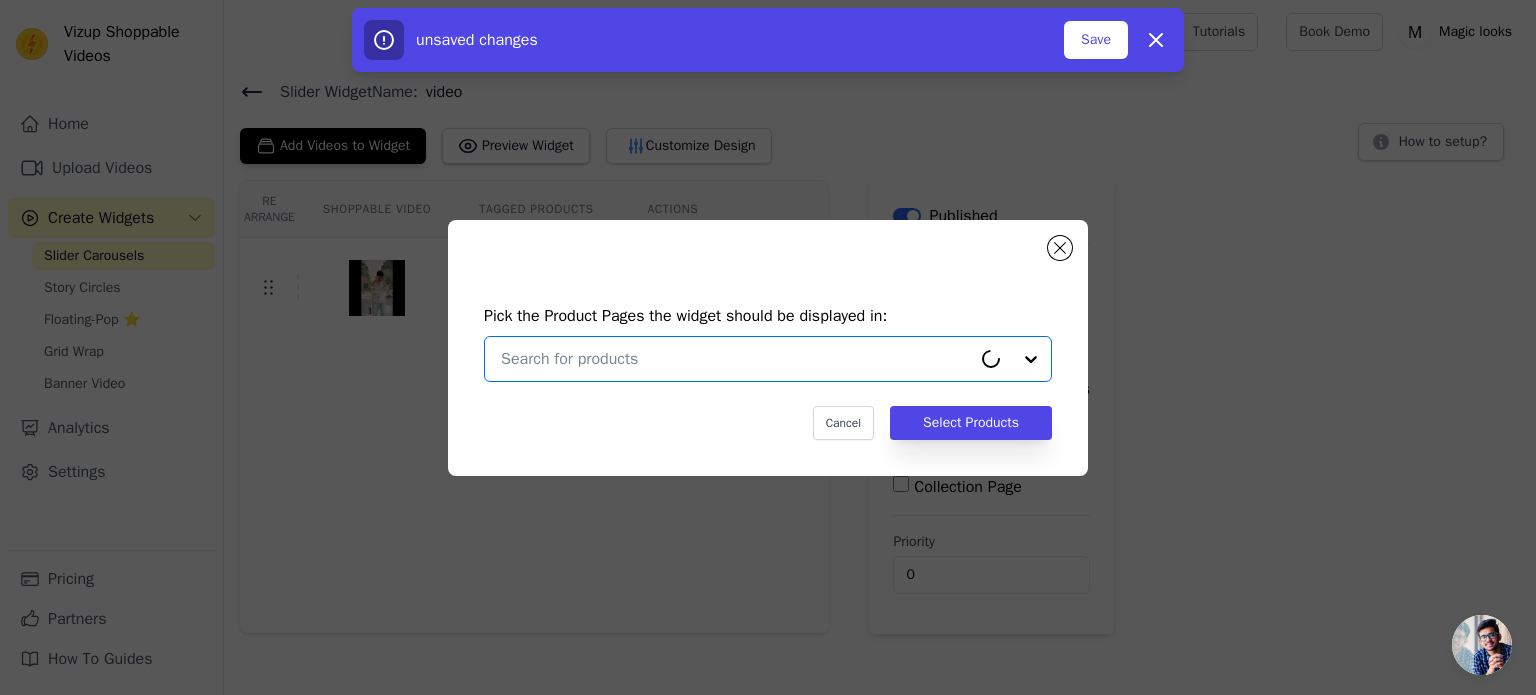 click at bounding box center [736, 359] 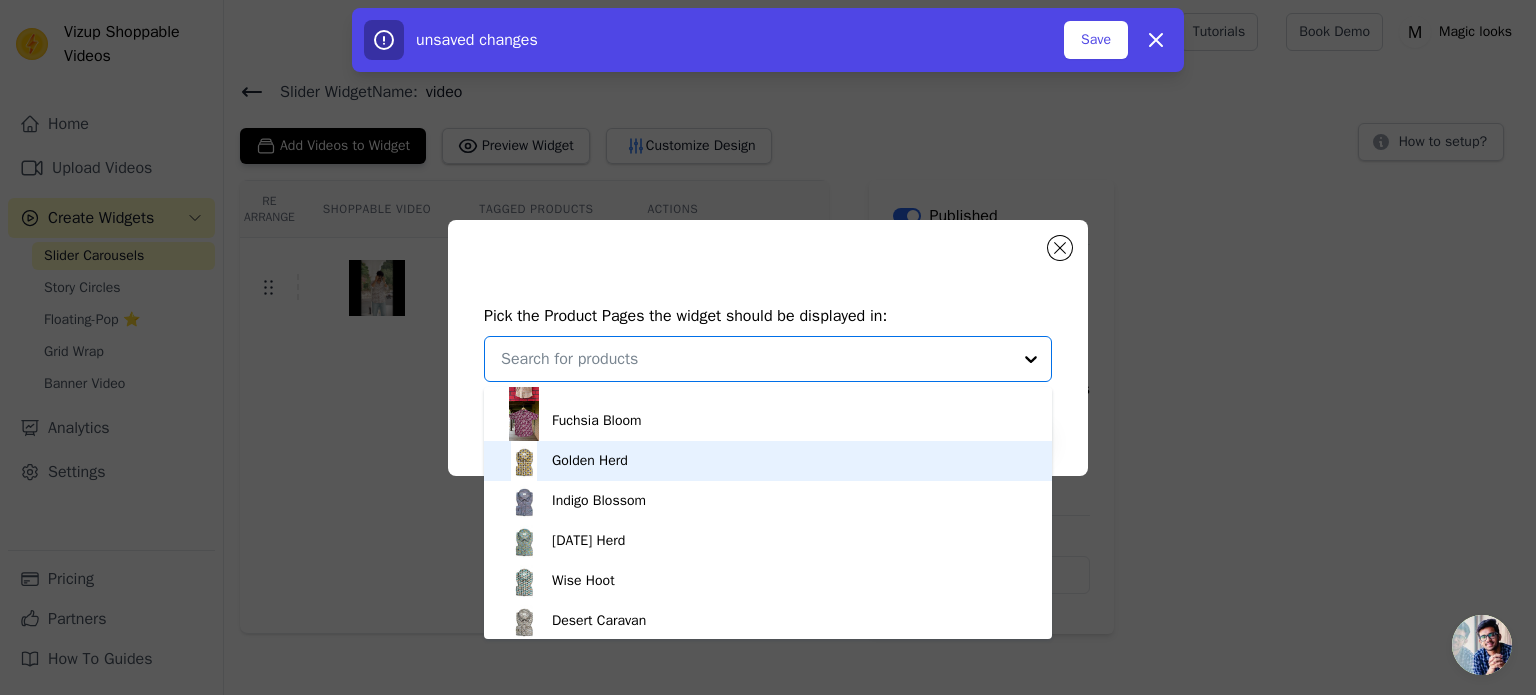 scroll, scrollTop: 595, scrollLeft: 0, axis: vertical 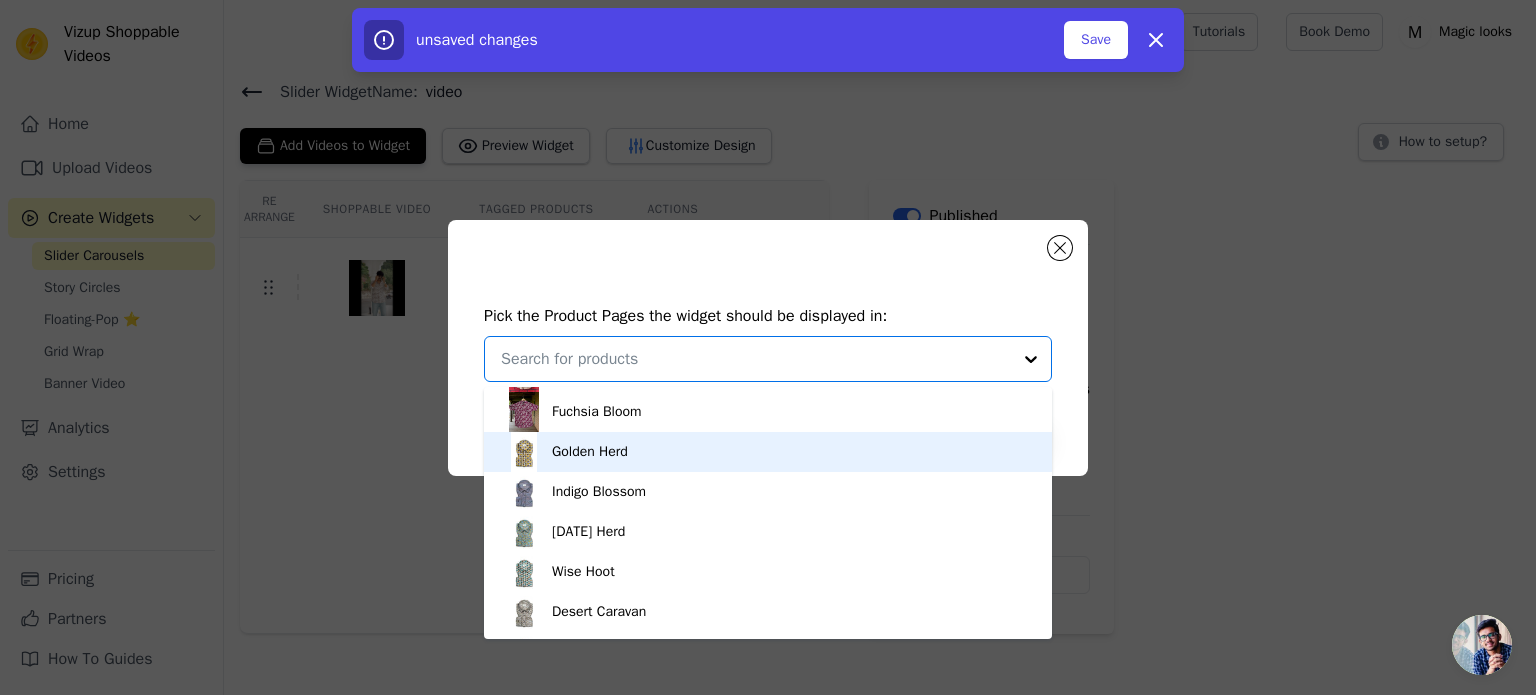 click on "Golden Herd" at bounding box center (768, 452) 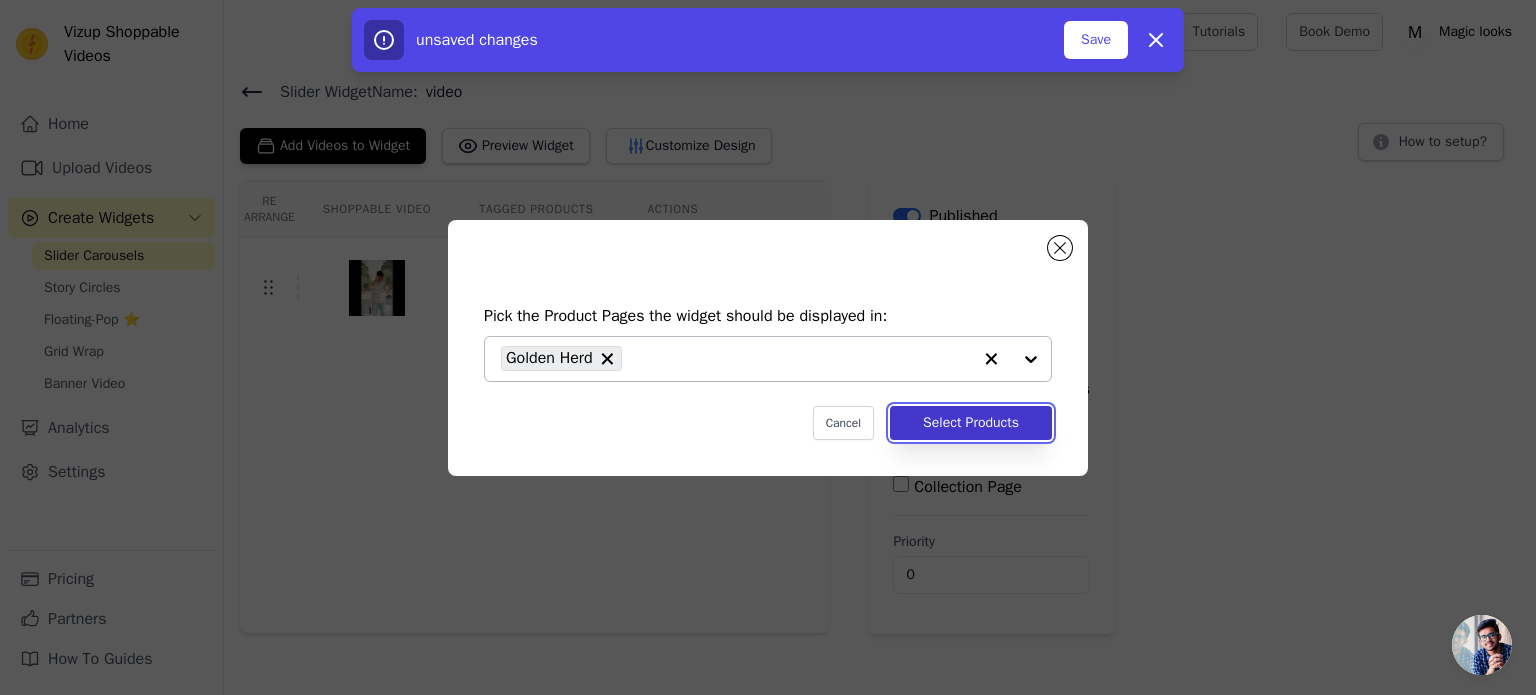 click on "Select Products" at bounding box center [971, 423] 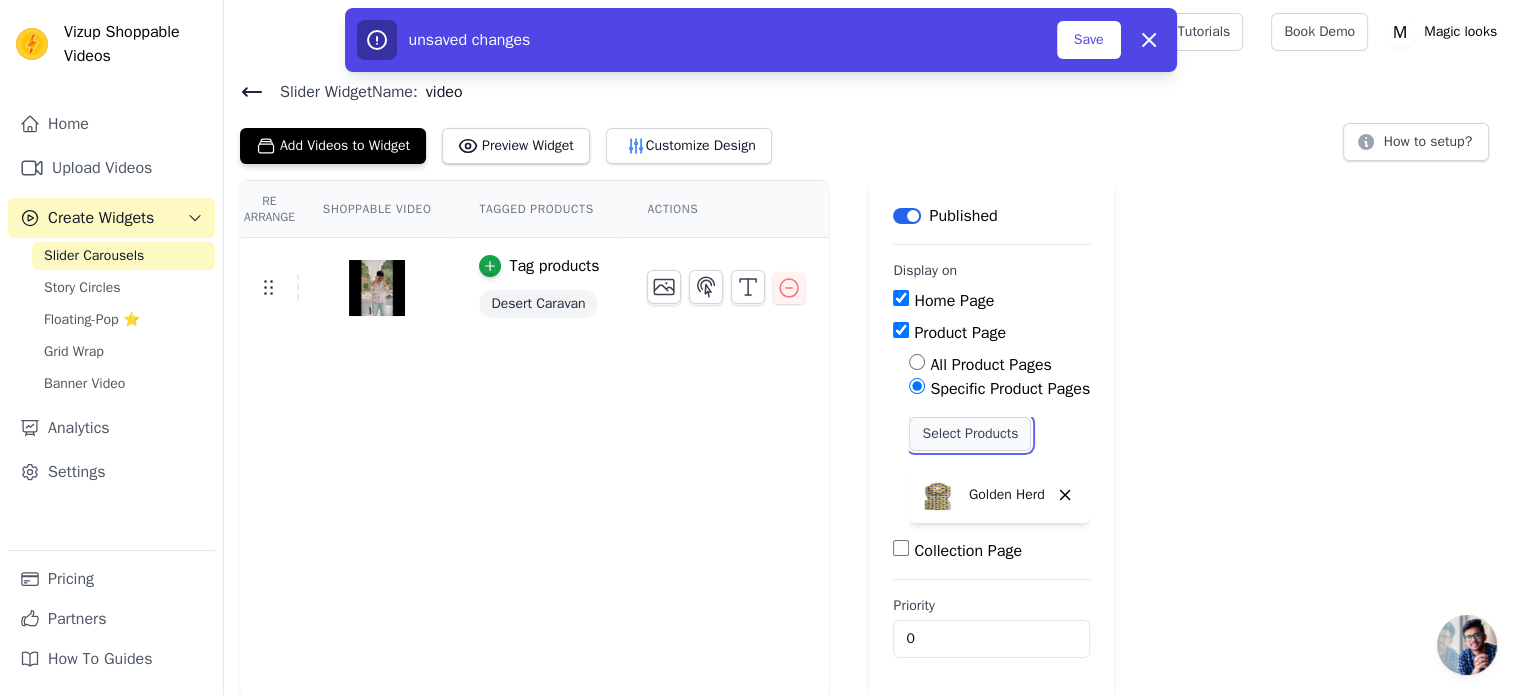 click on "Select Products" at bounding box center (970, 434) 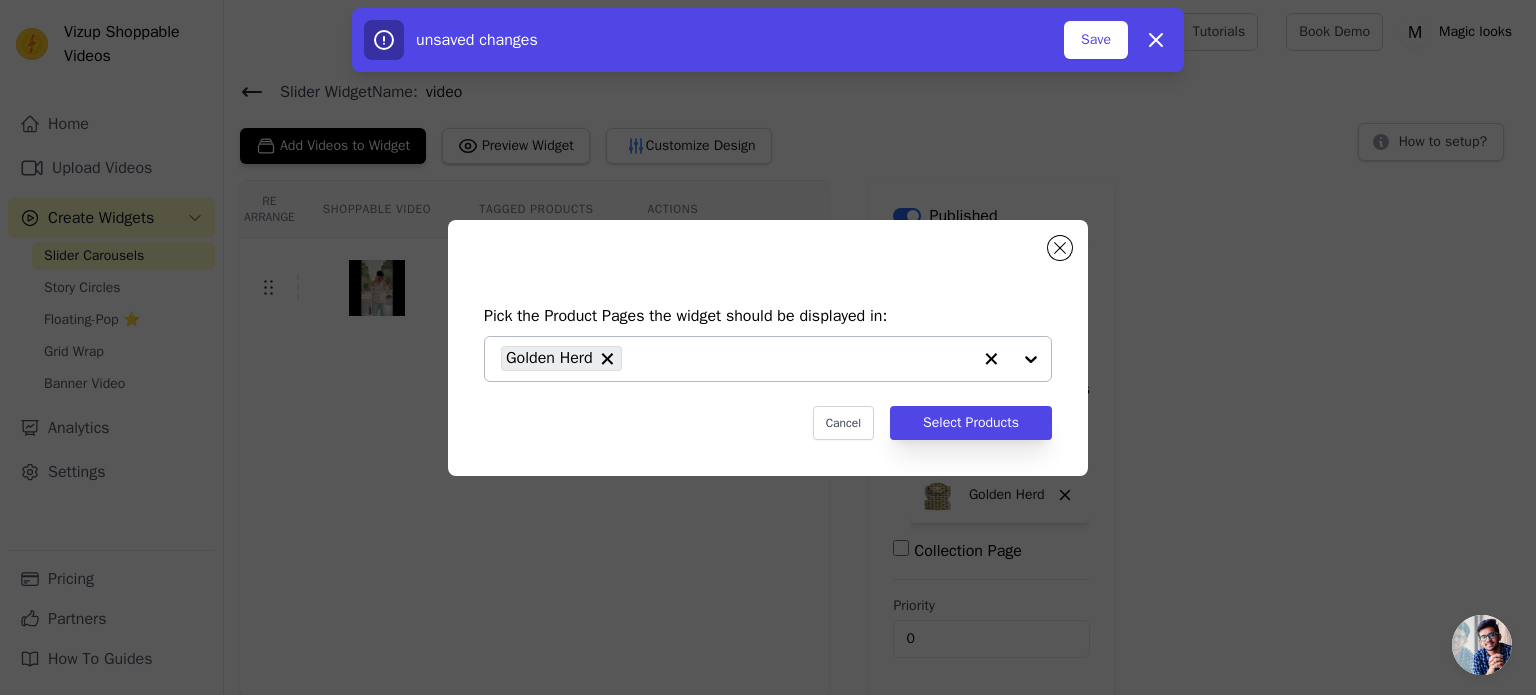 click at bounding box center (1011, 359) 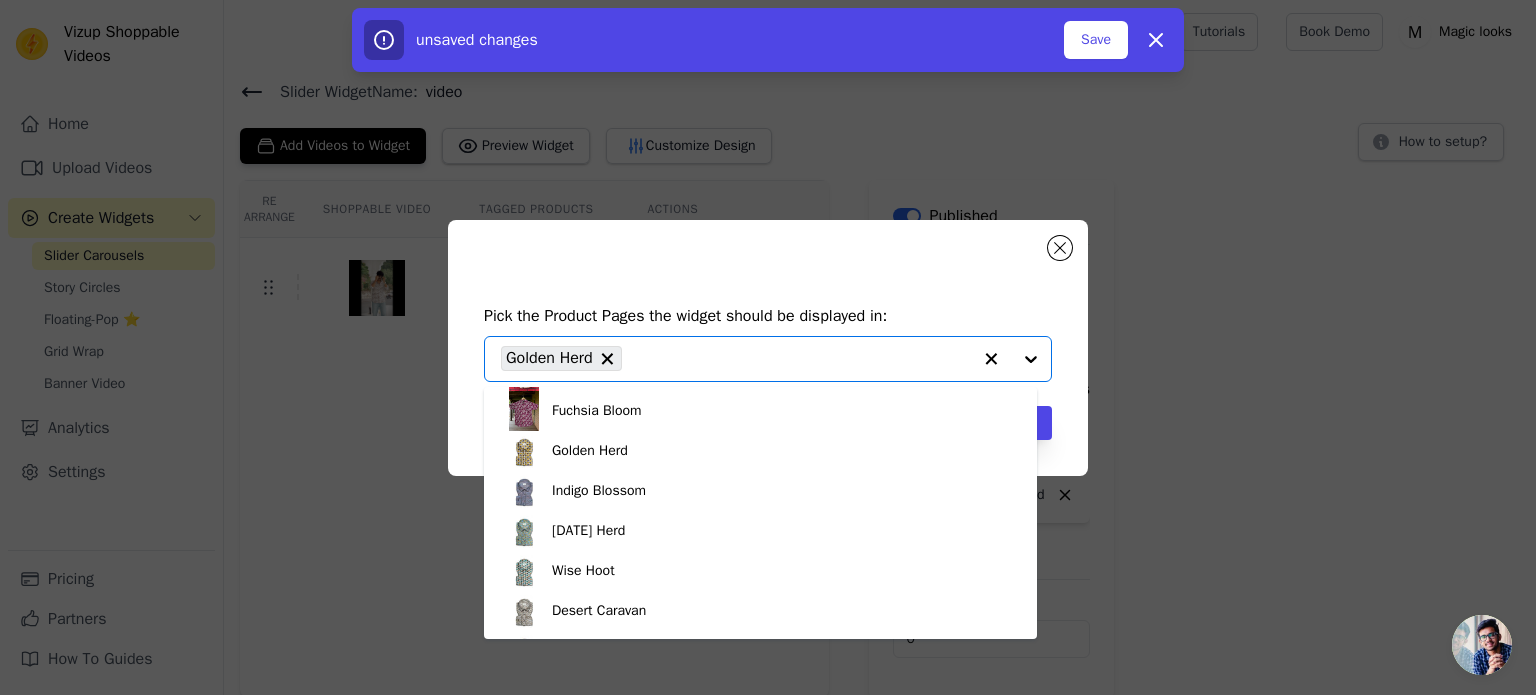 scroll, scrollTop: 600, scrollLeft: 0, axis: vertical 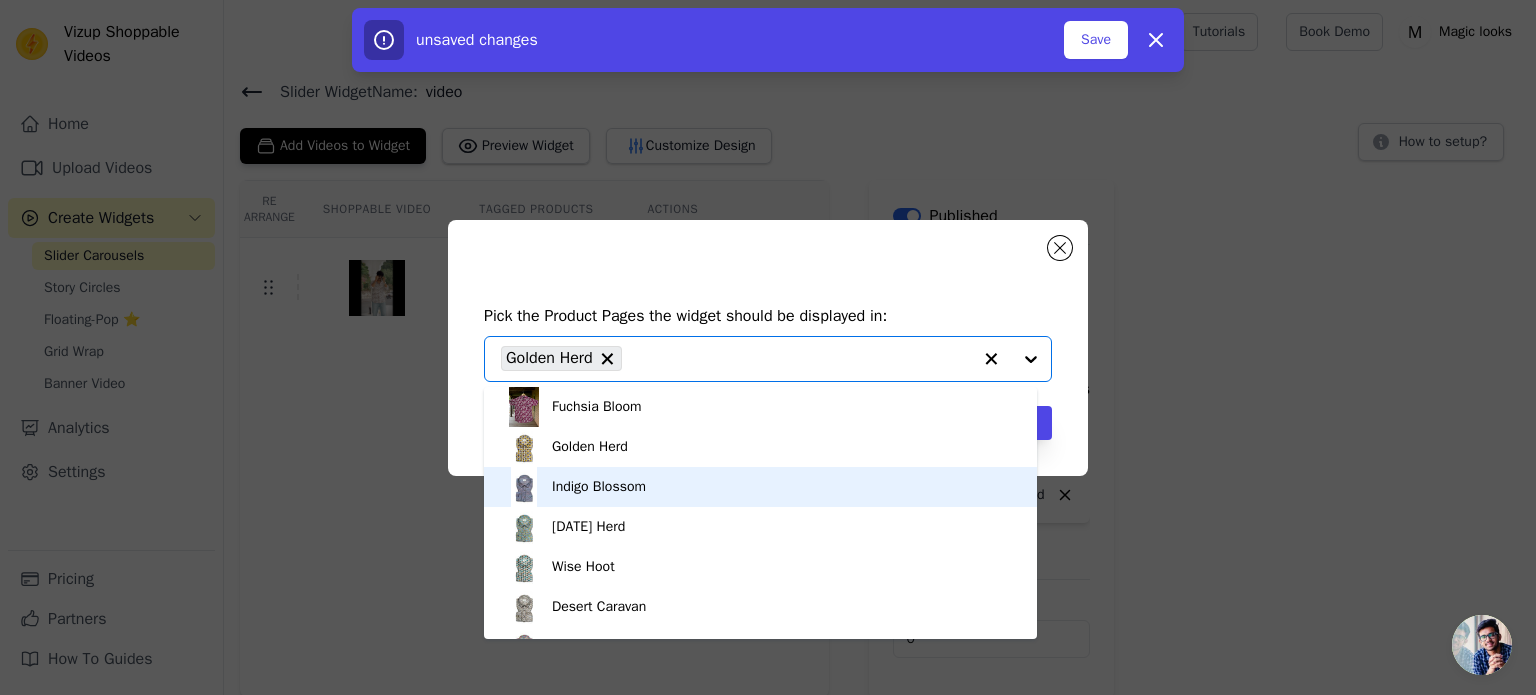 click on "Indigo Blossom" at bounding box center [760, 487] 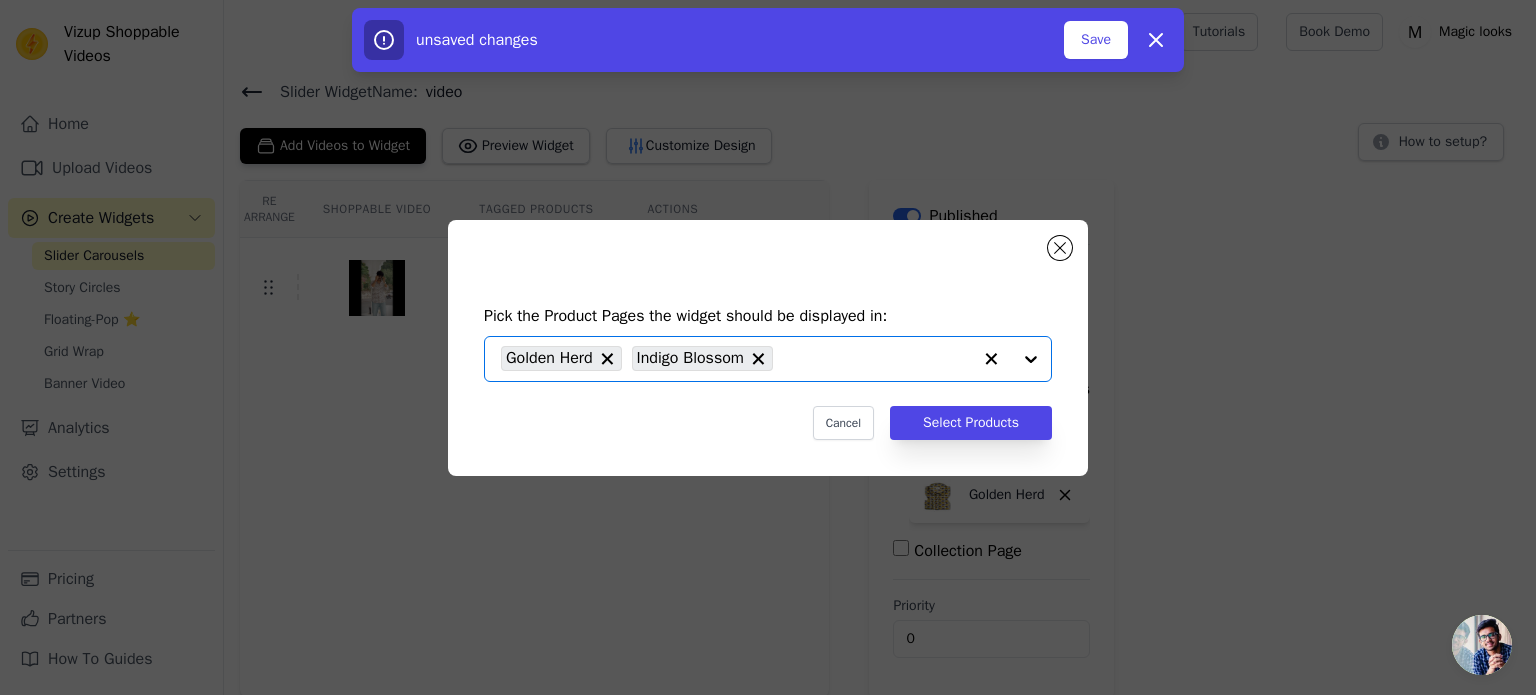click at bounding box center [1011, 359] 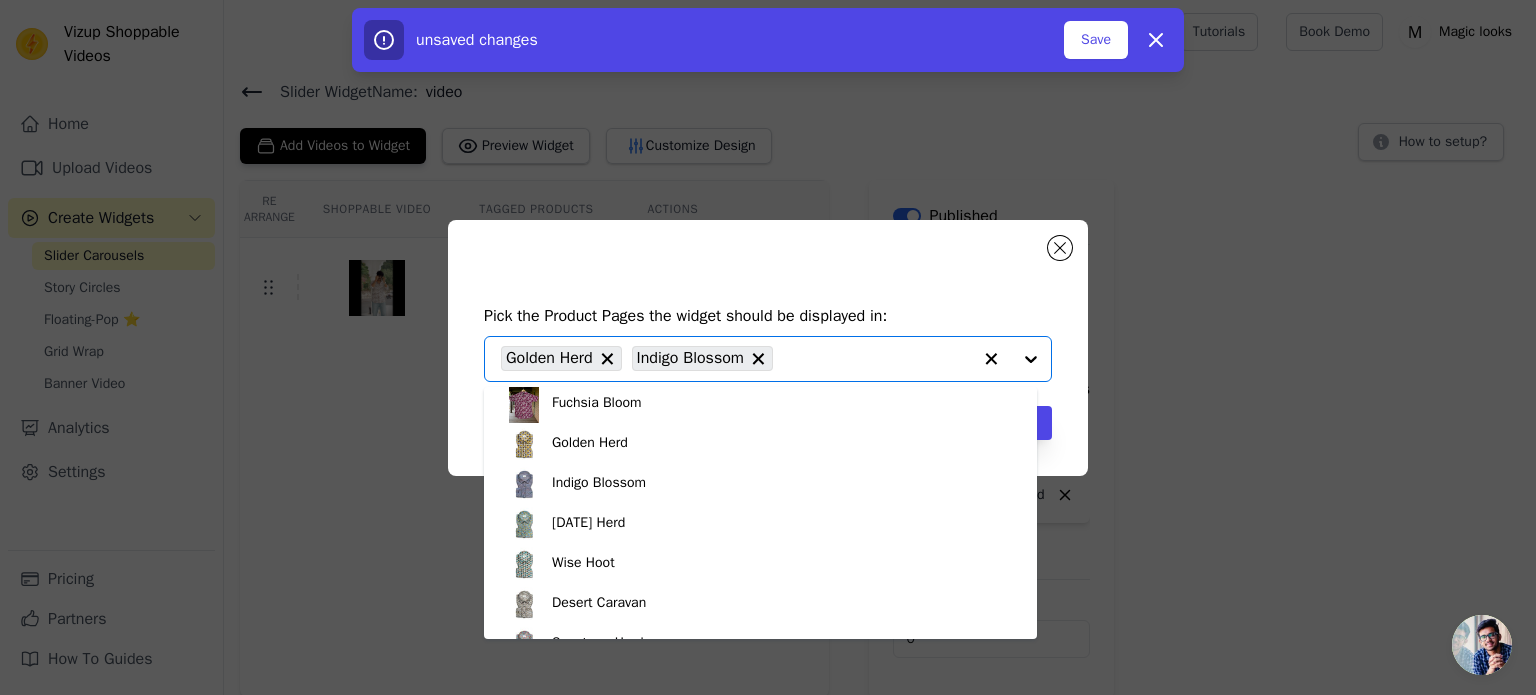 scroll, scrollTop: 600, scrollLeft: 0, axis: vertical 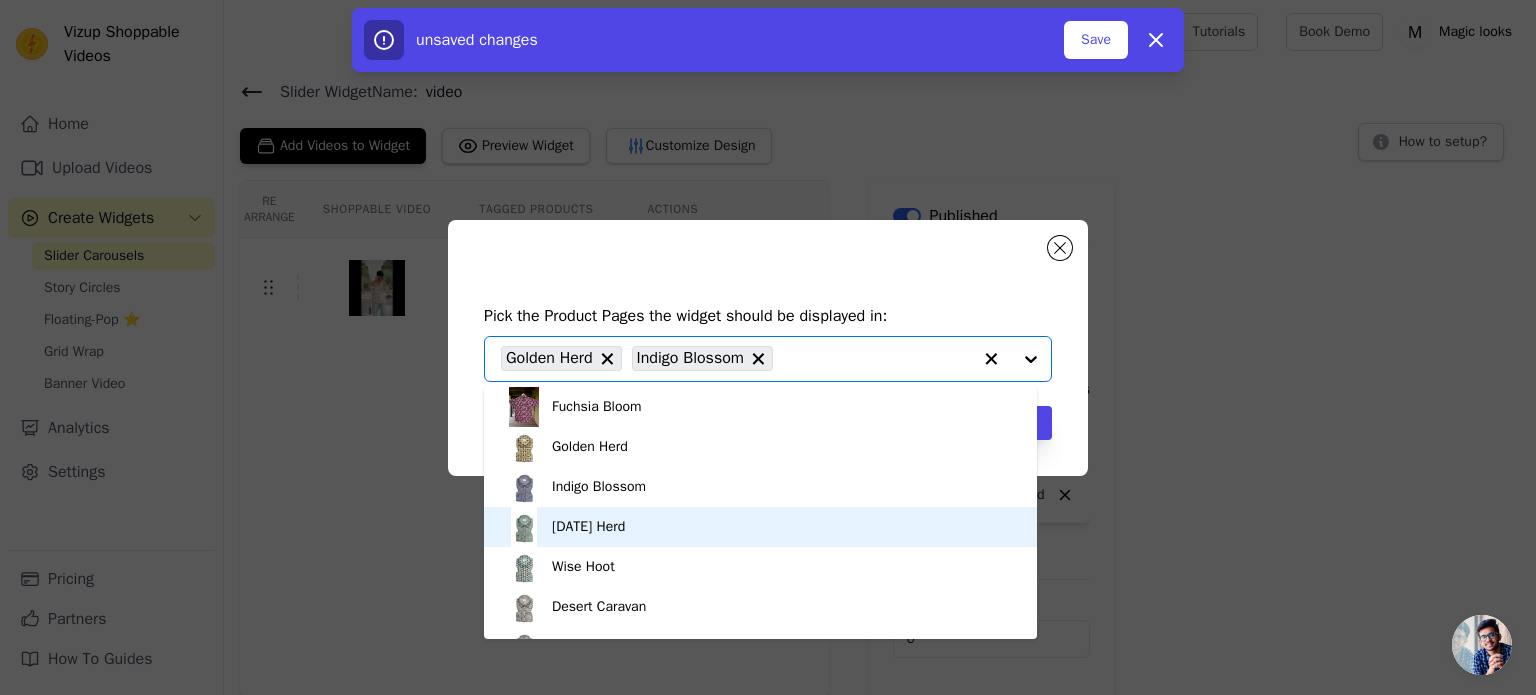 click on "[DATE] Herd" at bounding box center (588, 527) 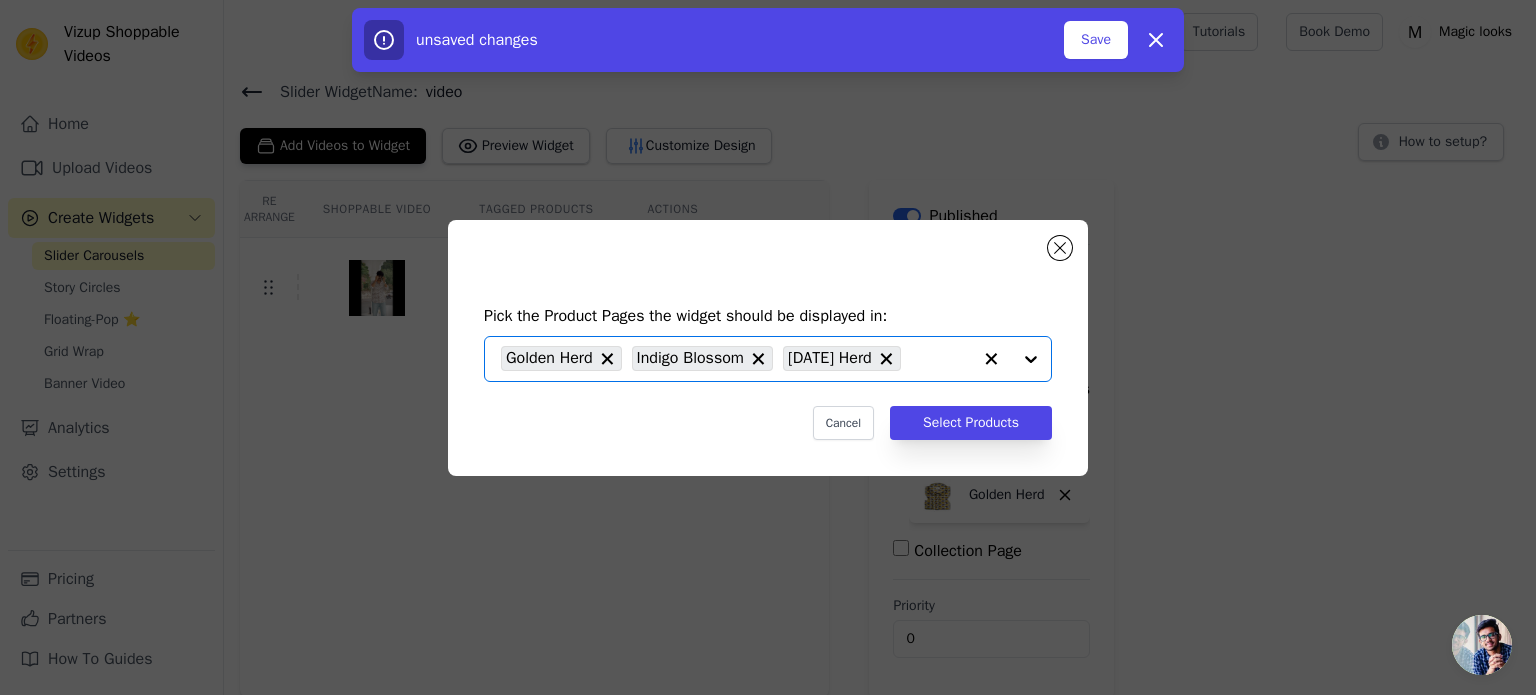 click at bounding box center (1011, 359) 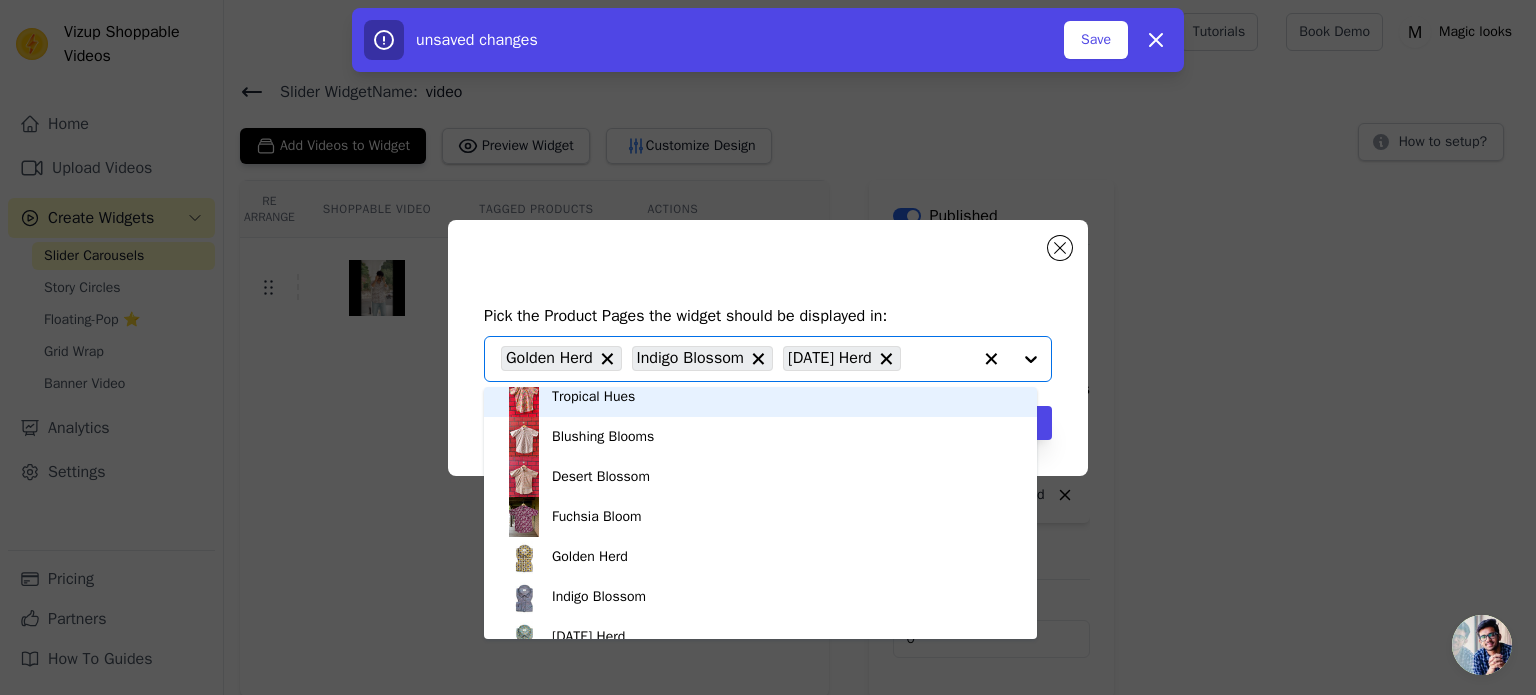 scroll, scrollTop: 600, scrollLeft: 0, axis: vertical 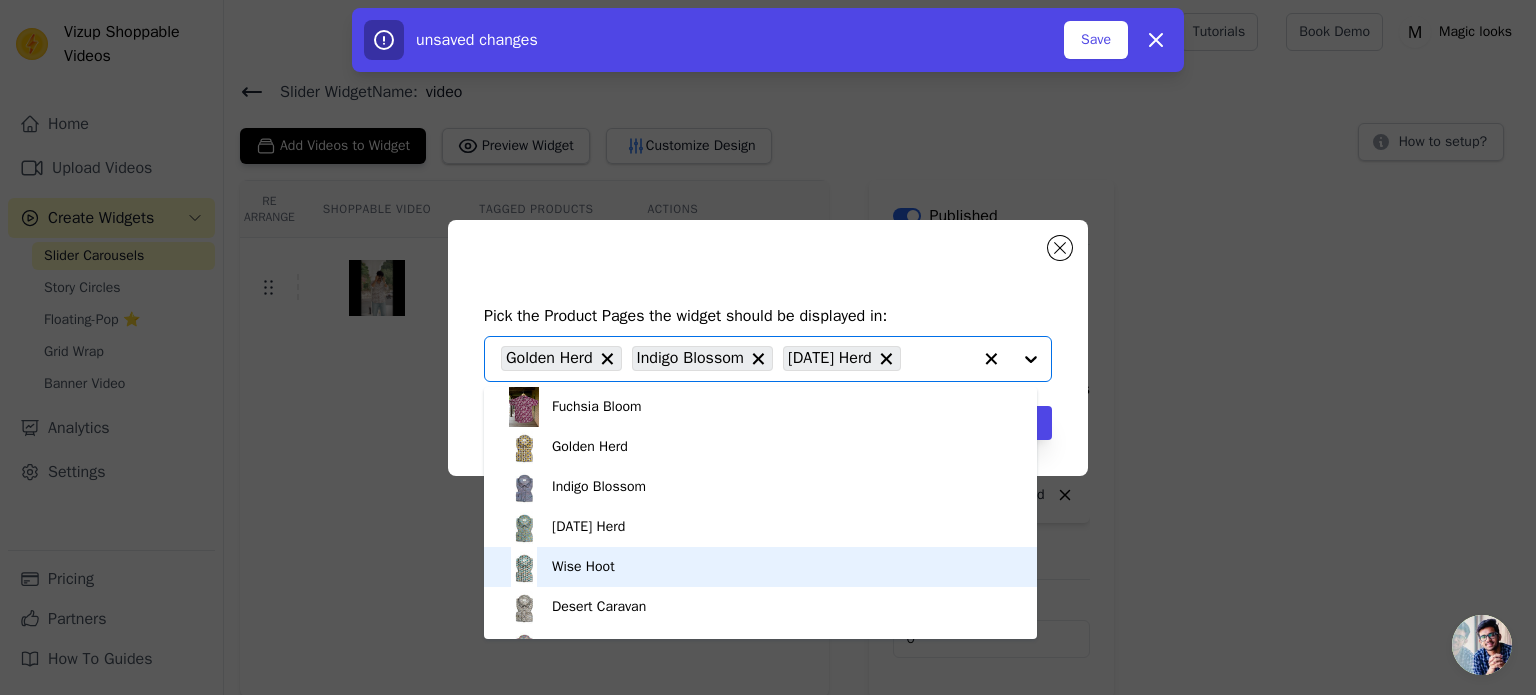 click on "Wise Hoot" at bounding box center (760, 567) 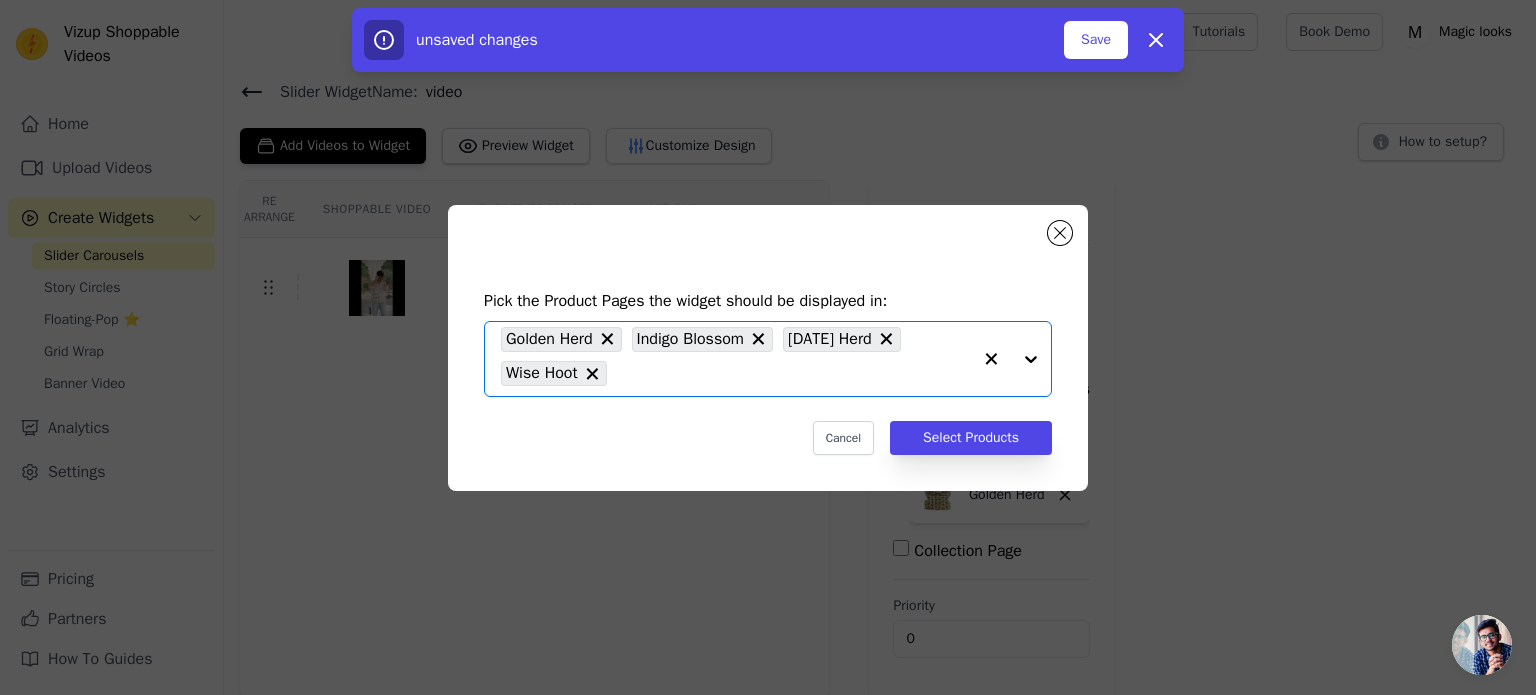 click at bounding box center [1011, 359] 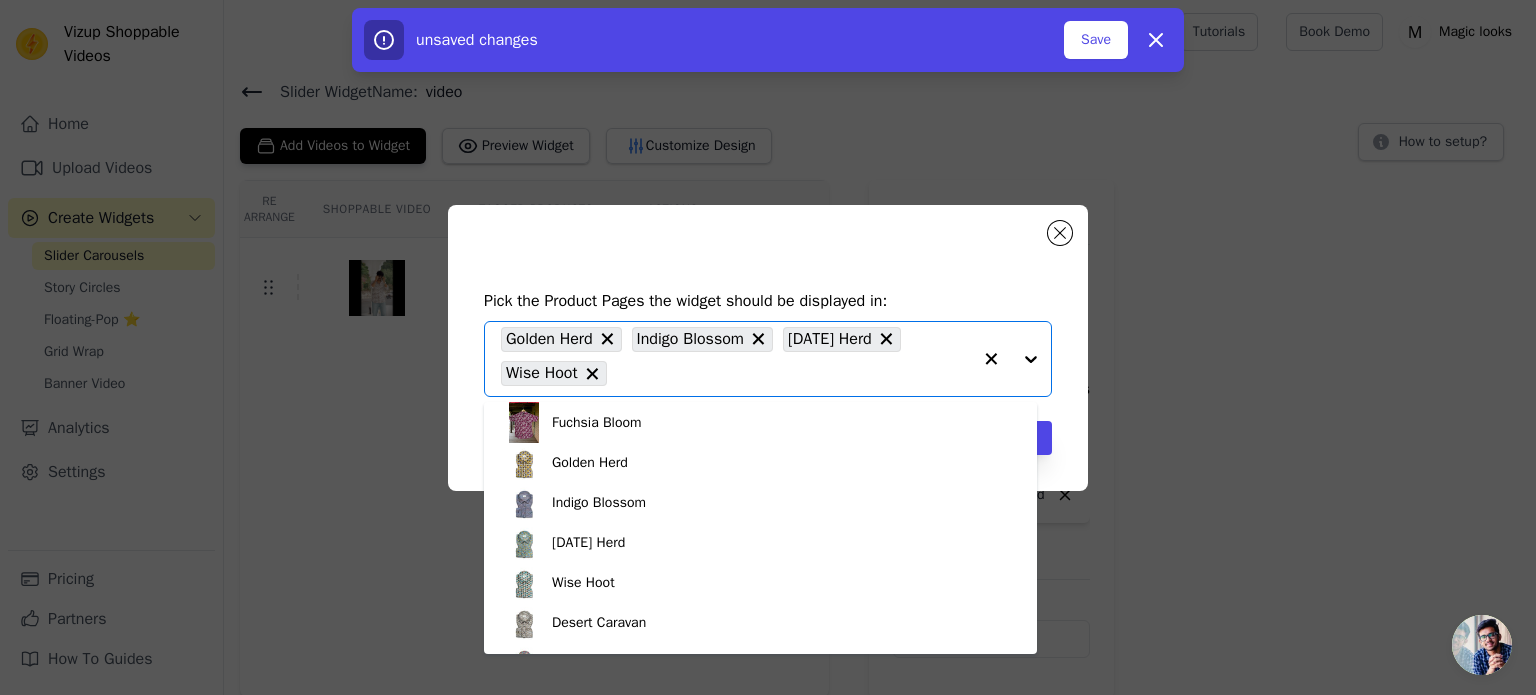 scroll, scrollTop: 600, scrollLeft: 0, axis: vertical 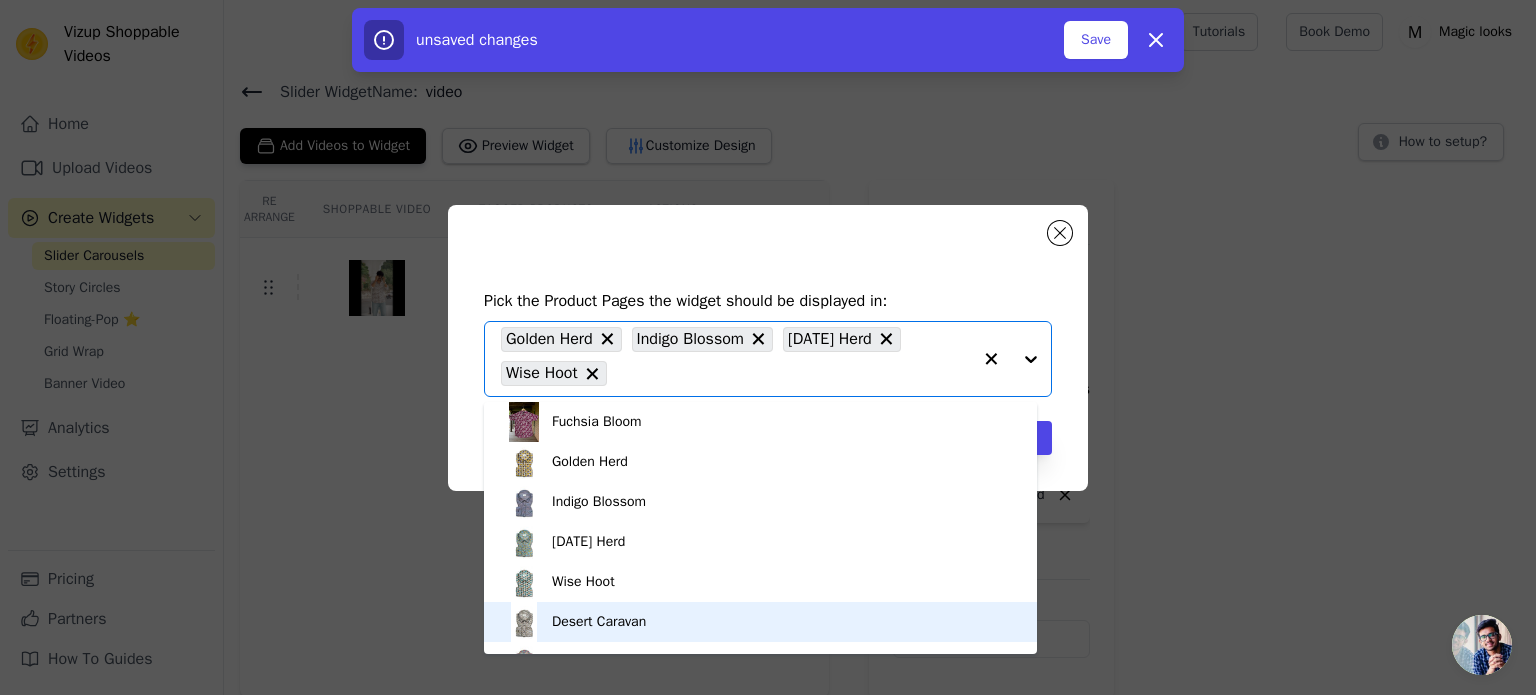 click on "Desert Caravan" at bounding box center (599, 622) 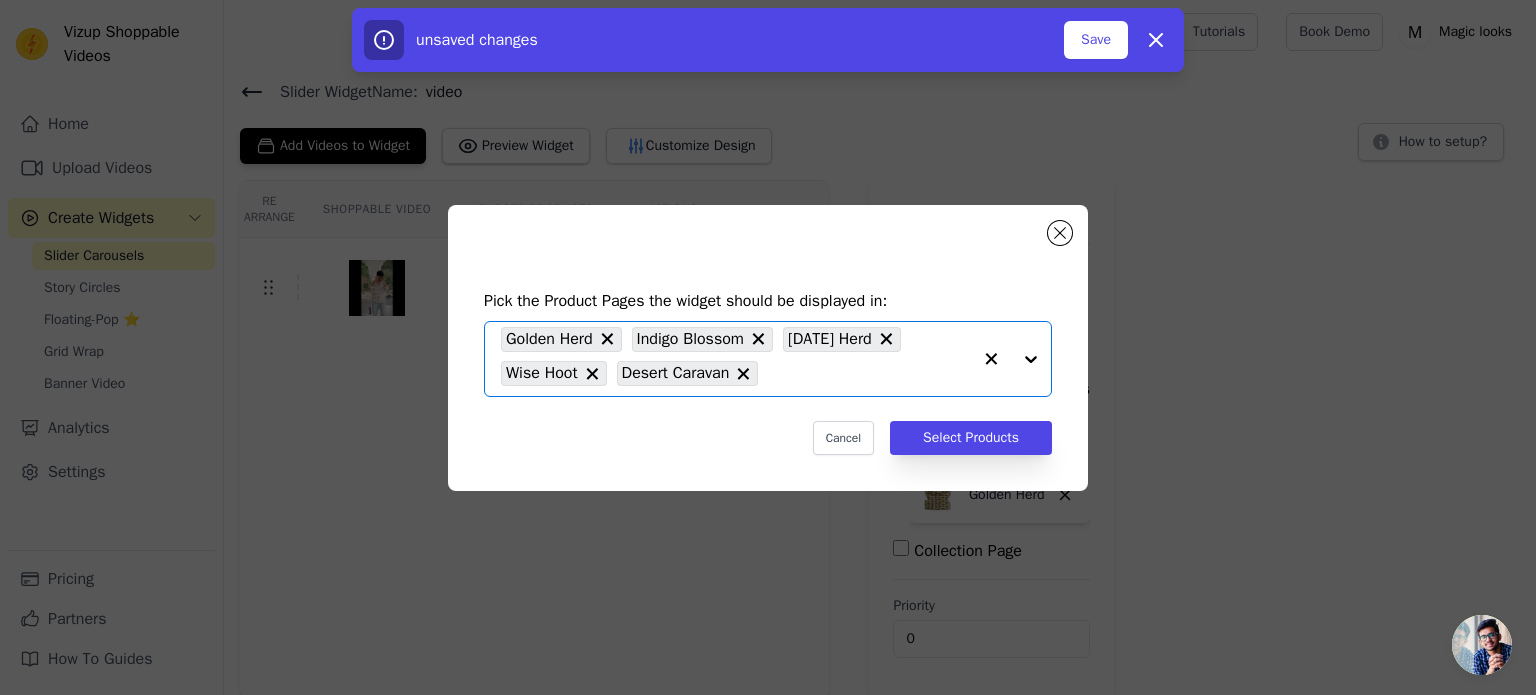 click at bounding box center (1011, 359) 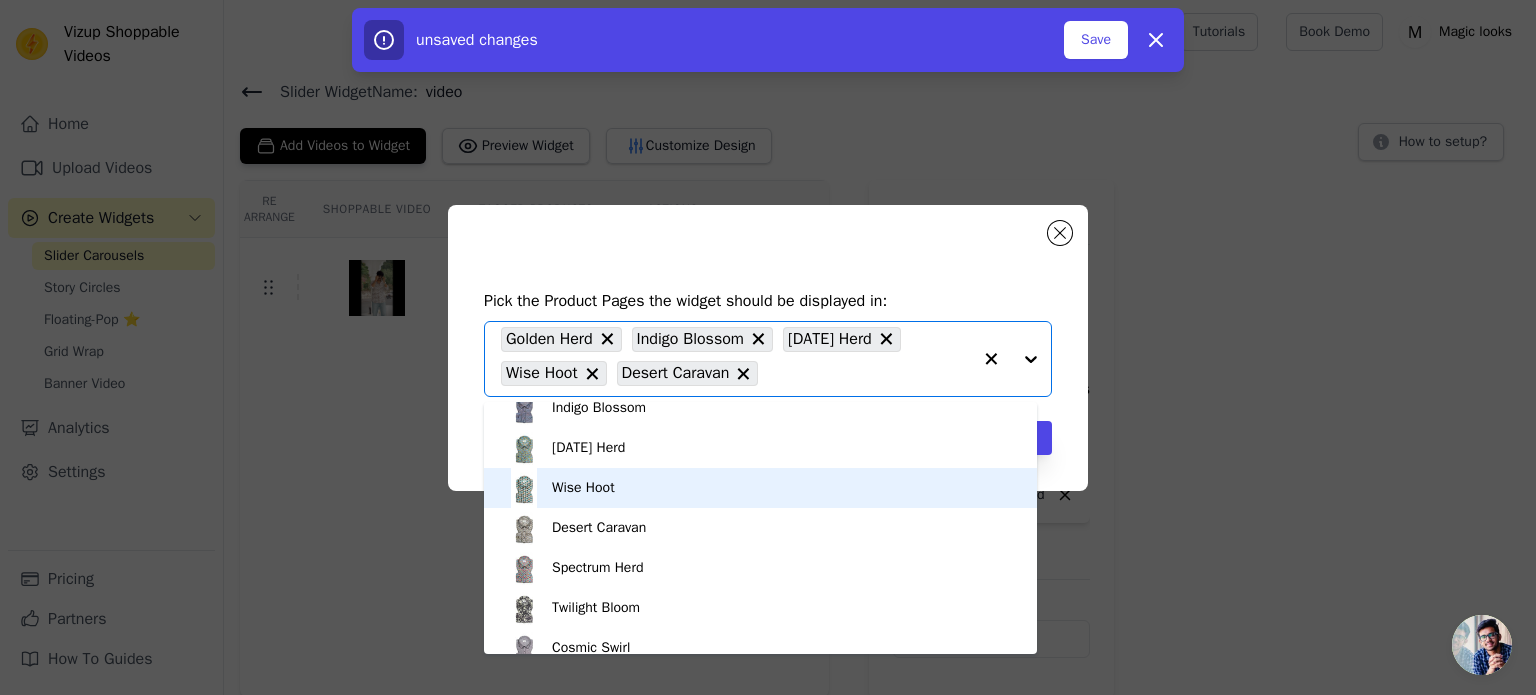 scroll, scrollTop: 708, scrollLeft: 0, axis: vertical 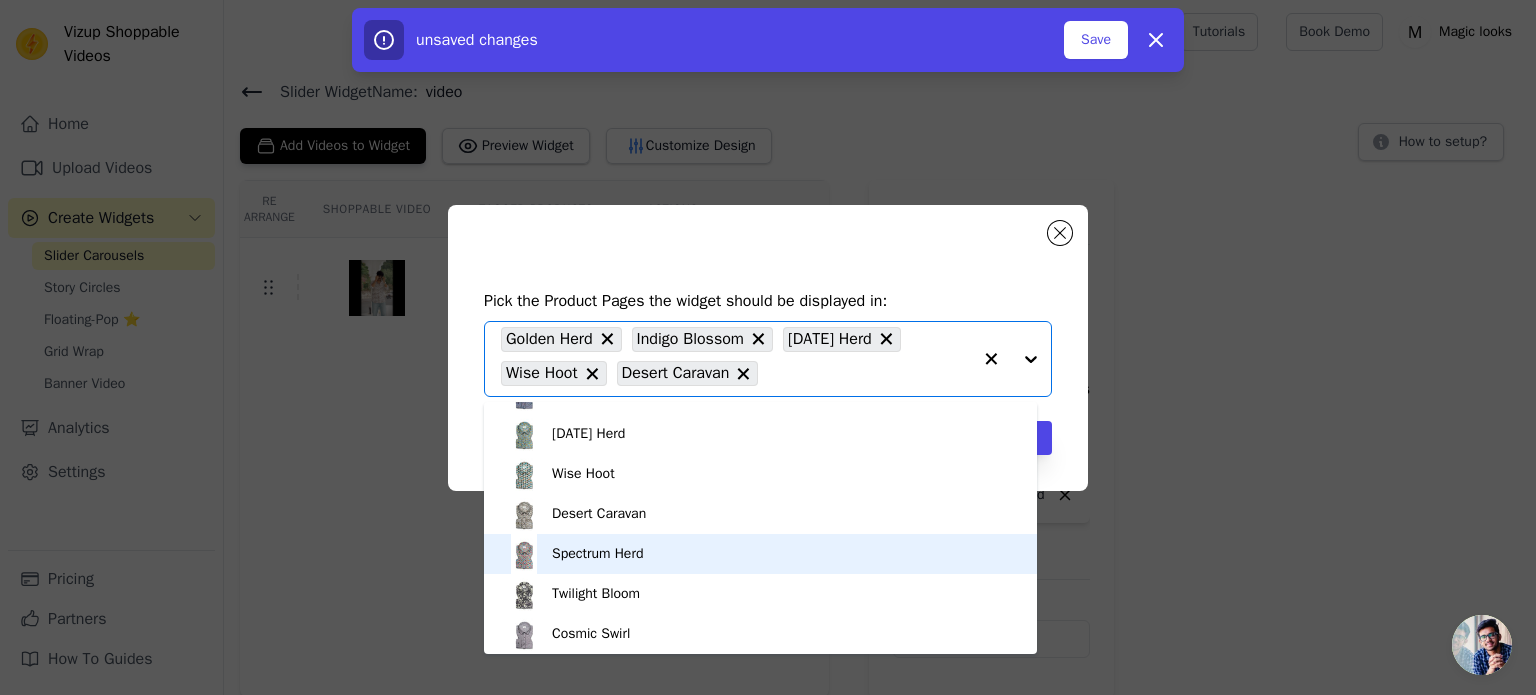 click on "Spectrum Herd" at bounding box center (760, 554) 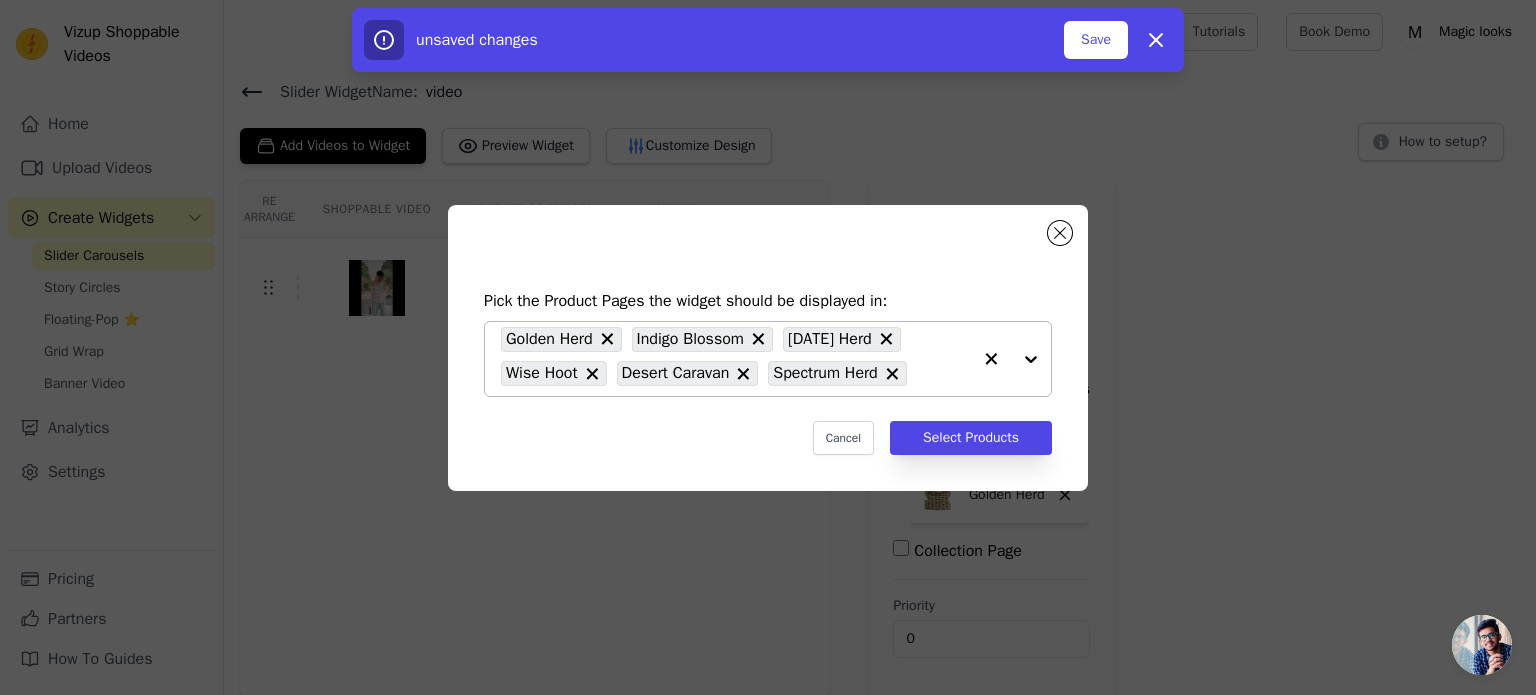 click at bounding box center [1011, 359] 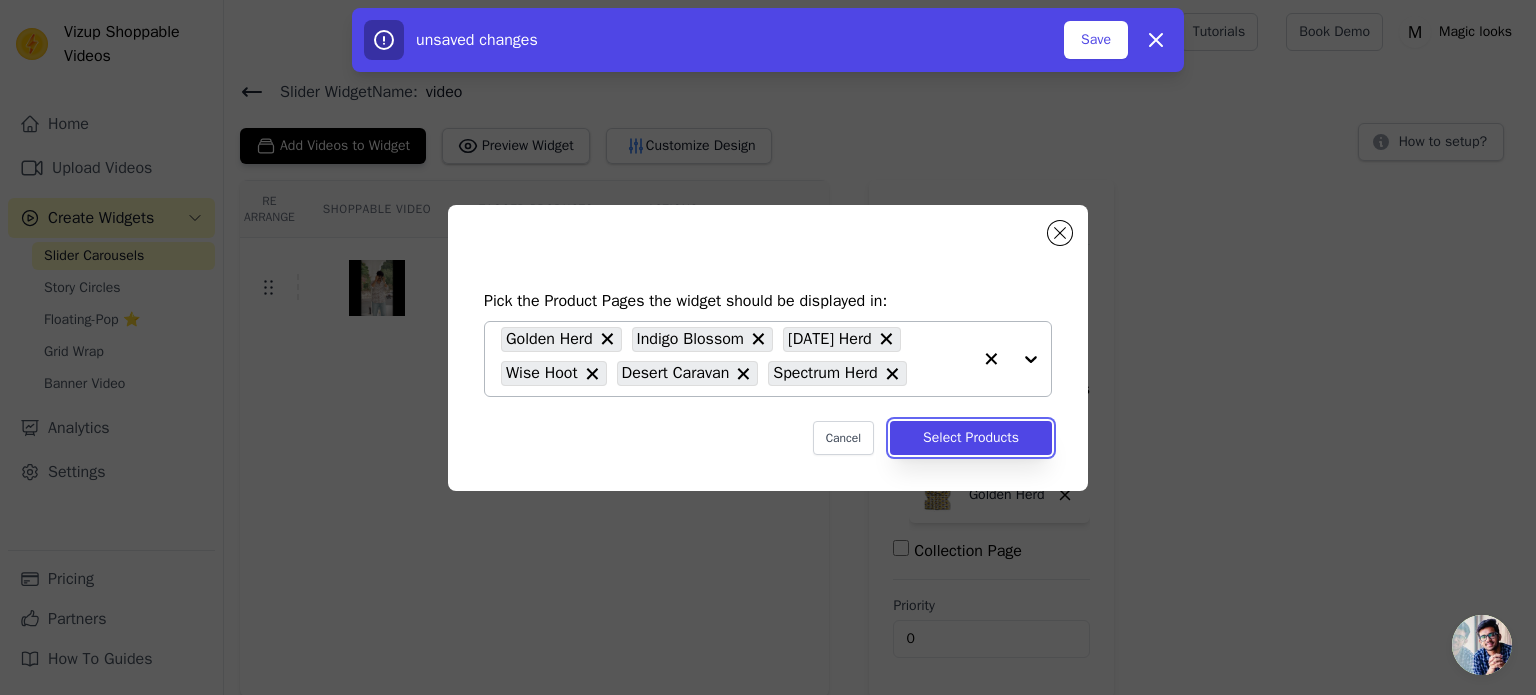drag, startPoint x: 1036, startPoint y: 436, endPoint x: 1055, endPoint y: 471, distance: 39.824615 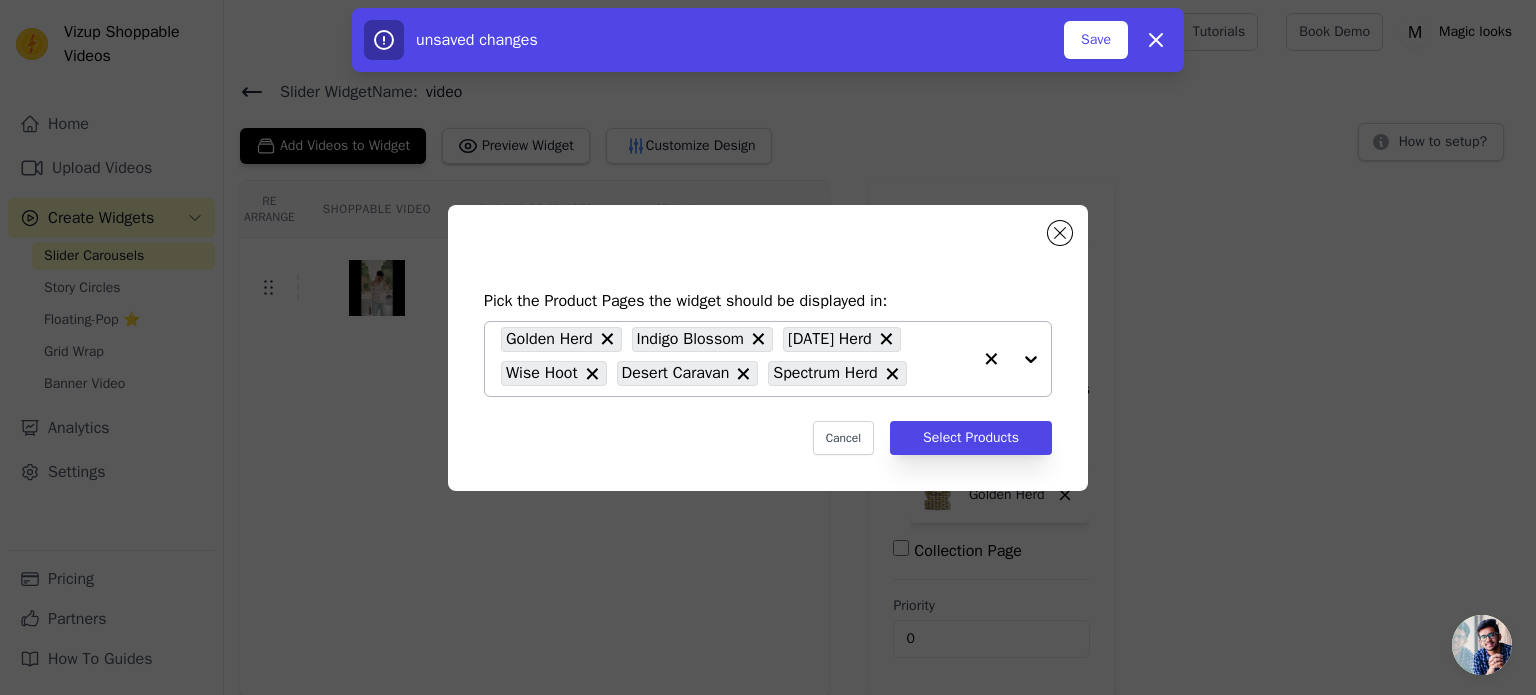 click at bounding box center [1011, 359] 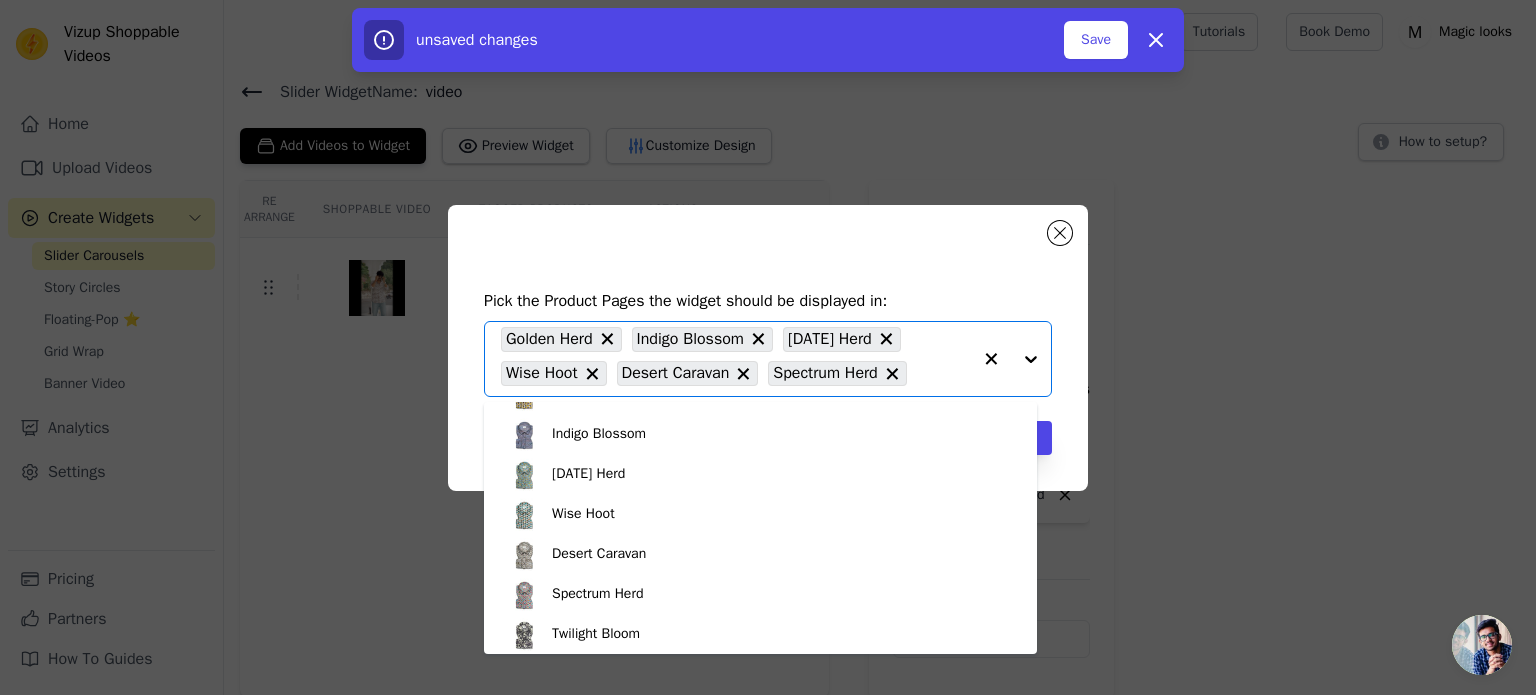 scroll, scrollTop: 688, scrollLeft: 0, axis: vertical 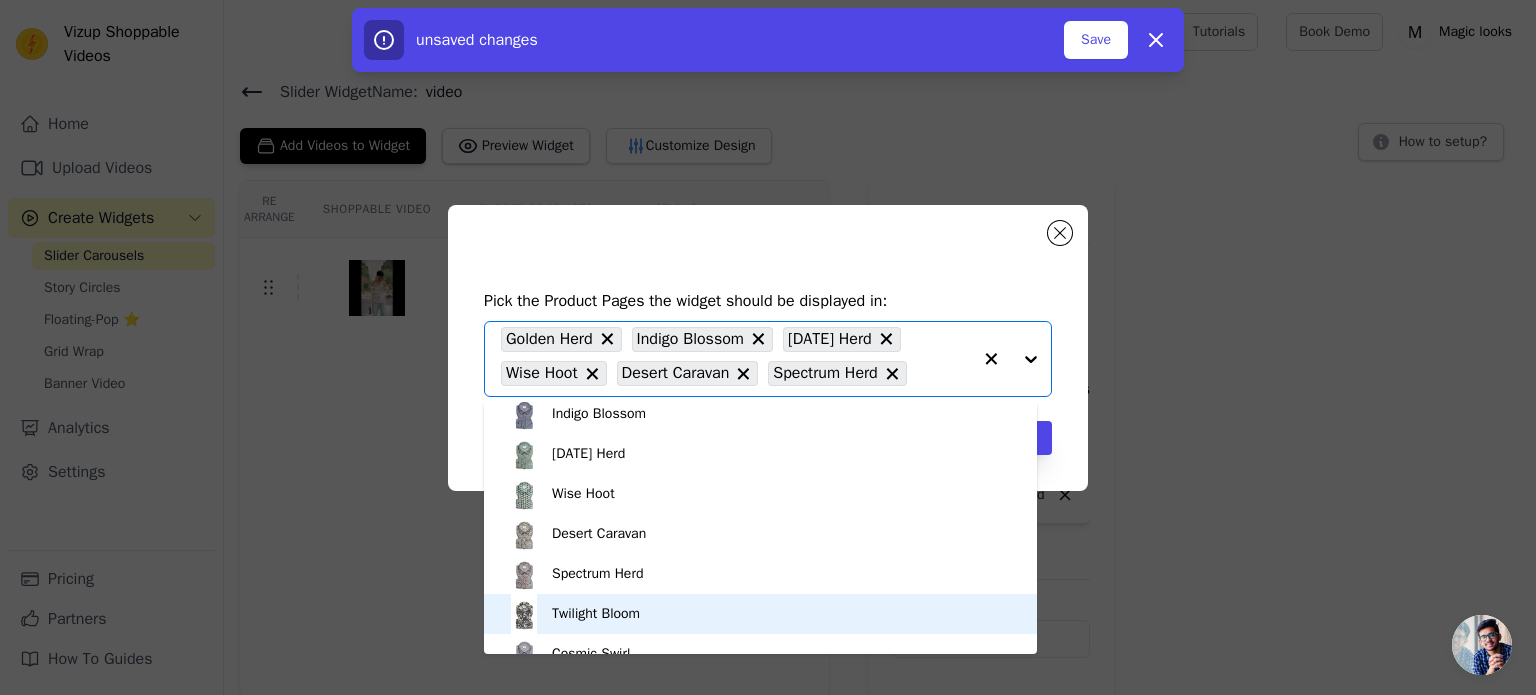 click on "Twilight Bloom" at bounding box center [596, 614] 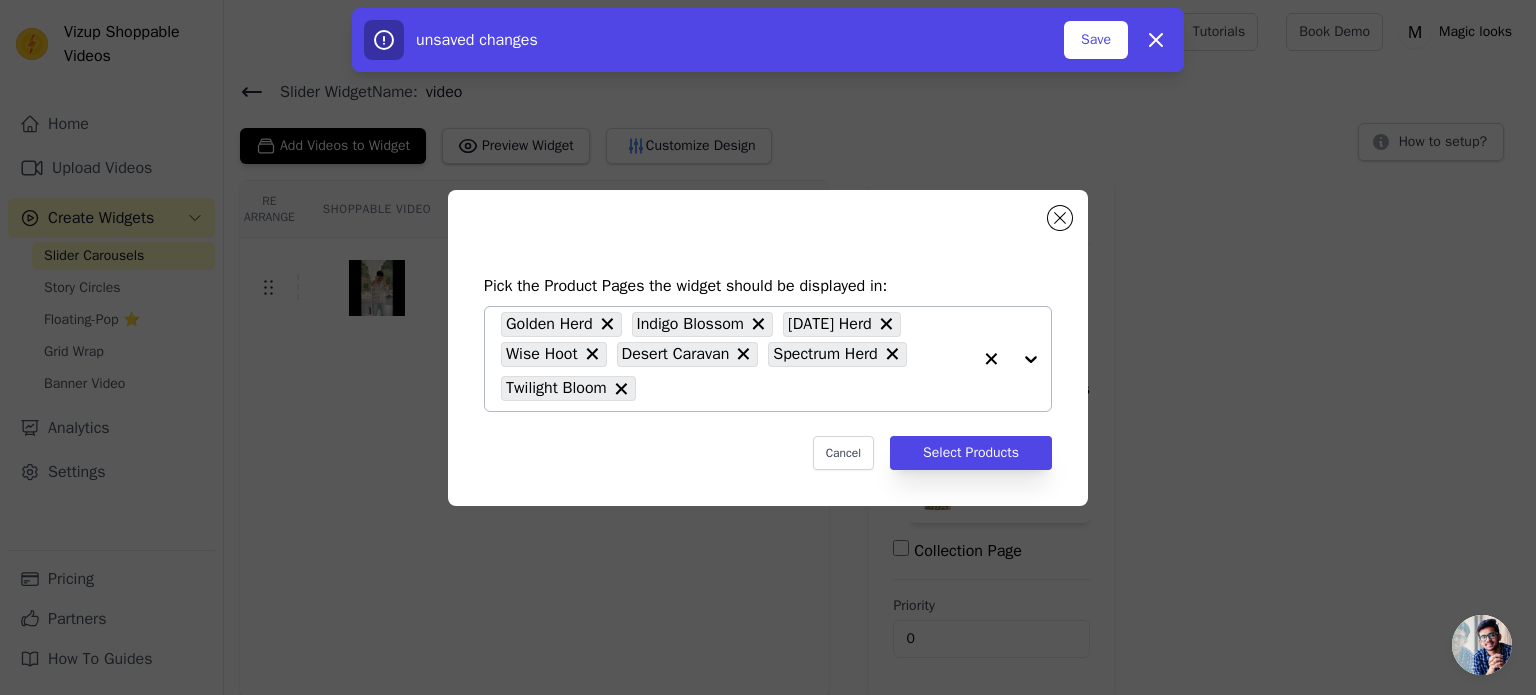 click at bounding box center [1011, 359] 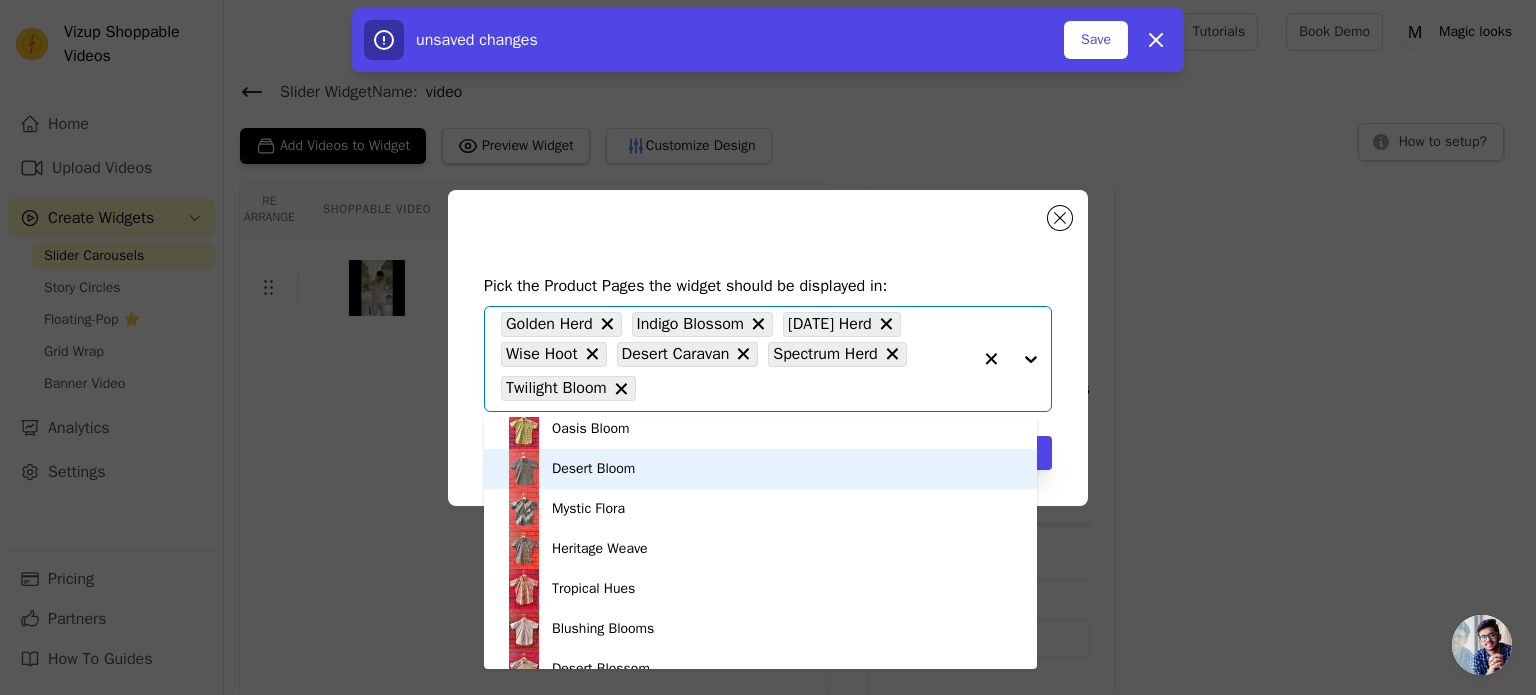 scroll, scrollTop: 800, scrollLeft: 0, axis: vertical 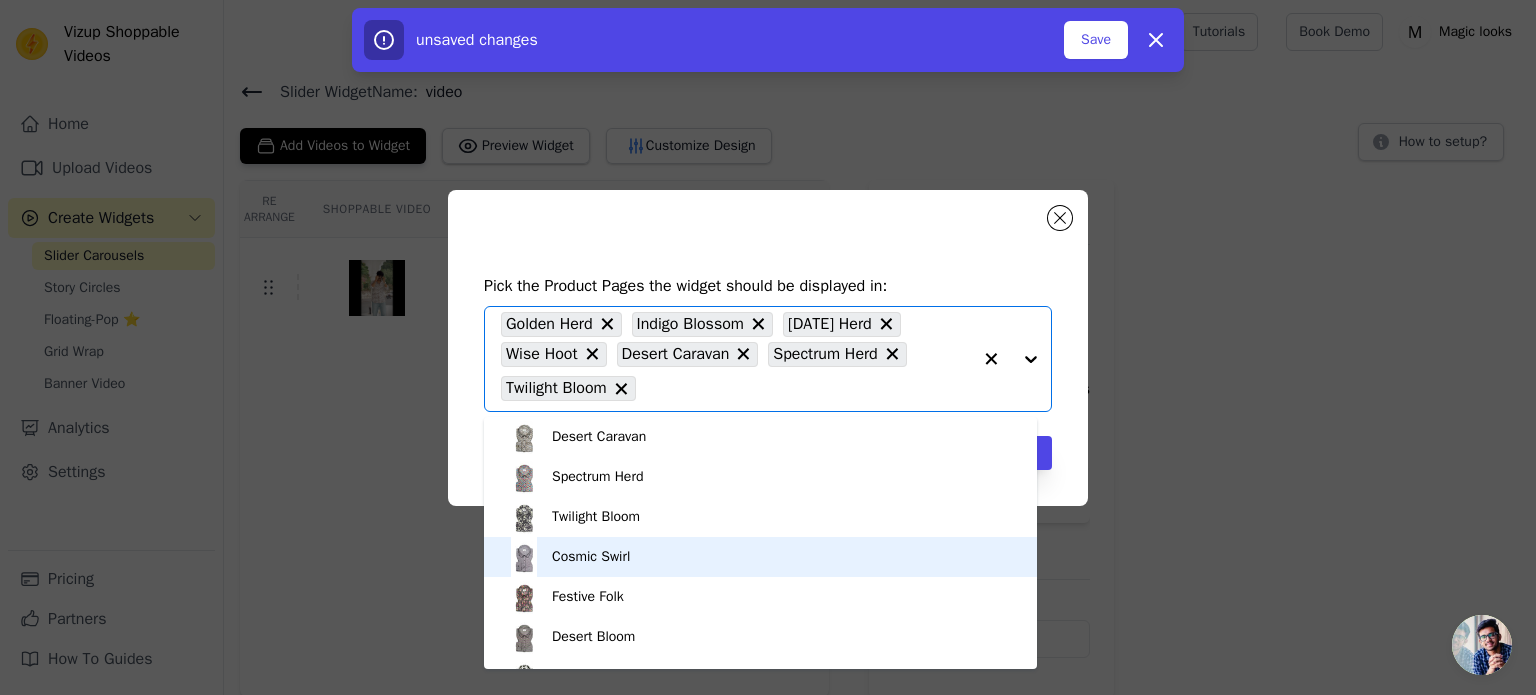 click on "Cosmic Swirl" at bounding box center [760, 557] 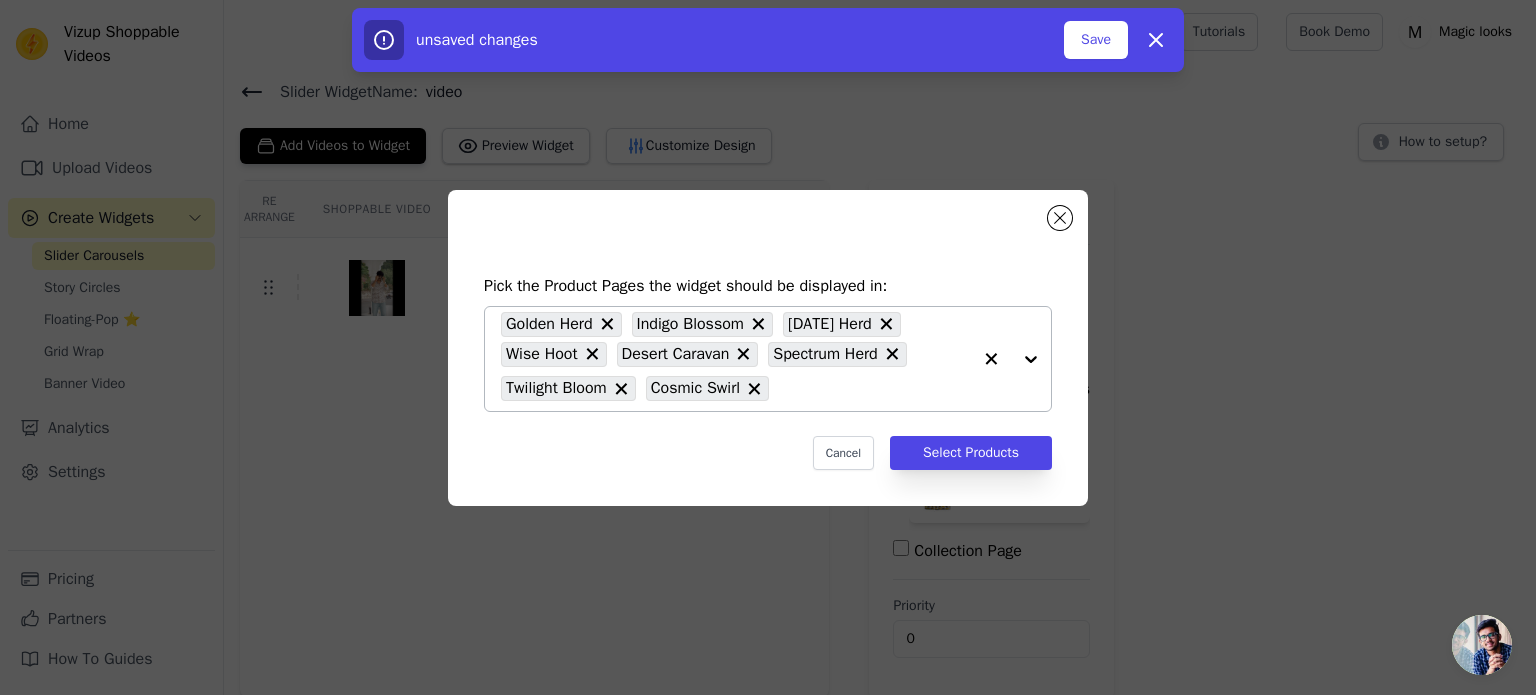 click at bounding box center [1011, 359] 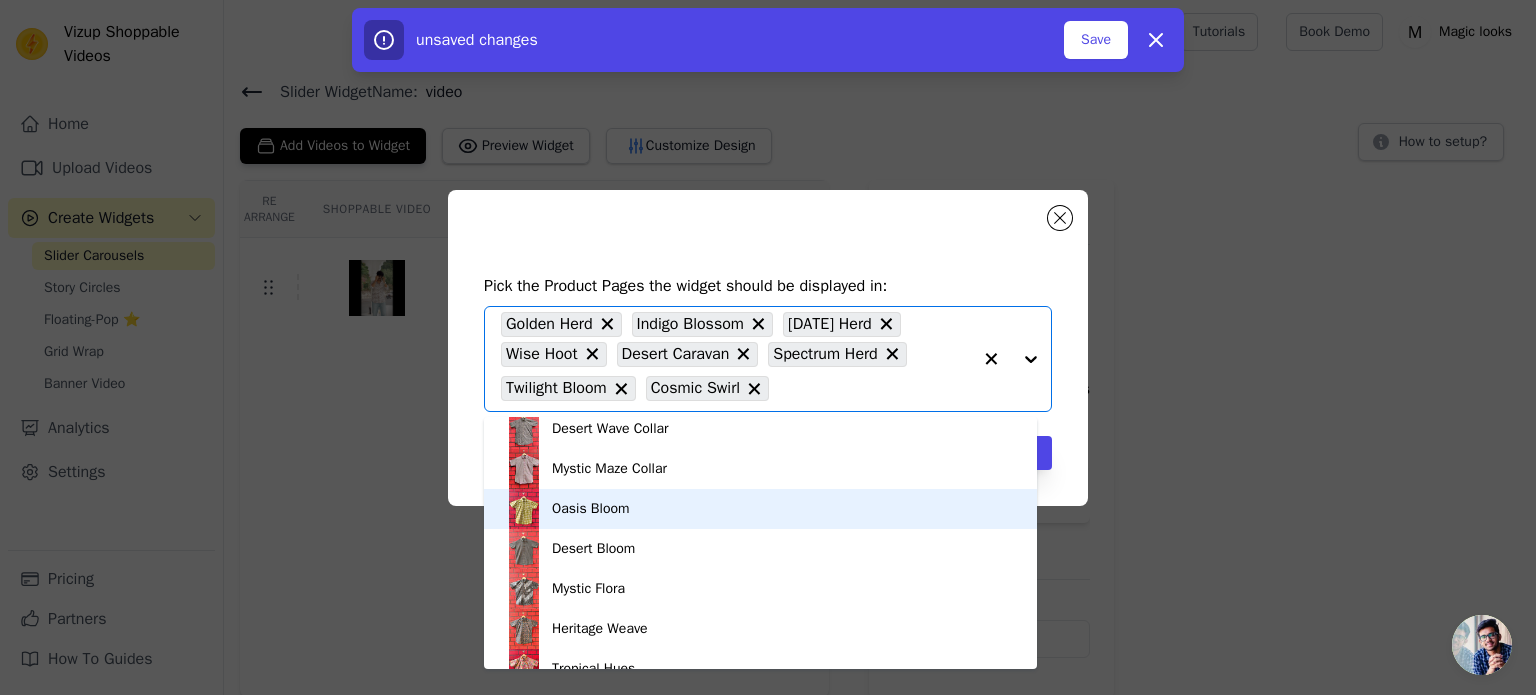 scroll, scrollTop: 240, scrollLeft: 0, axis: vertical 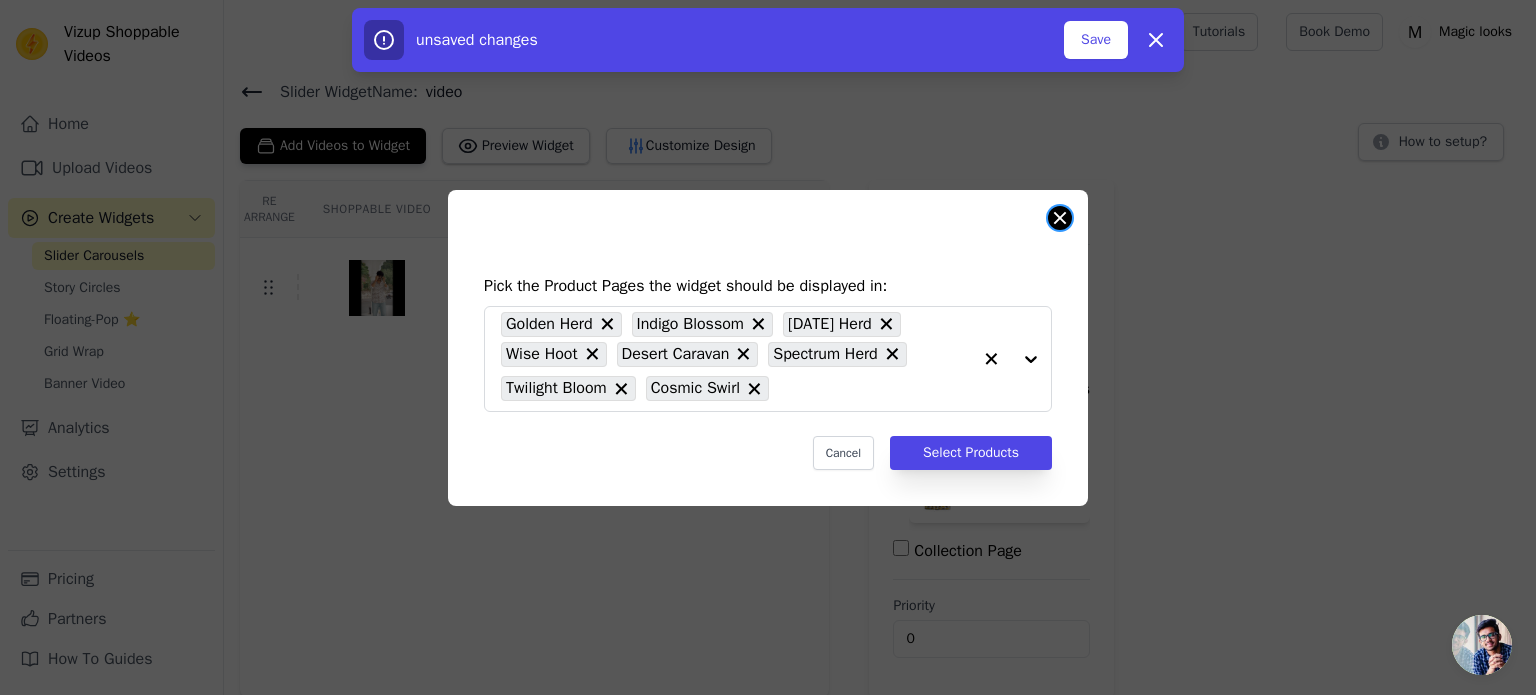 click at bounding box center (1060, 218) 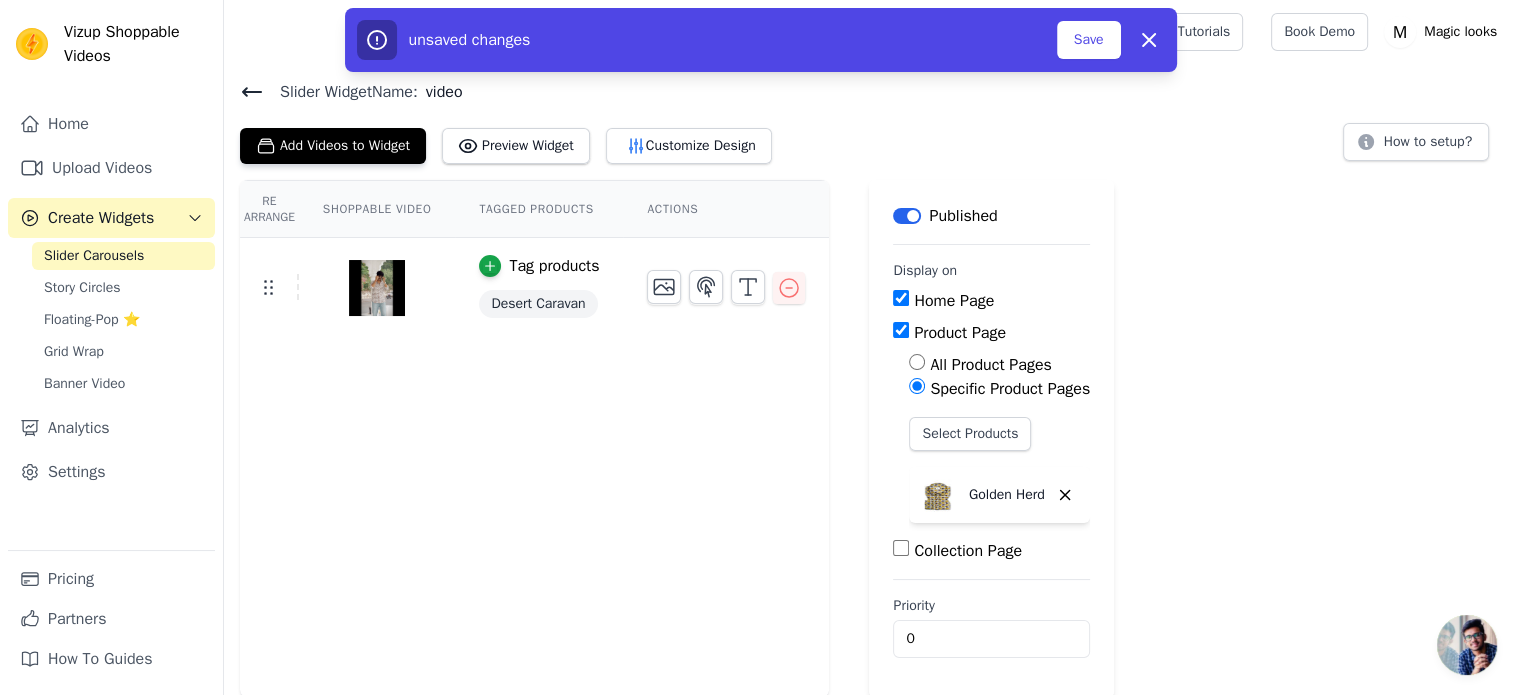 click on "All Product Pages" at bounding box center (999, 365) 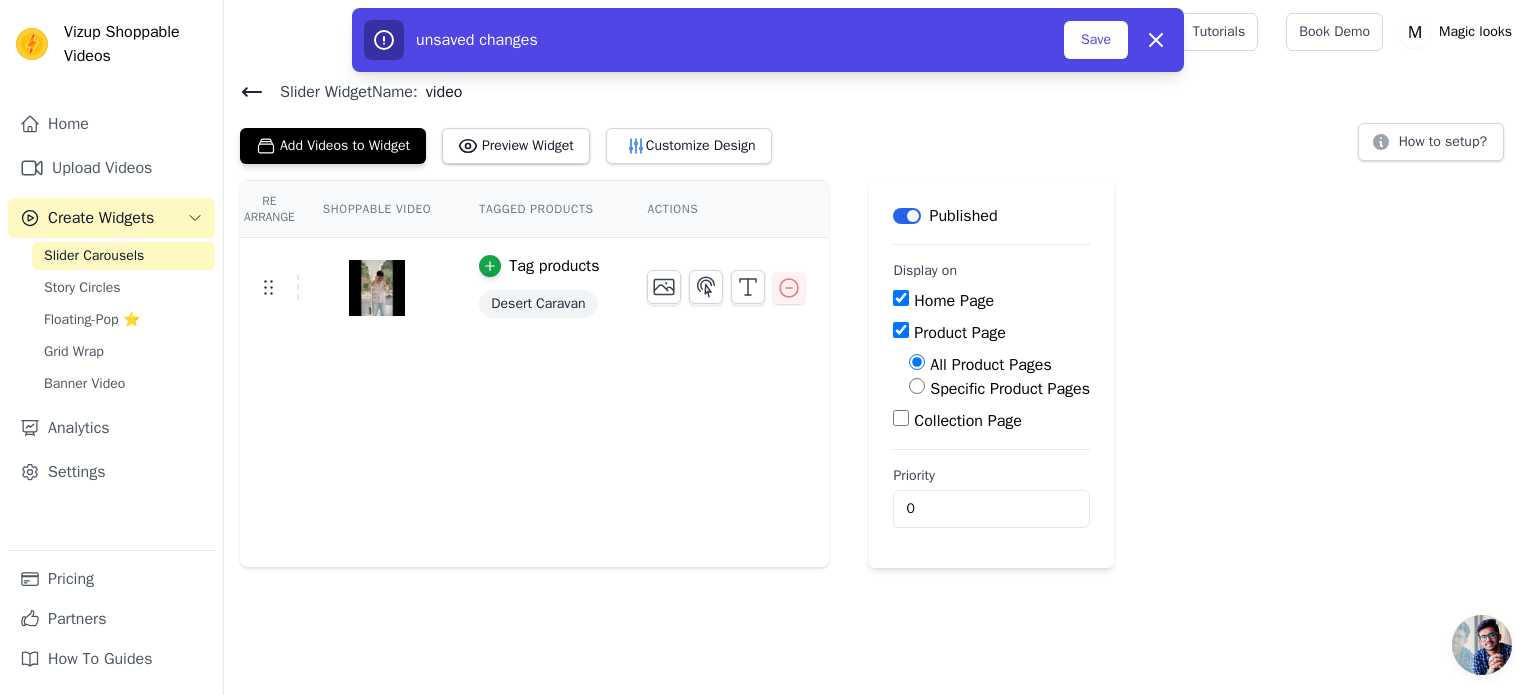 click on "Save" at bounding box center (1096, 40) 